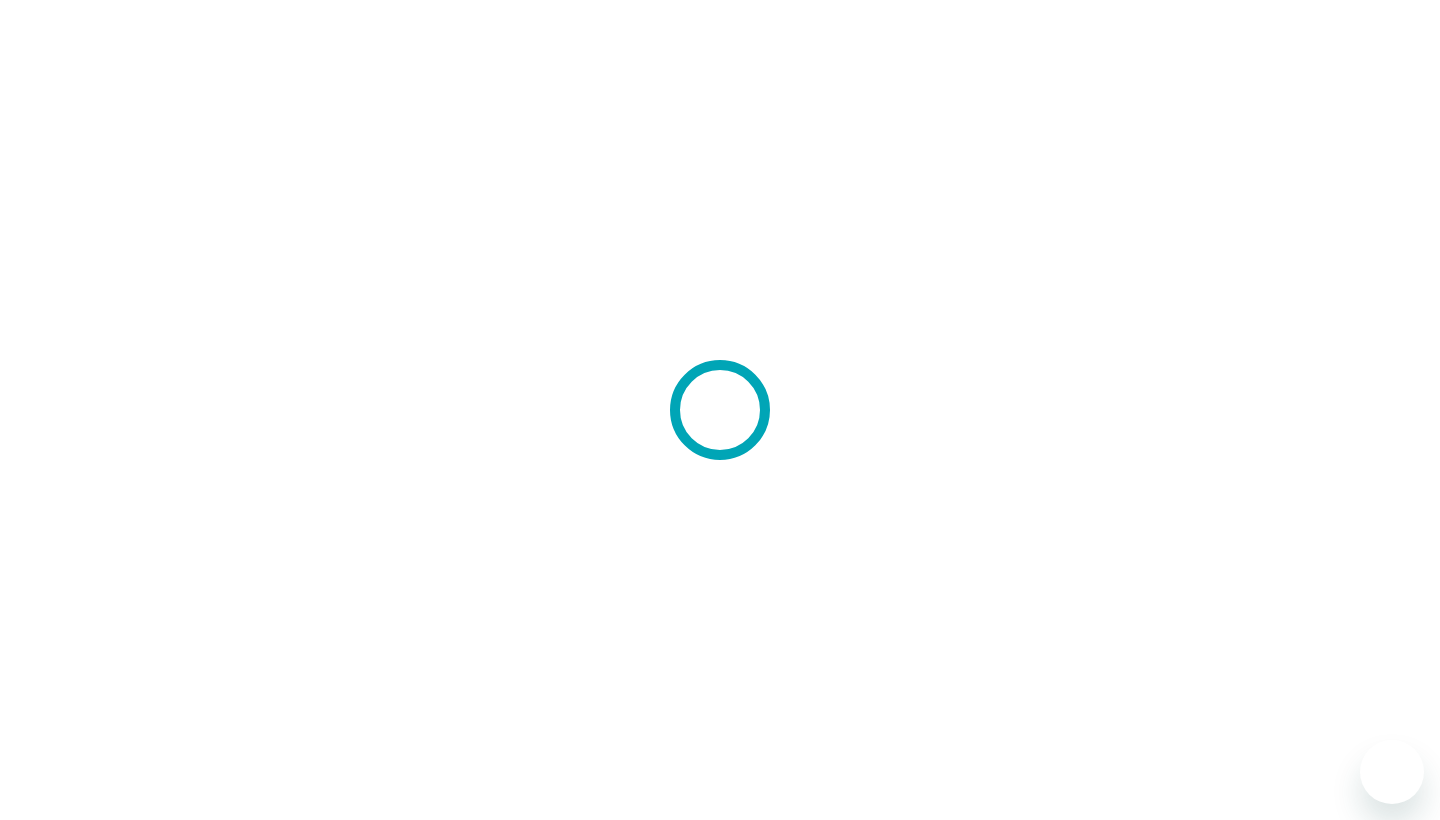 scroll, scrollTop: 0, scrollLeft: 0, axis: both 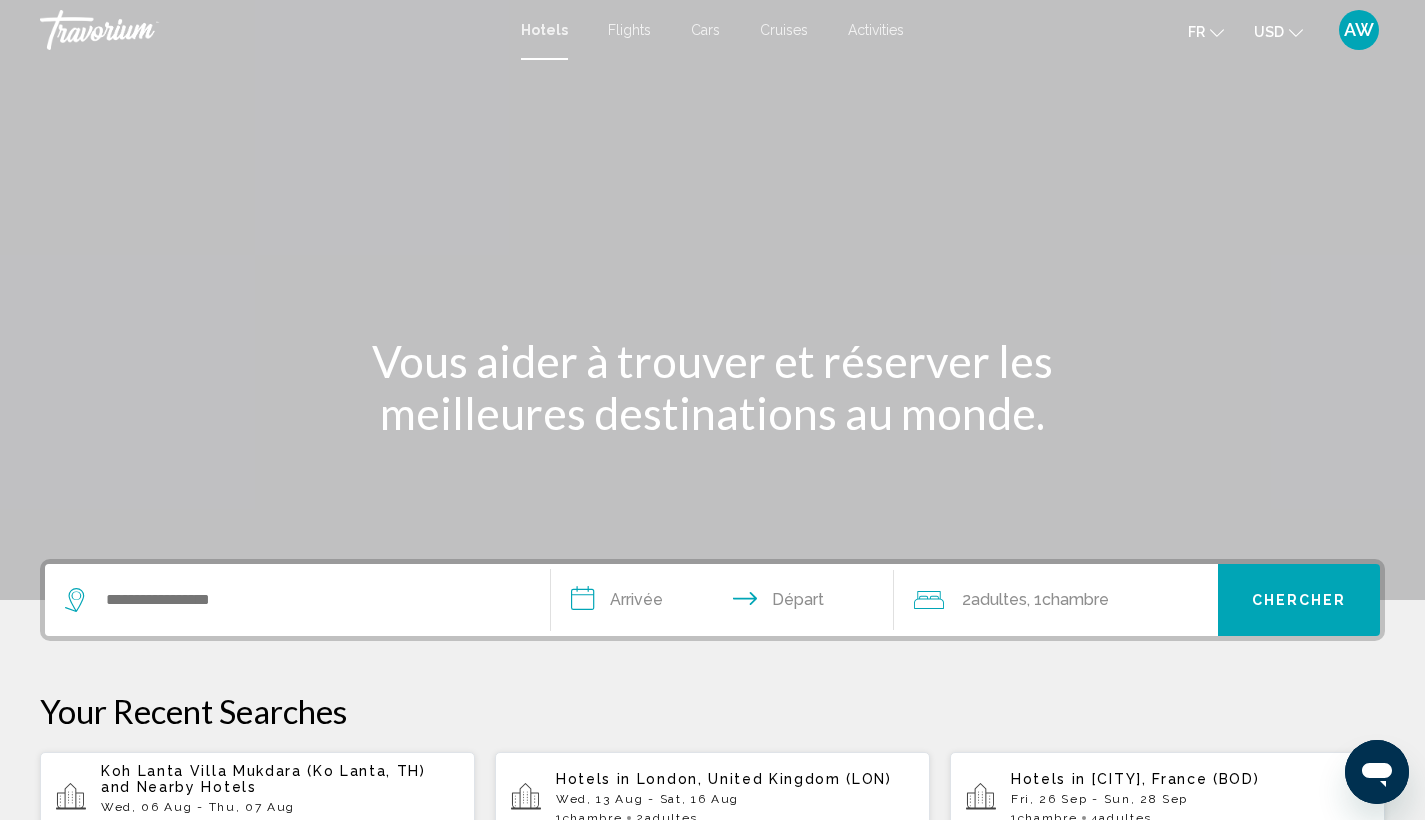 click on "USD
USD ($) MXN (Mex$) CAD (Can$) GBP (£) EUR (€) AUD (A$) NZD (NZ$) CNY (CN¥)" 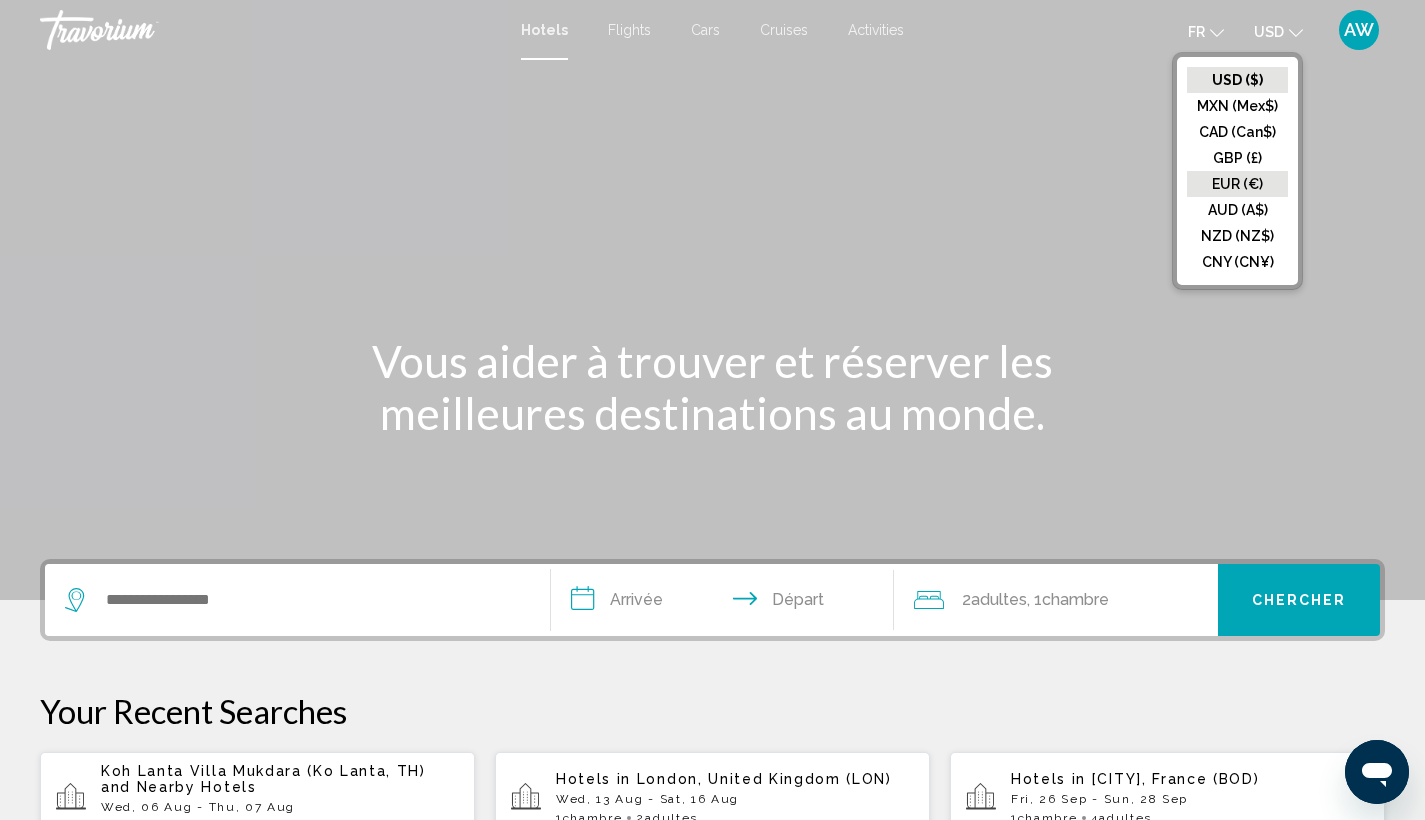 click on "EUR (€)" 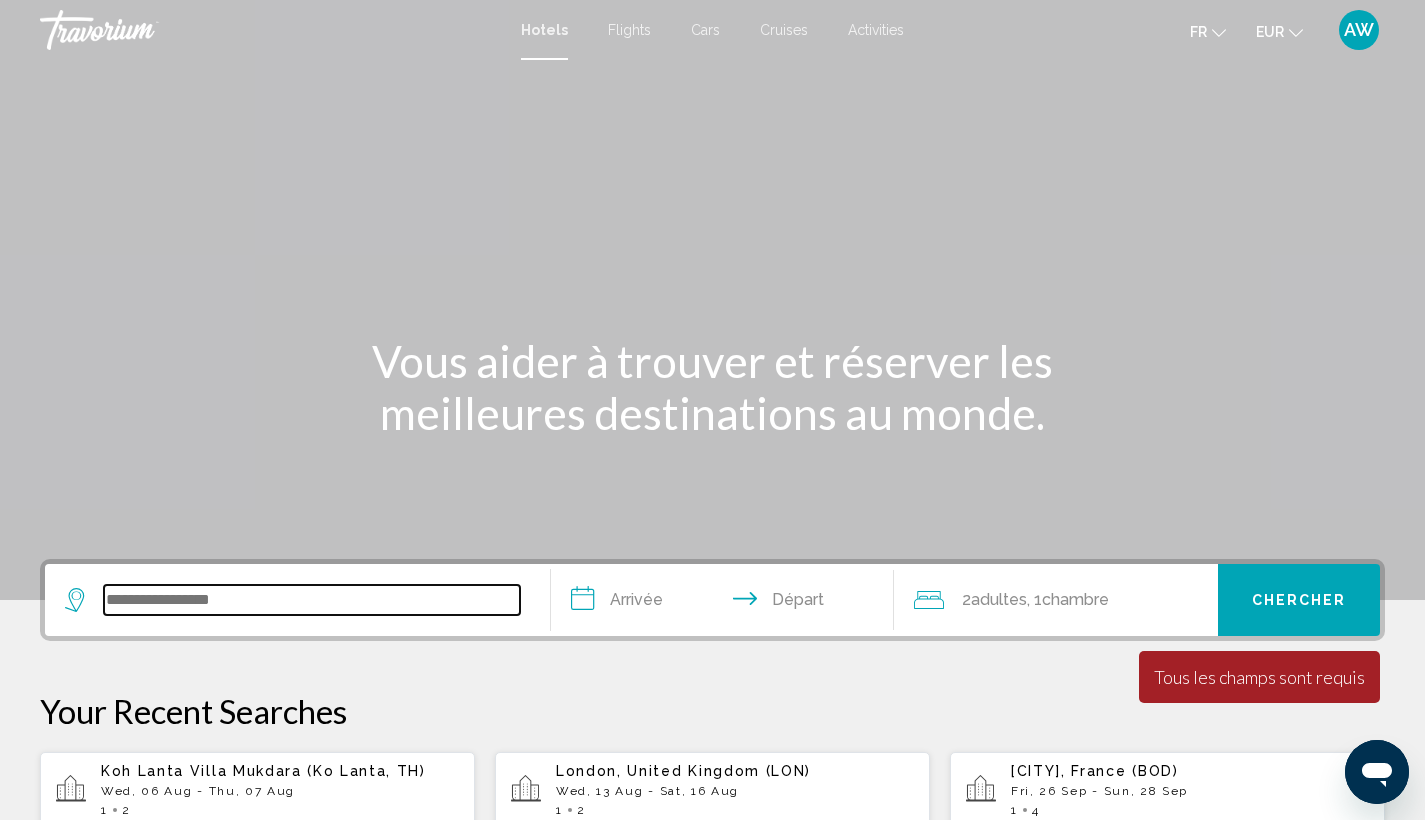 click at bounding box center (312, 600) 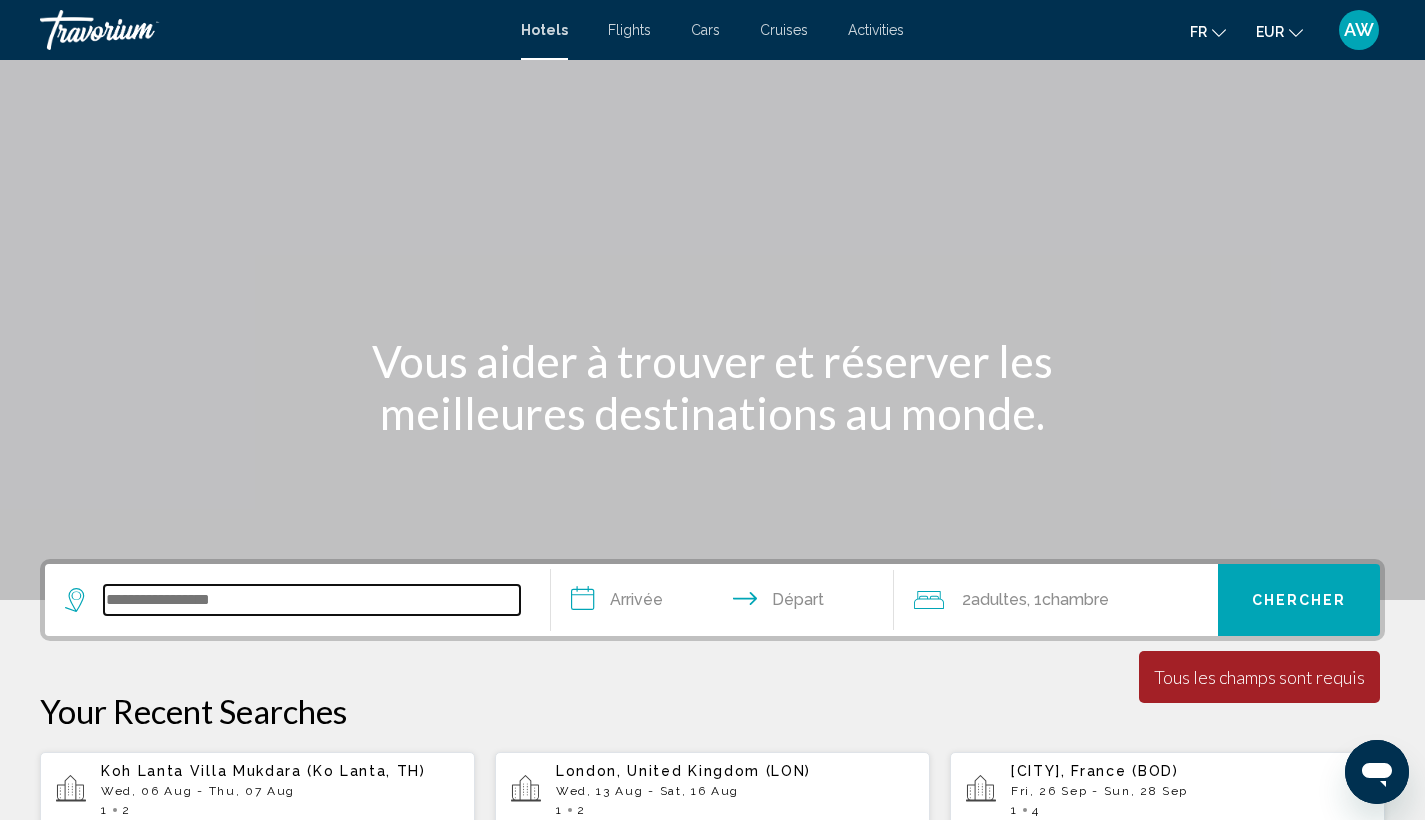 scroll, scrollTop: 494, scrollLeft: 0, axis: vertical 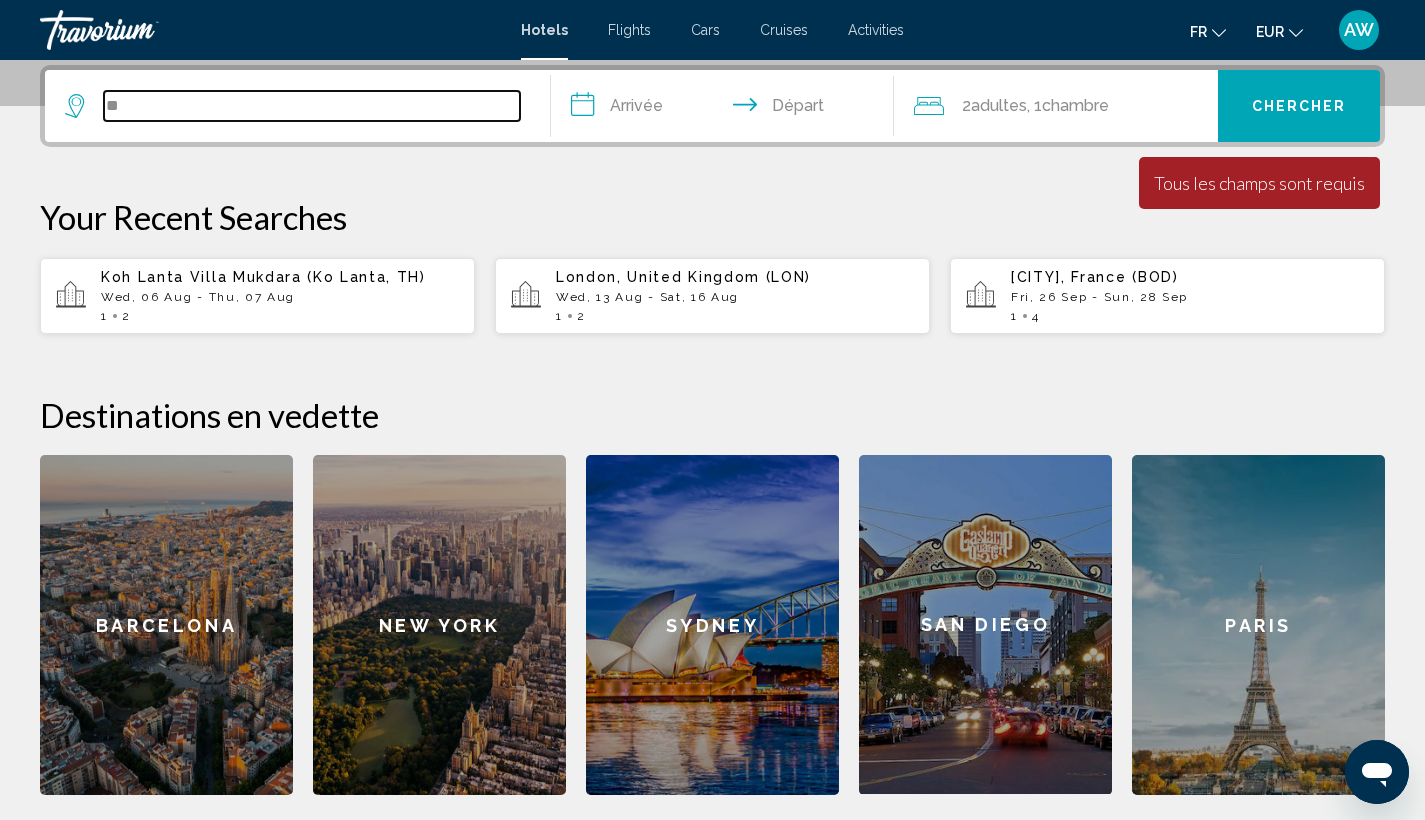 type on "*" 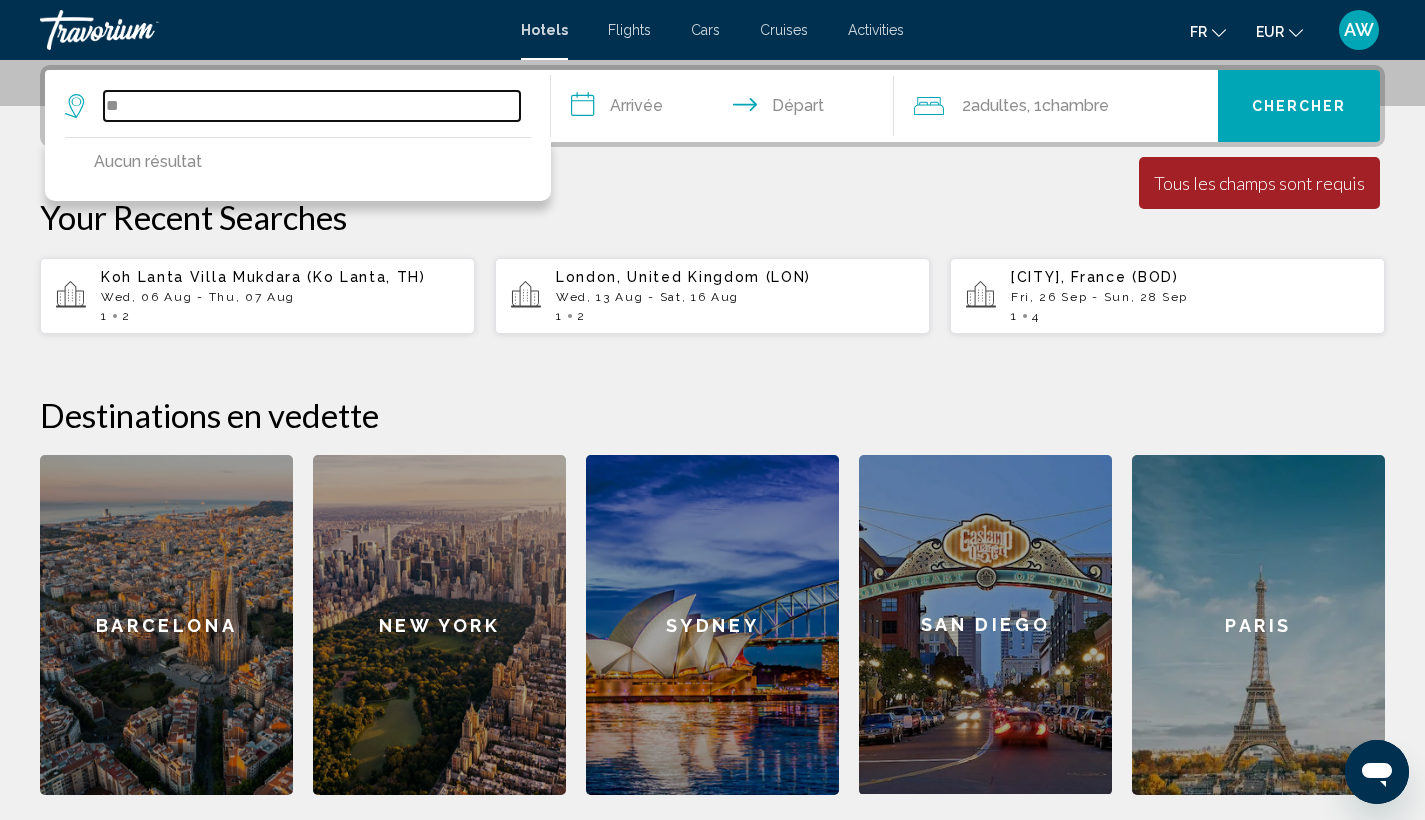 type on "*" 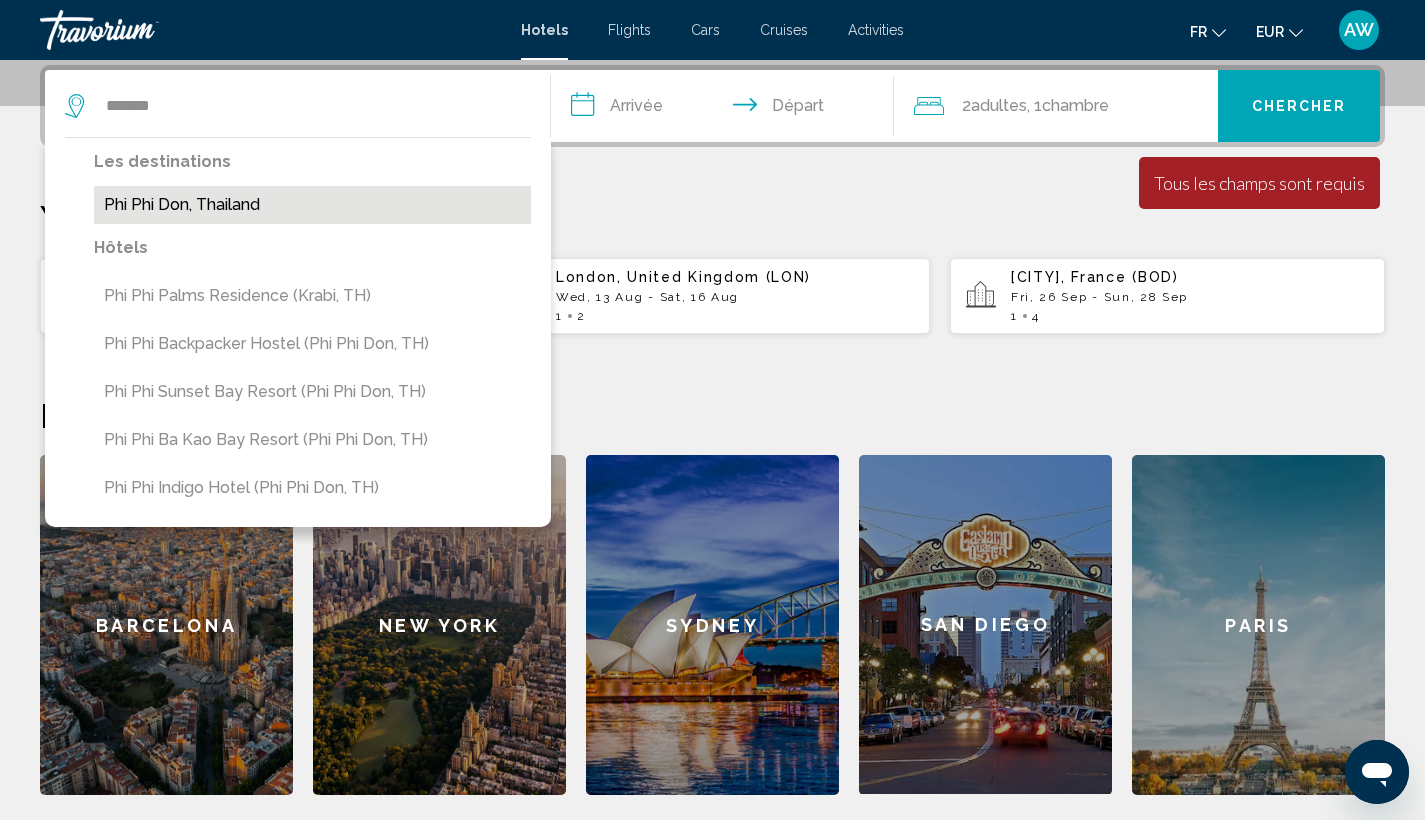 click on "Phi Phi Don, Thailand" at bounding box center (312, 205) 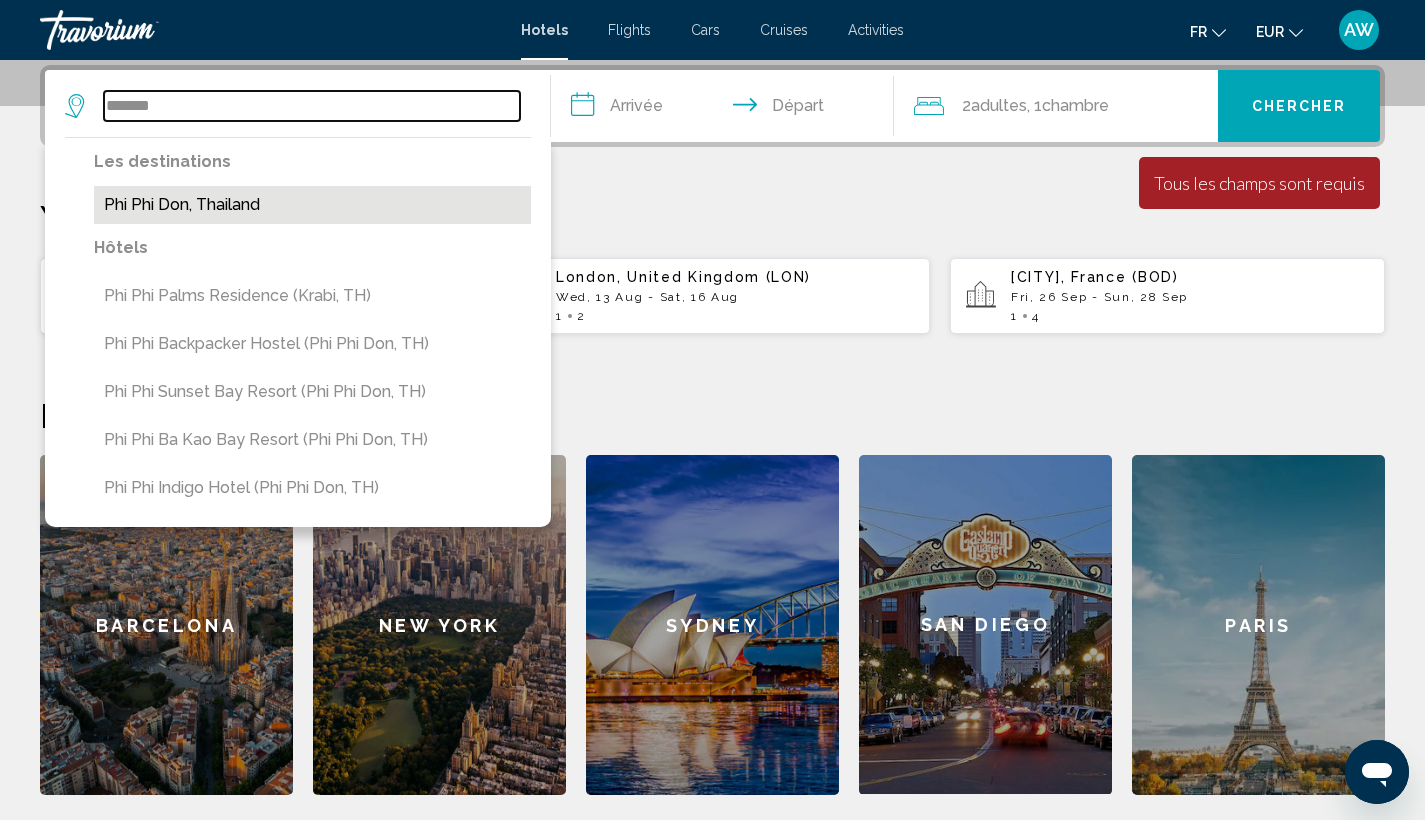 type on "**********" 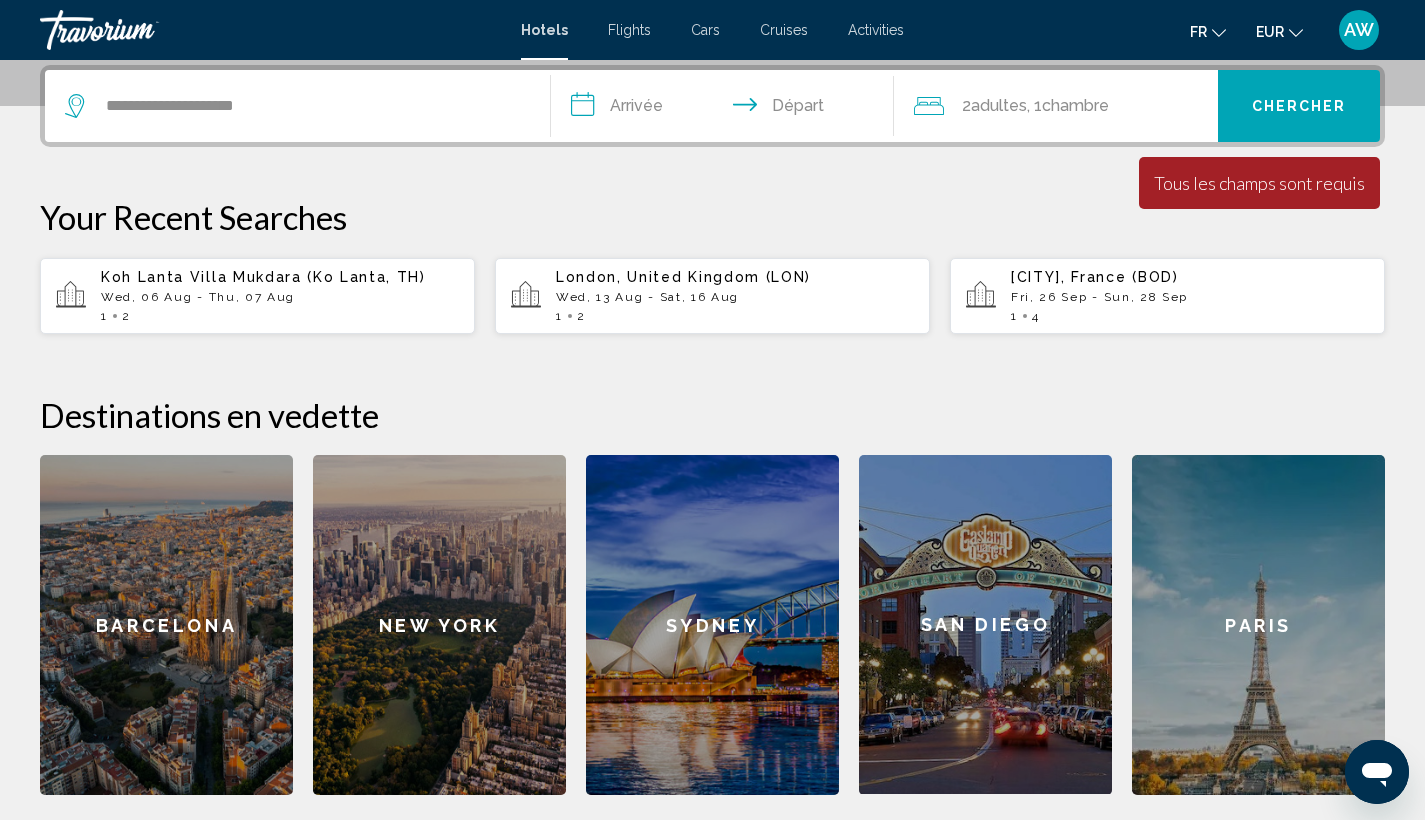 click on "**********" at bounding box center (727, 109) 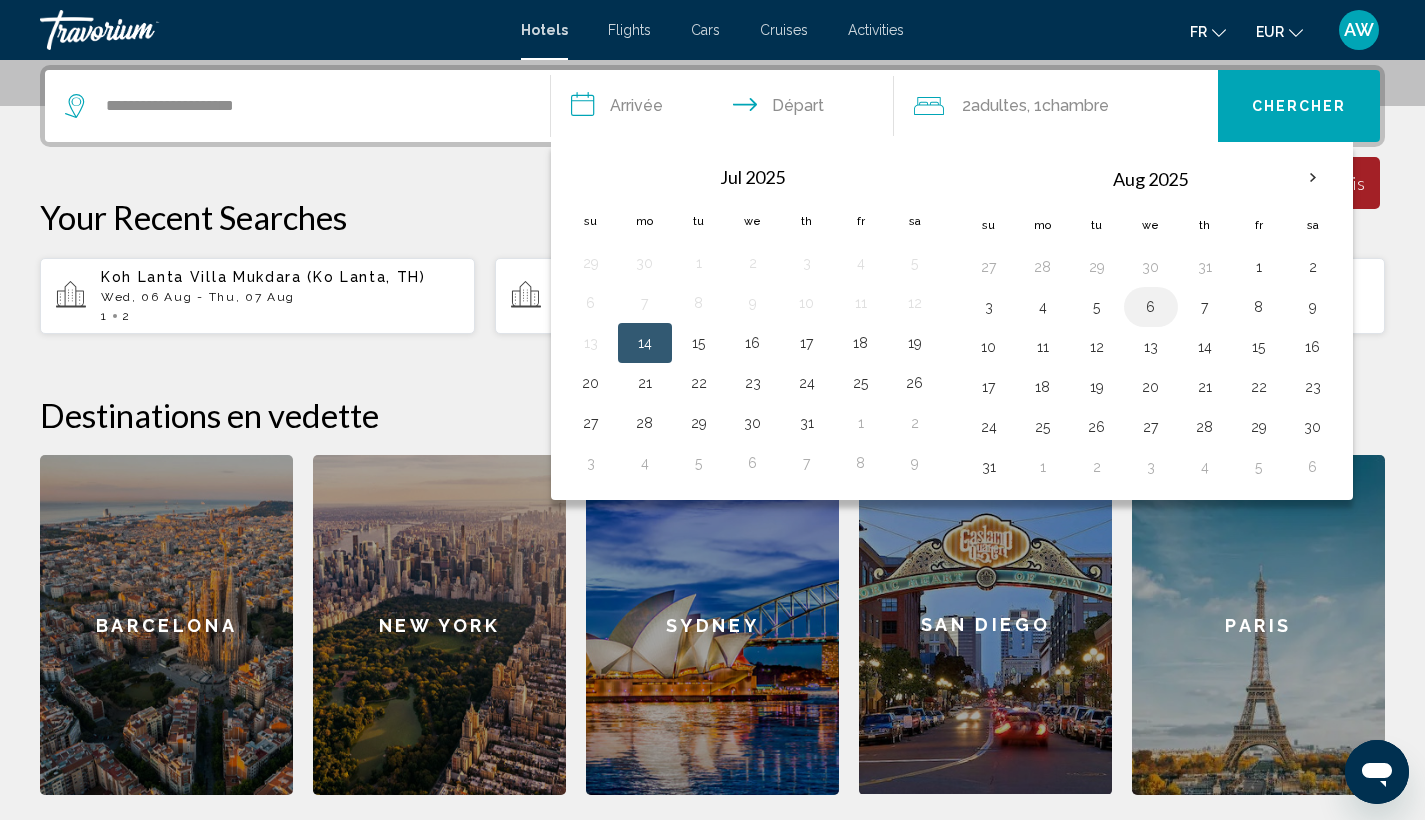 click on "6" at bounding box center (1151, 307) 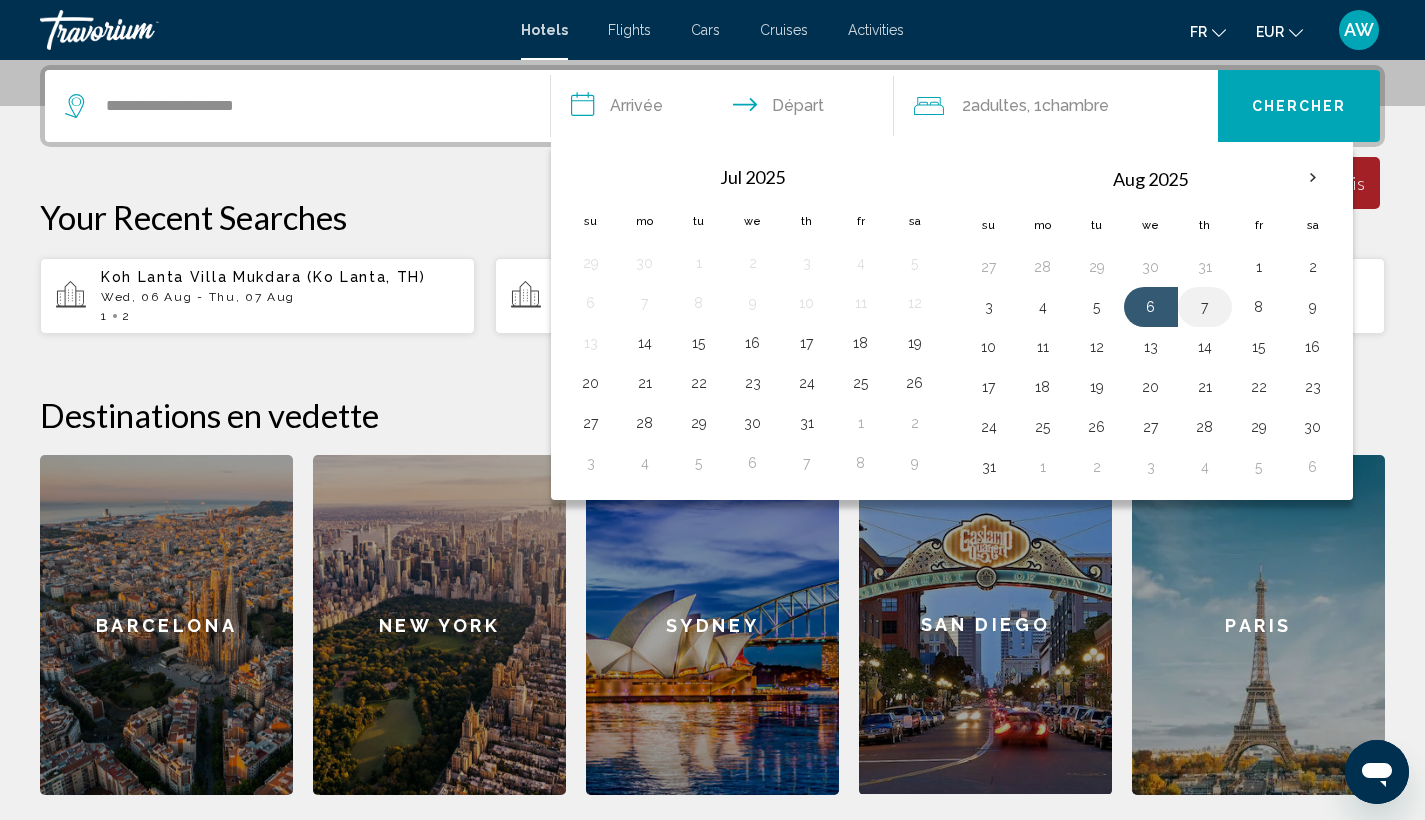 click on "7" at bounding box center (1205, 307) 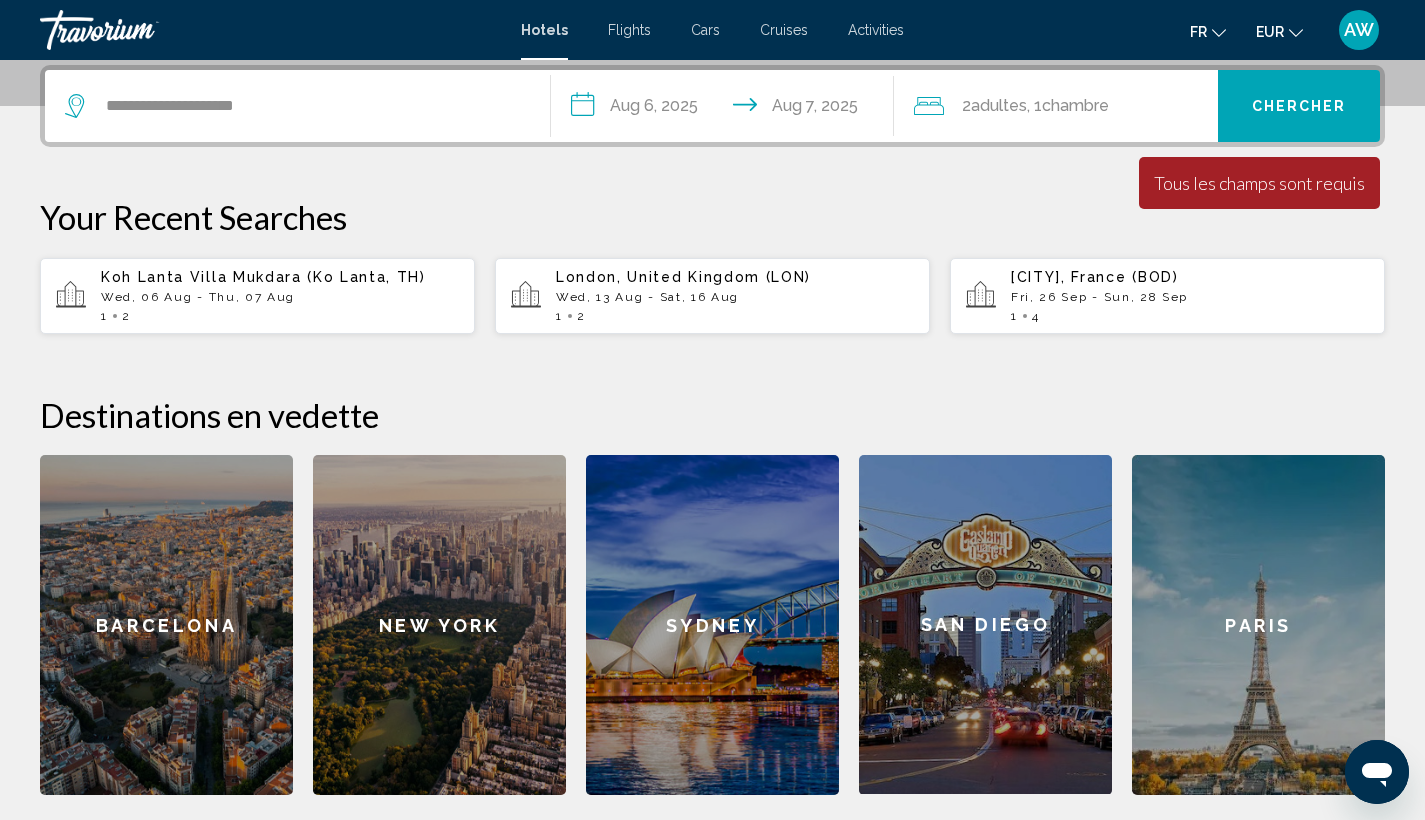 click on "Chercher" at bounding box center [1299, 107] 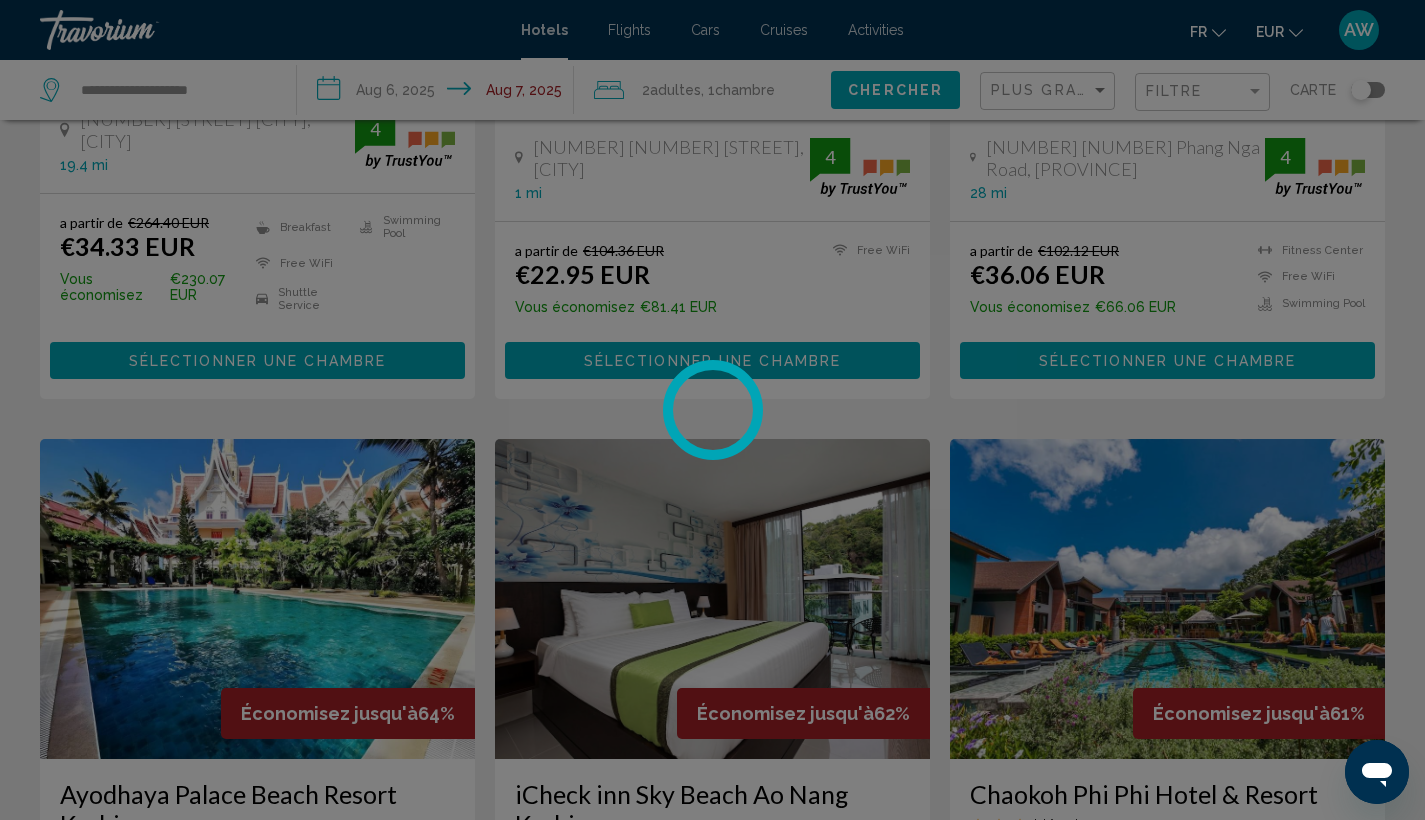 scroll, scrollTop: 0, scrollLeft: 0, axis: both 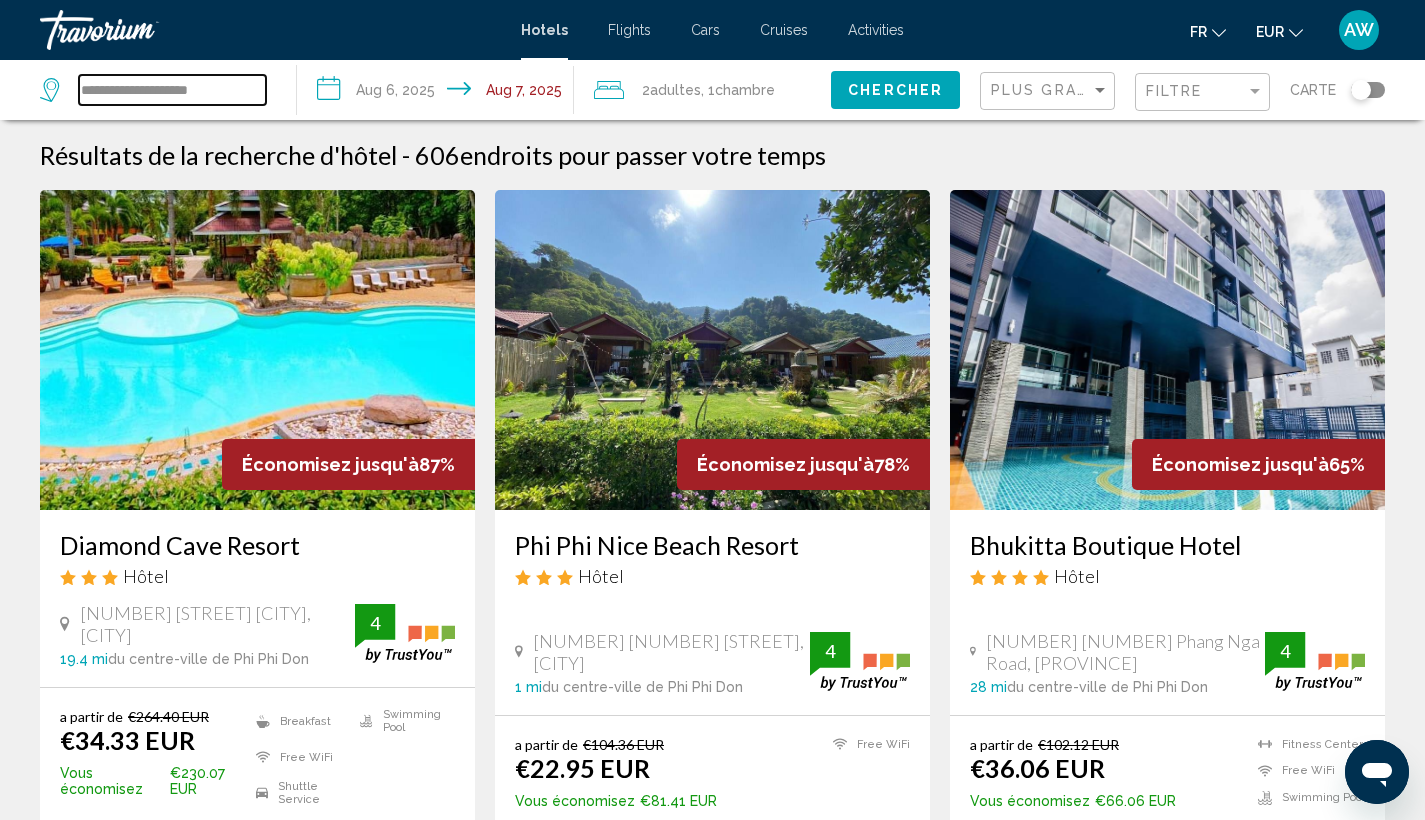 click on "**********" at bounding box center [172, 90] 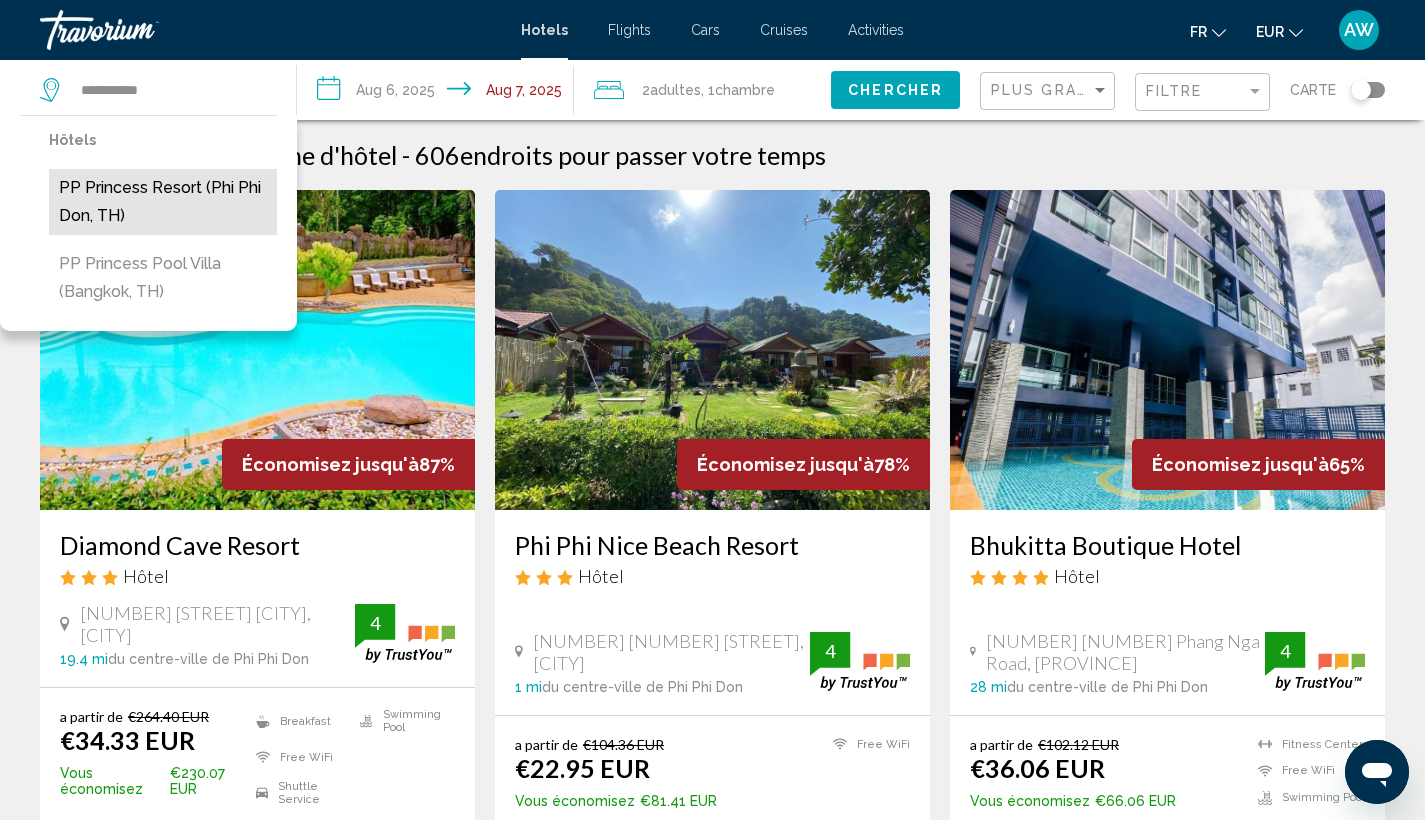 click on "PP Princess Resort (Phi Phi Don, TH)" at bounding box center (163, 202) 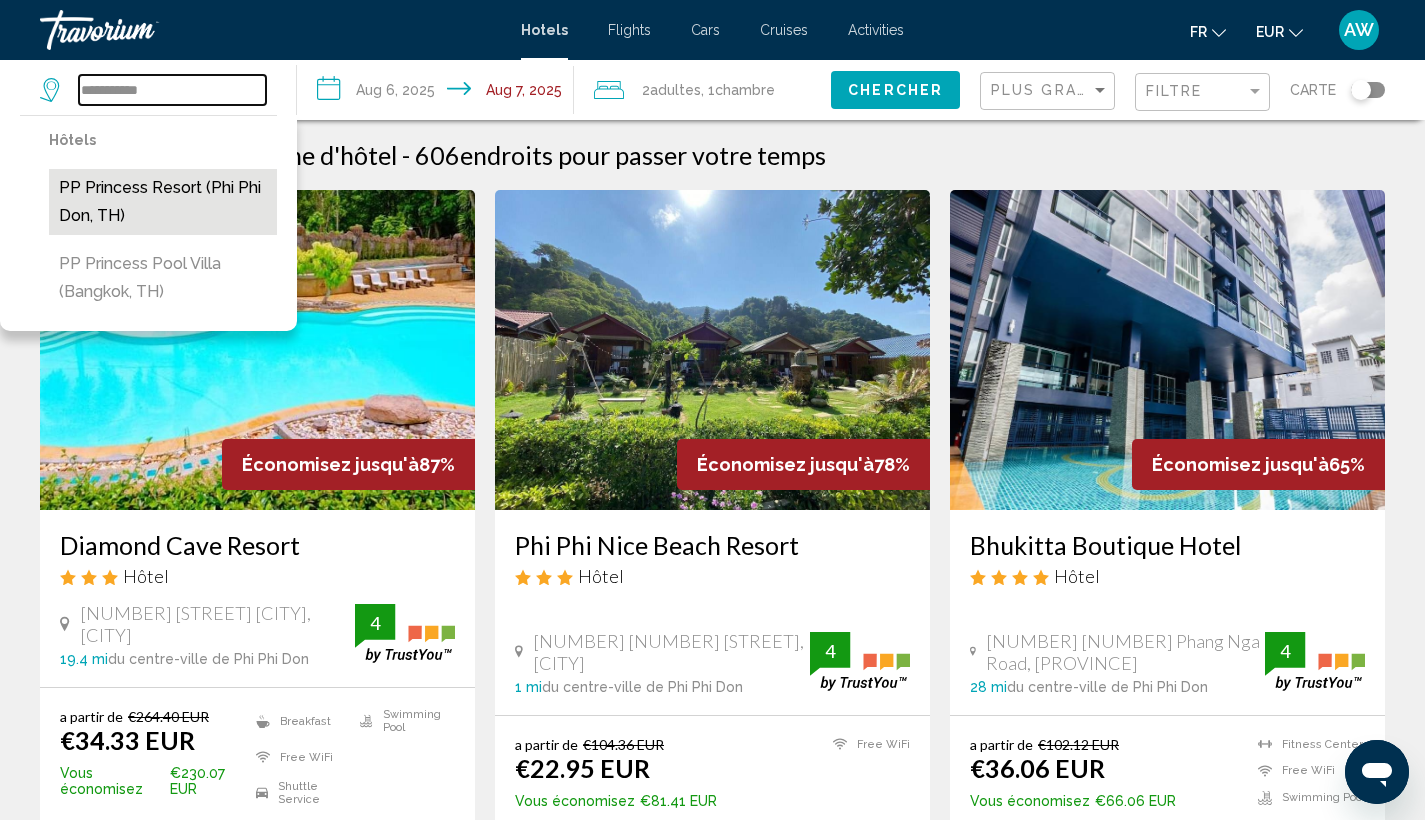 type on "**********" 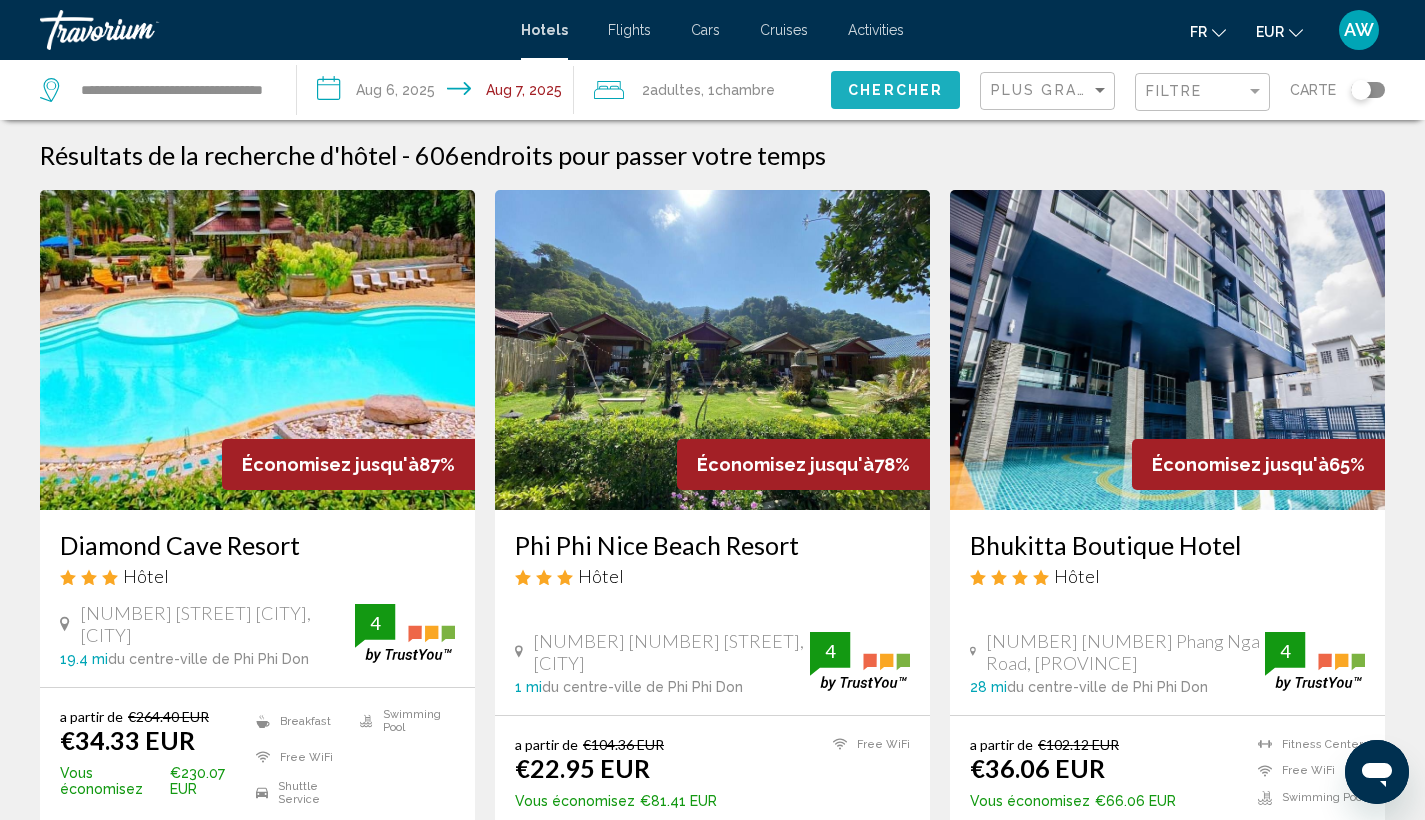 click on "Chercher" 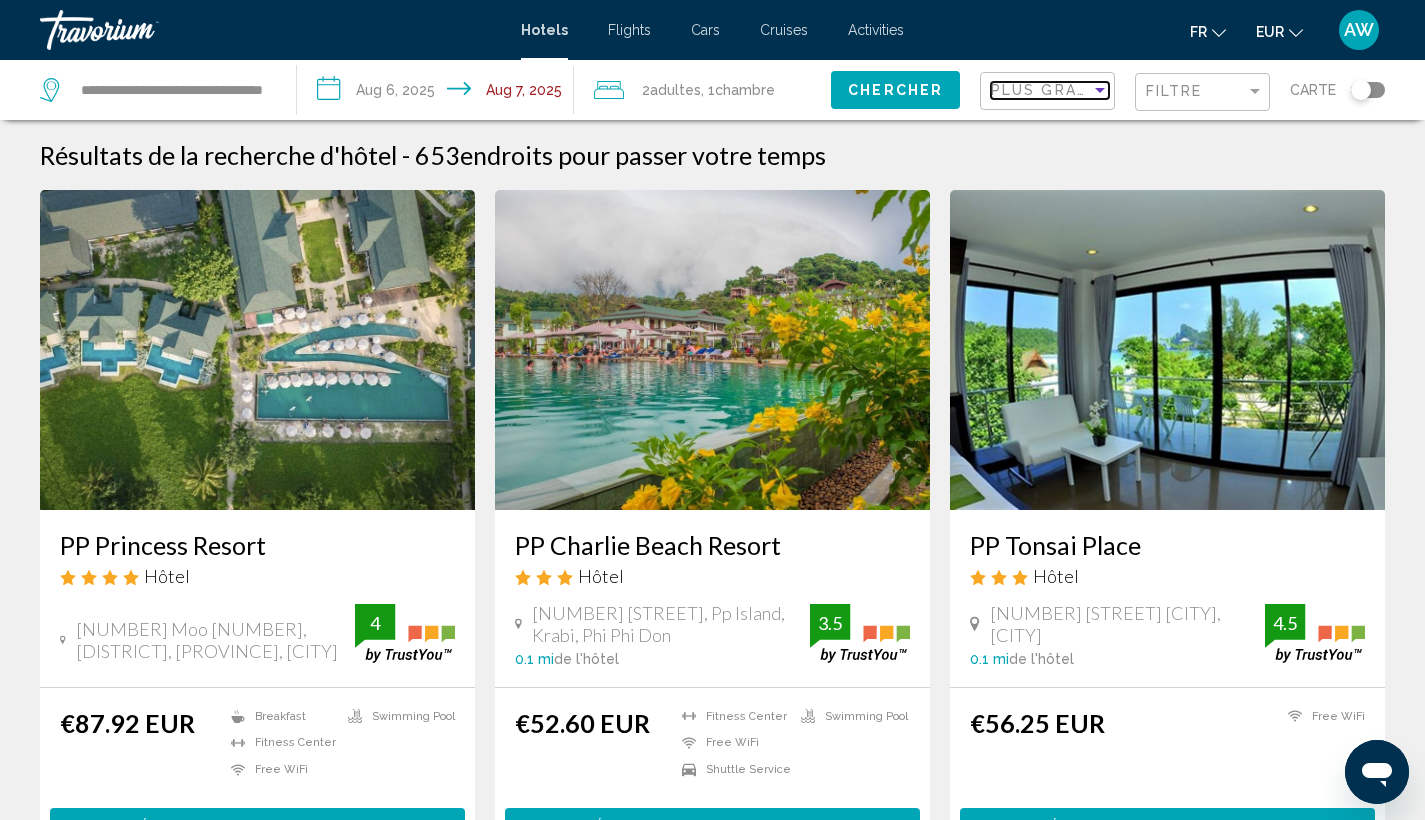 click at bounding box center (1100, 90) 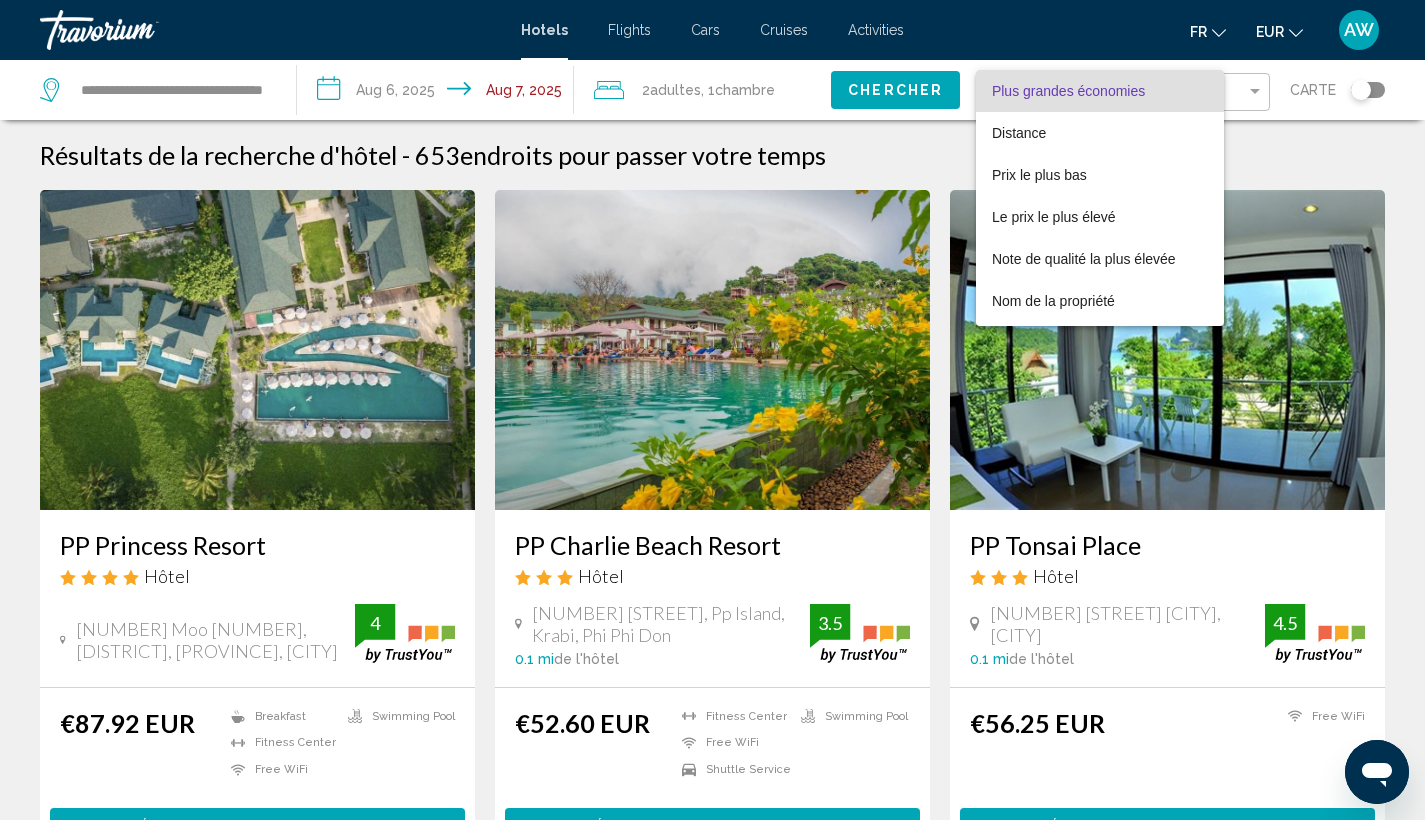 click on "Plus grandes économies" at bounding box center (1068, 91) 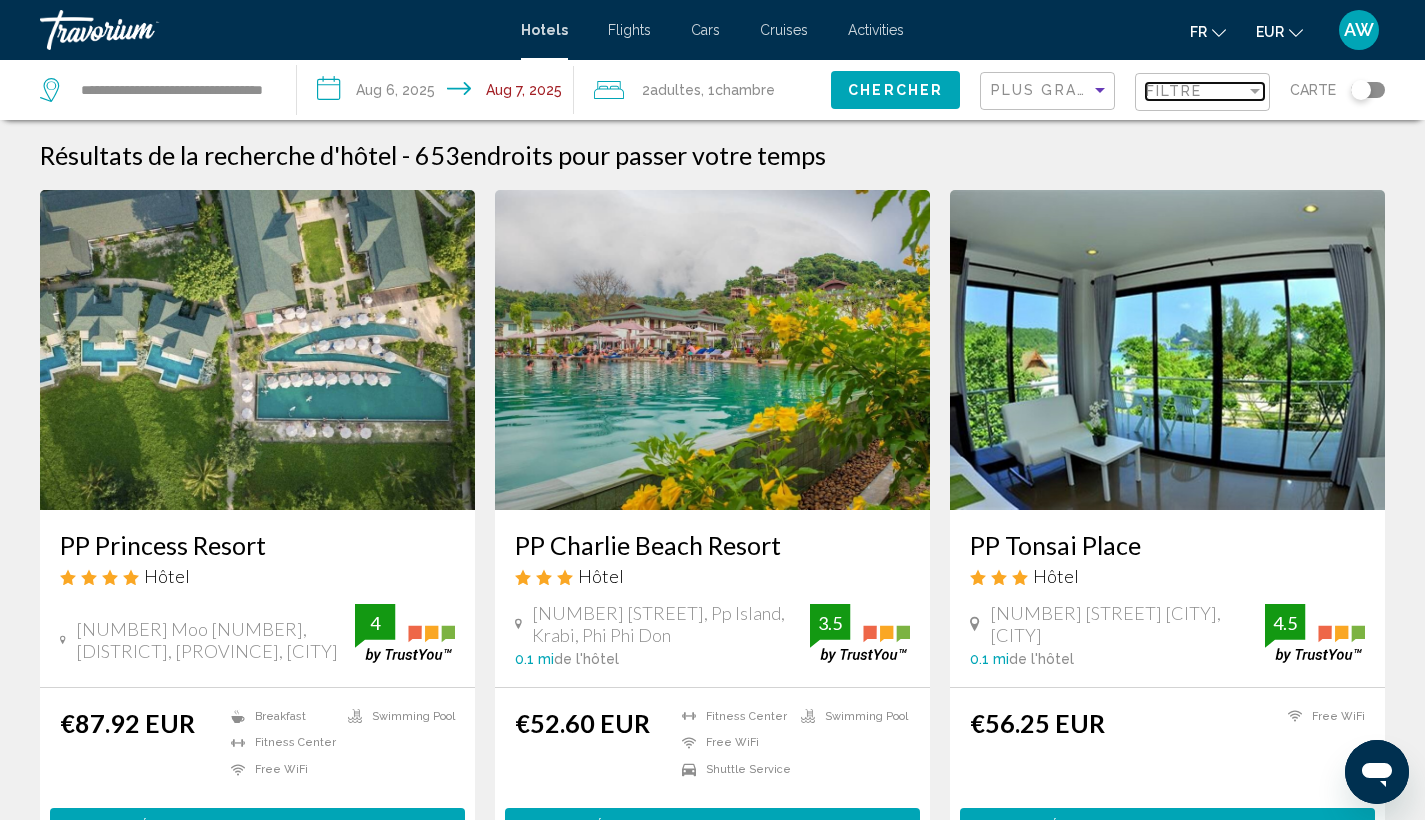 click on "Filtre" at bounding box center (1196, 91) 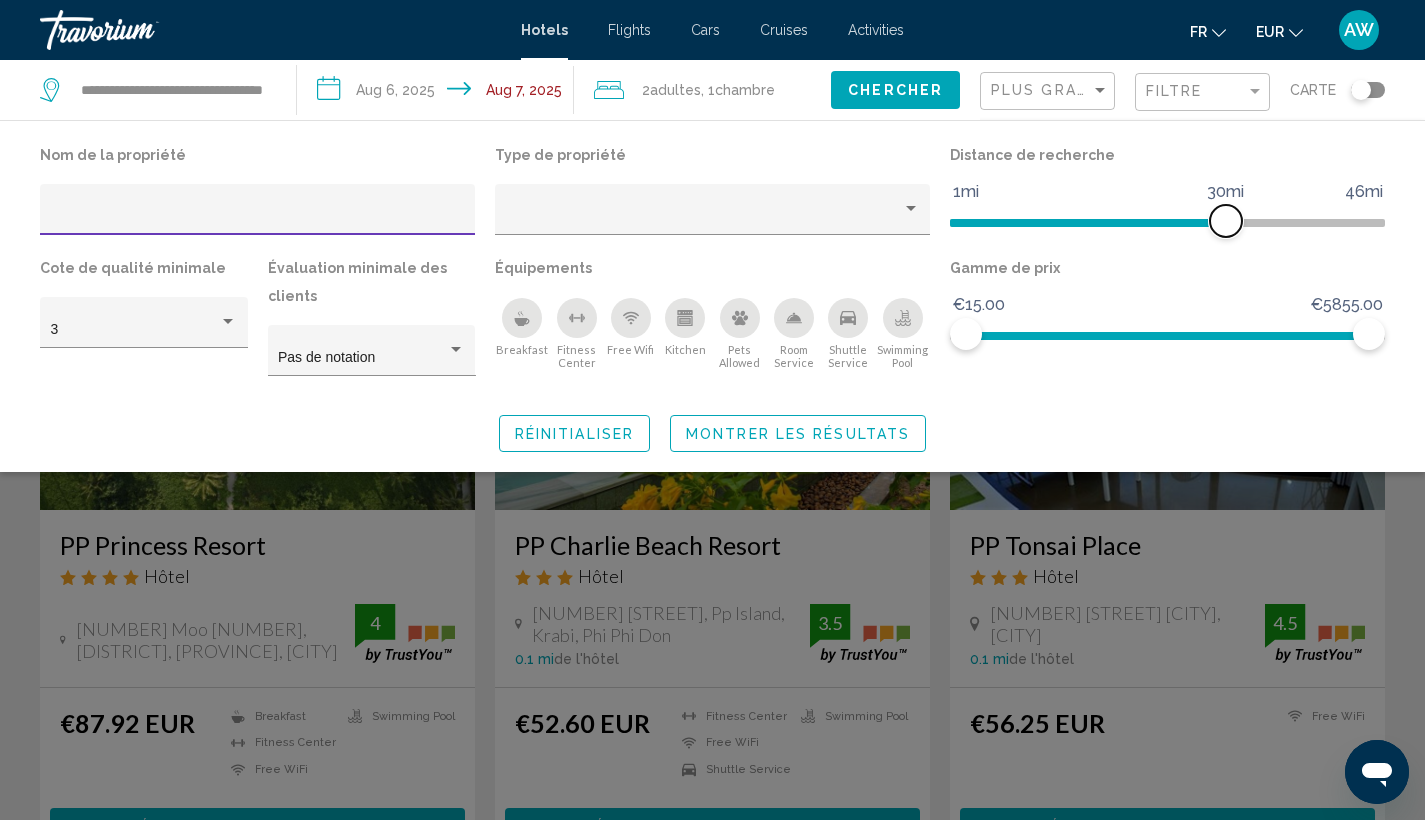 click on "1mi 46mi 30mi" 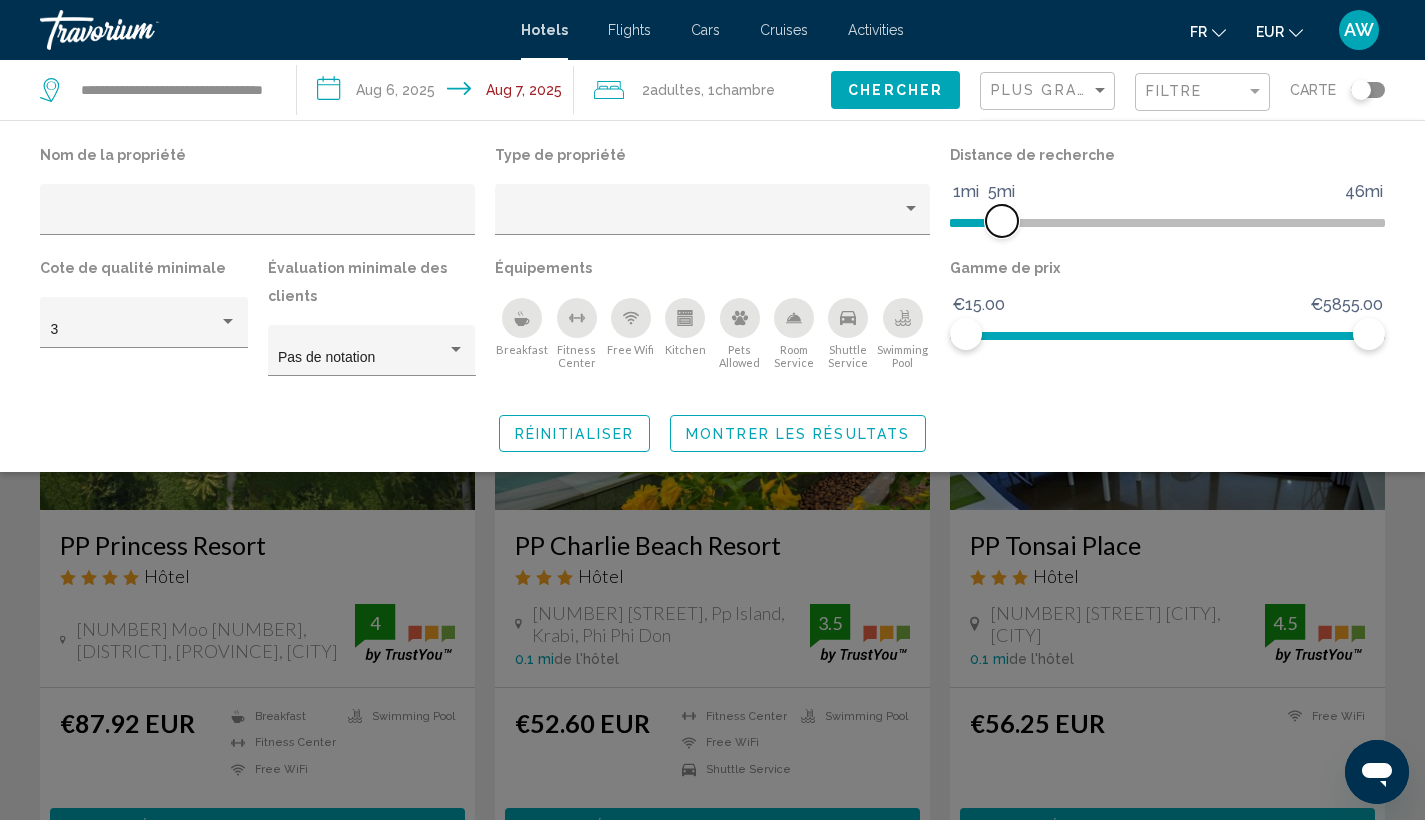 drag, startPoint x: 988, startPoint y: 223, endPoint x: 1008, endPoint y: 223, distance: 20 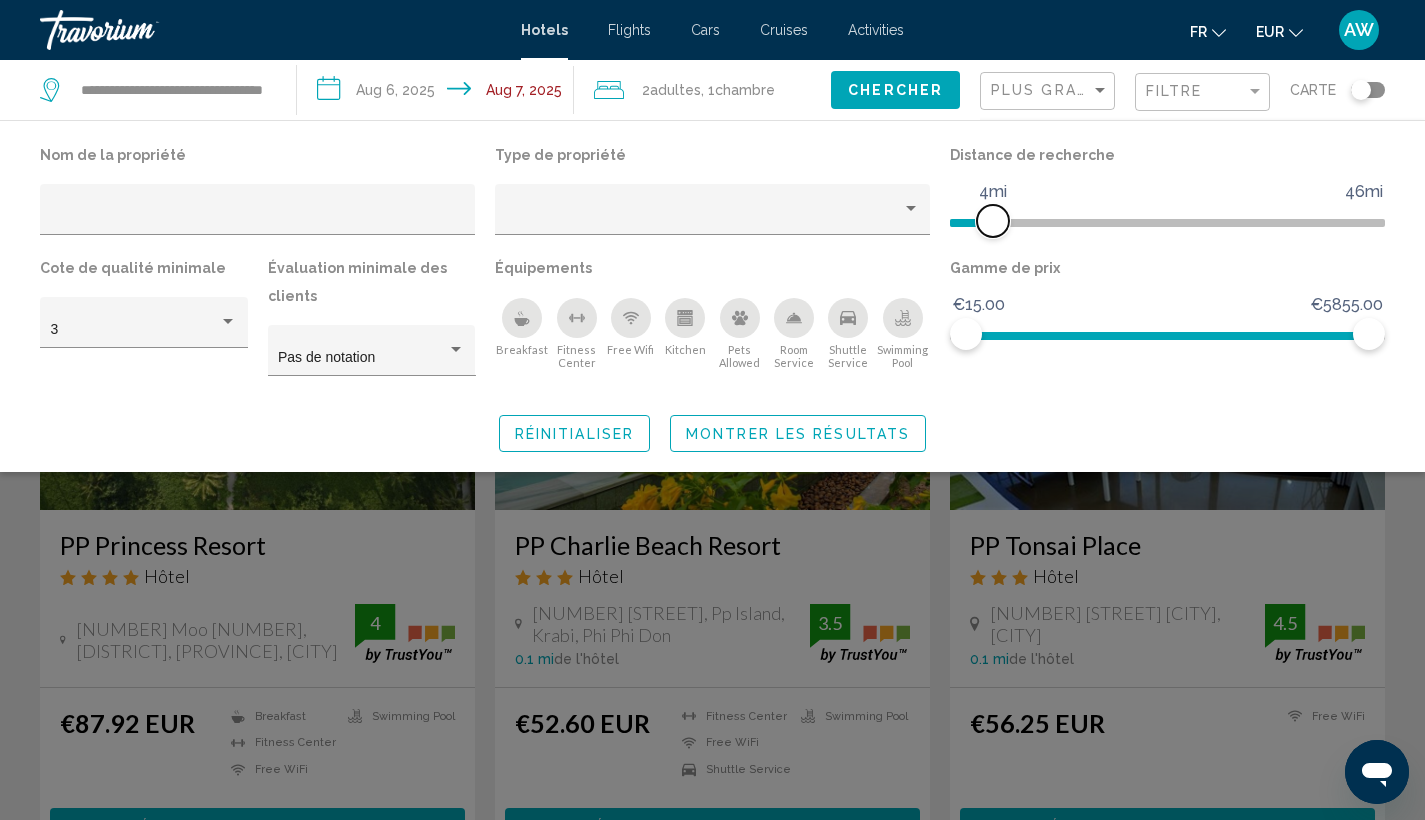 drag, startPoint x: 1008, startPoint y: 223, endPoint x: 997, endPoint y: 223, distance: 11 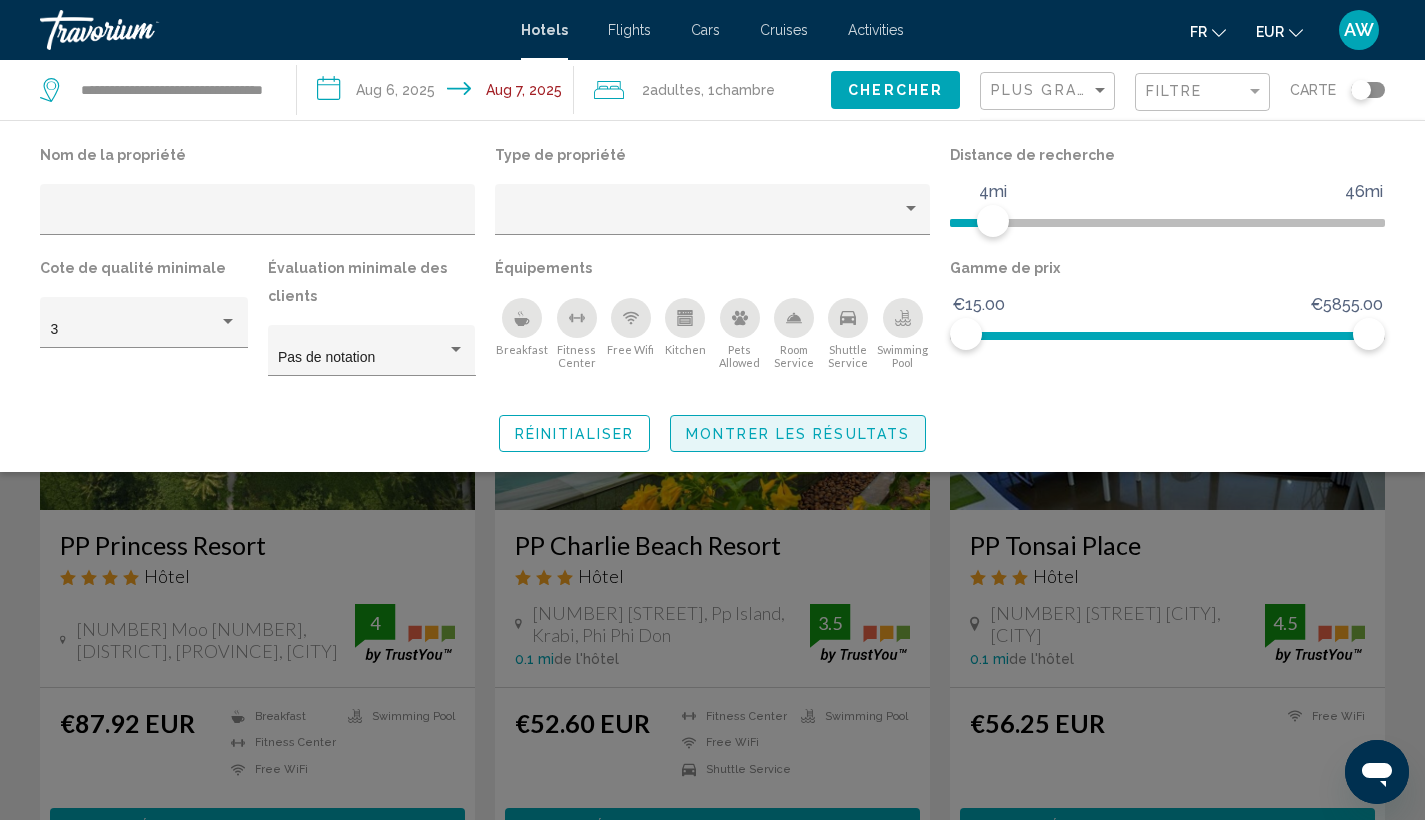 click on "Montrer les résultats" 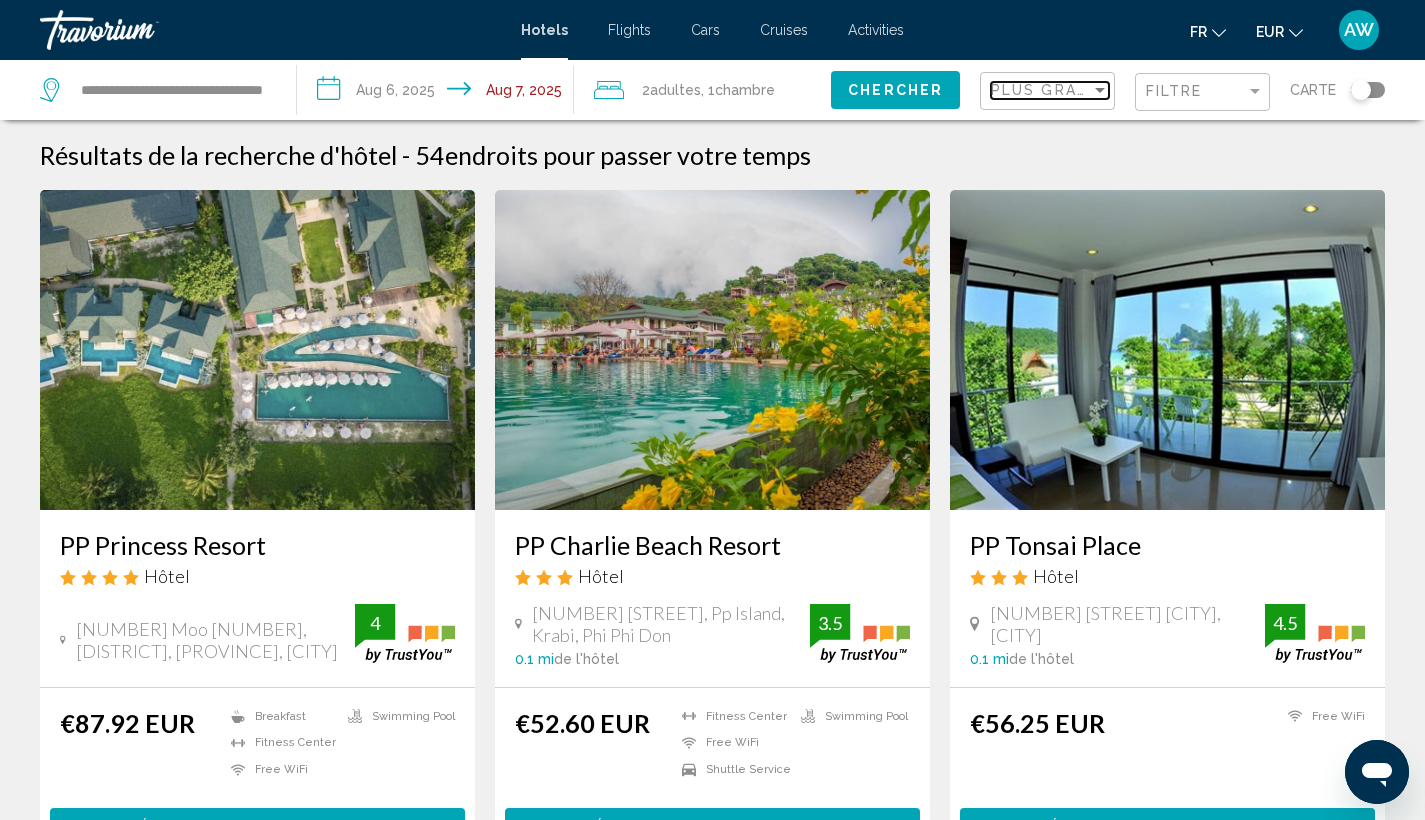 click on "Plus grandes économies" at bounding box center (1110, 90) 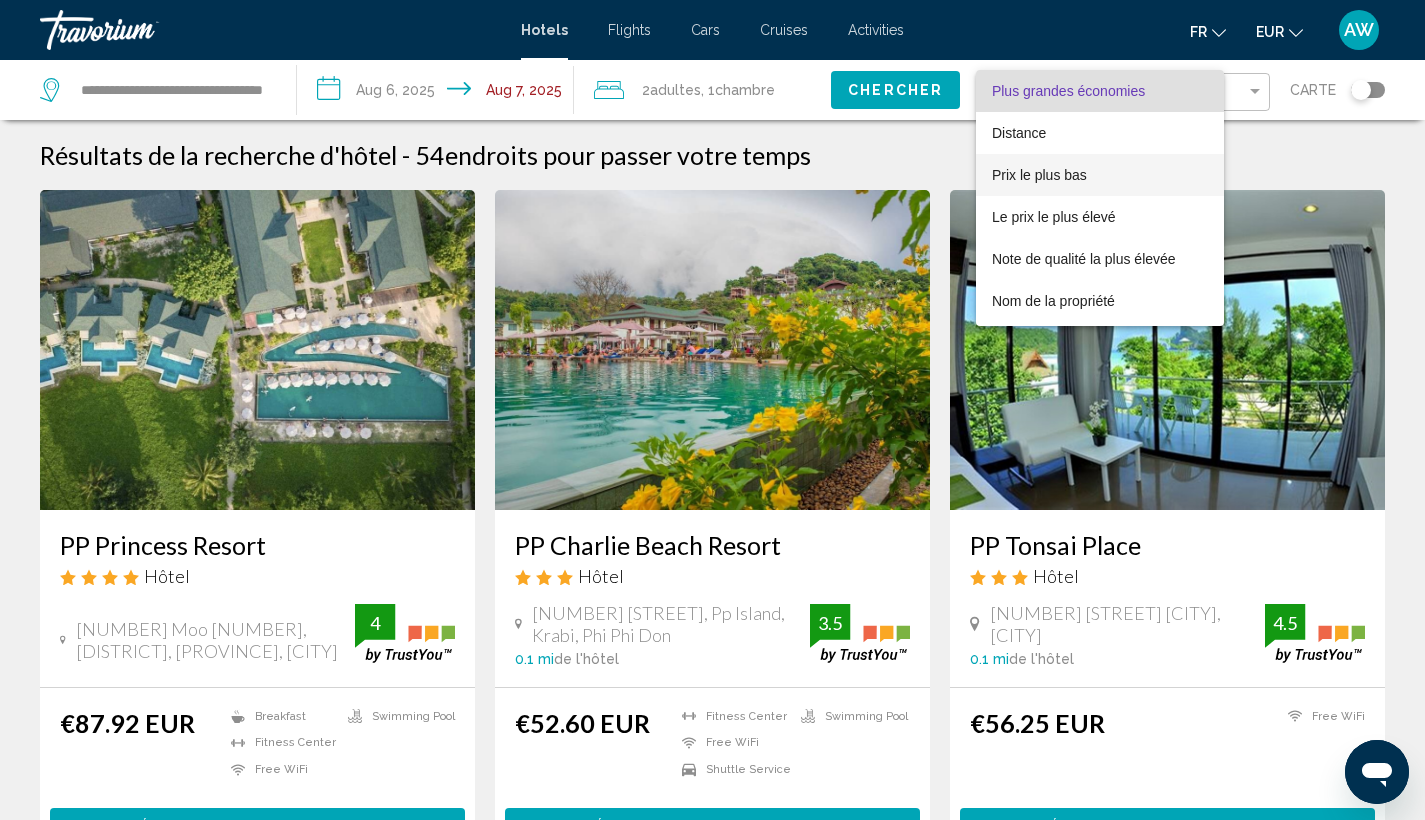 click on "Prix le plus bas" at bounding box center (1039, 175) 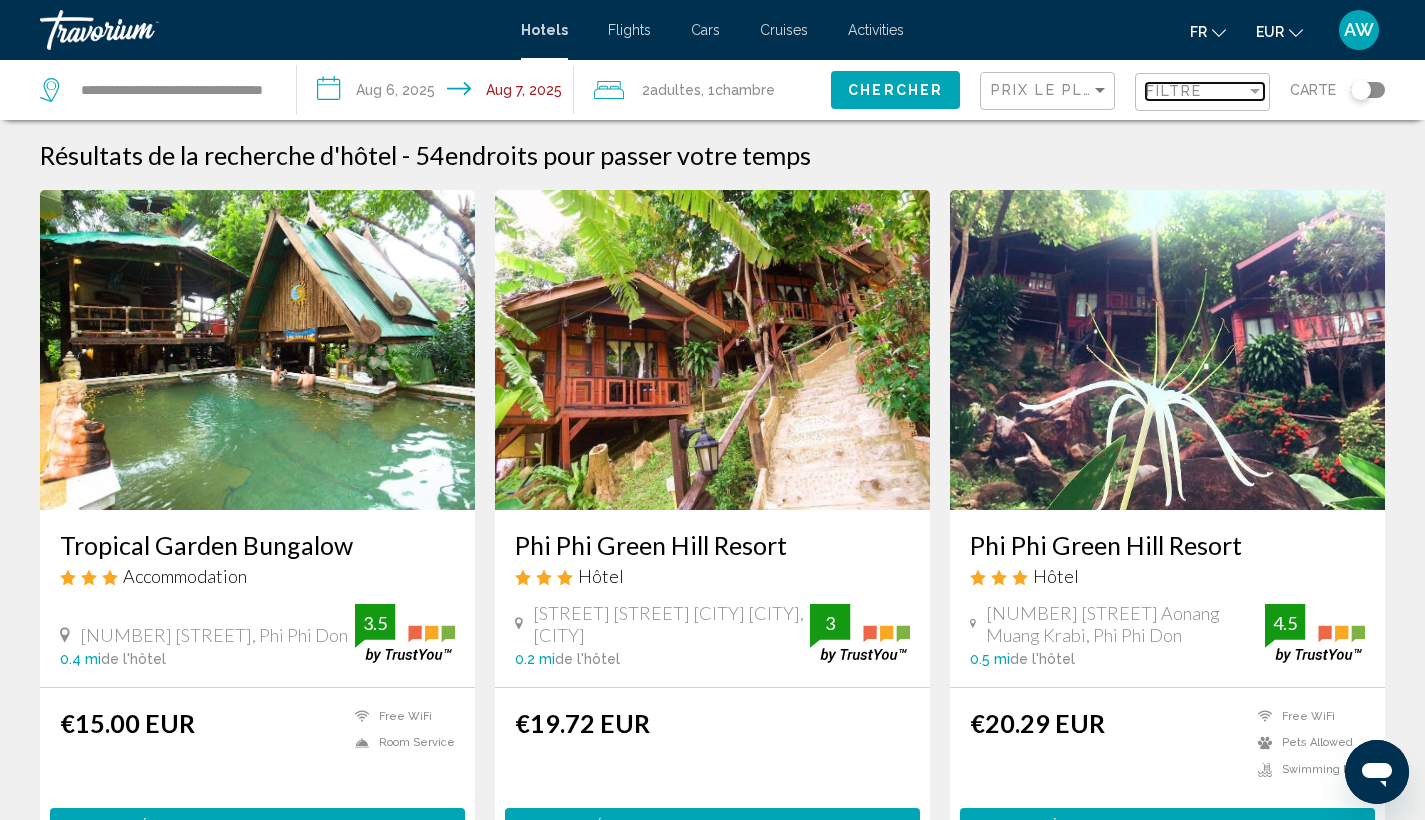 click on "Filtre" at bounding box center (1174, 91) 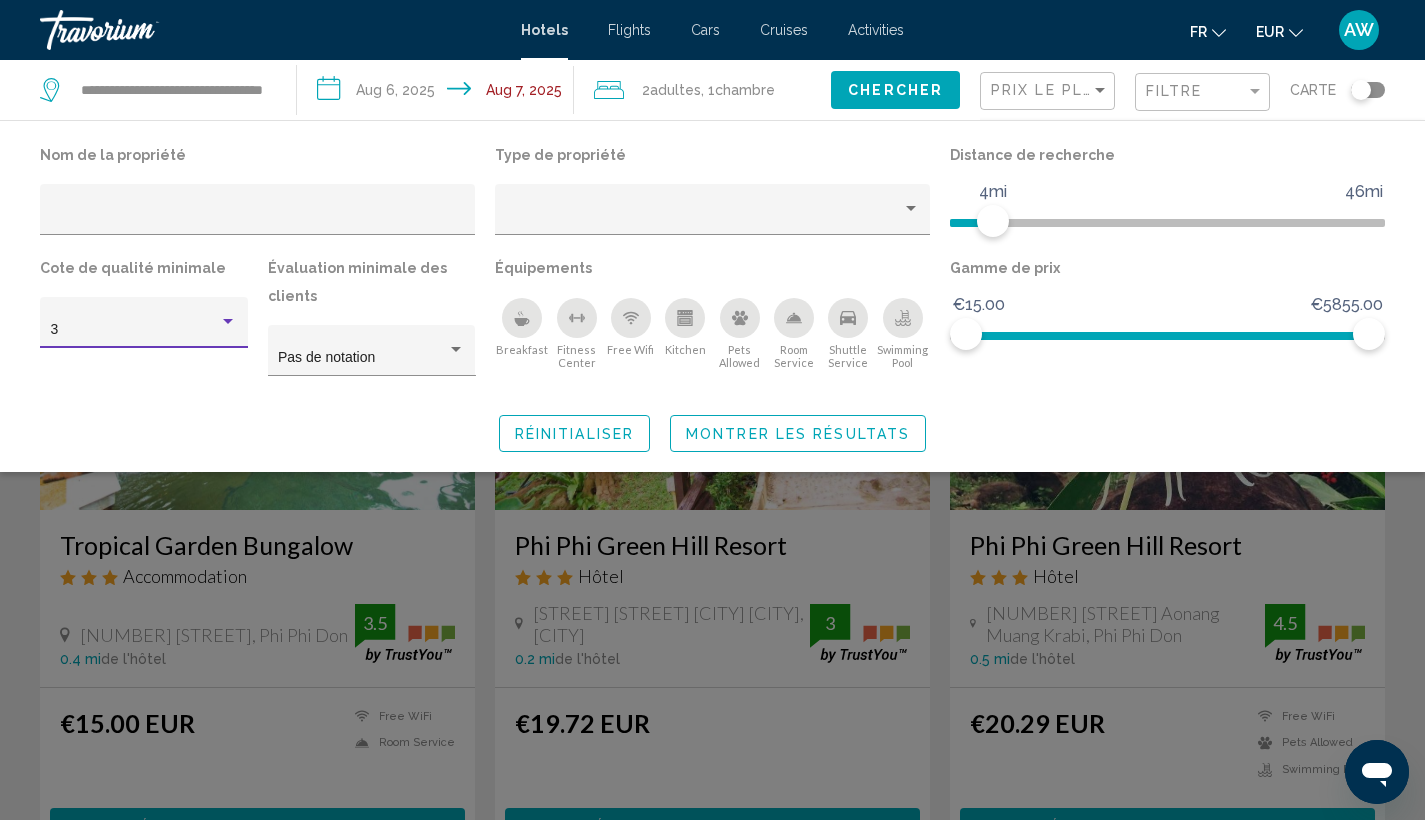 click at bounding box center (228, 322) 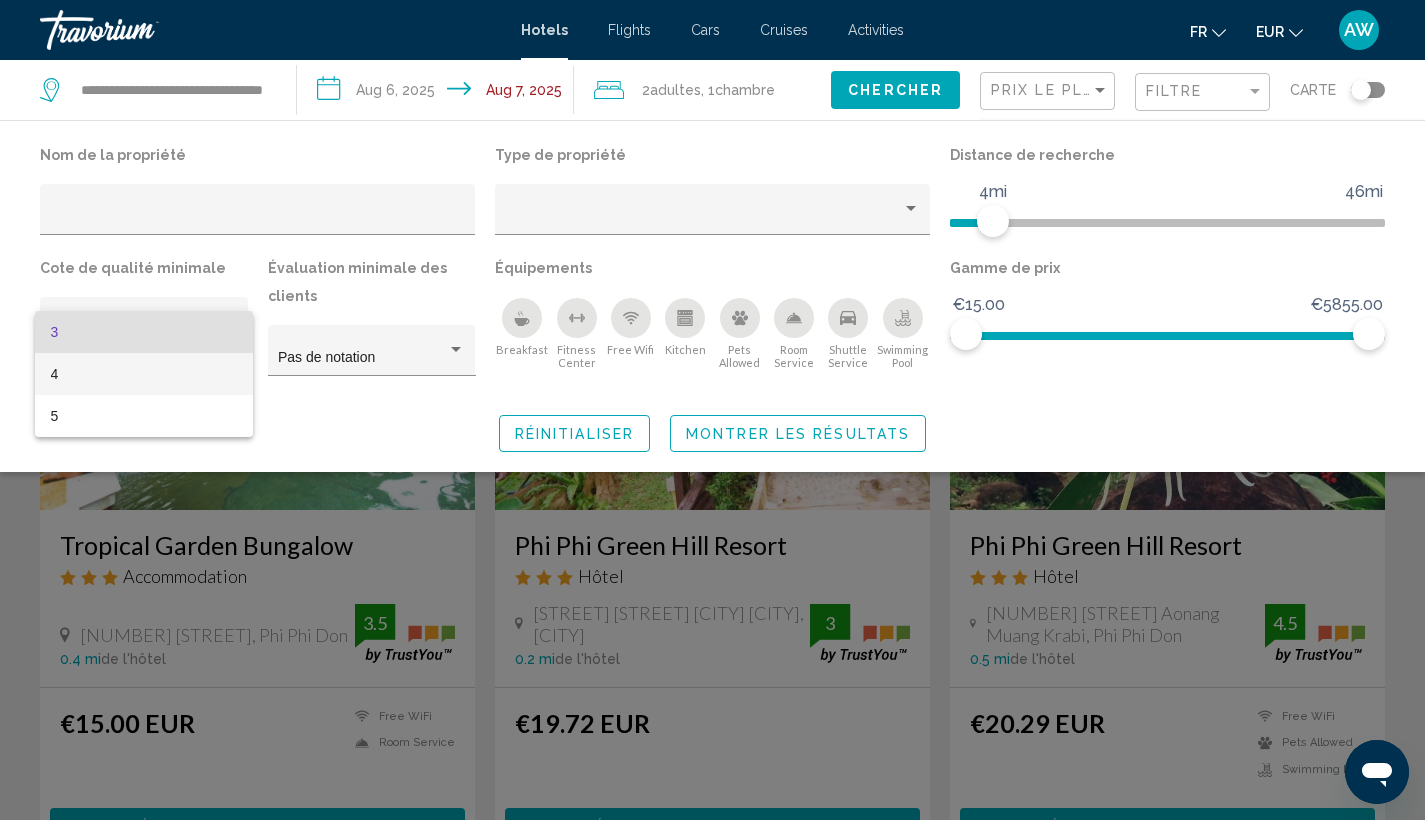 click on "4" at bounding box center [144, 374] 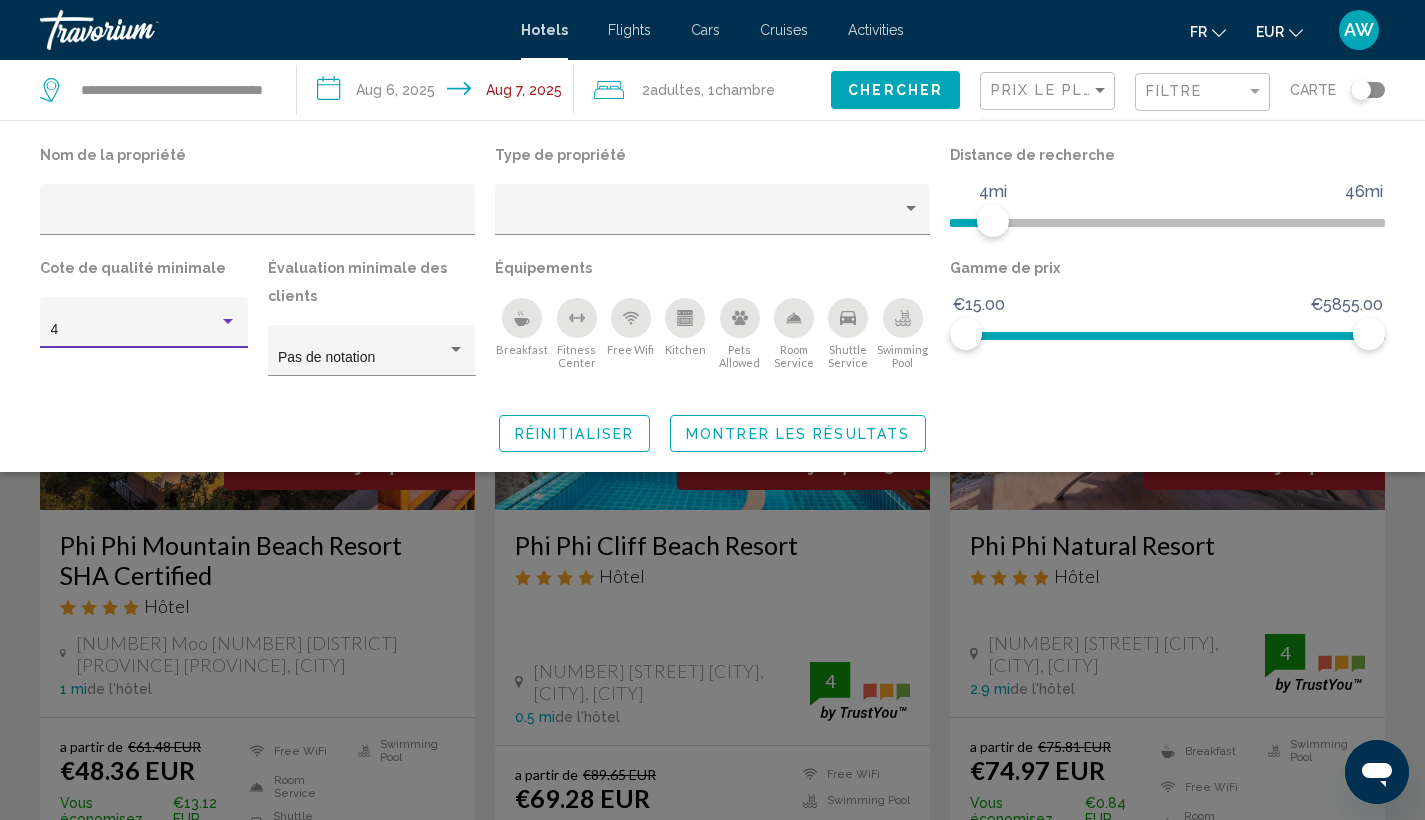 click on "Montrer les résultats" 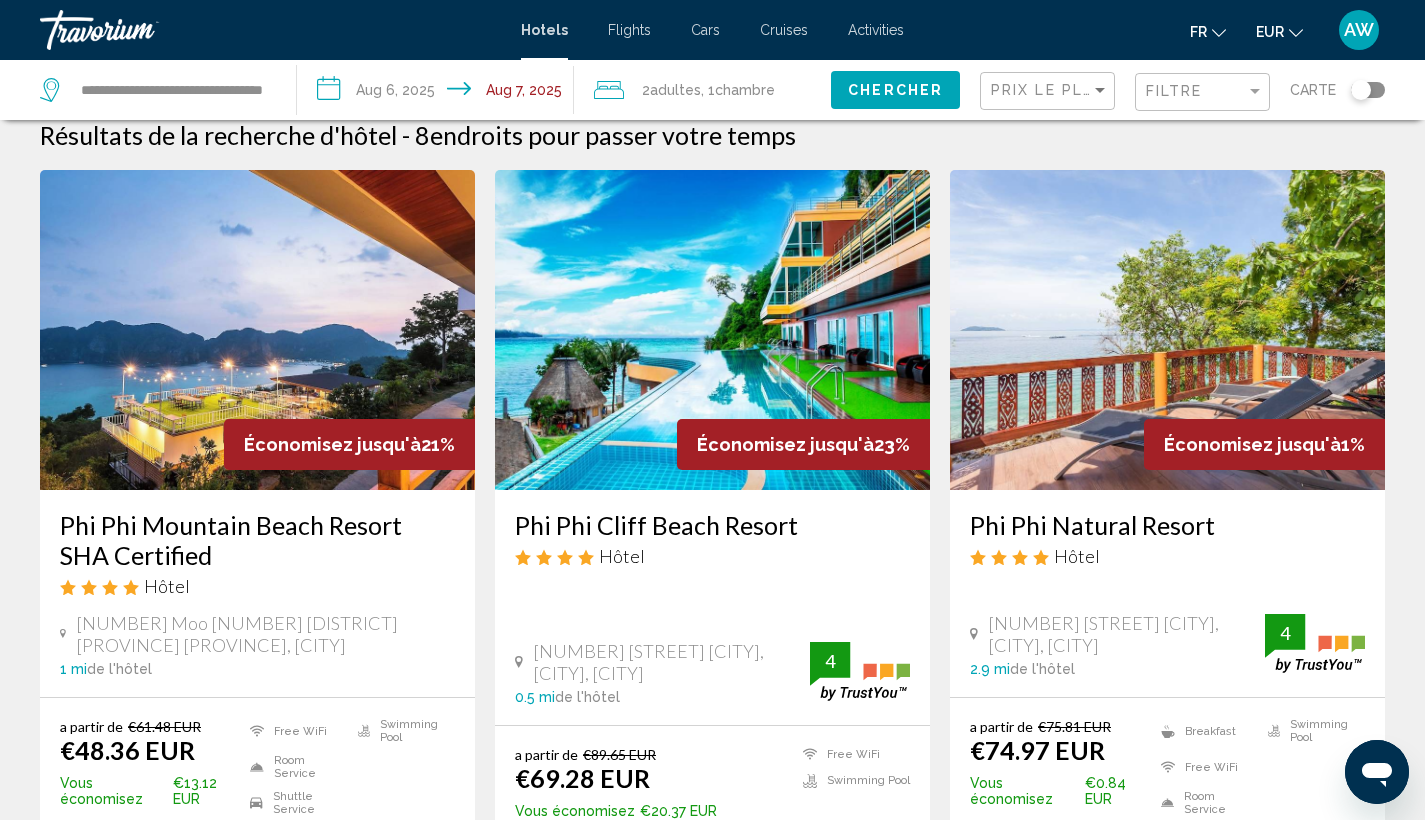 scroll, scrollTop: 22, scrollLeft: 0, axis: vertical 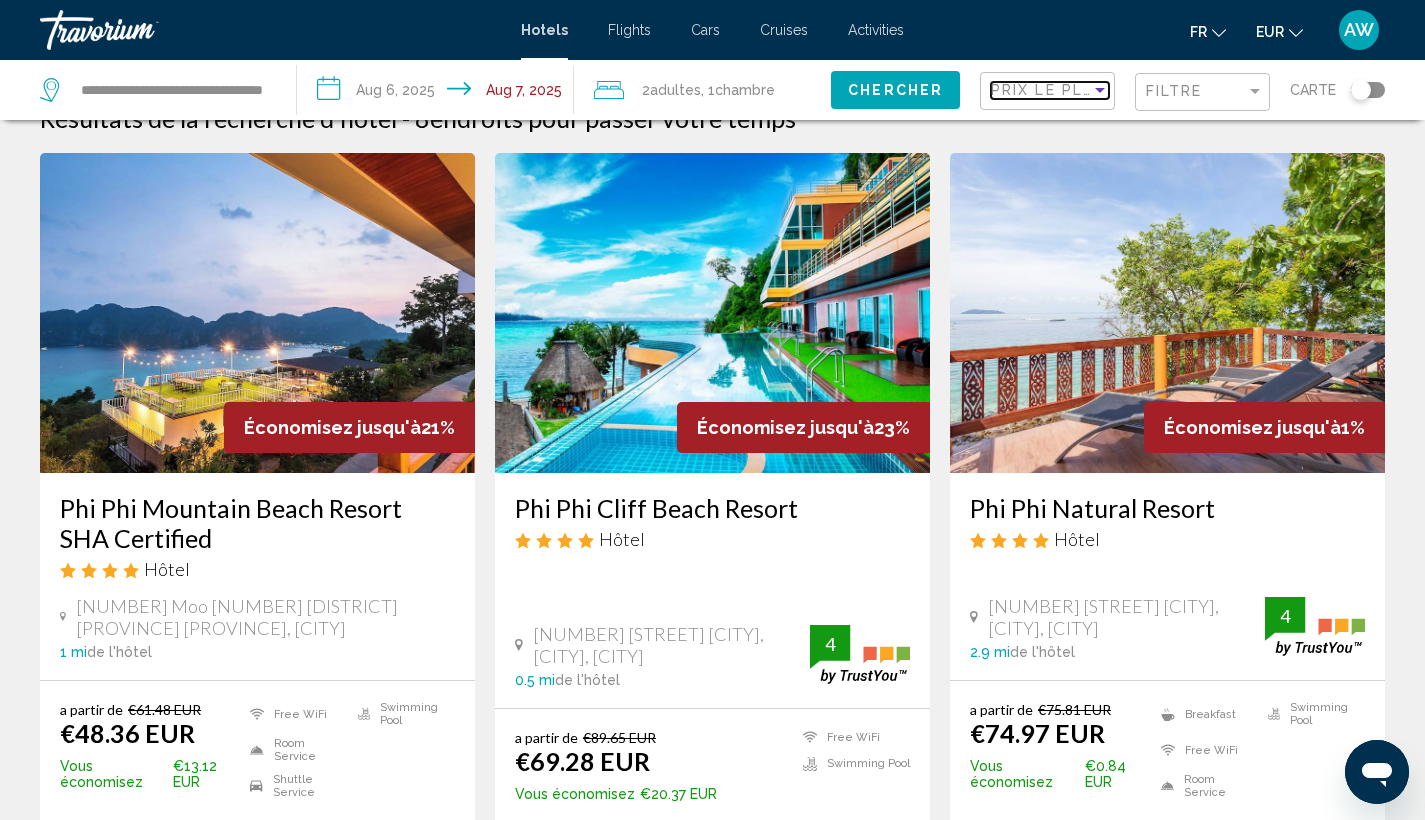 click at bounding box center [1100, 90] 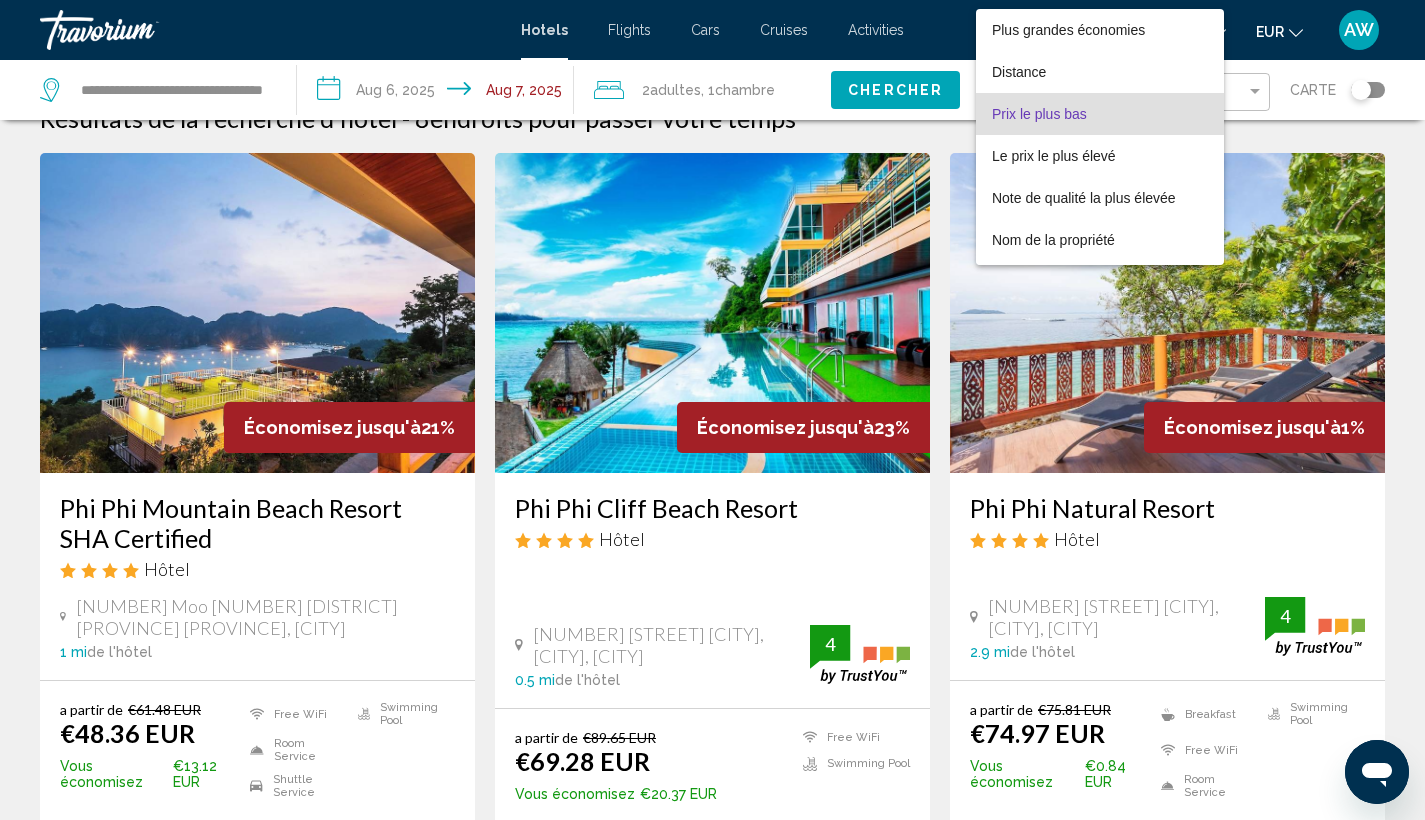scroll, scrollTop: 23, scrollLeft: 0, axis: vertical 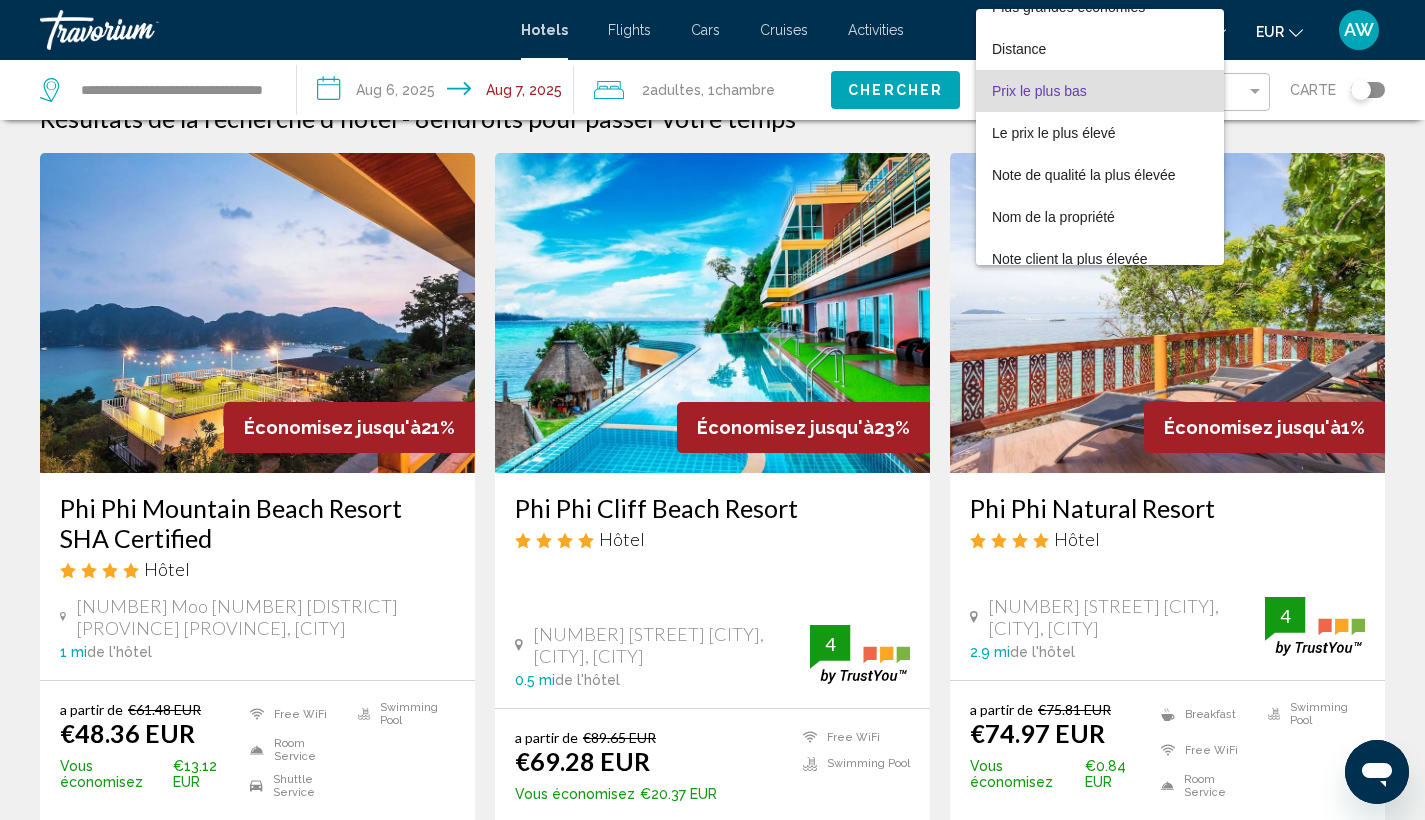 click on "Prix le plus bas" at bounding box center [1100, 91] 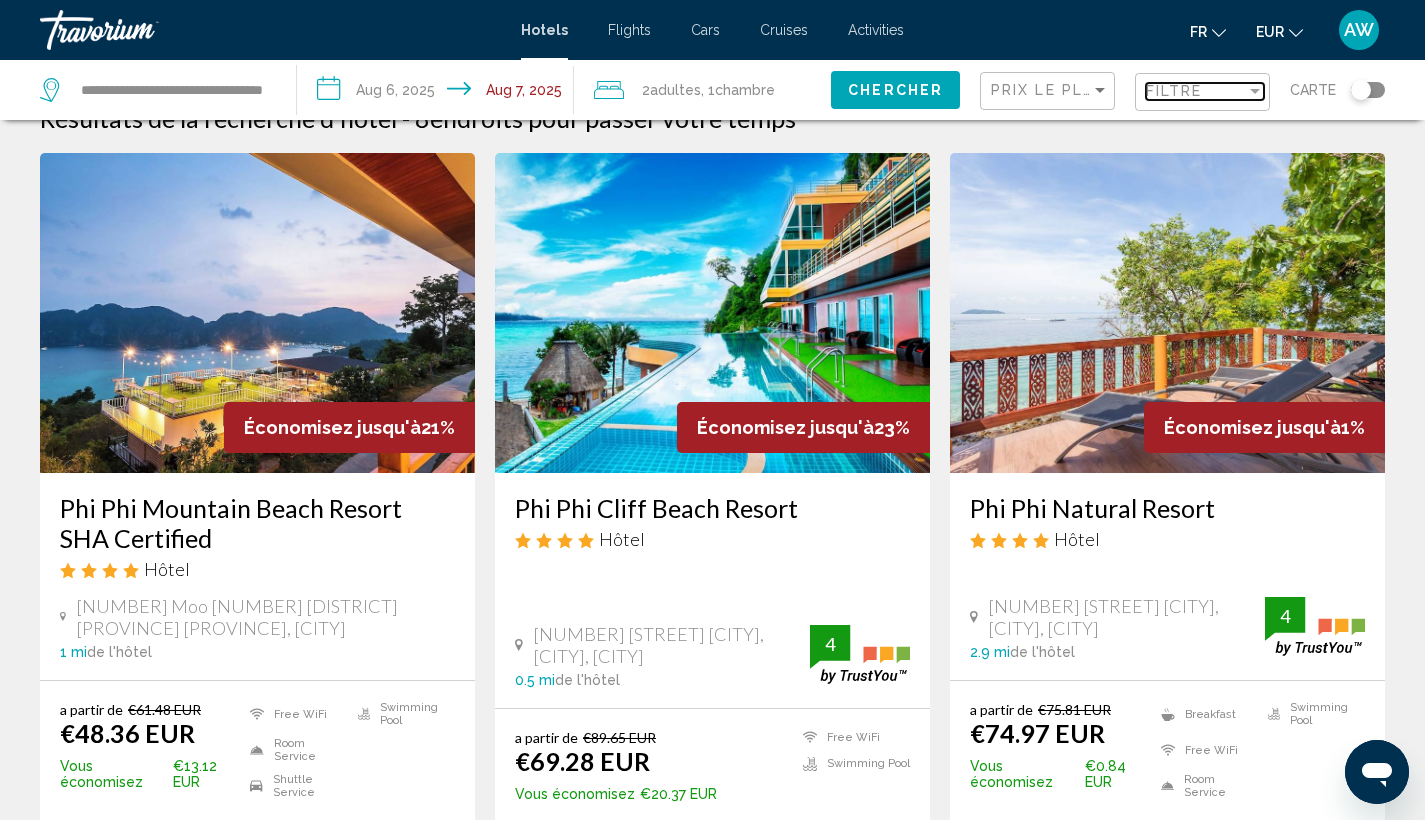 click on "Filtre" at bounding box center (1174, 91) 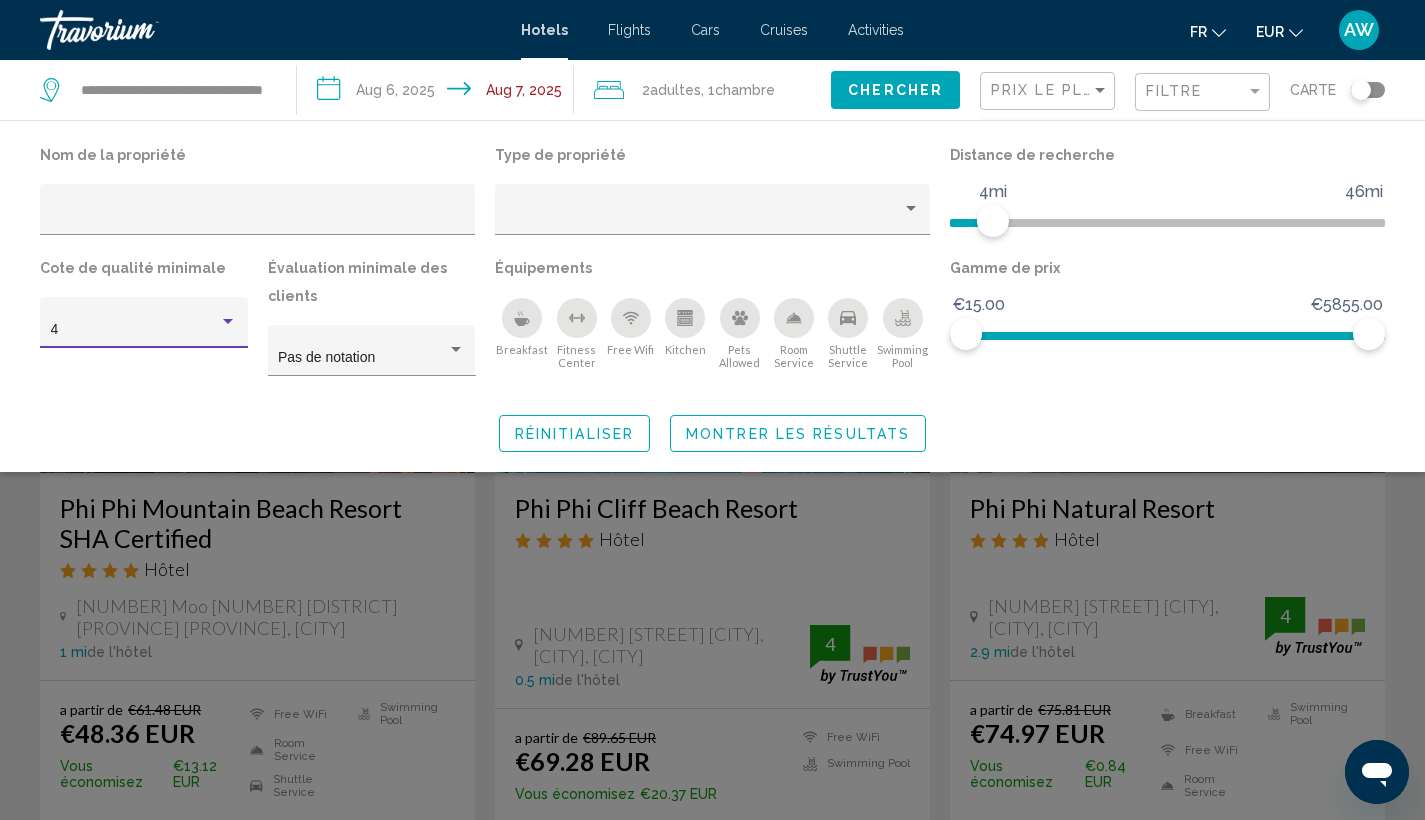 click on "4" at bounding box center (144, 330) 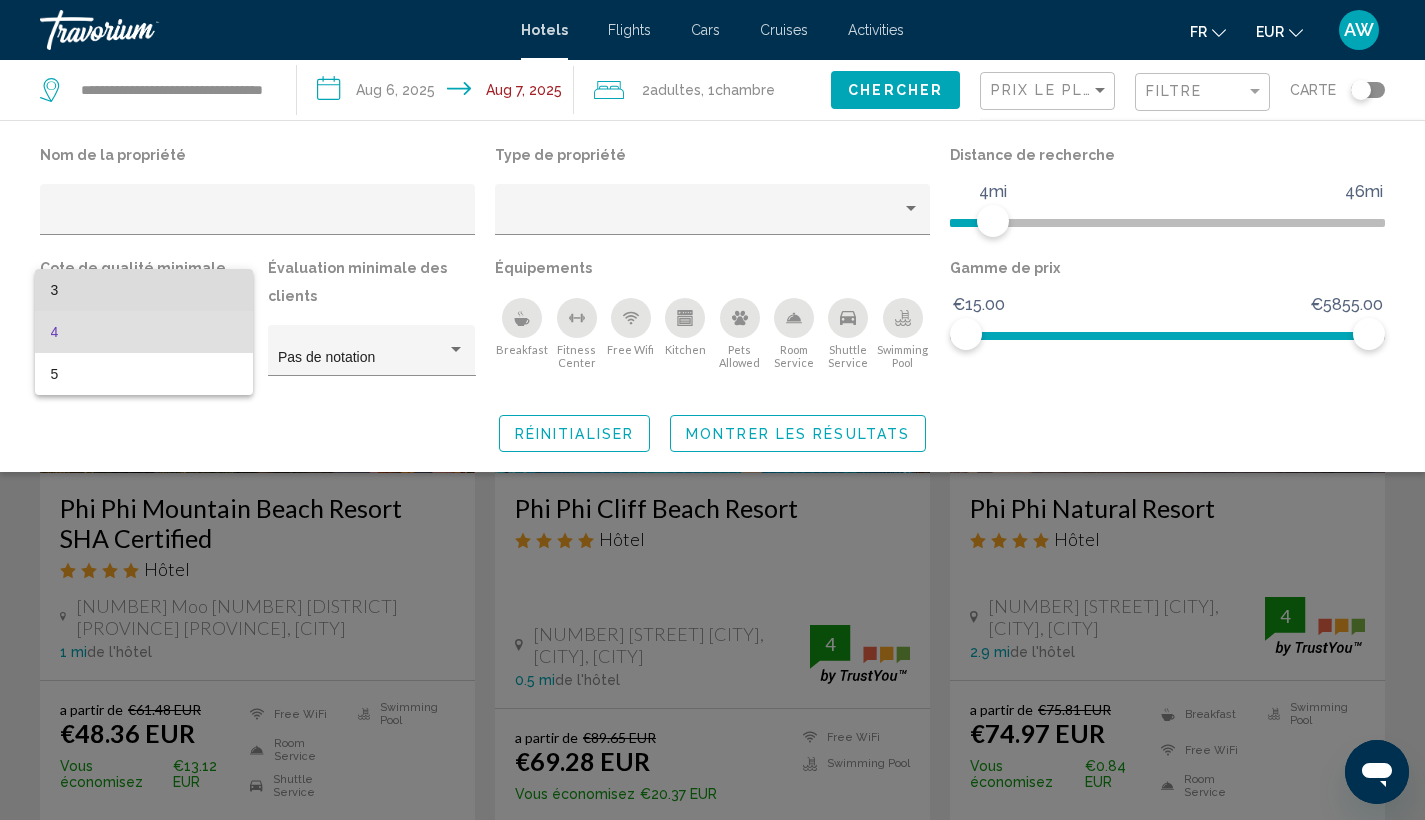 click on "3" at bounding box center [144, 290] 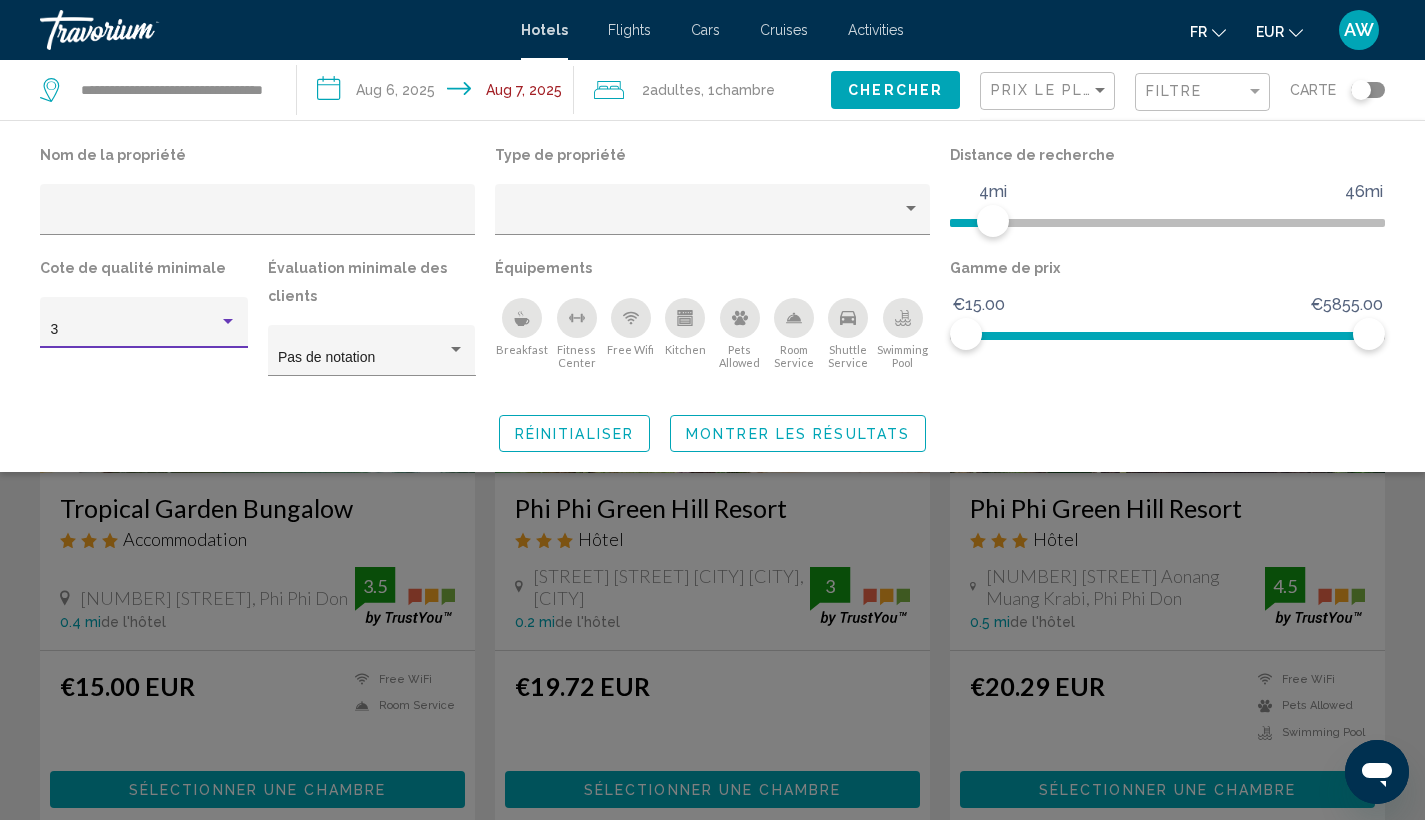 click on "Montrer les résultats" 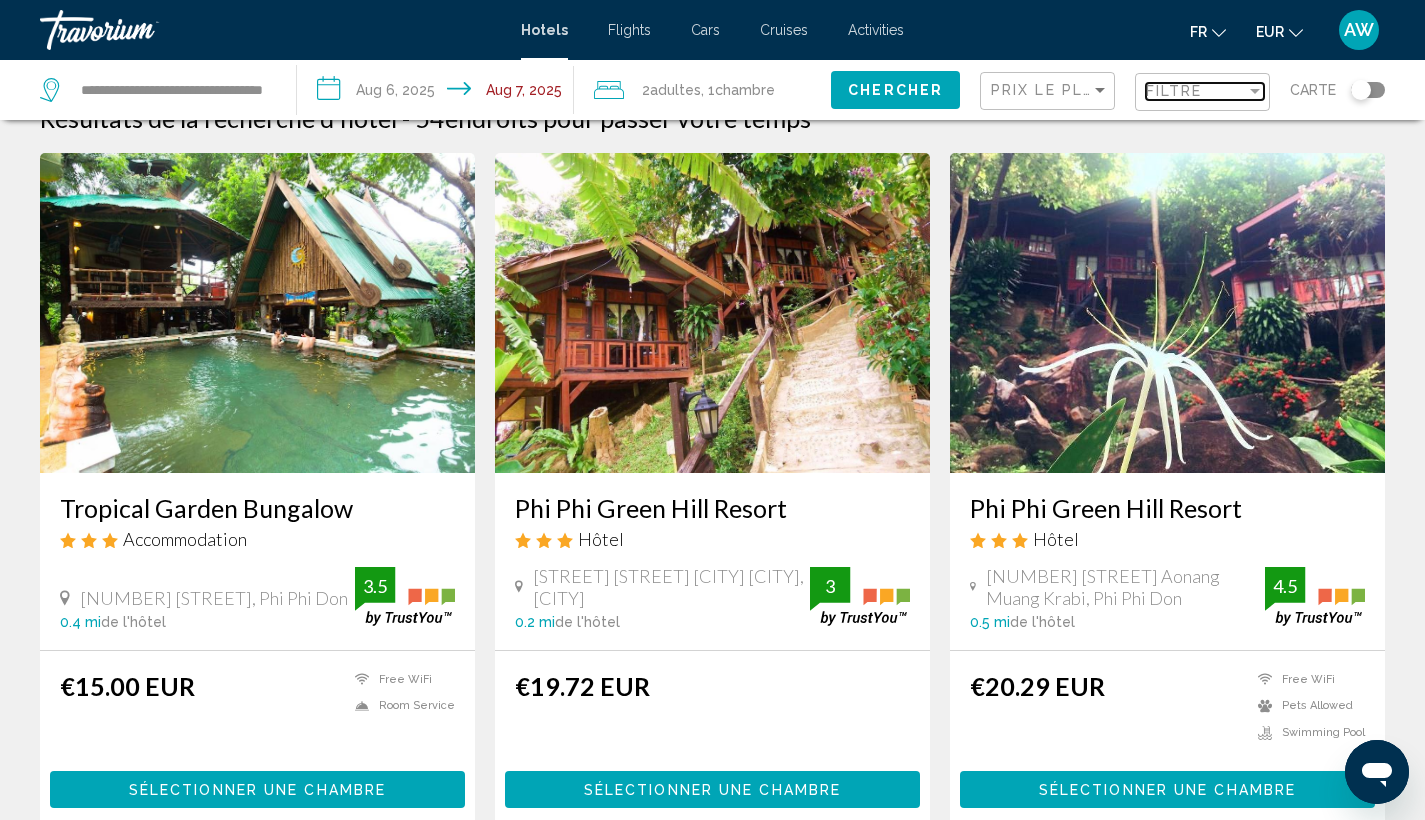 click on "Filtre" at bounding box center (1196, 91) 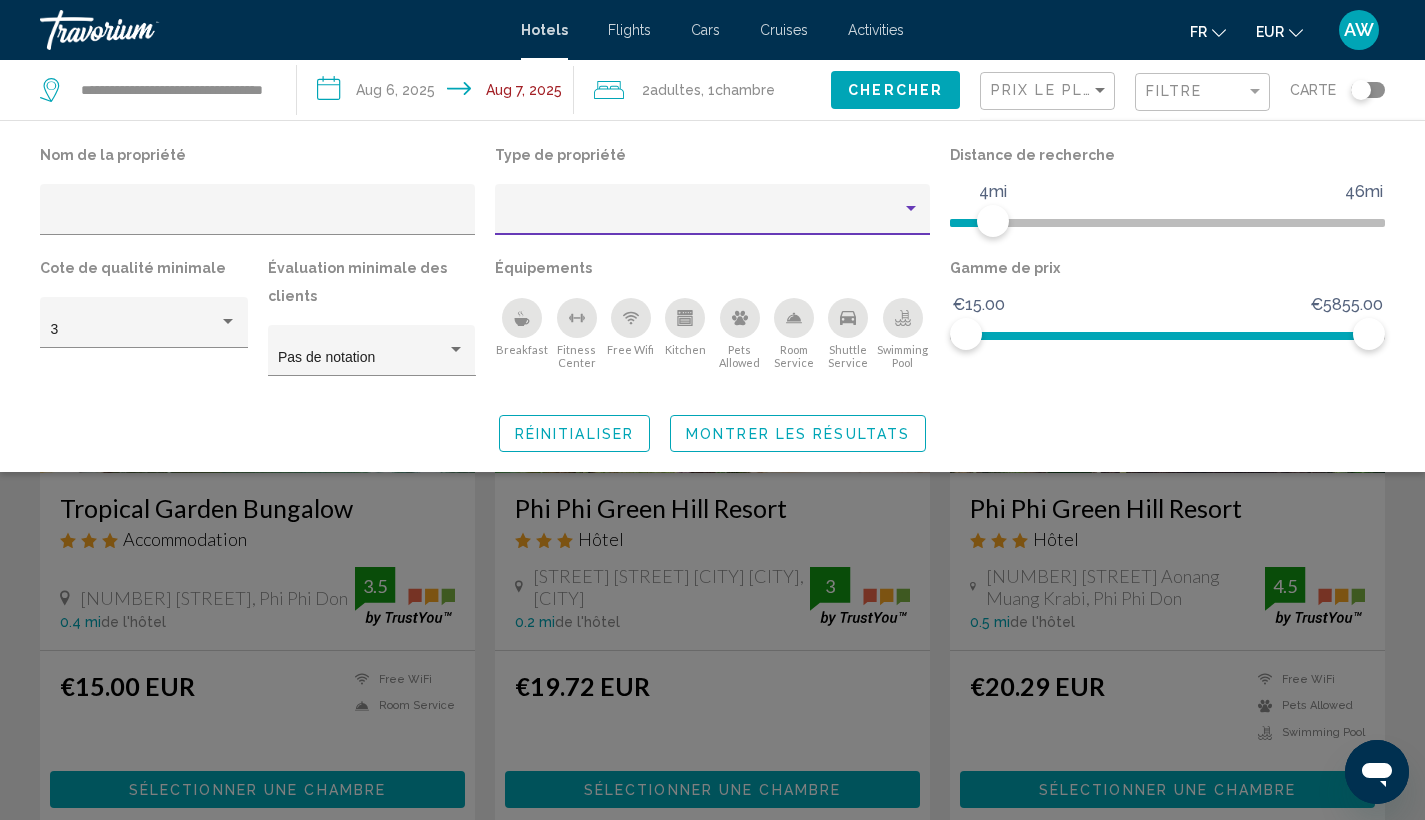 click at bounding box center (704, 217) 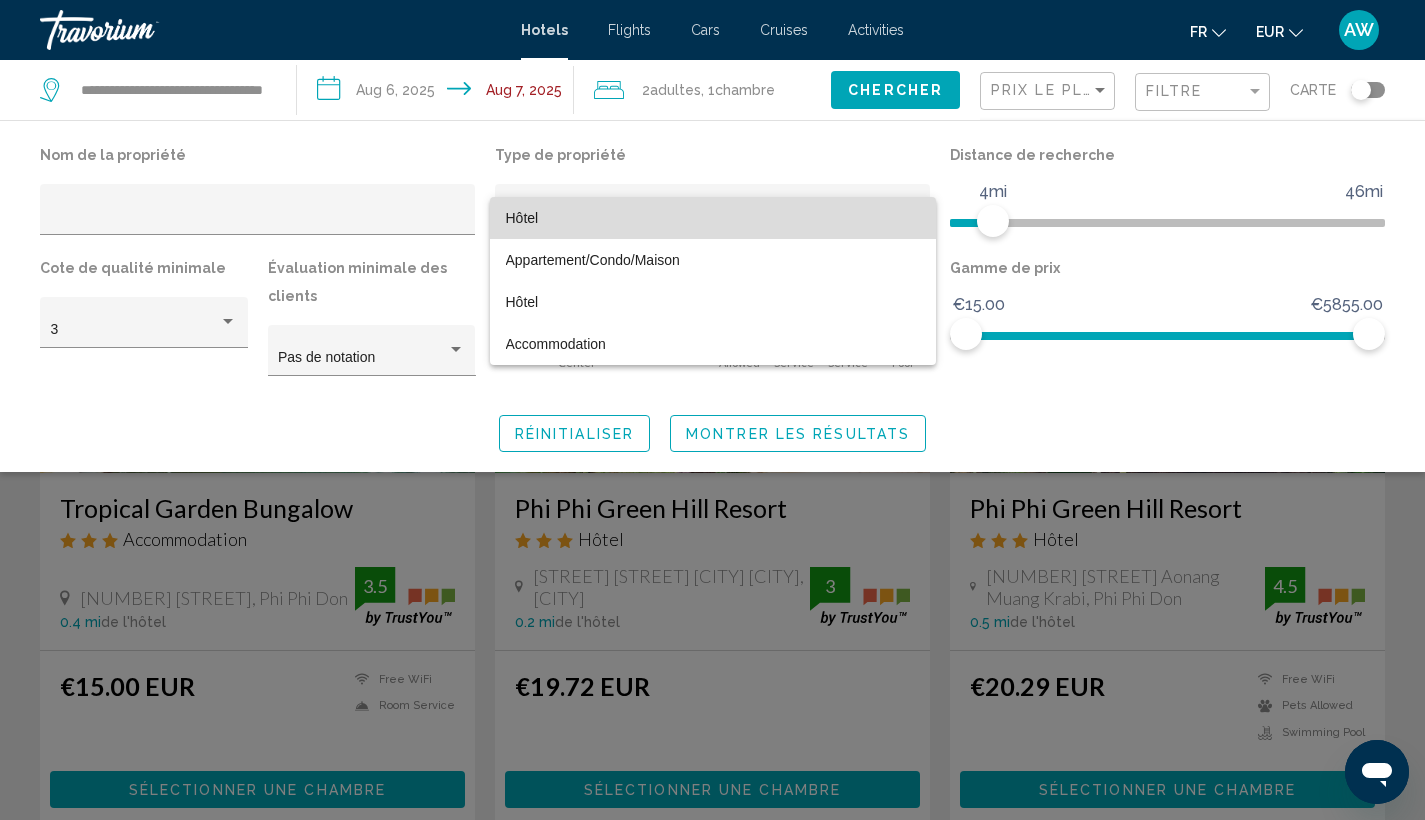 click on "Hôtel" at bounding box center (713, 218) 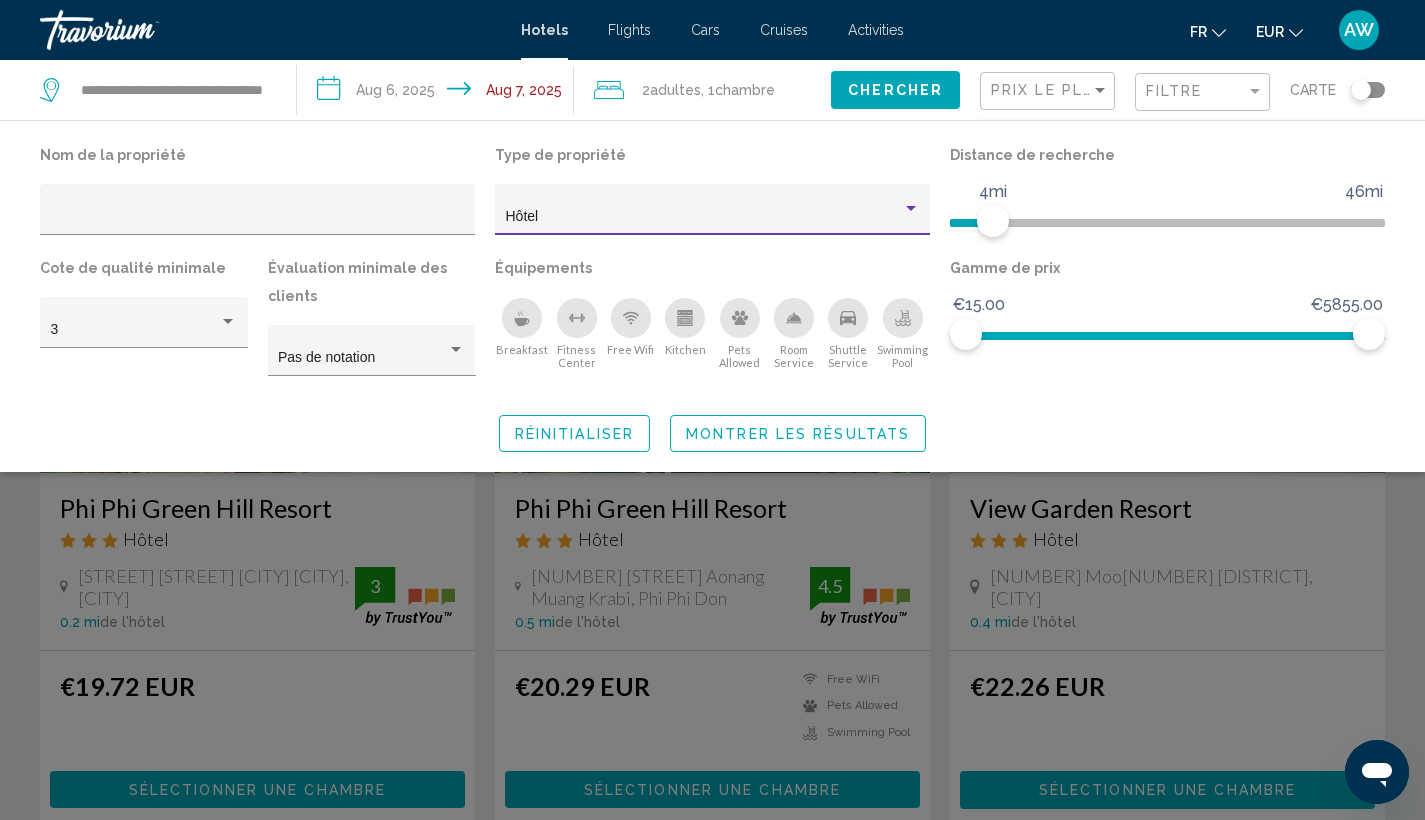 click on "Montrer les résultats" 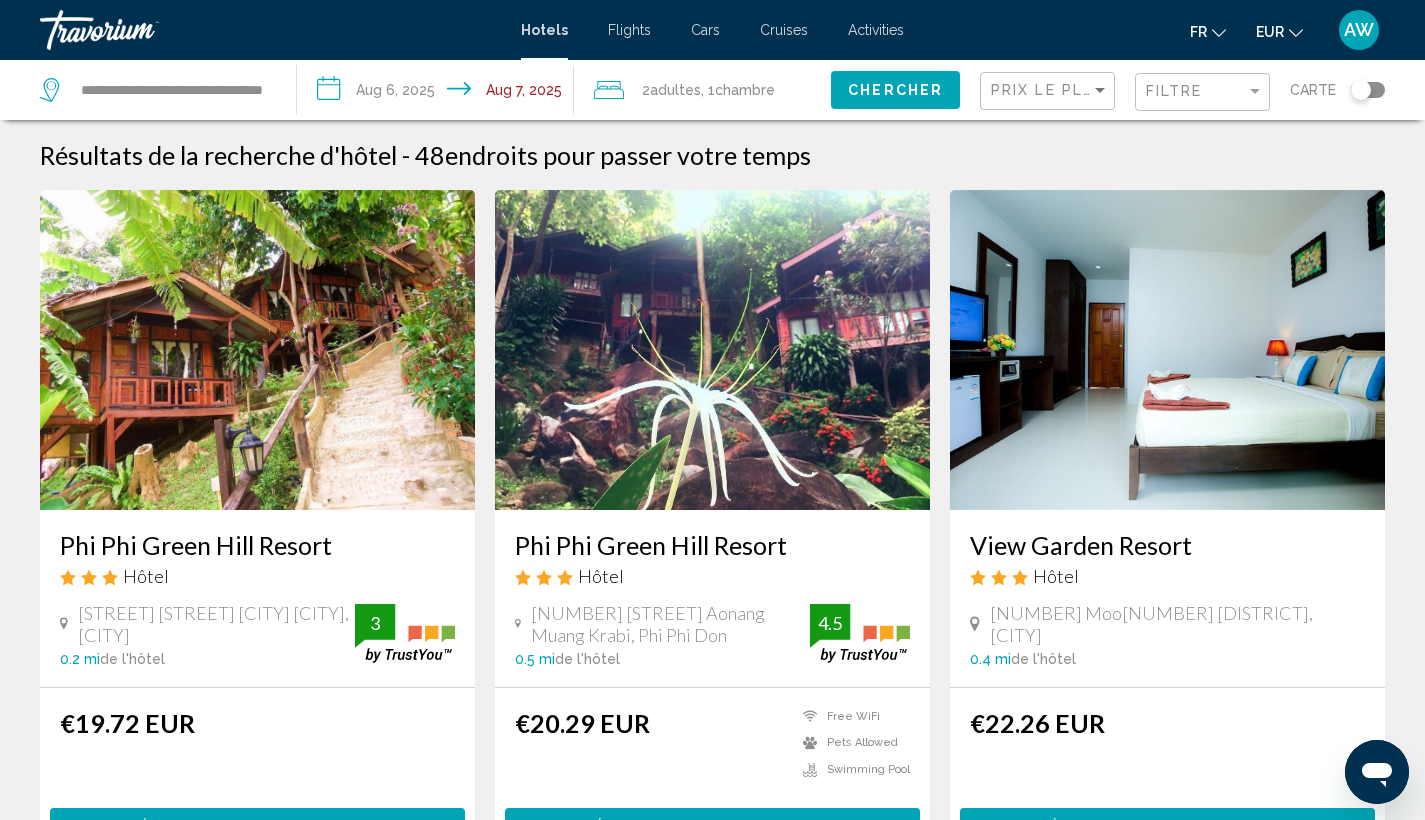 scroll, scrollTop: 0, scrollLeft: 0, axis: both 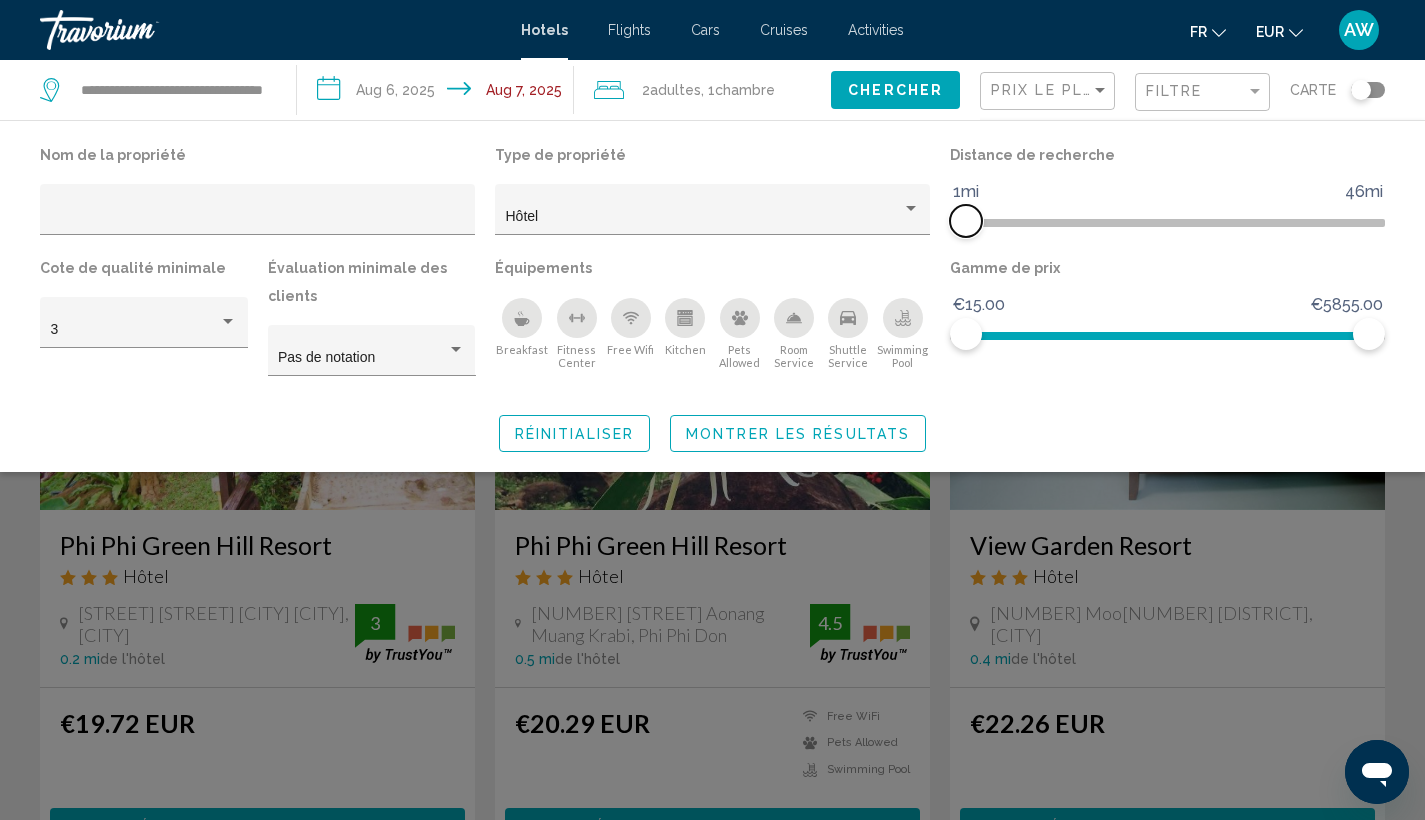 click 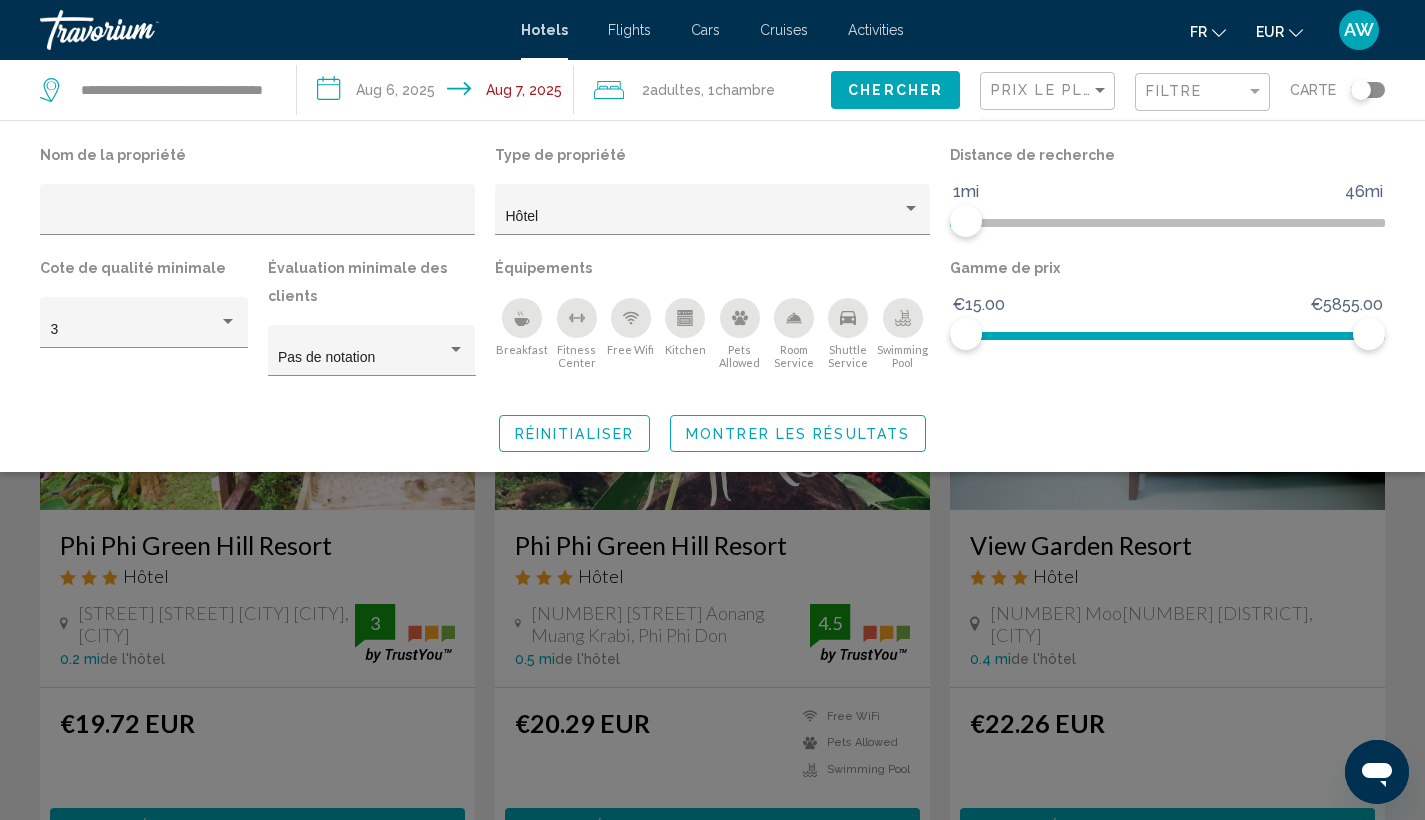 click on "Montrer les résultats" 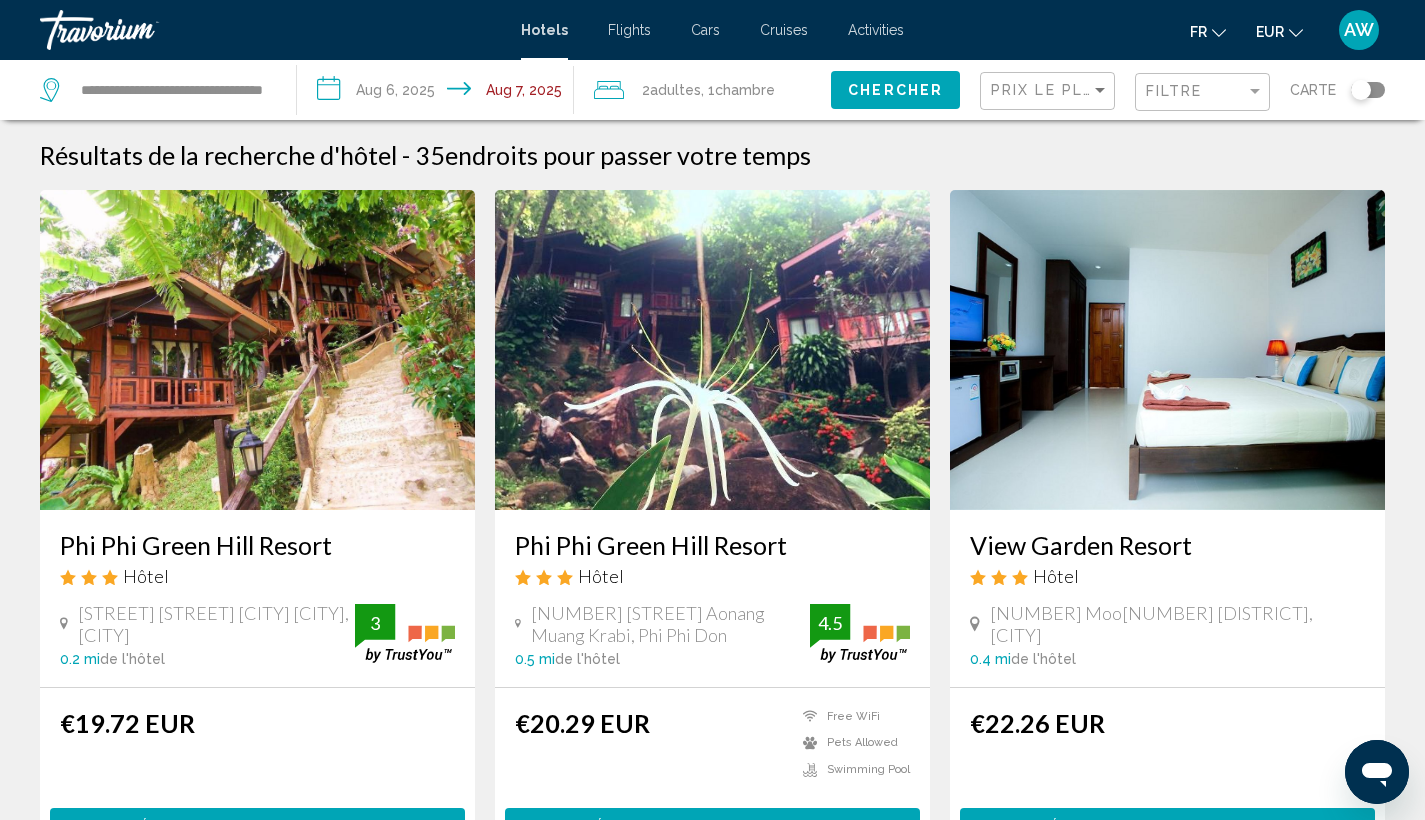 click on "Phi Phi Green Hill Resort" at bounding box center [257, 545] 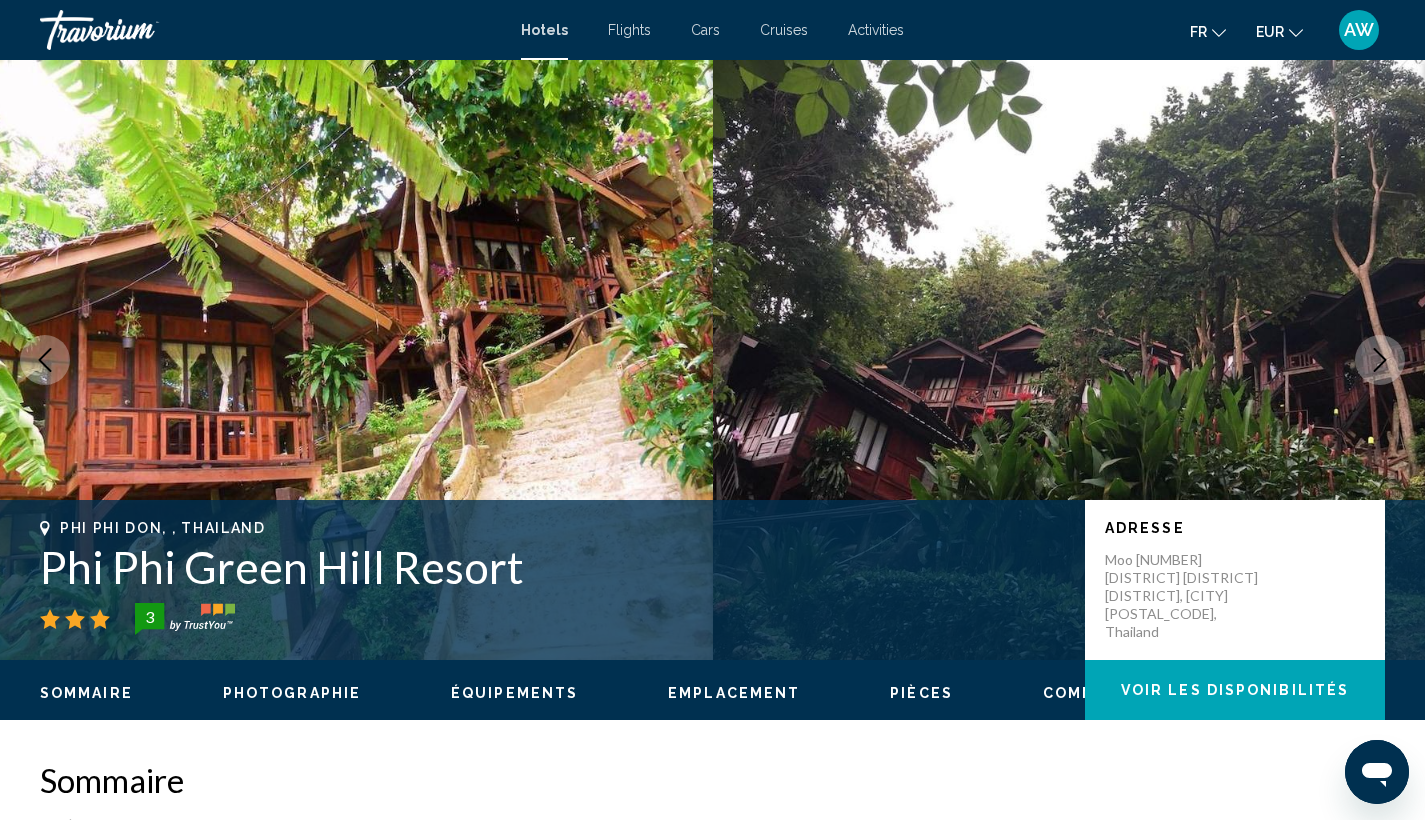 click 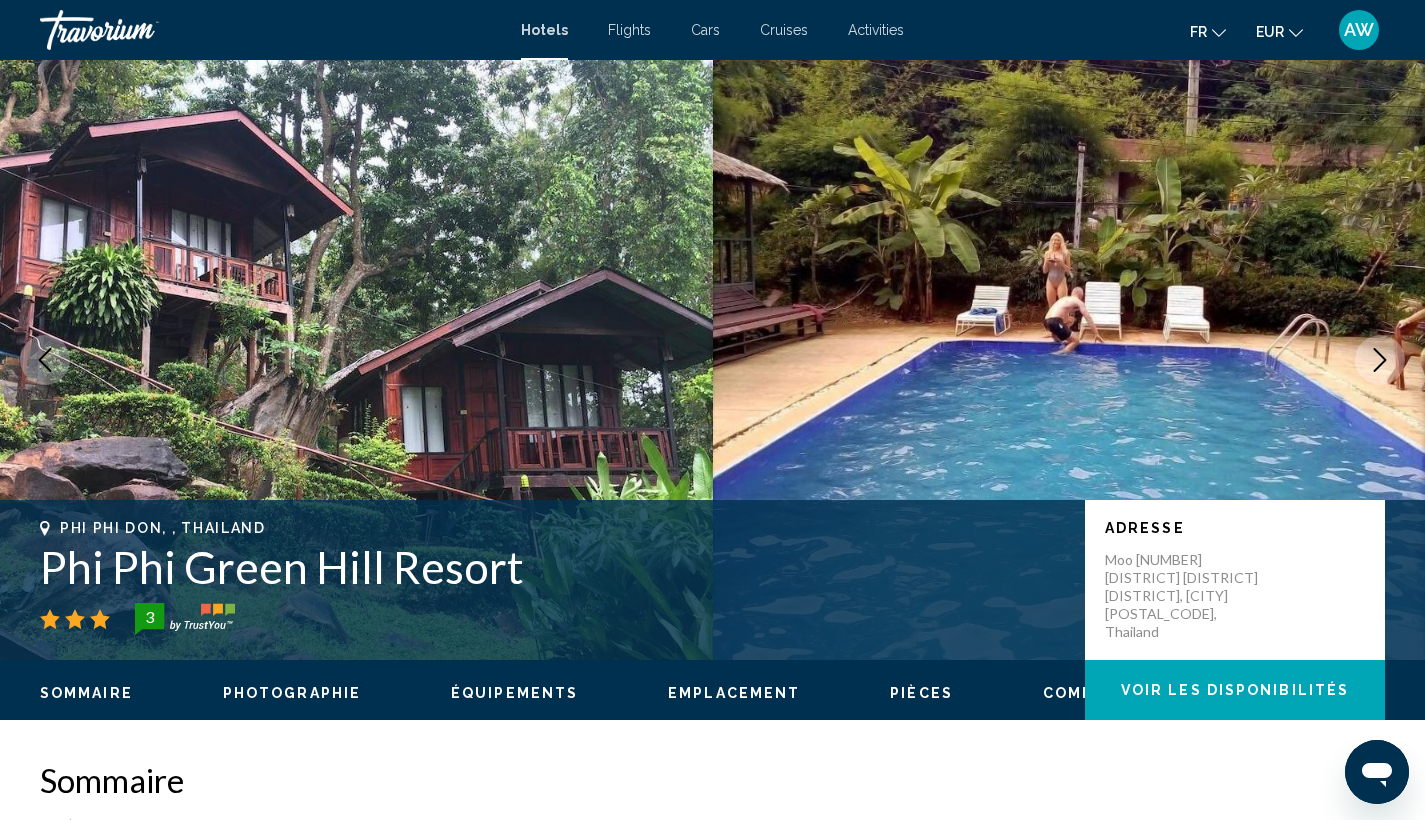 click 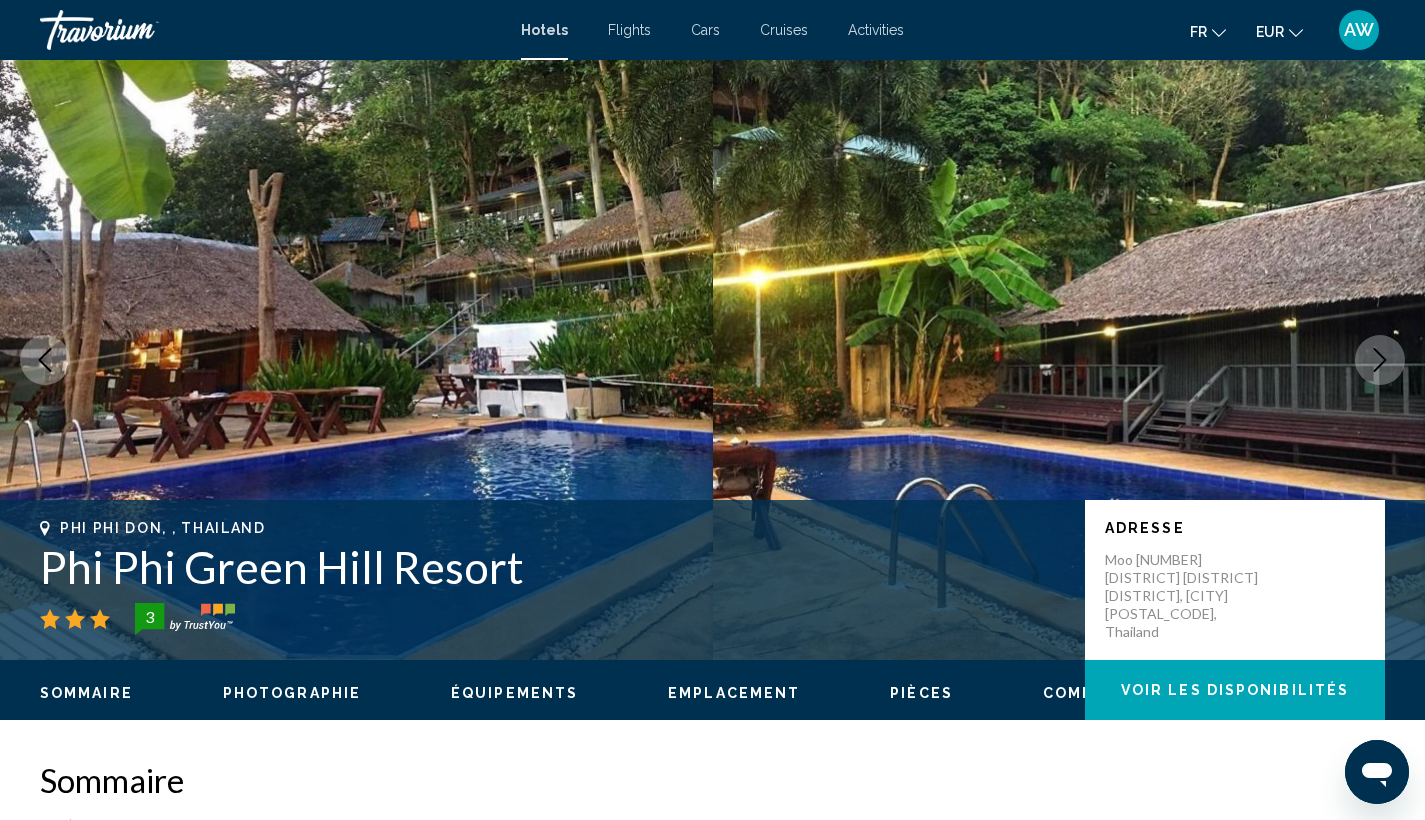 click 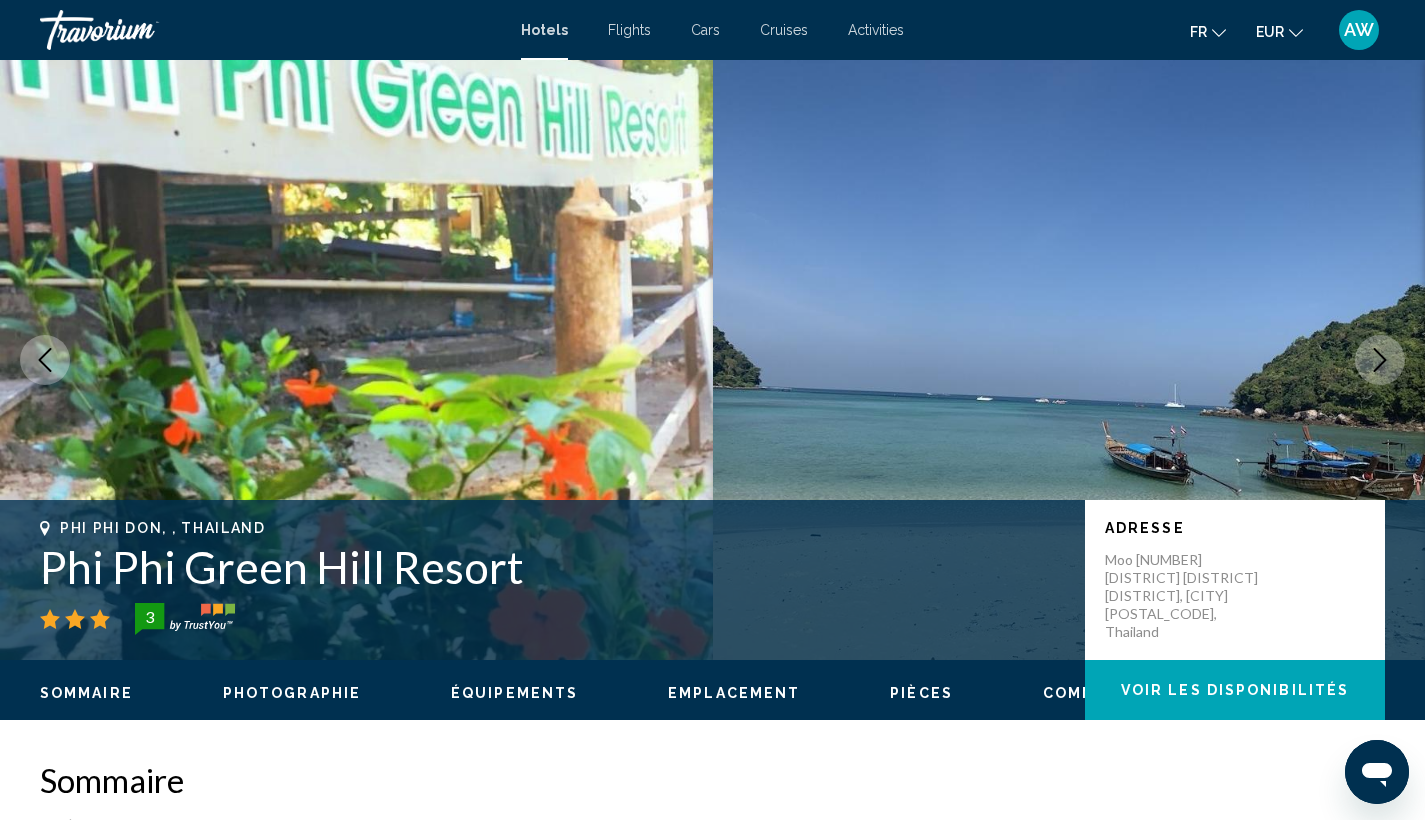 click 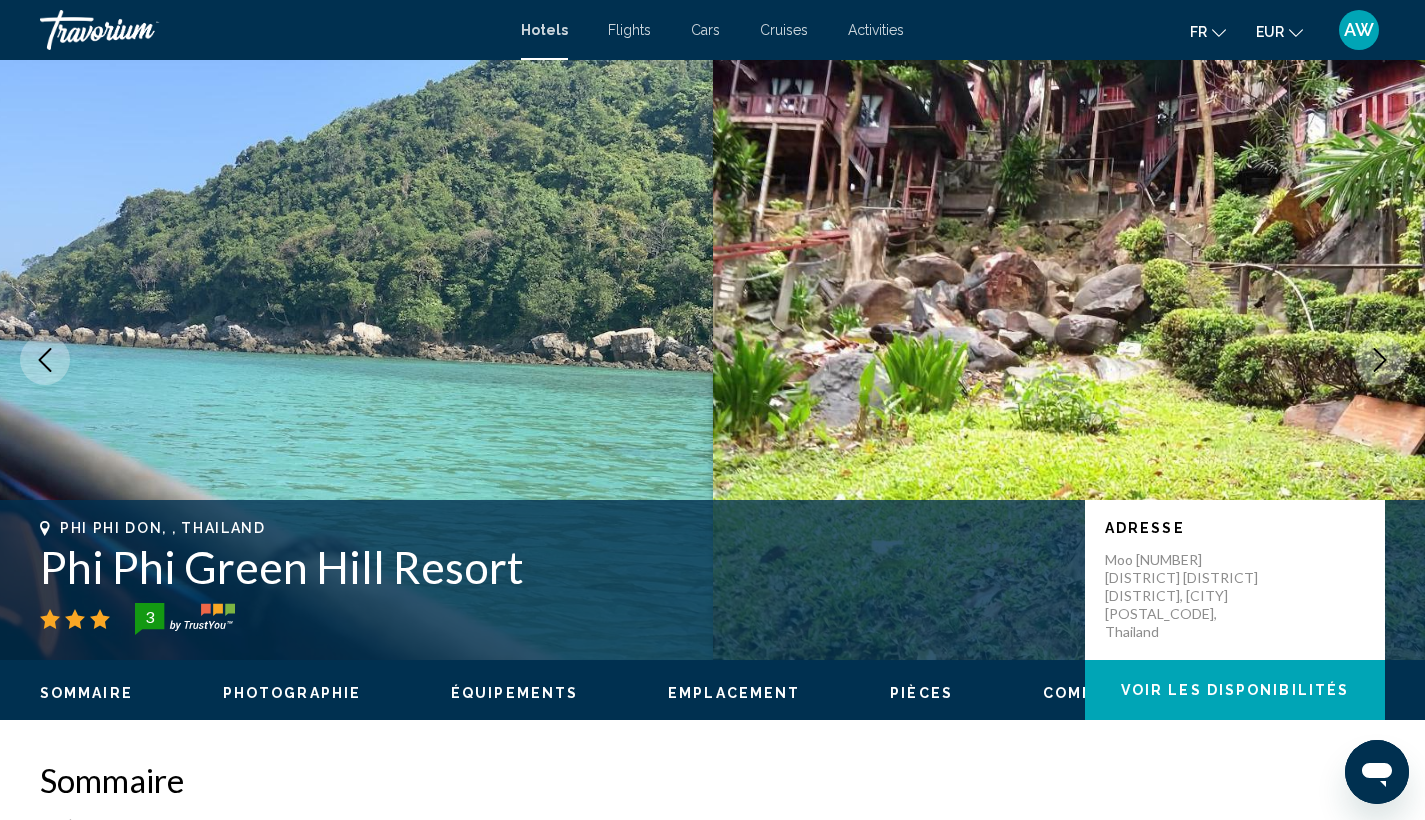 click 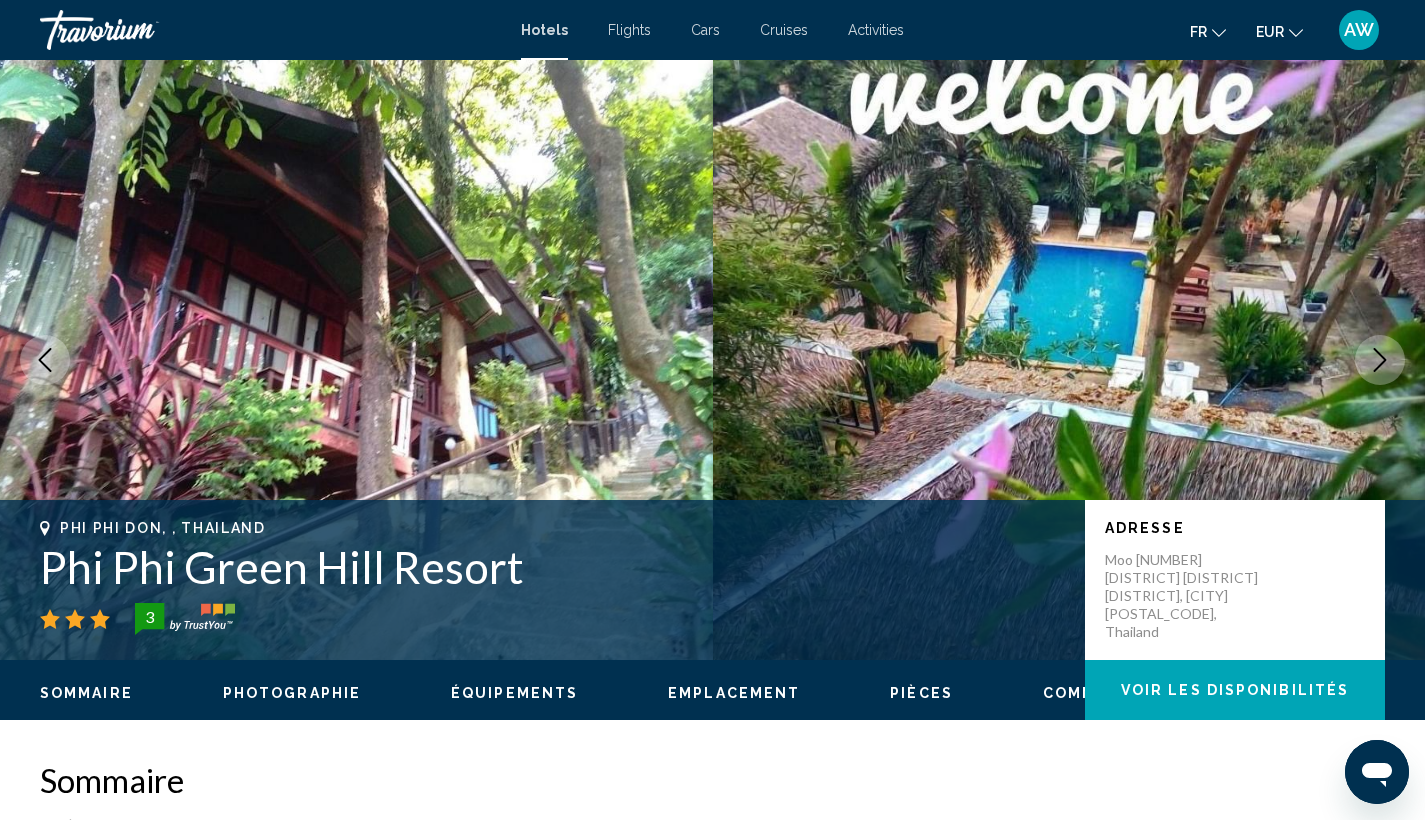 click 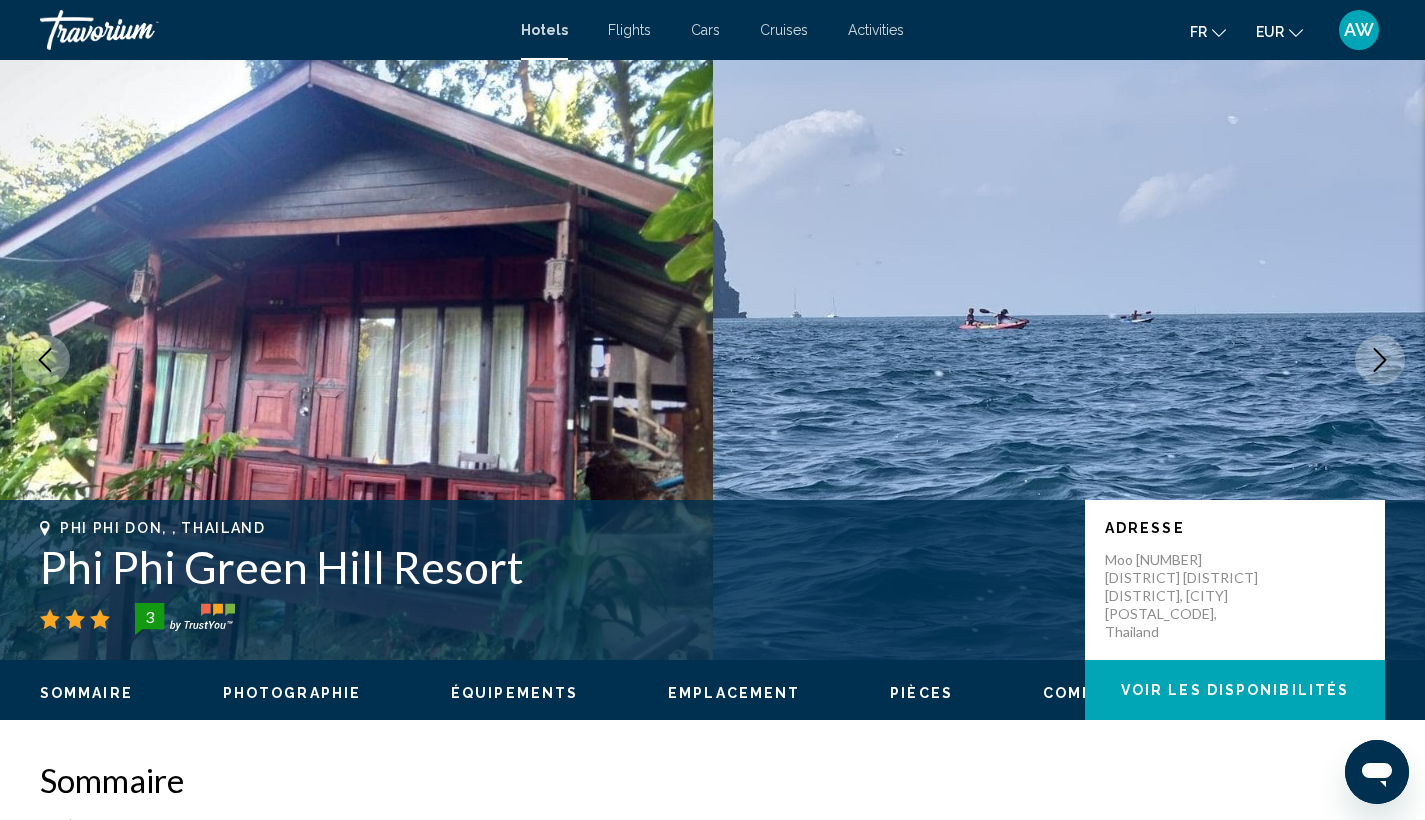 click 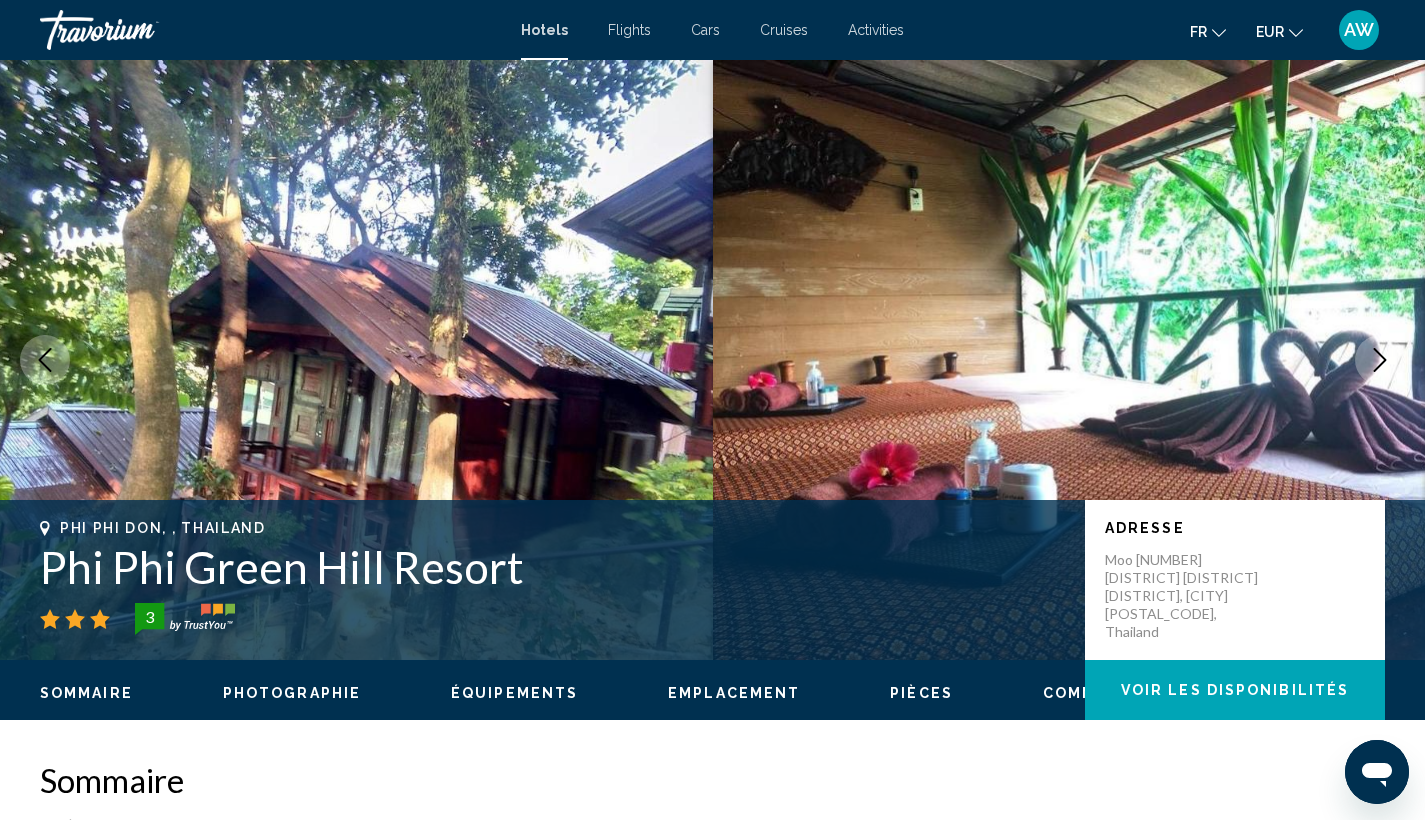 click 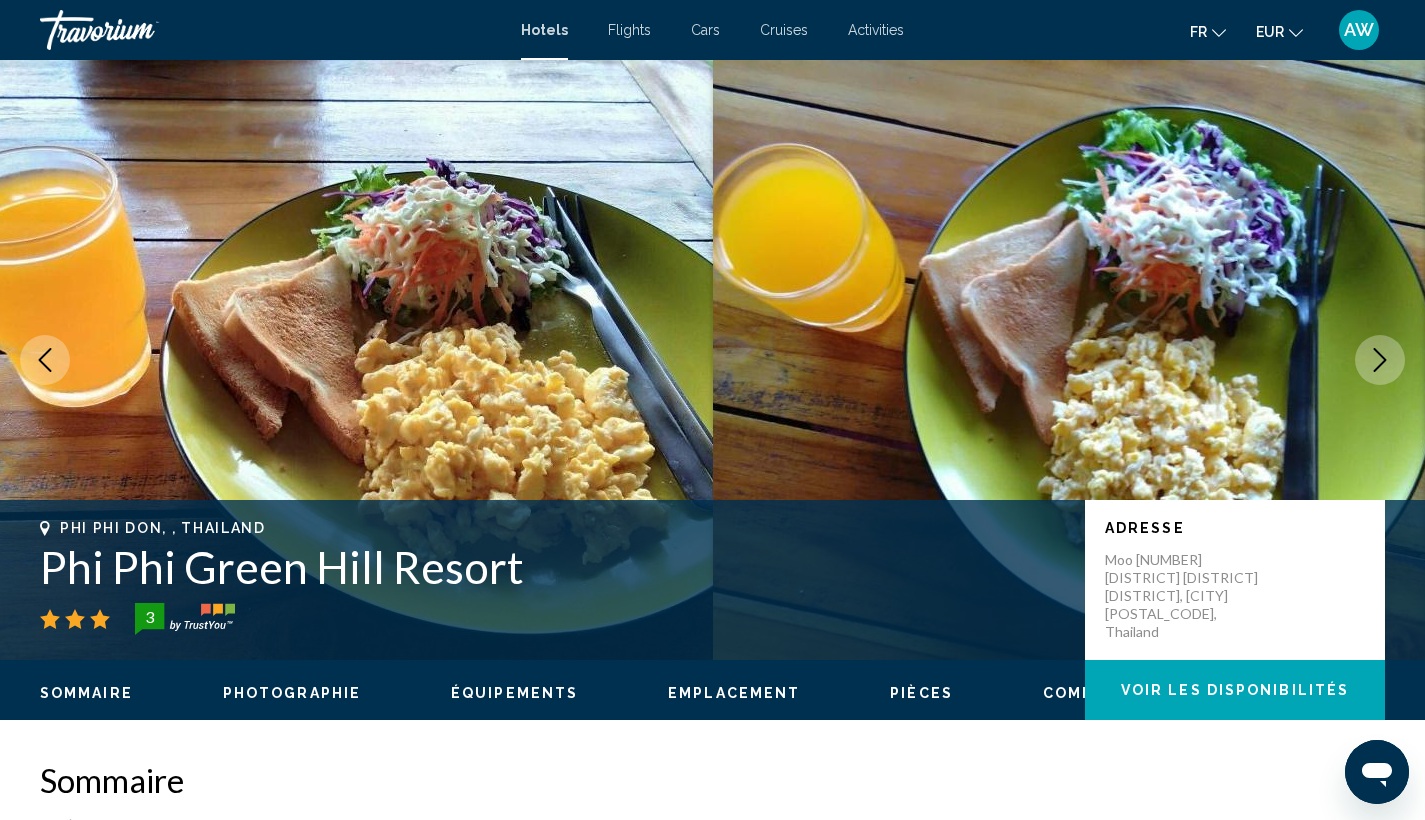 click 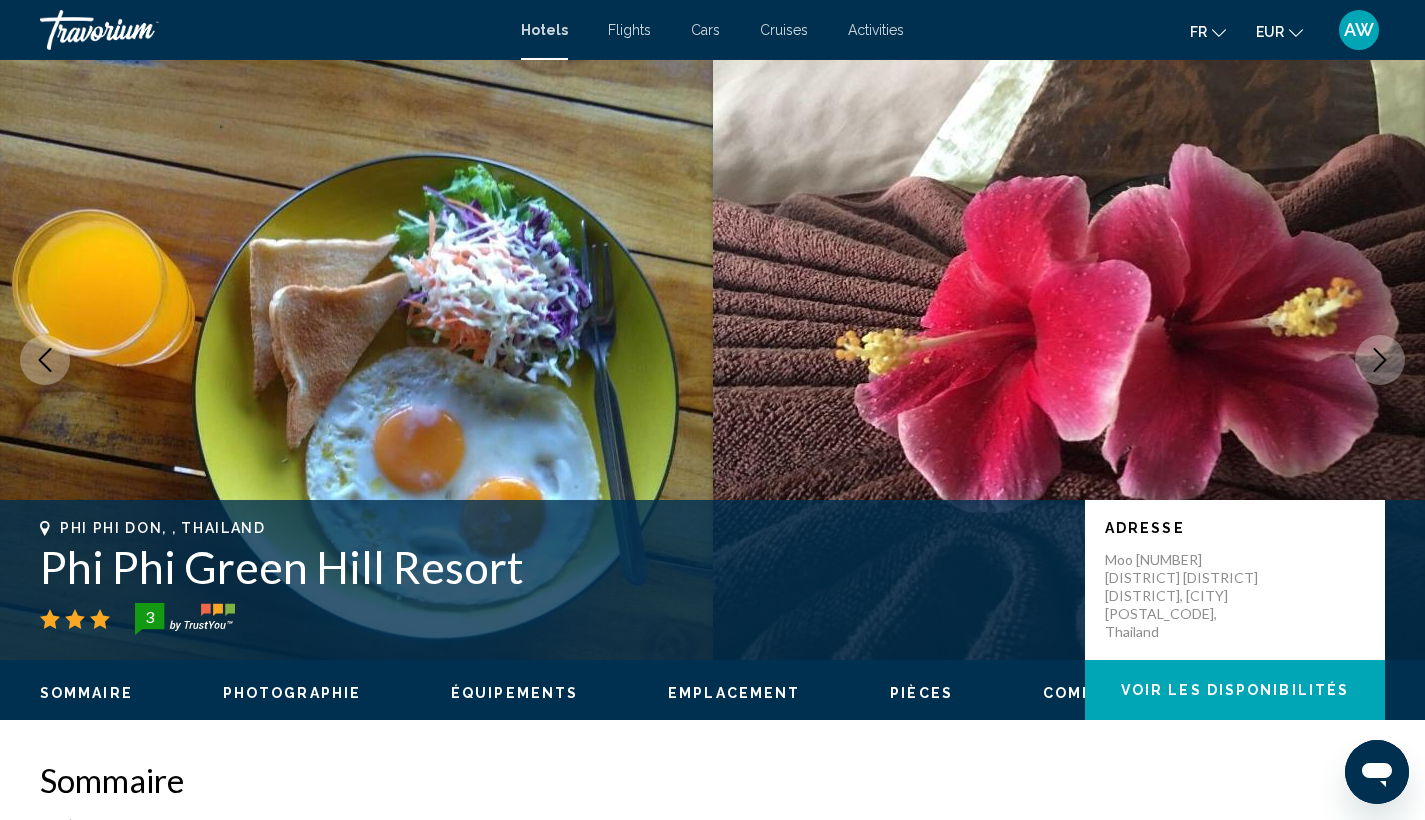 click 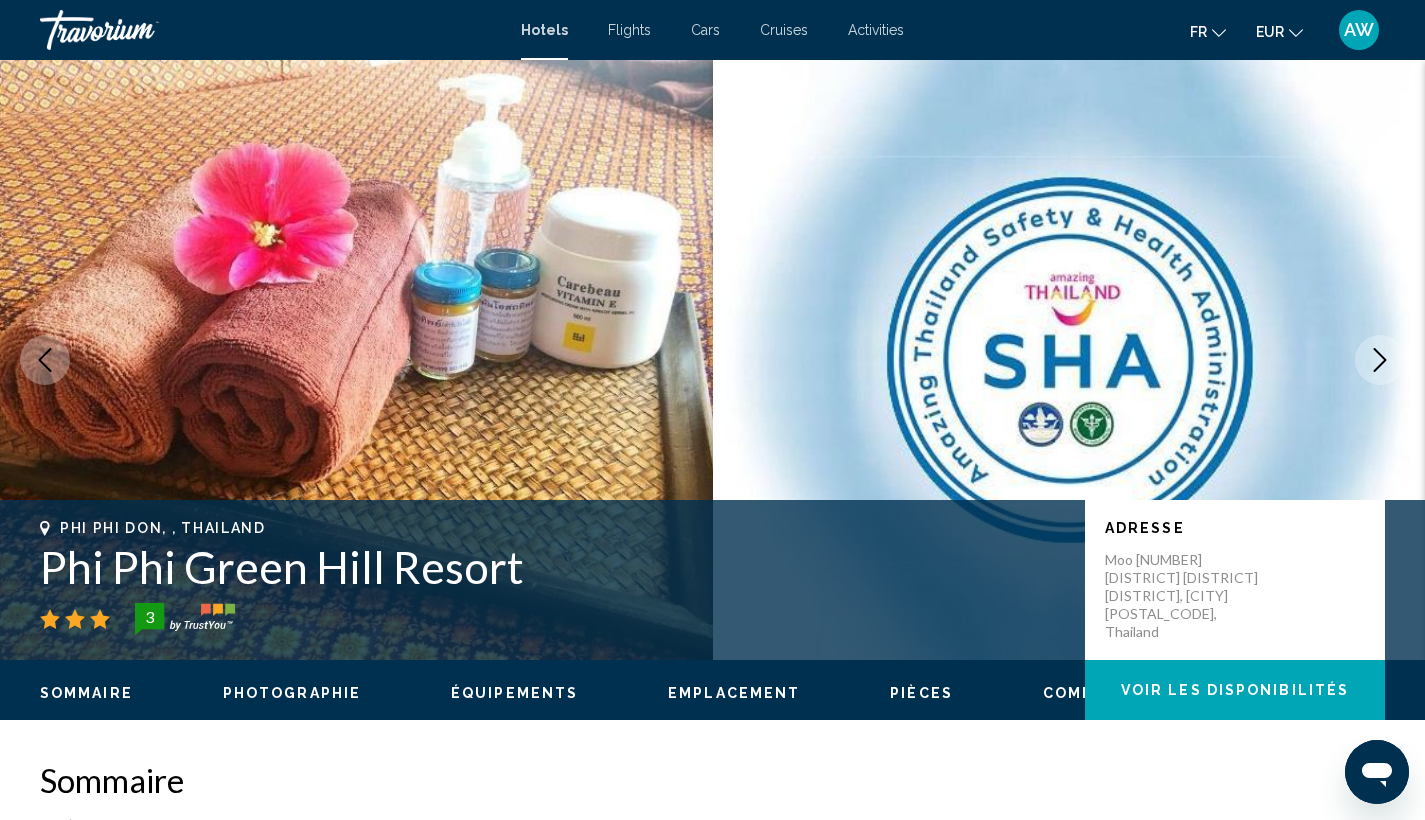 click 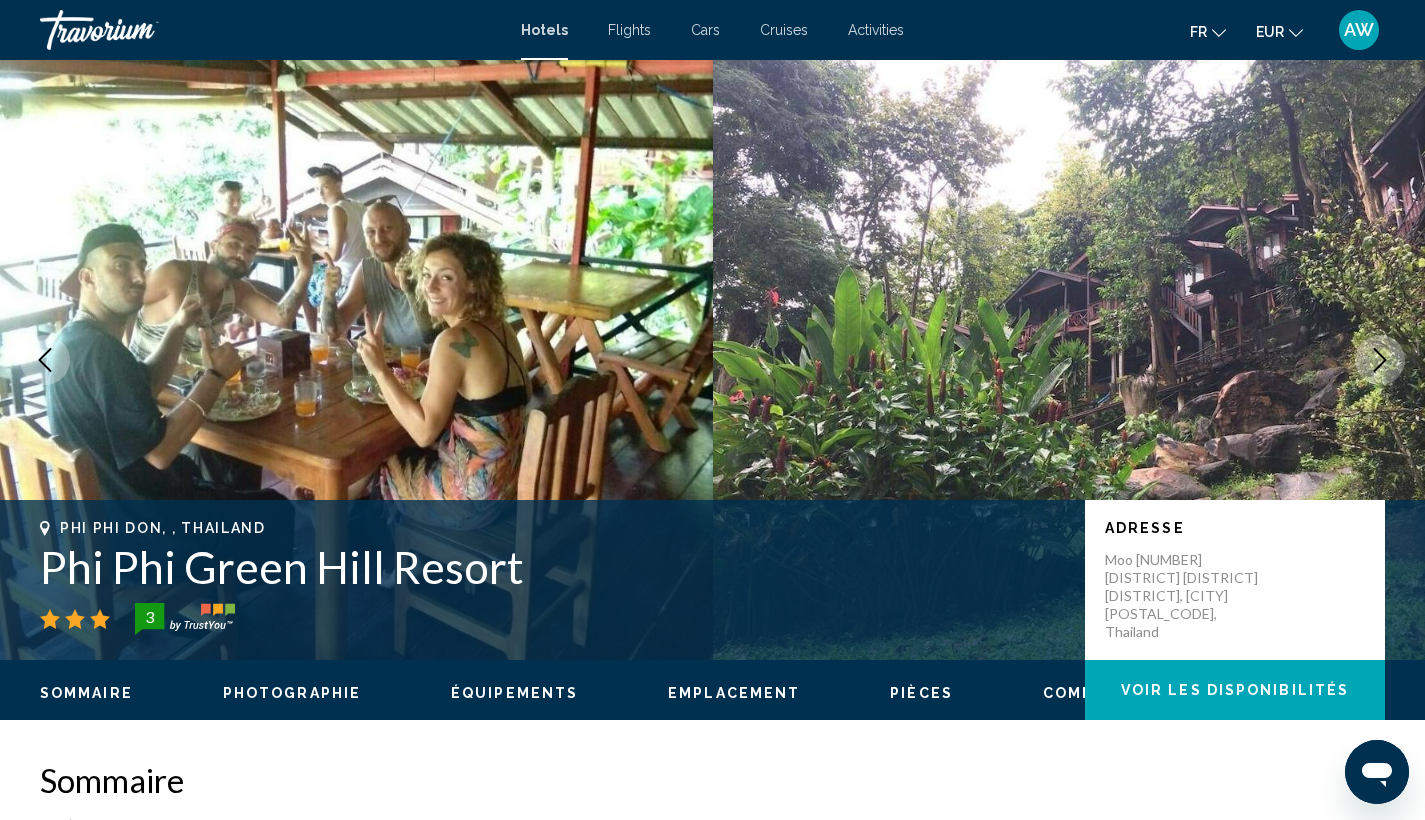 click 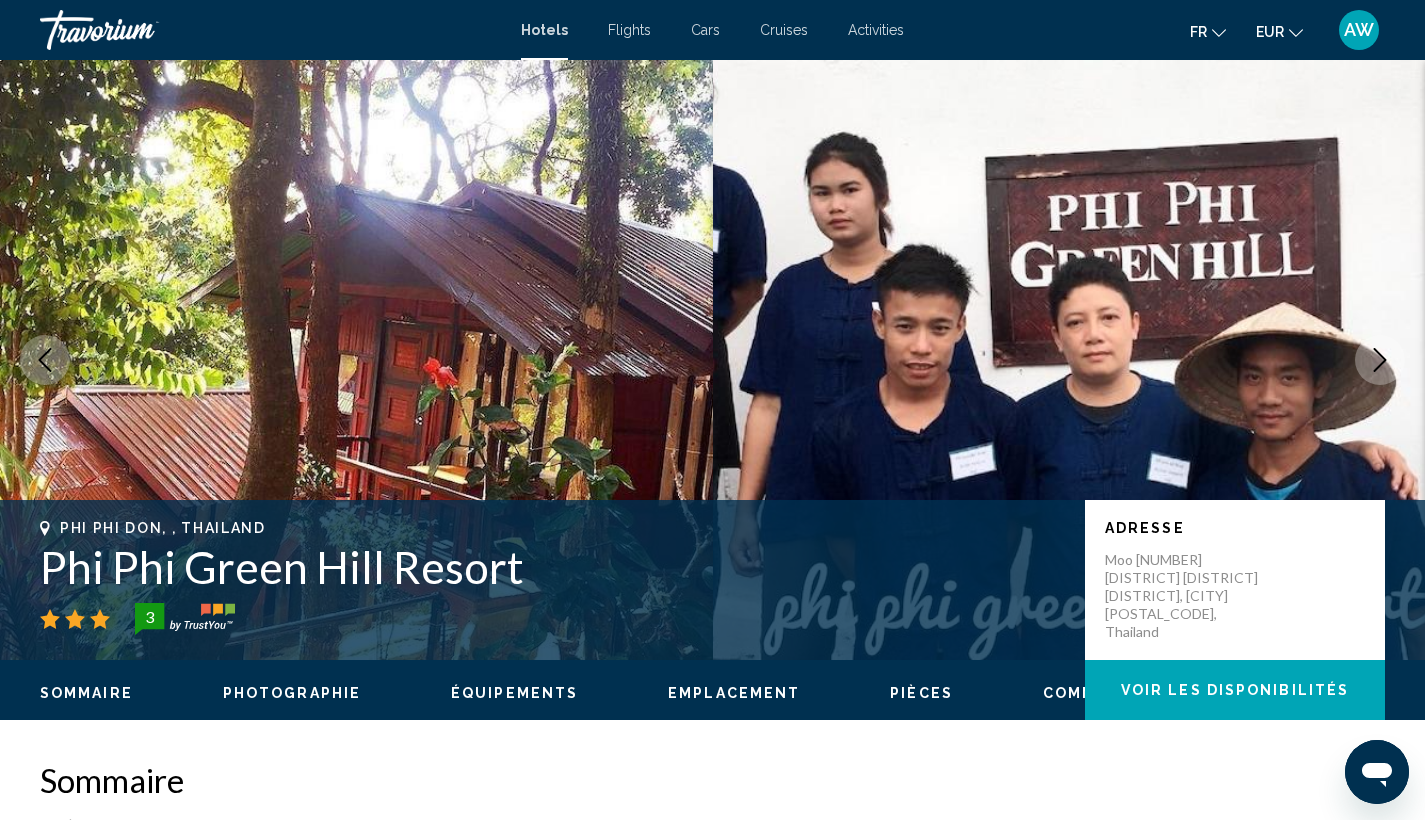 click 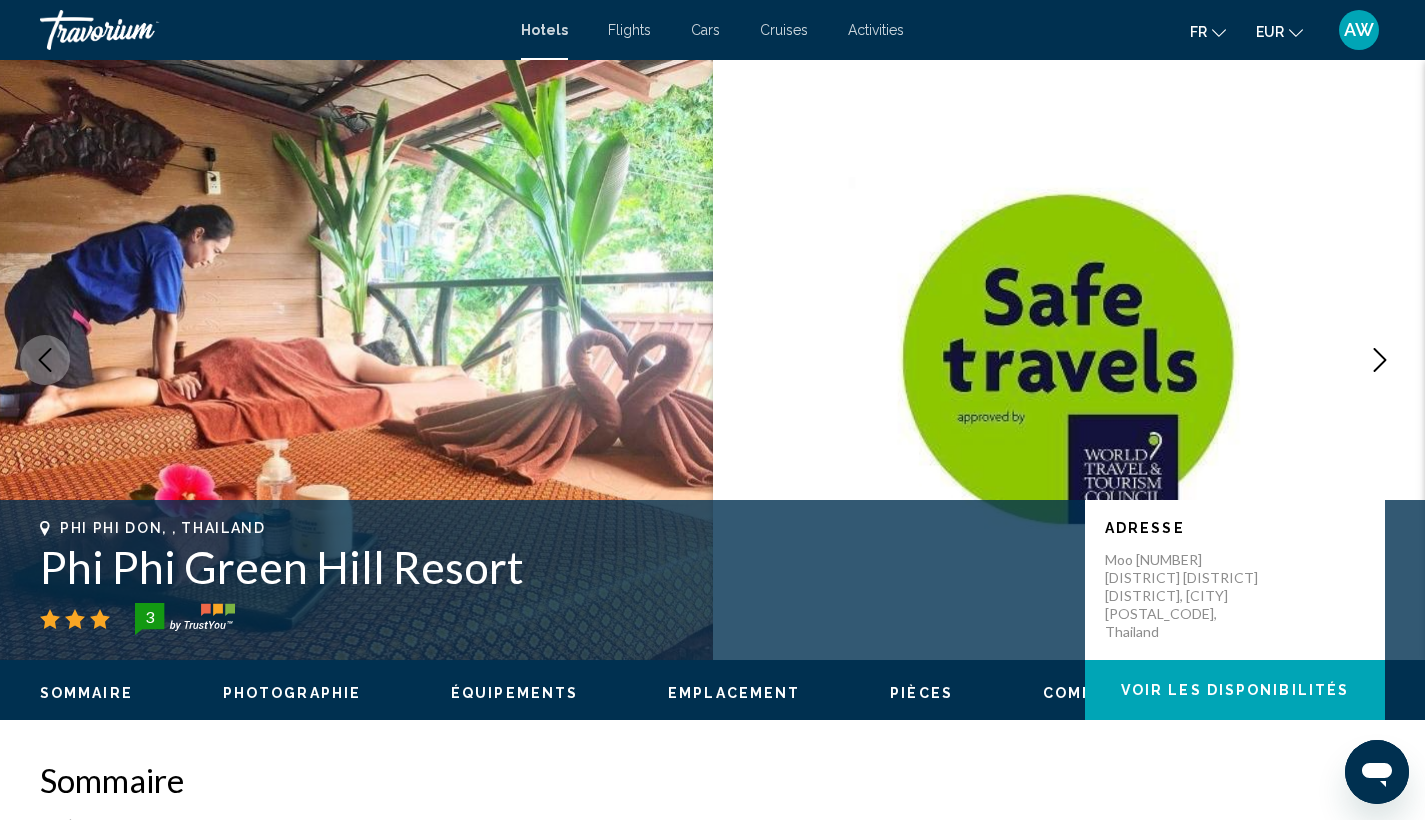 click 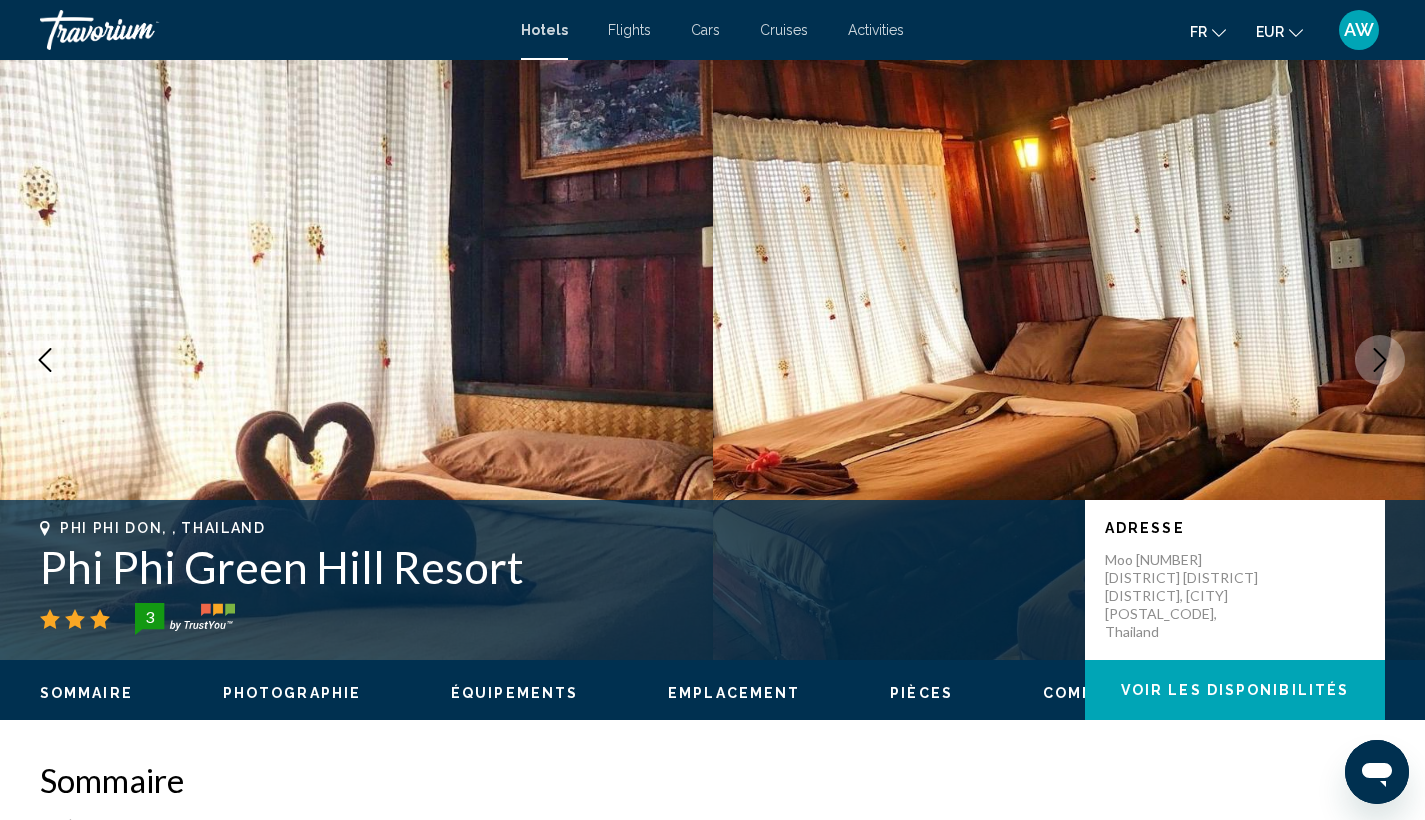 click at bounding box center (1380, 360) 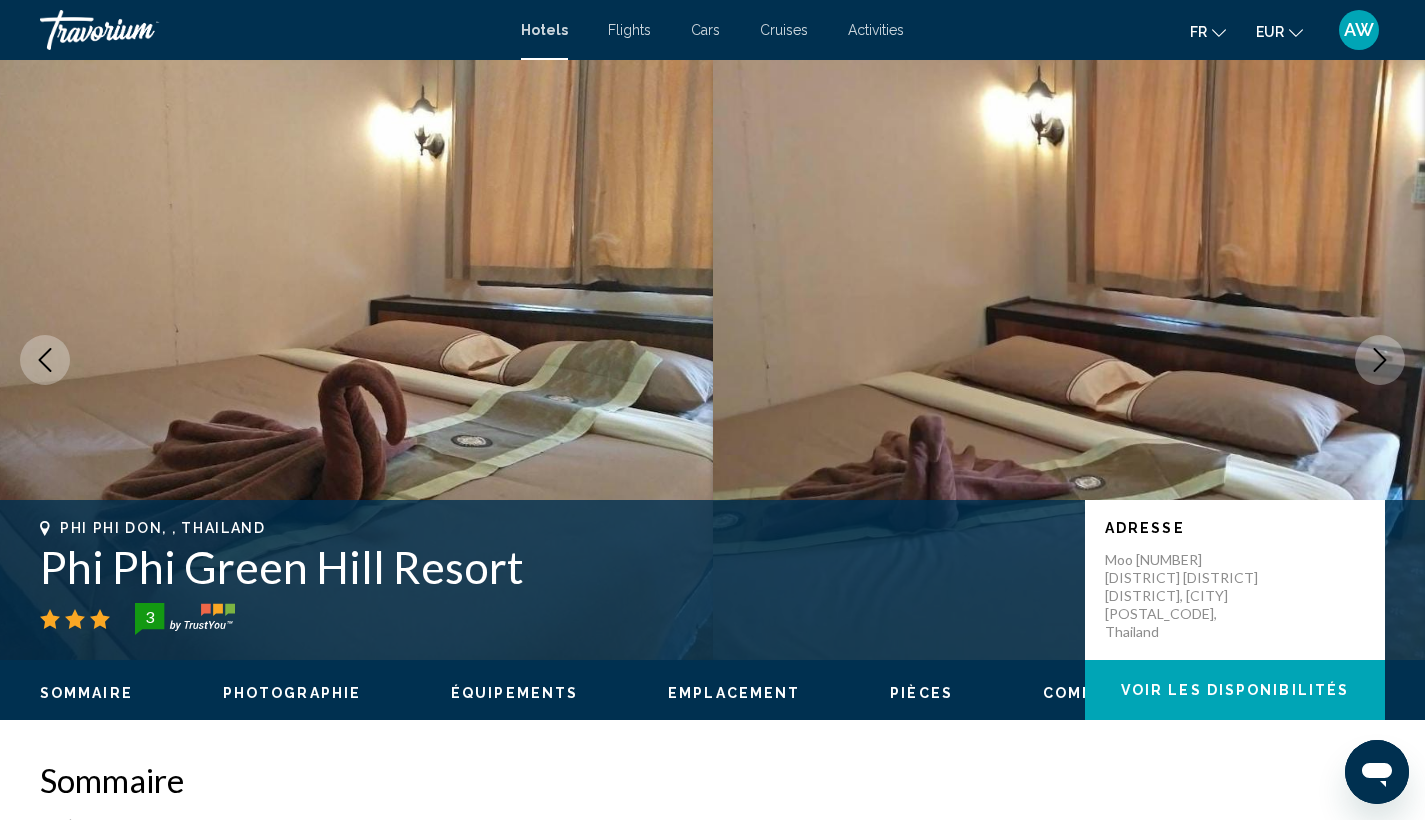 click at bounding box center (1380, 360) 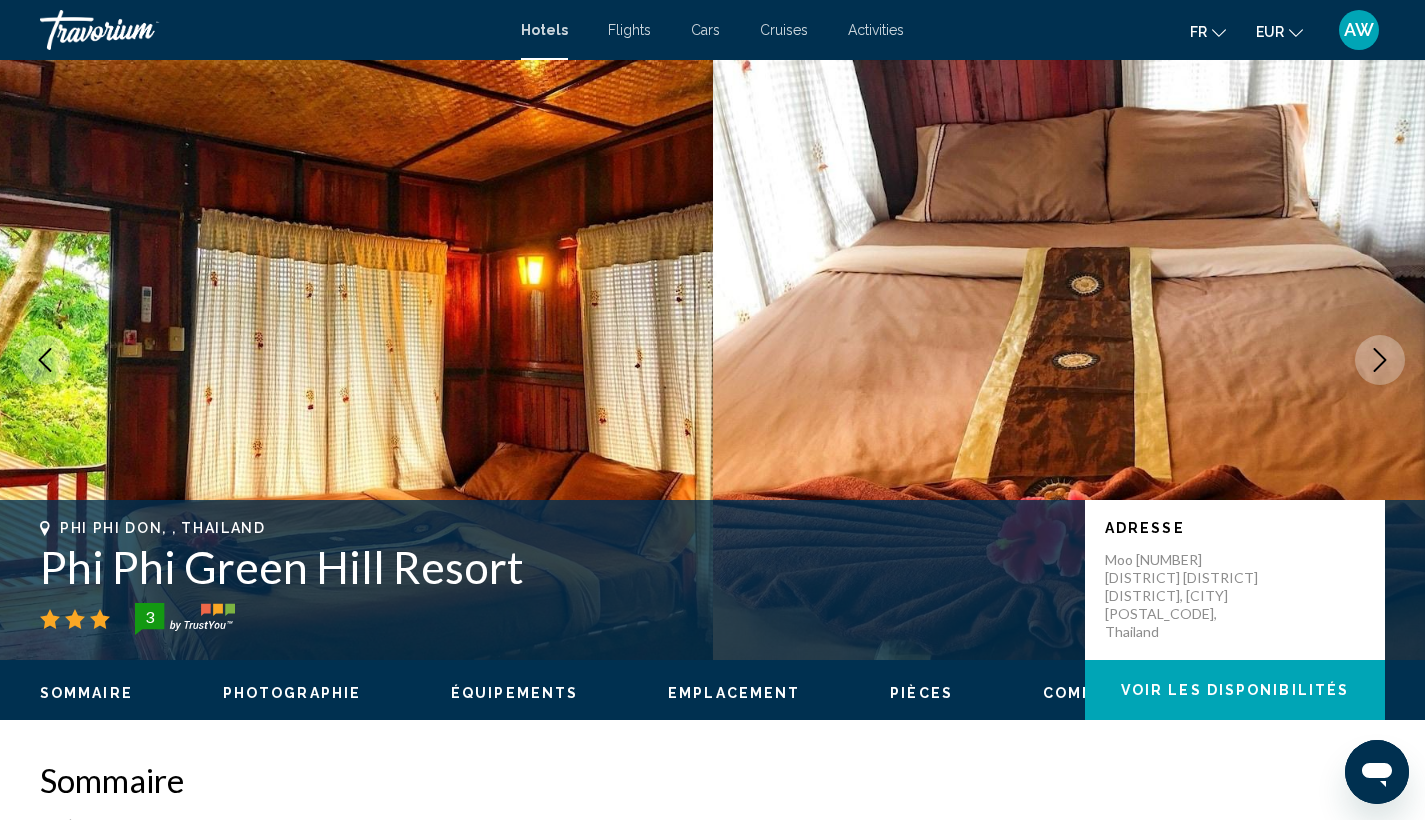 click at bounding box center [1380, 360] 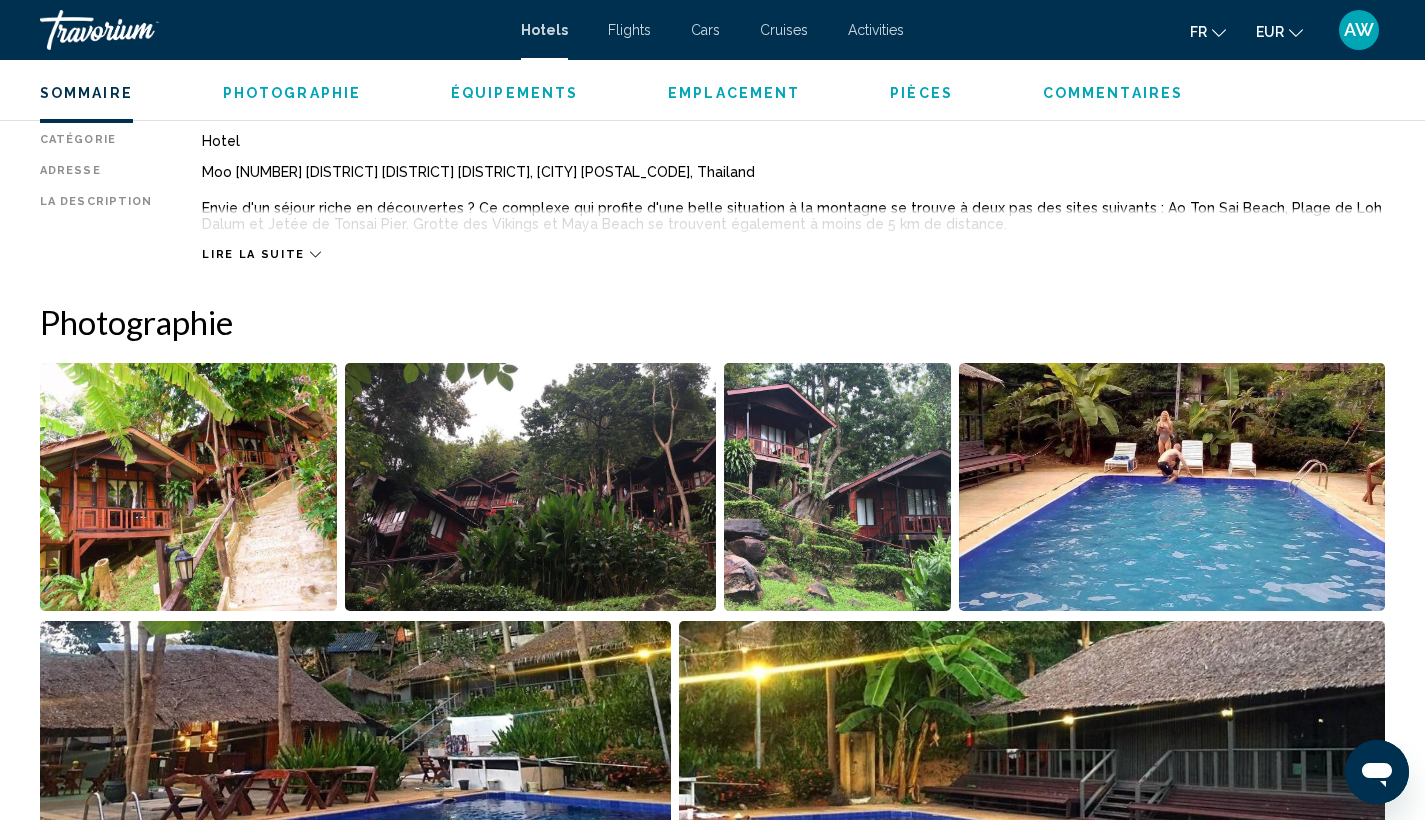 scroll, scrollTop: 682, scrollLeft: 0, axis: vertical 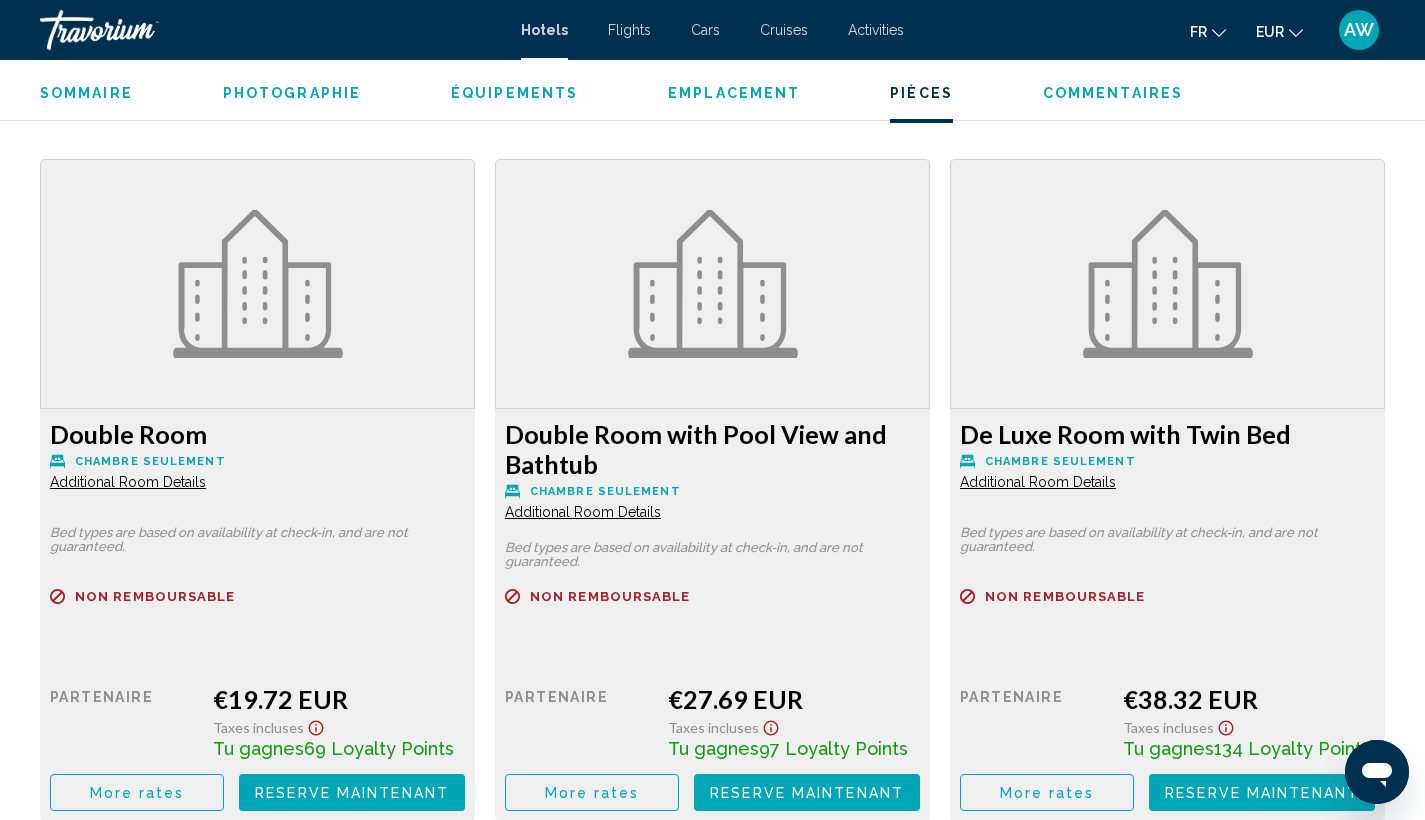 click on "More rates" at bounding box center (137, 792) 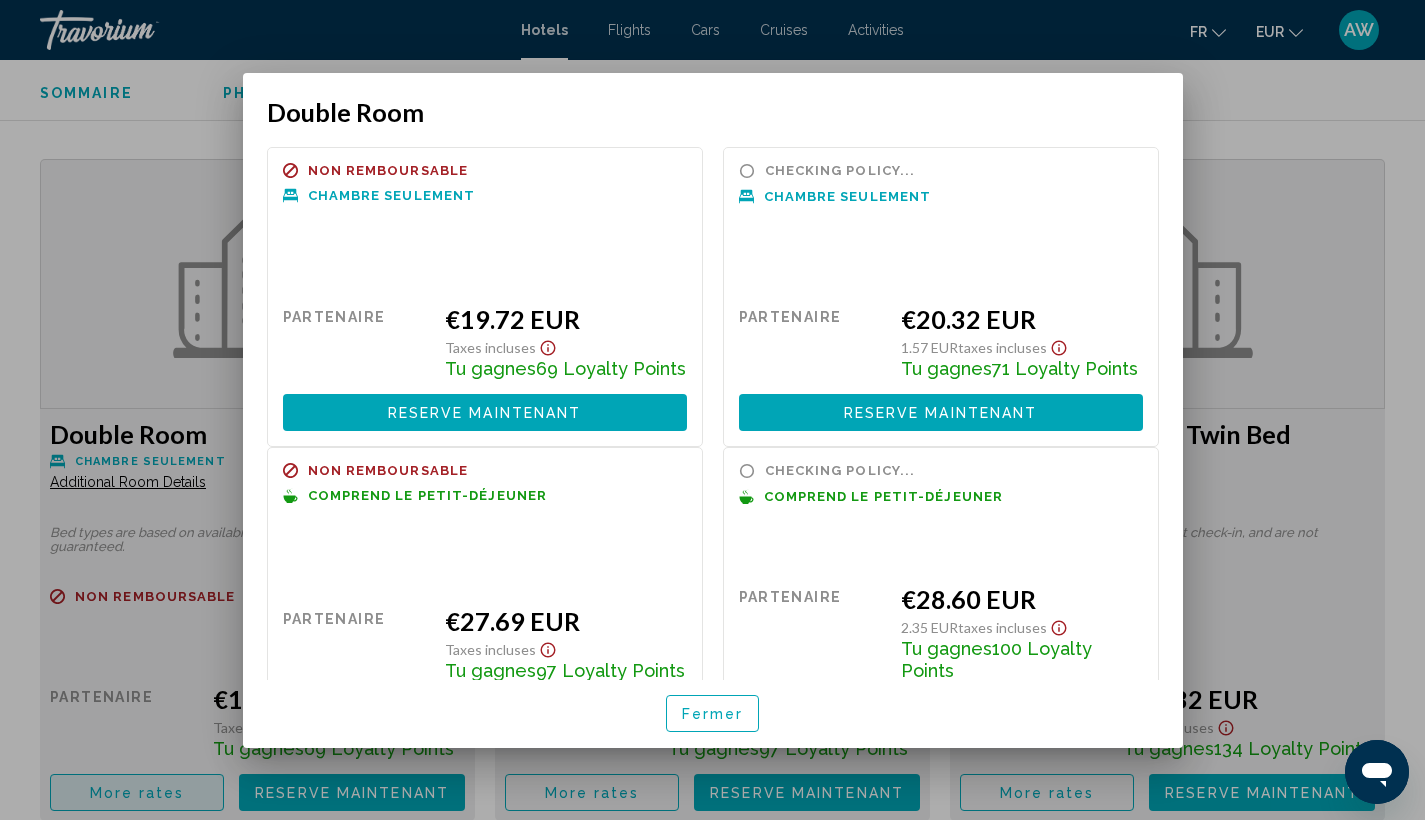 scroll, scrollTop: 0, scrollLeft: 0, axis: both 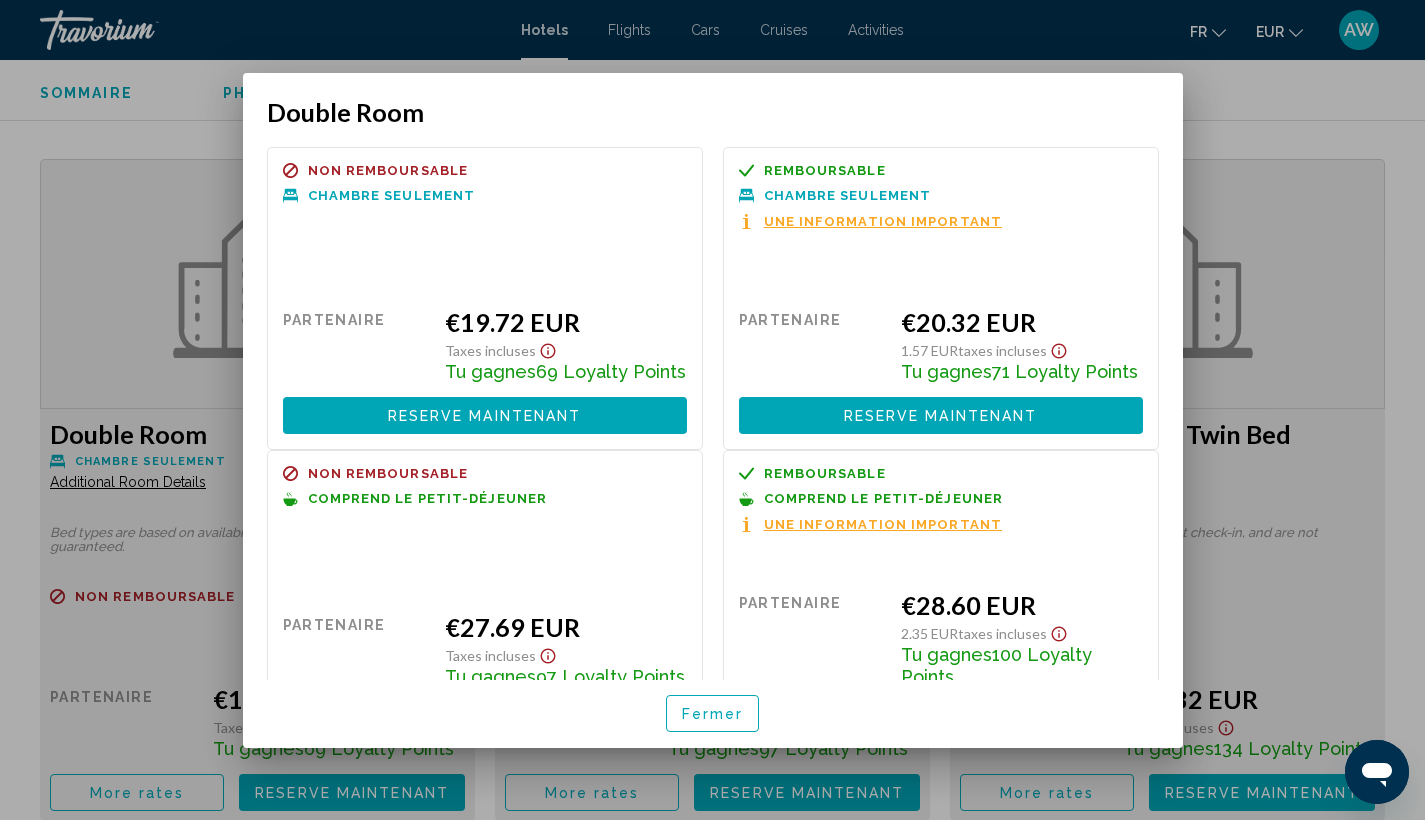 click on "Fermer" at bounding box center (713, 714) 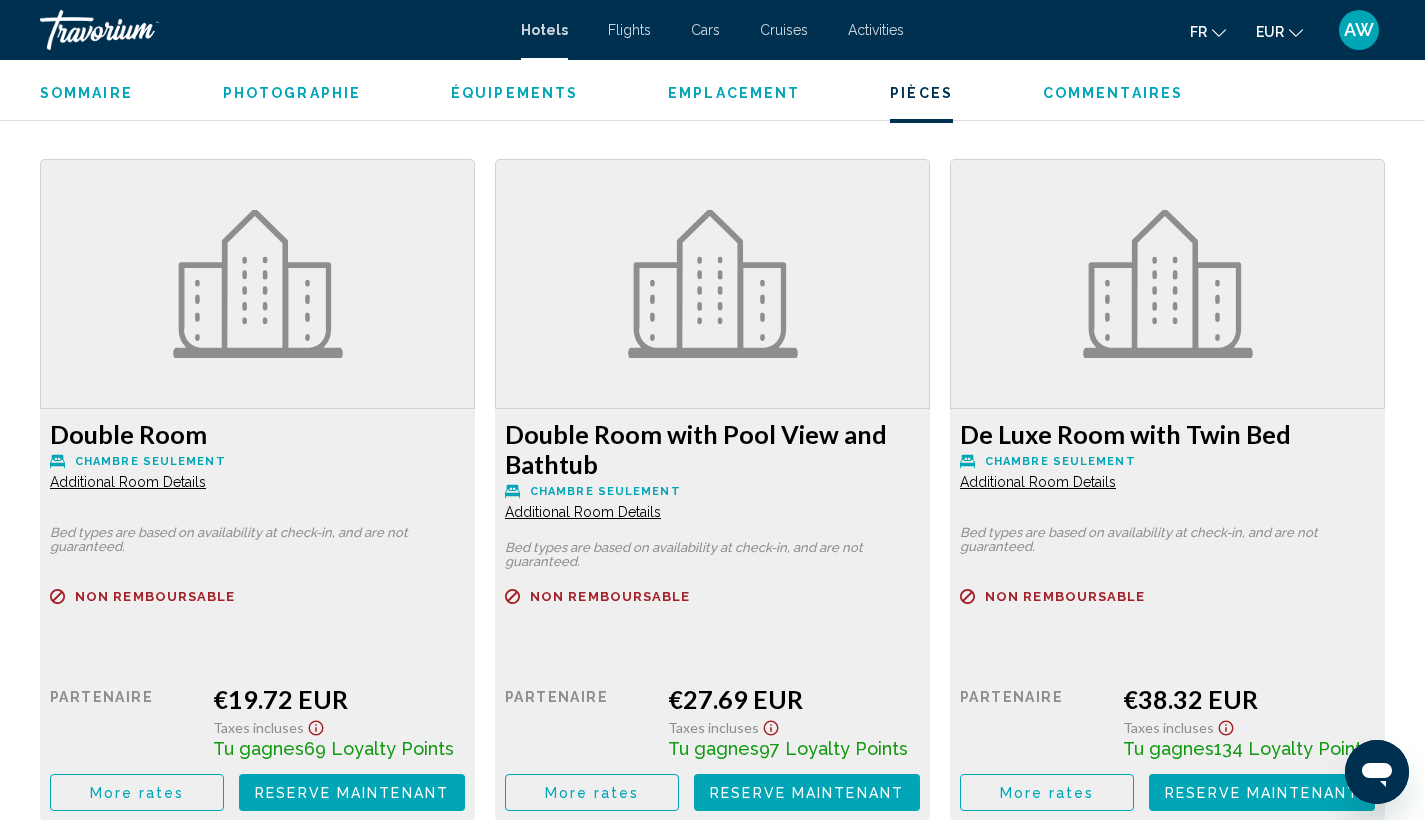scroll, scrollTop: 2450, scrollLeft: 0, axis: vertical 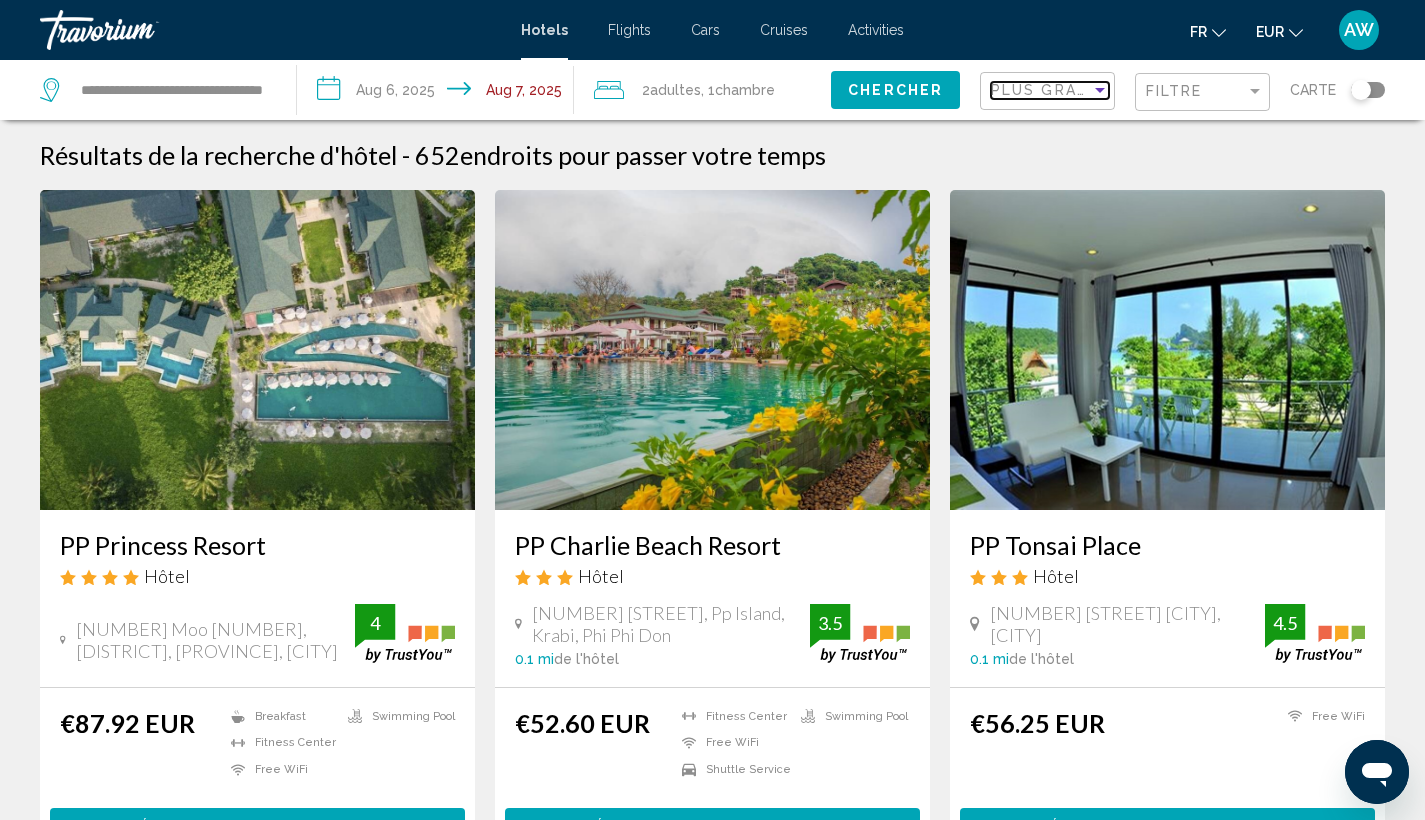 click on "Plus grandes économies" at bounding box center [1110, 90] 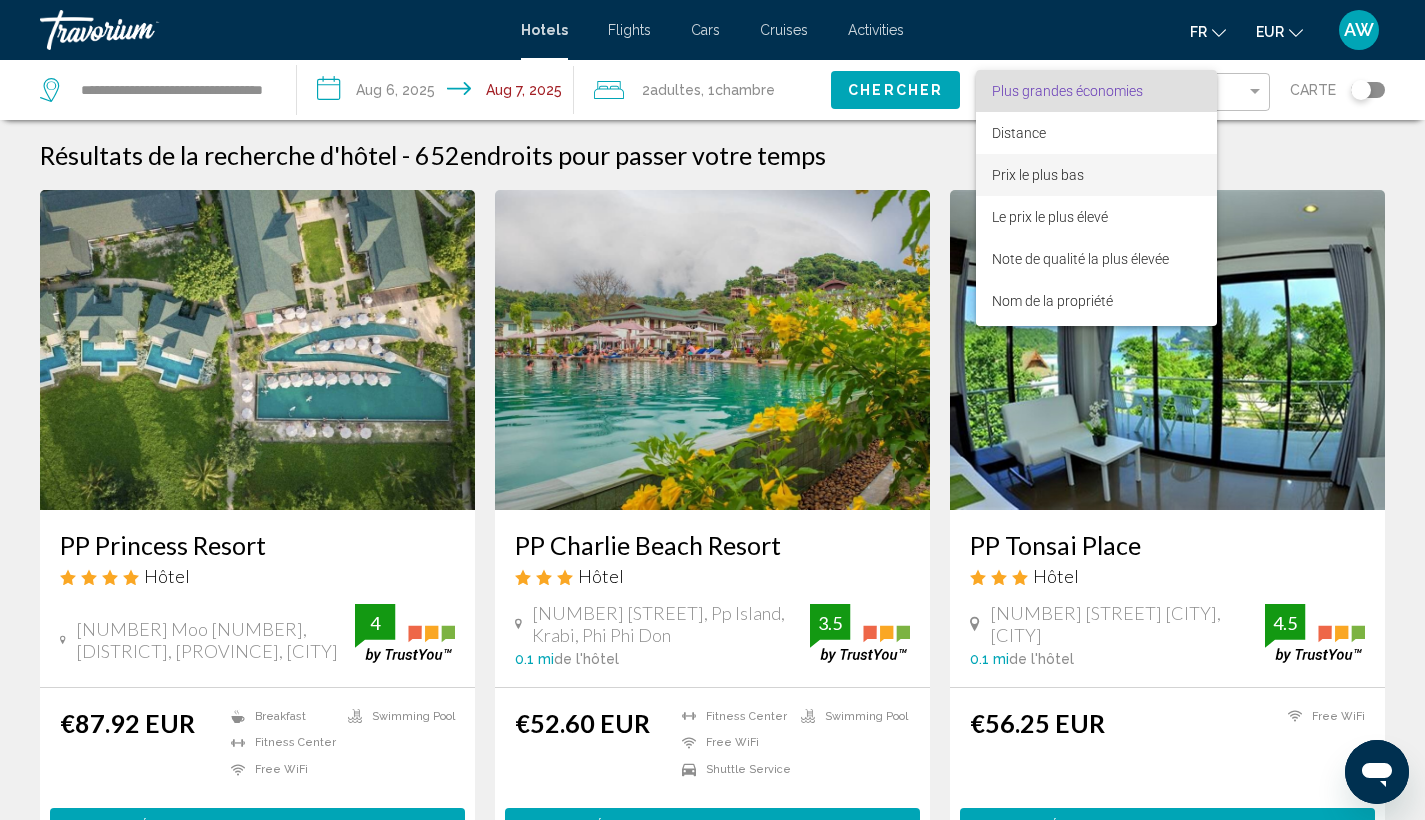click on "Prix le plus bas" at bounding box center [1038, 175] 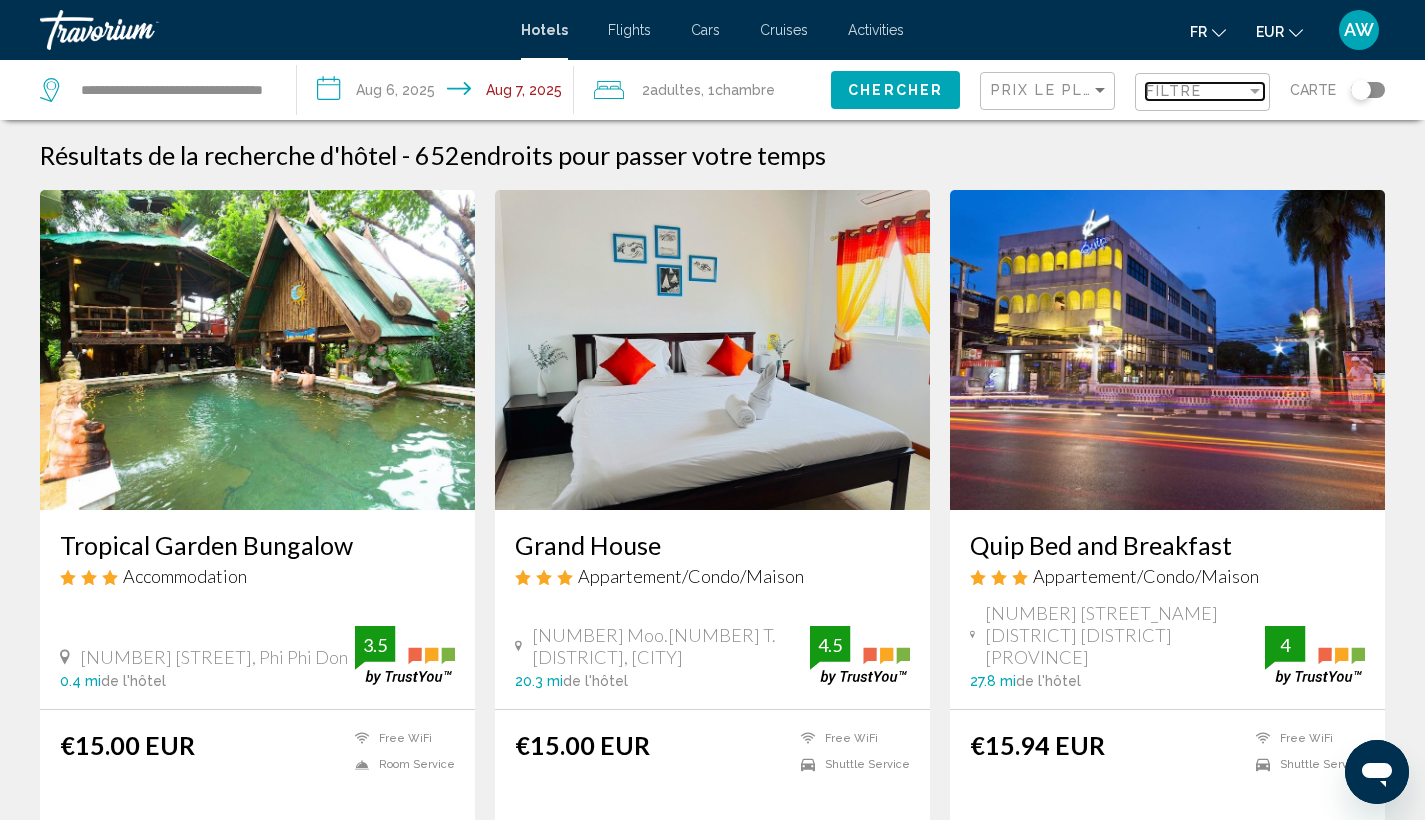 click on "Filtre" at bounding box center (1196, 91) 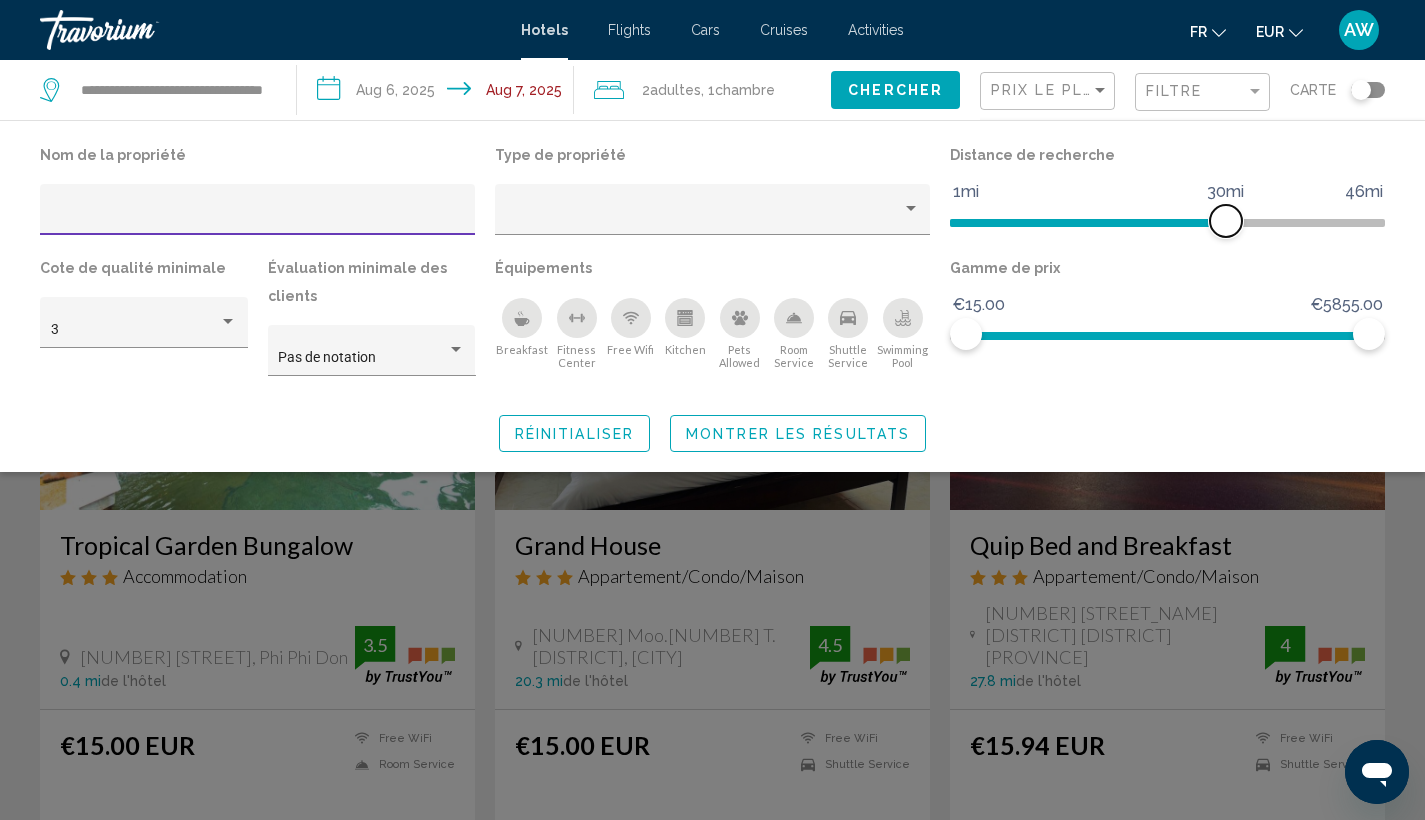 click 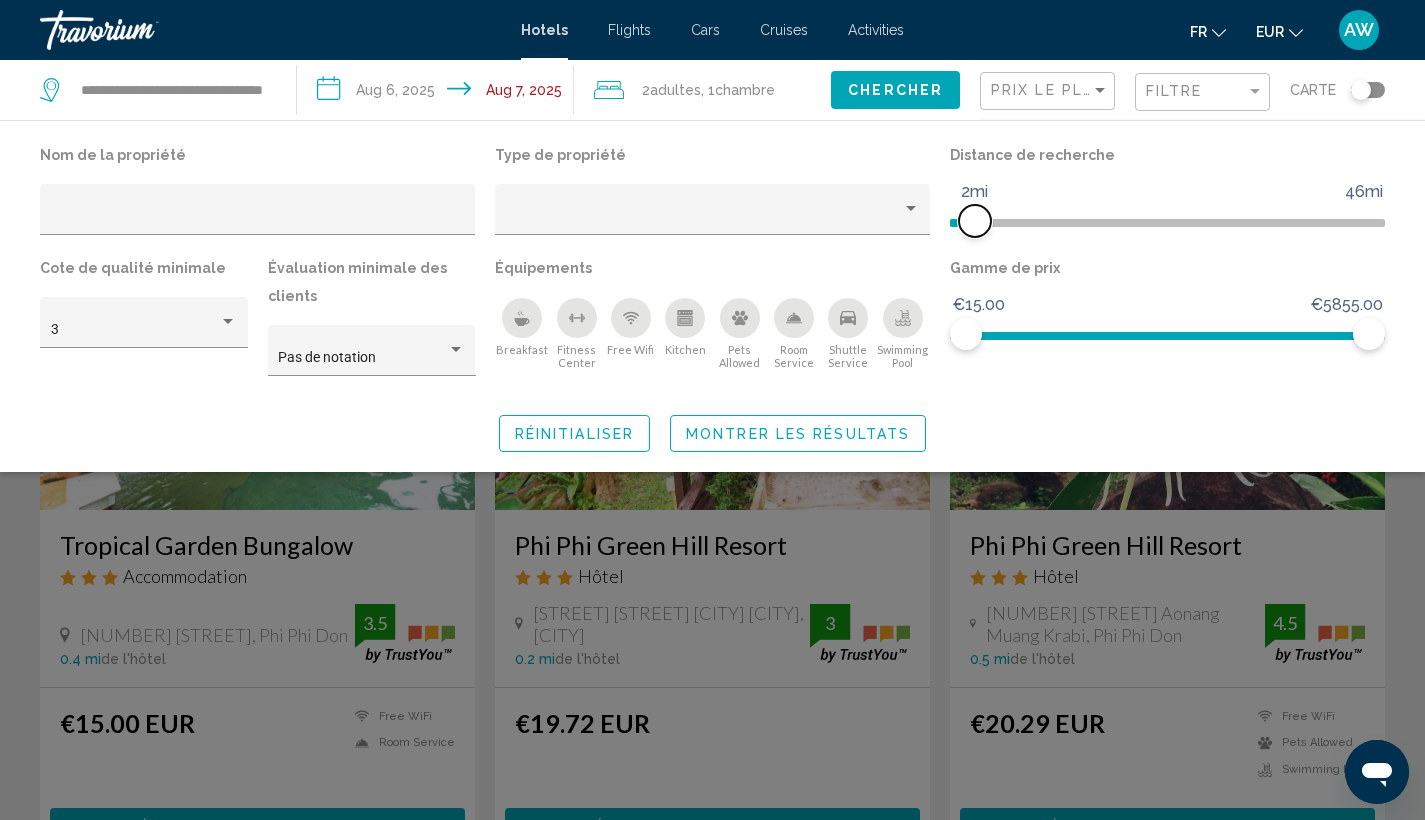 click 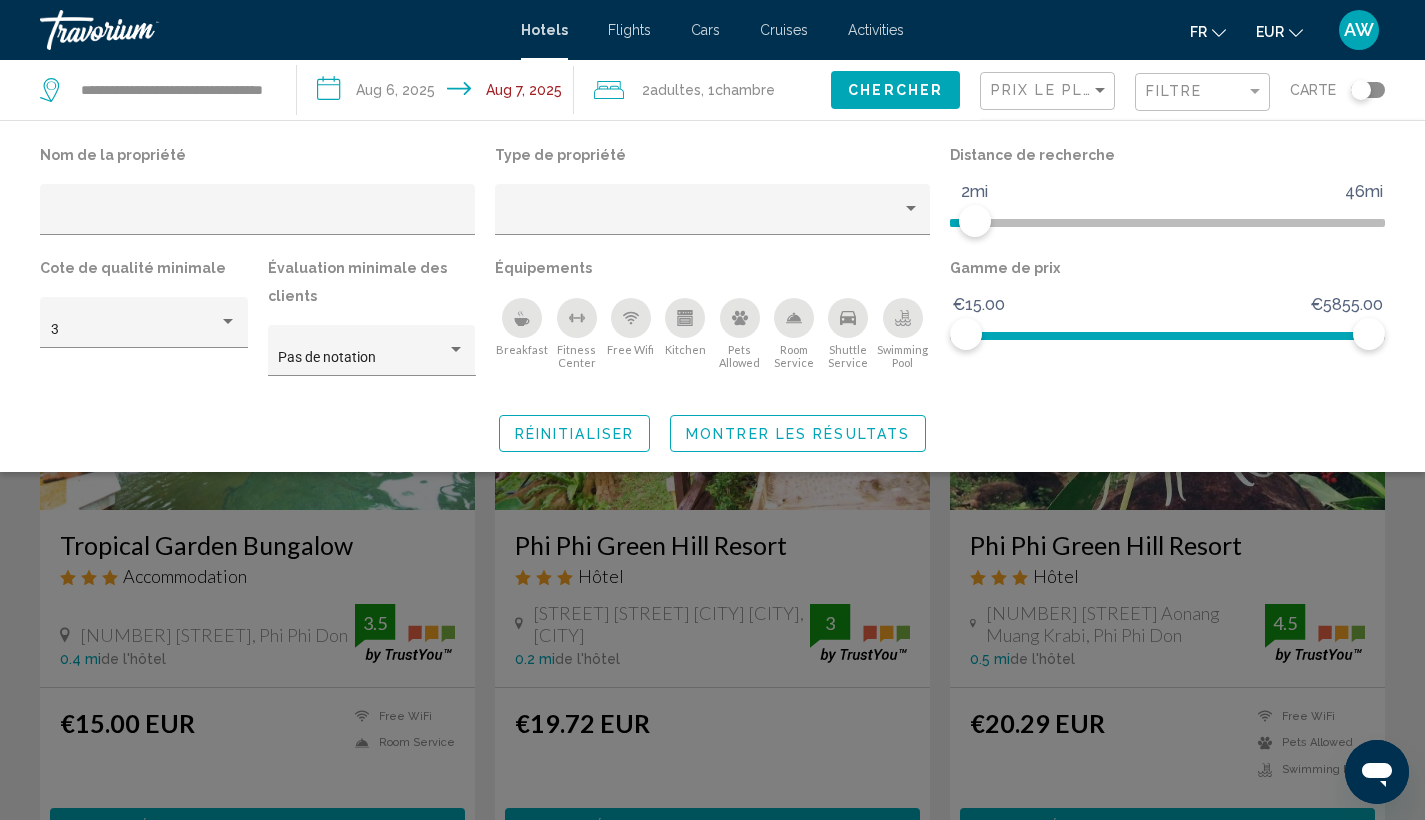 click on "Montrer les résultats" 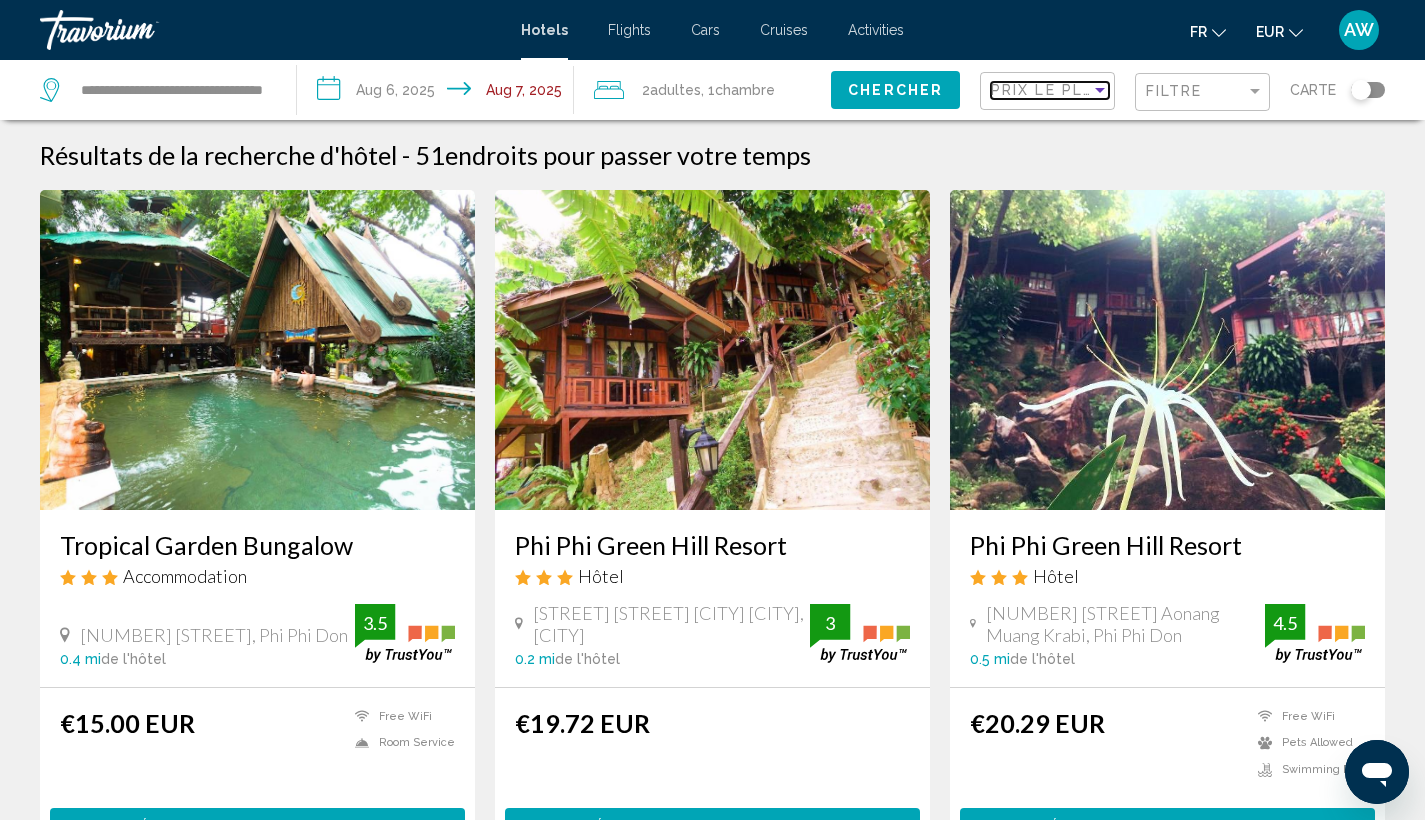 click on "Prix le plus bas" at bounding box center (1068, 90) 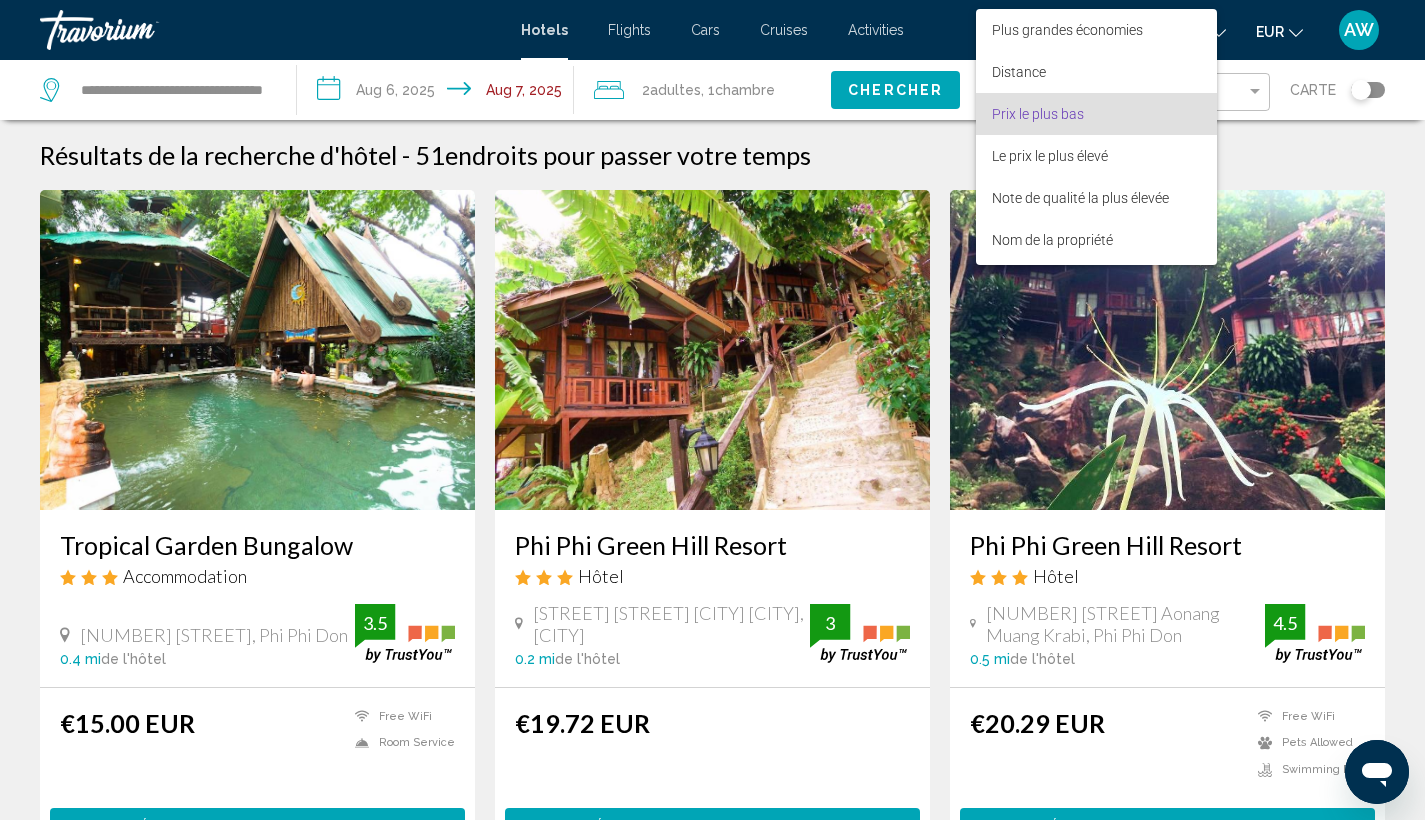scroll, scrollTop: 23, scrollLeft: 0, axis: vertical 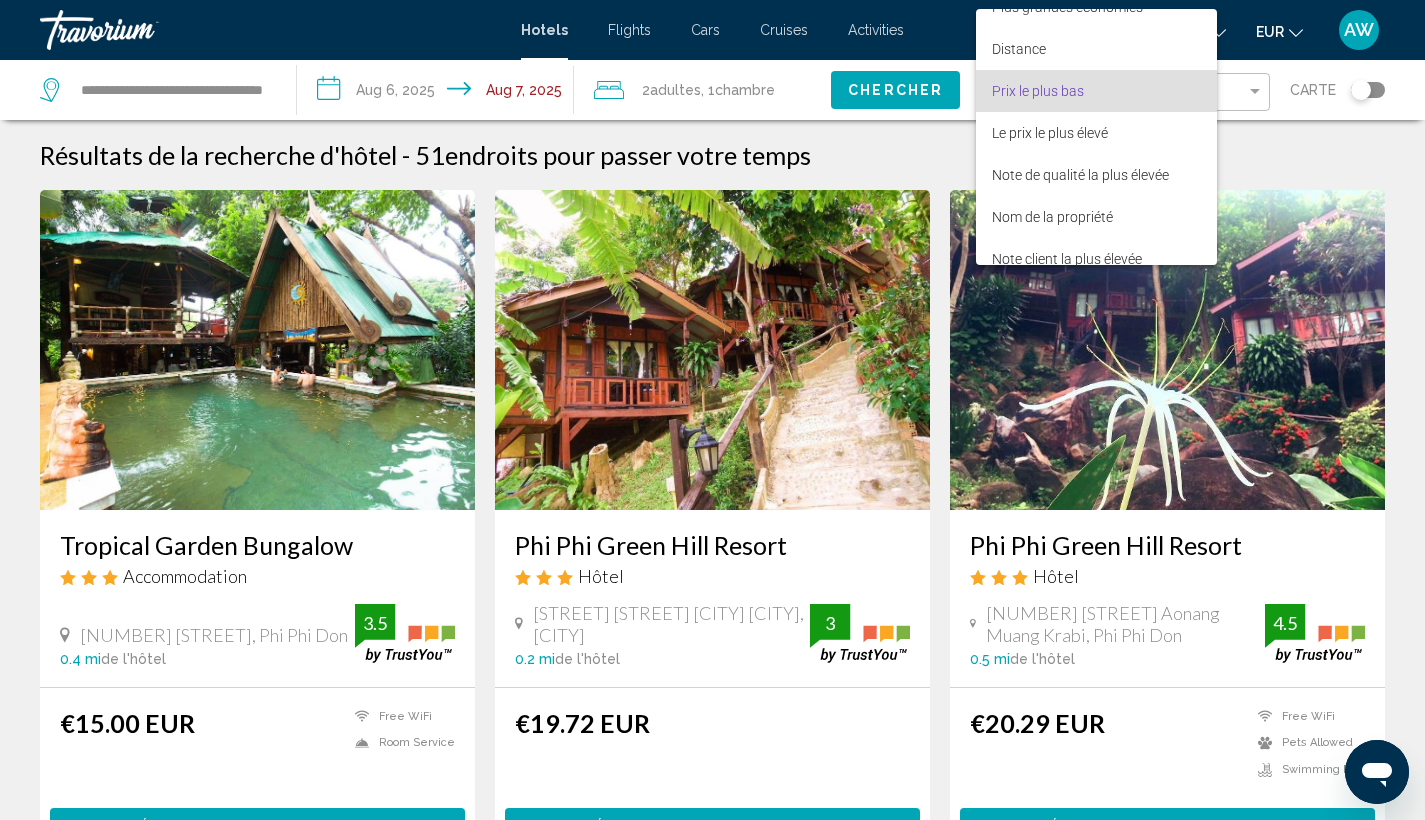 click at bounding box center (712, 410) 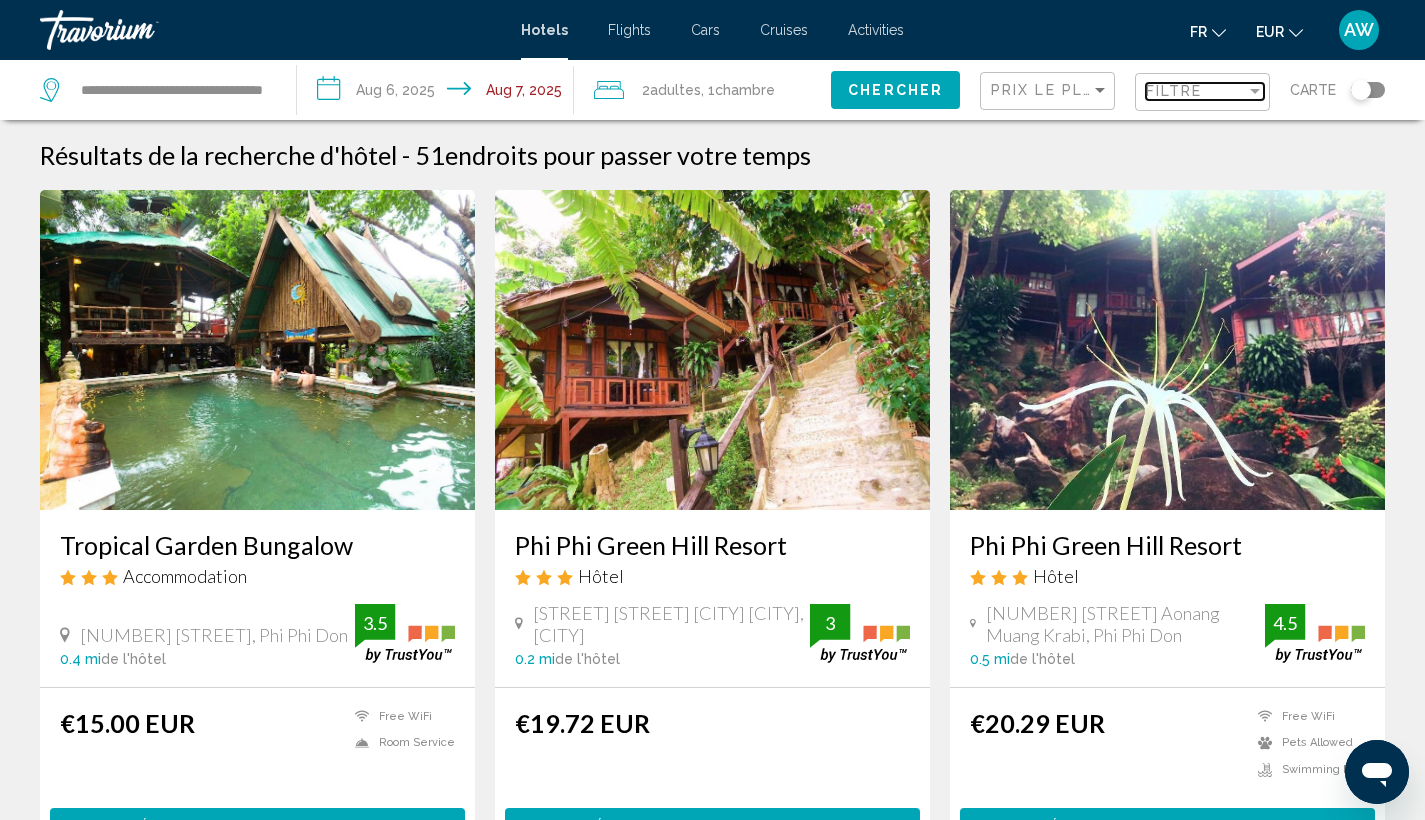 click on "Filtre" at bounding box center [1174, 91] 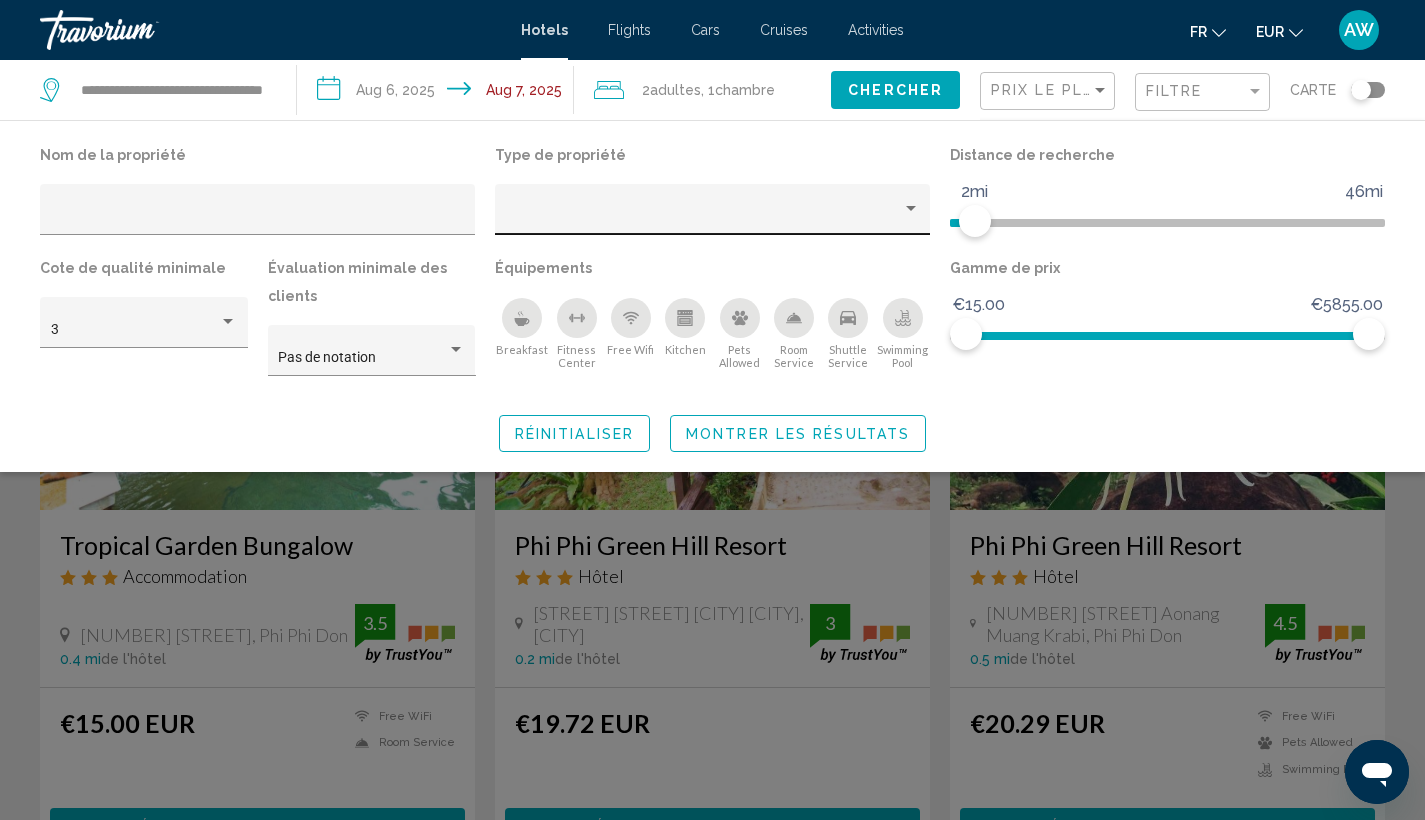 click 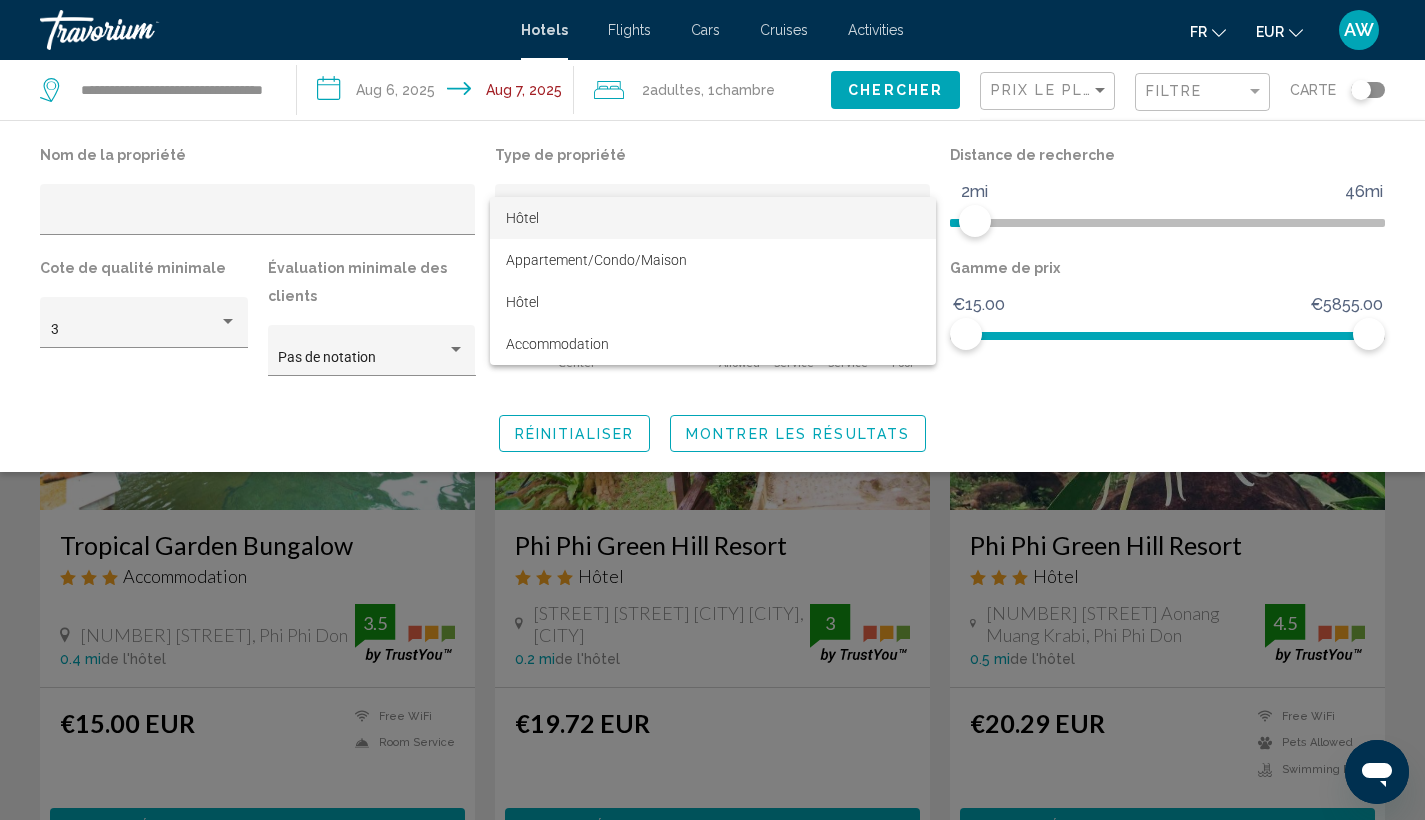 click on "Hôtel" at bounding box center [713, 218] 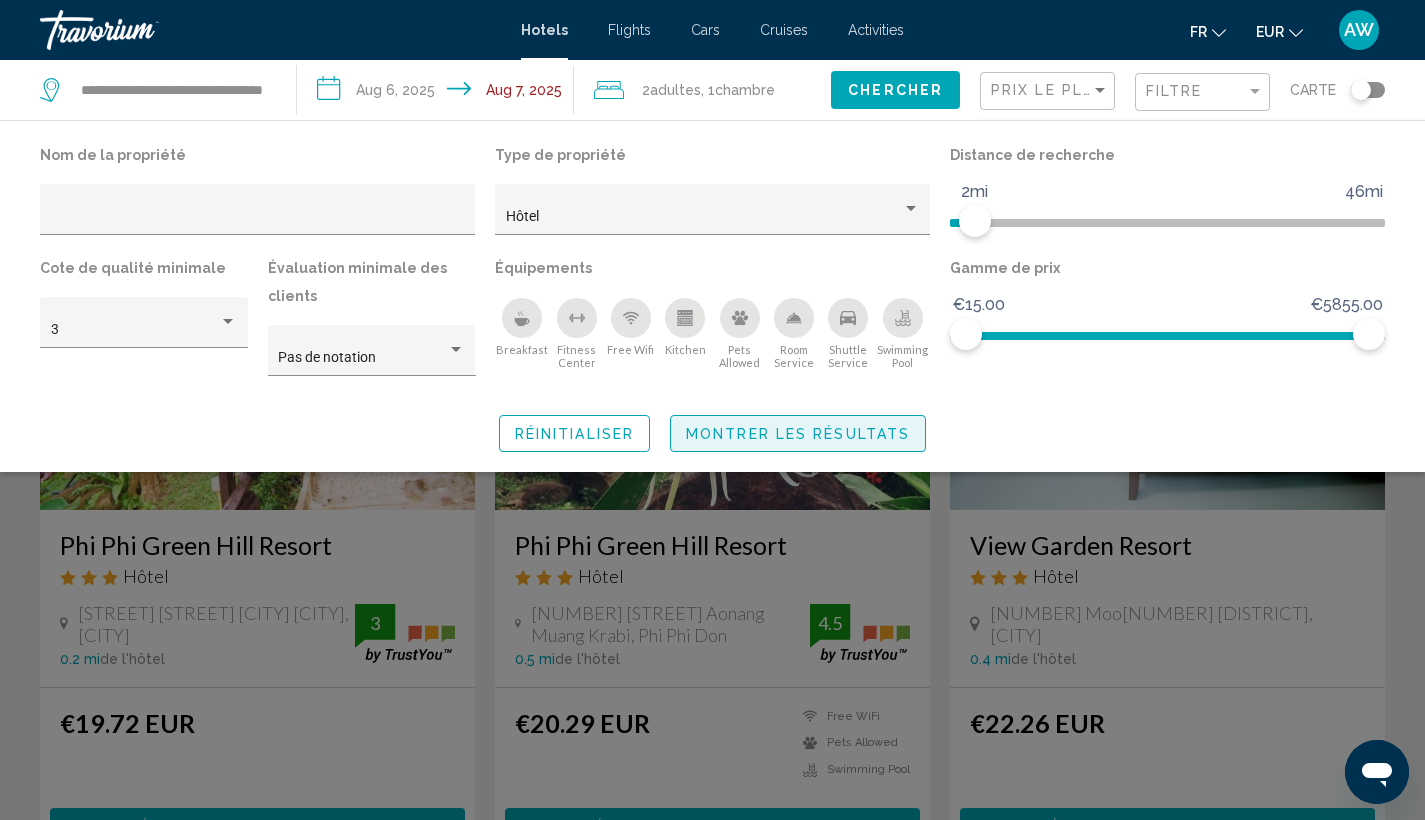click on "Montrer les résultats" 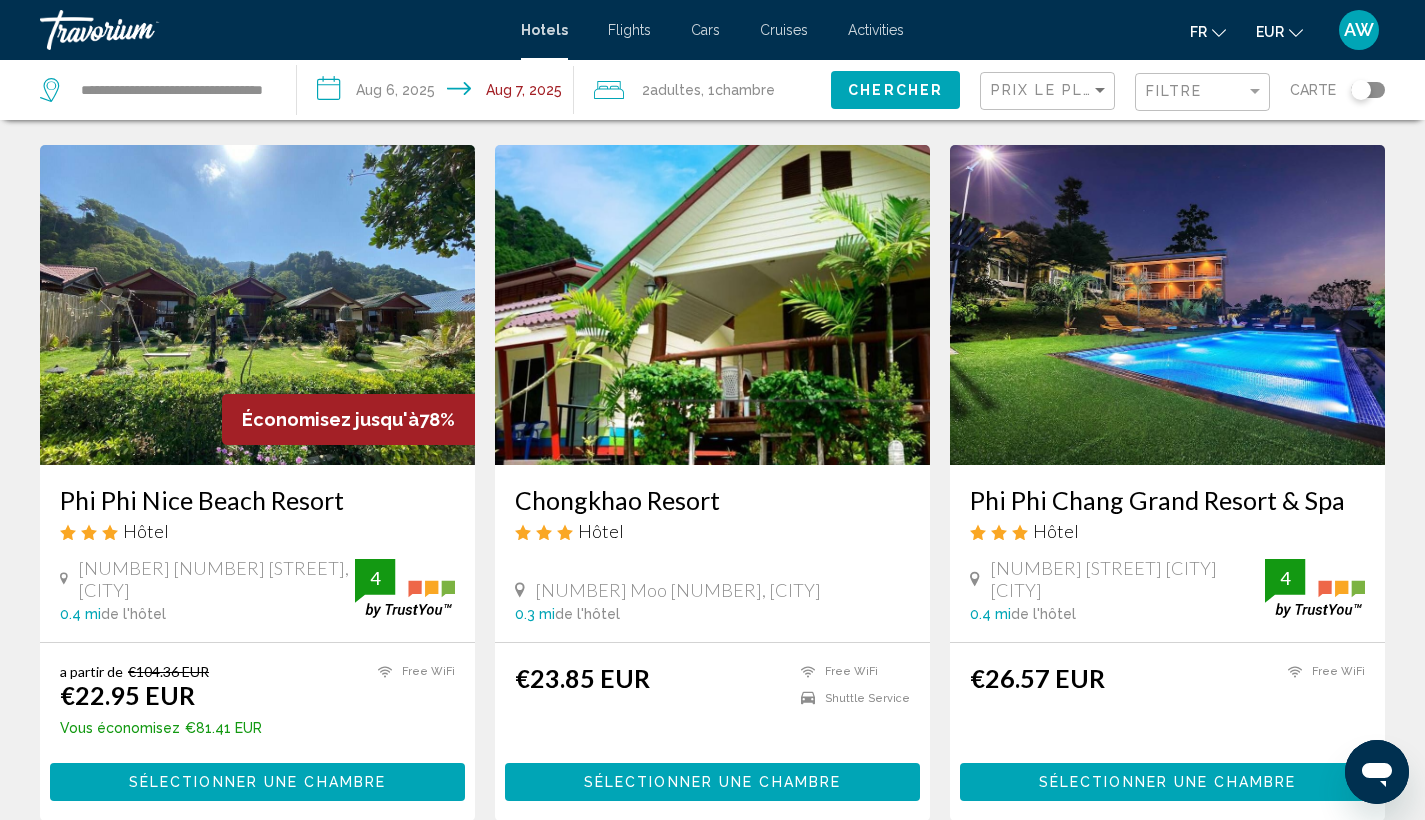 scroll, scrollTop: 789, scrollLeft: 0, axis: vertical 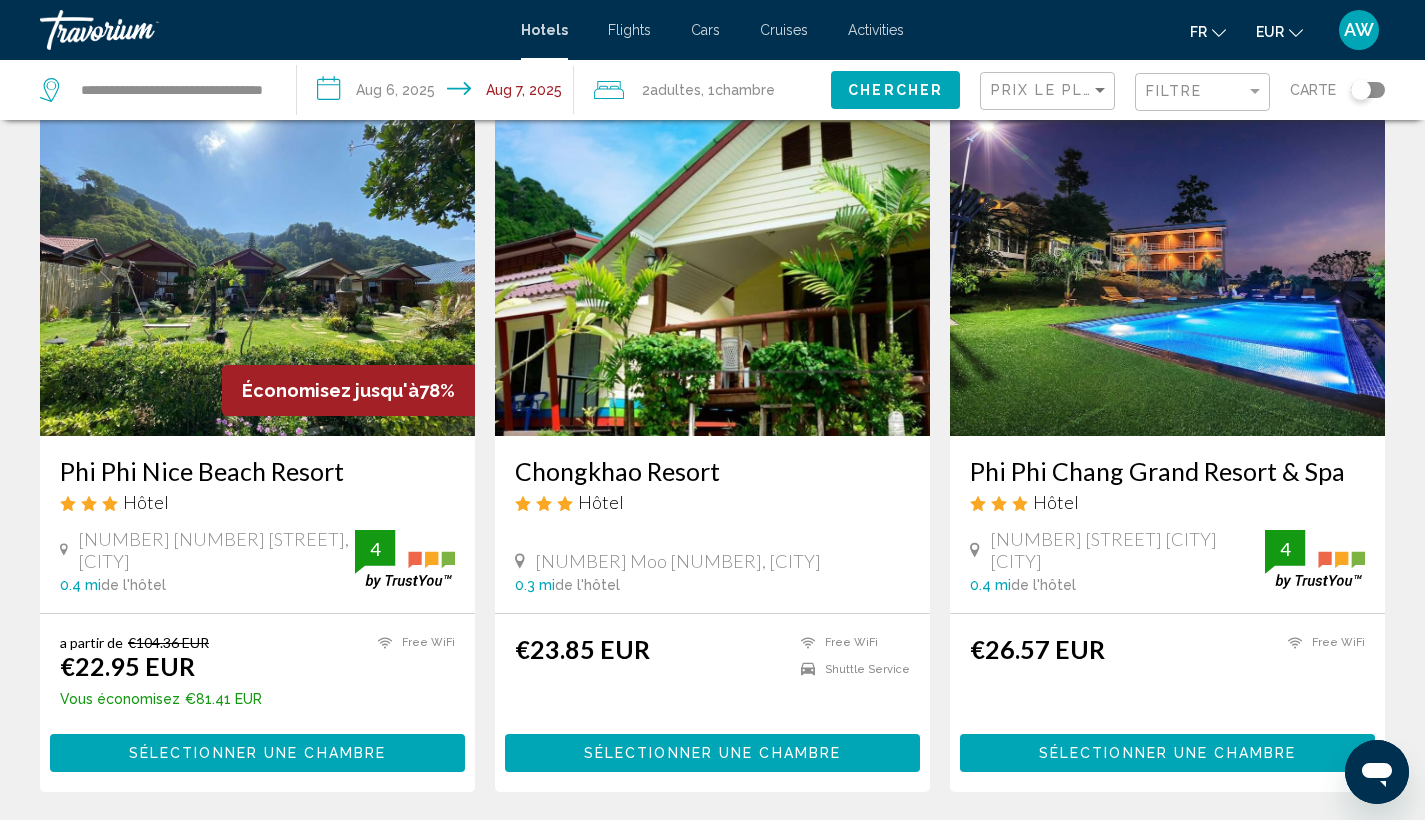 click on "Phi Phi Nice Beach Resort" at bounding box center [257, 471] 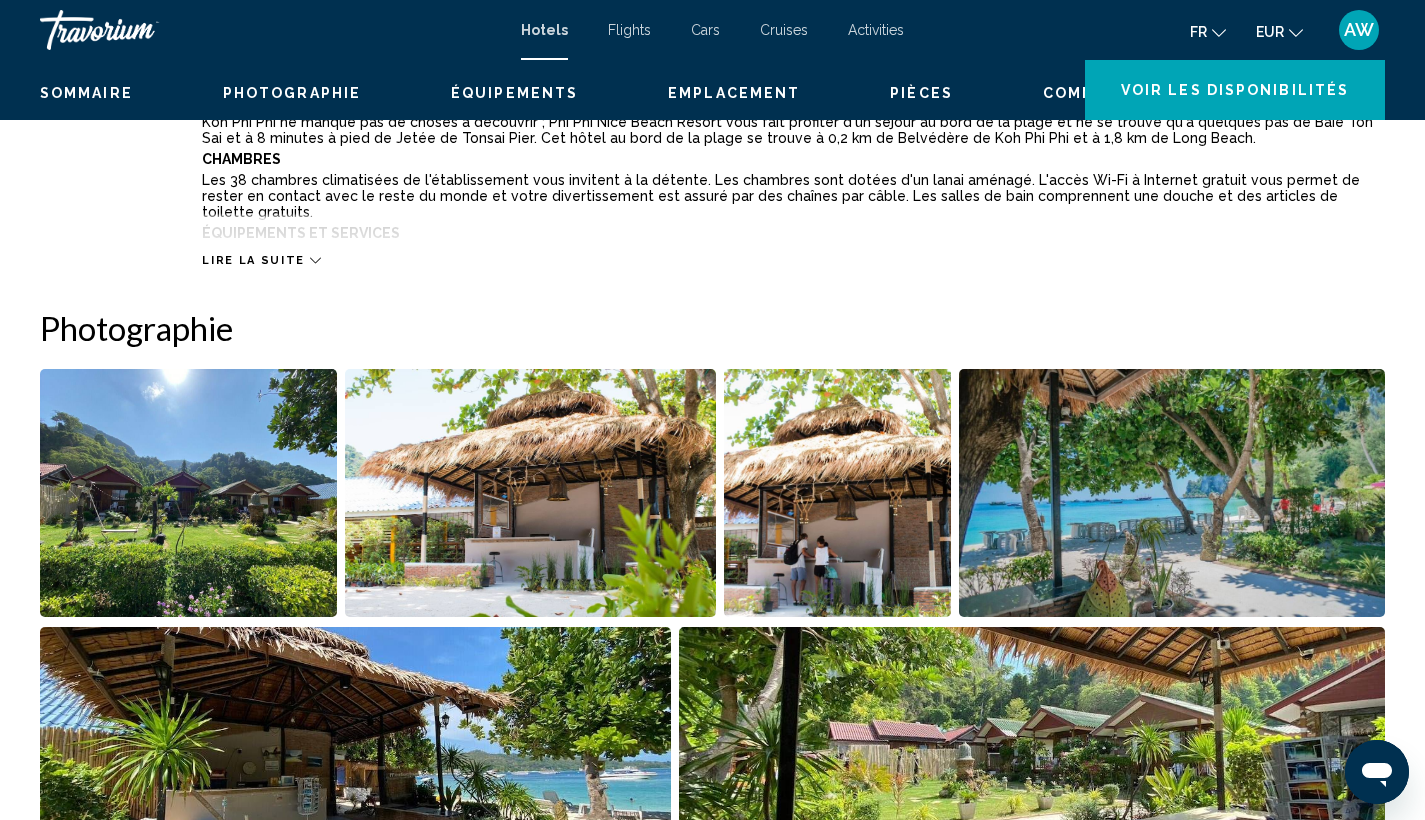 scroll, scrollTop: 0, scrollLeft: 0, axis: both 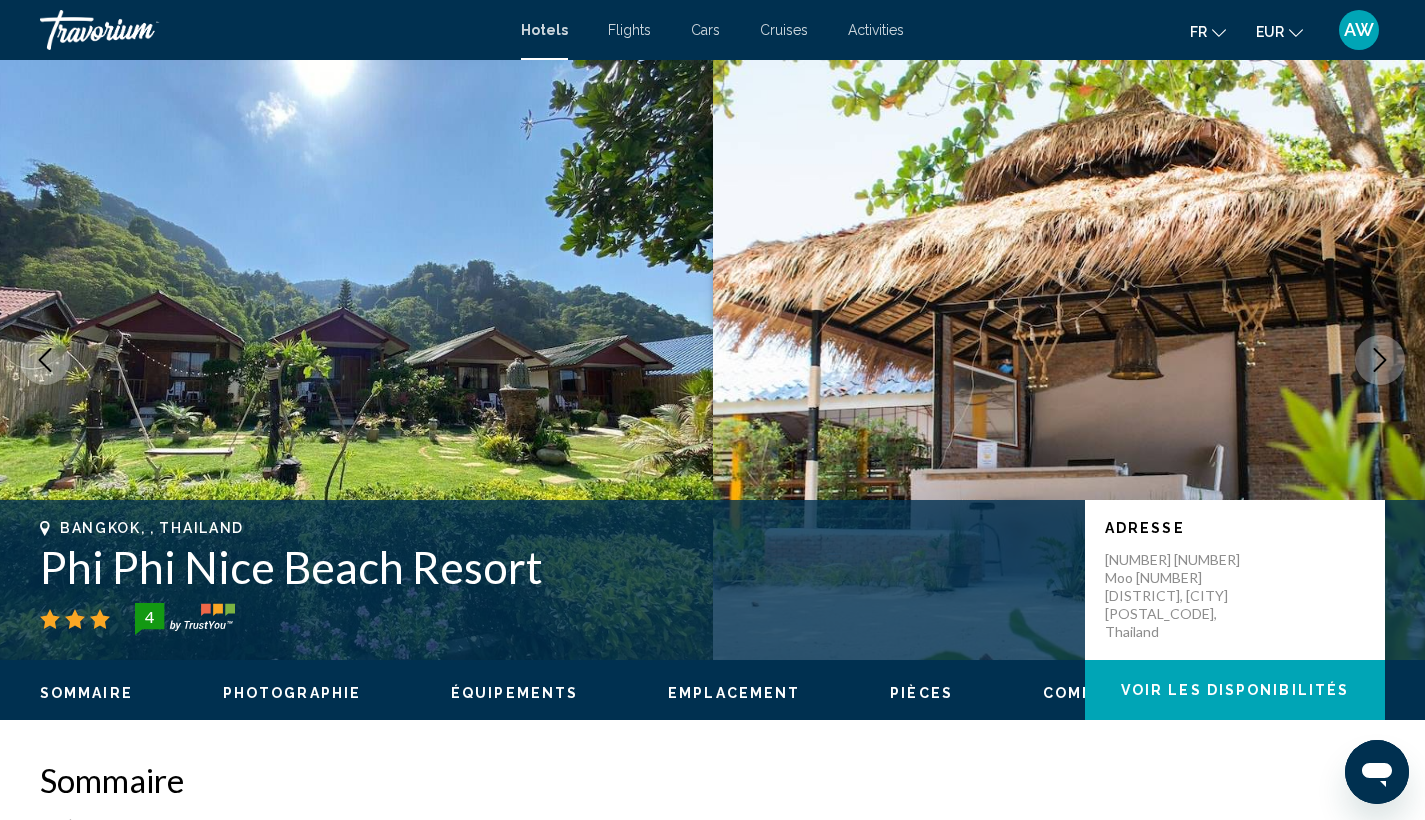 click 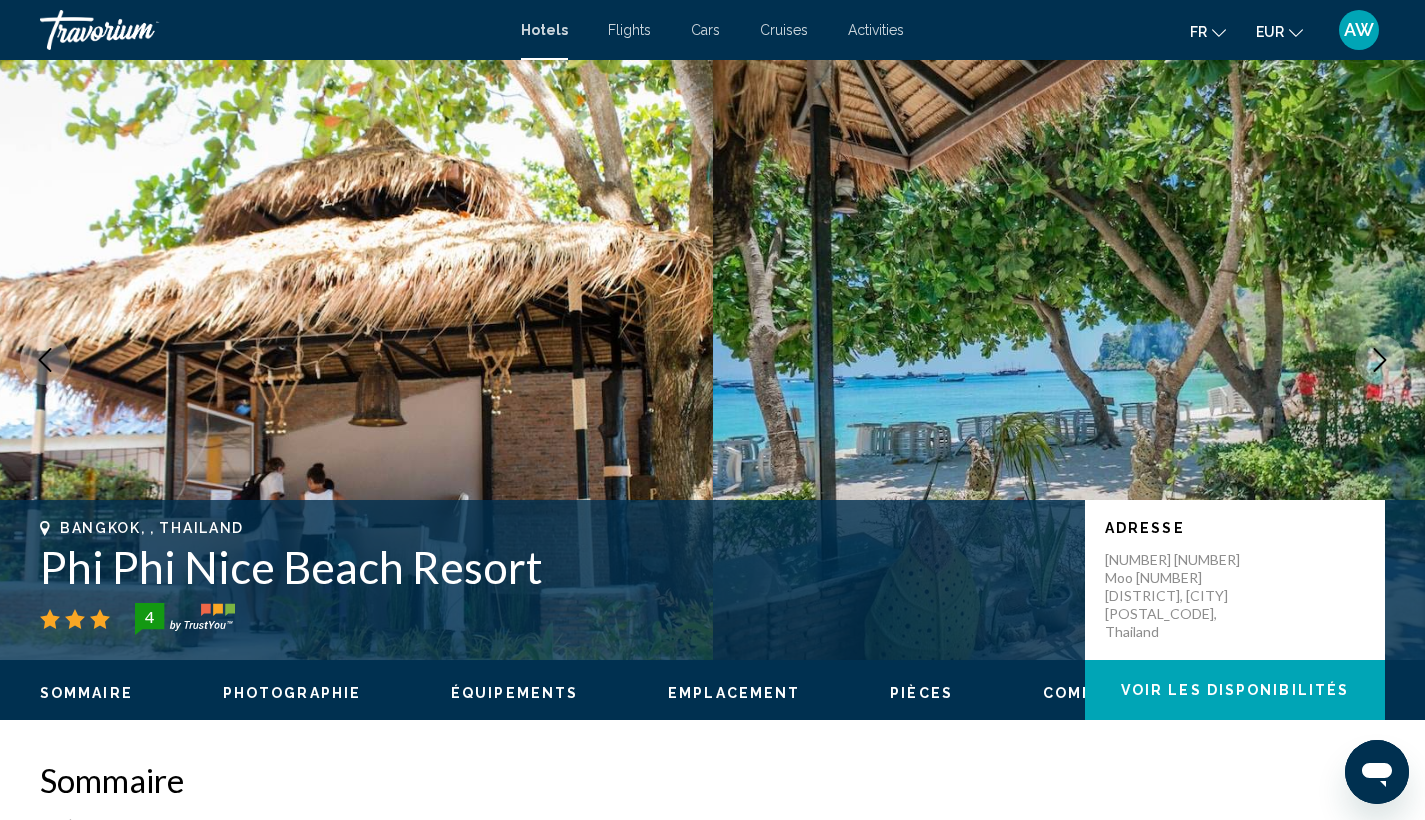 click 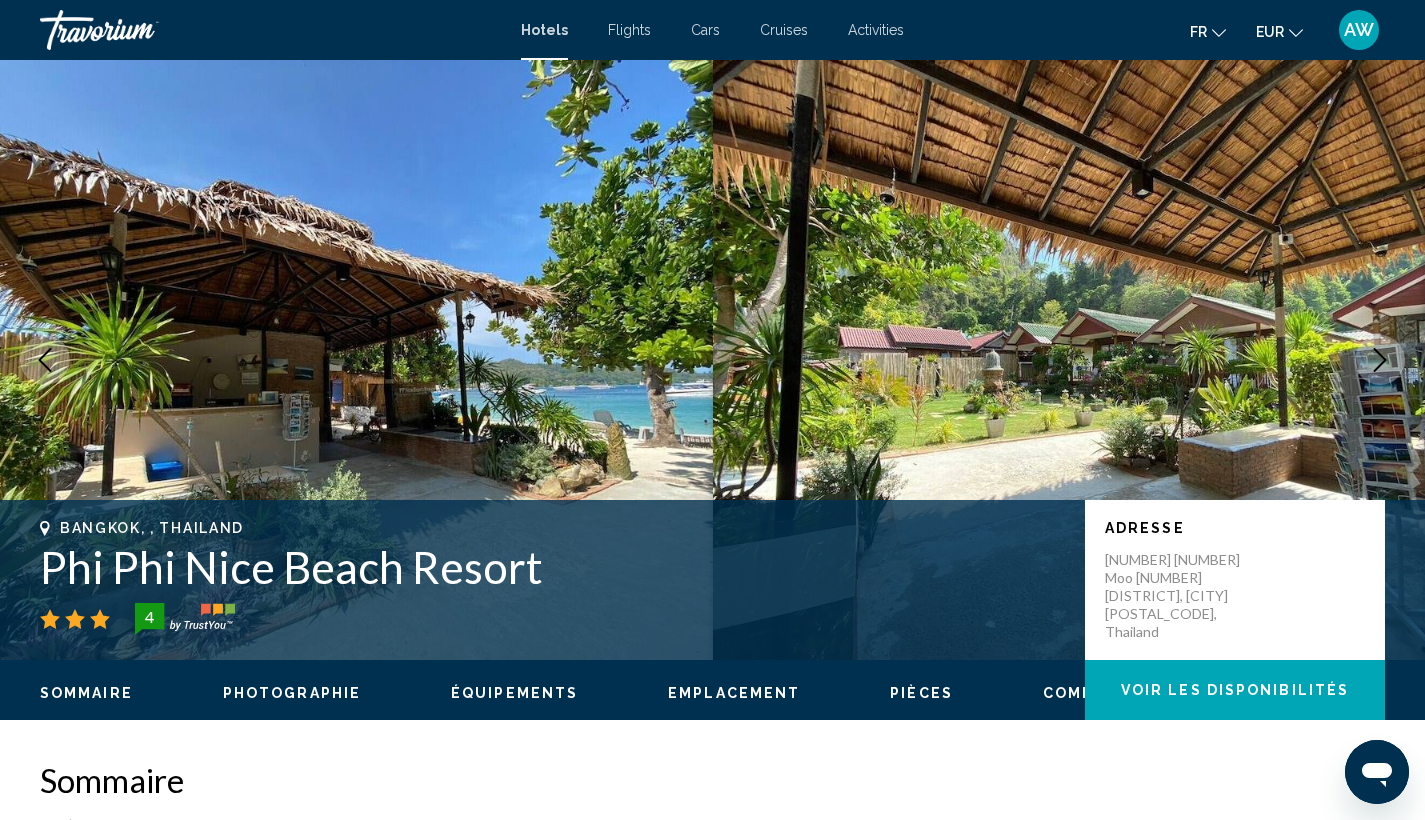 click 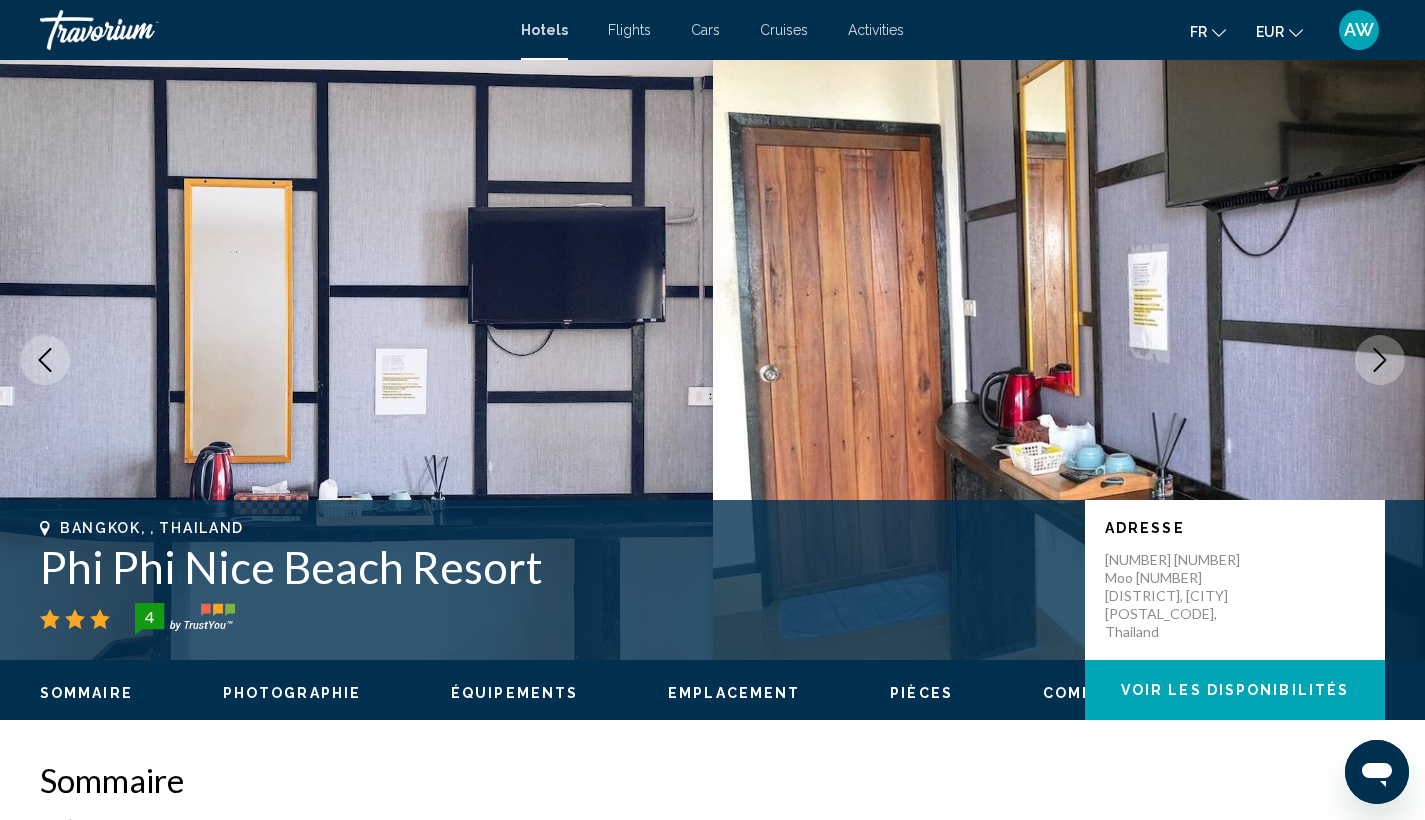 click 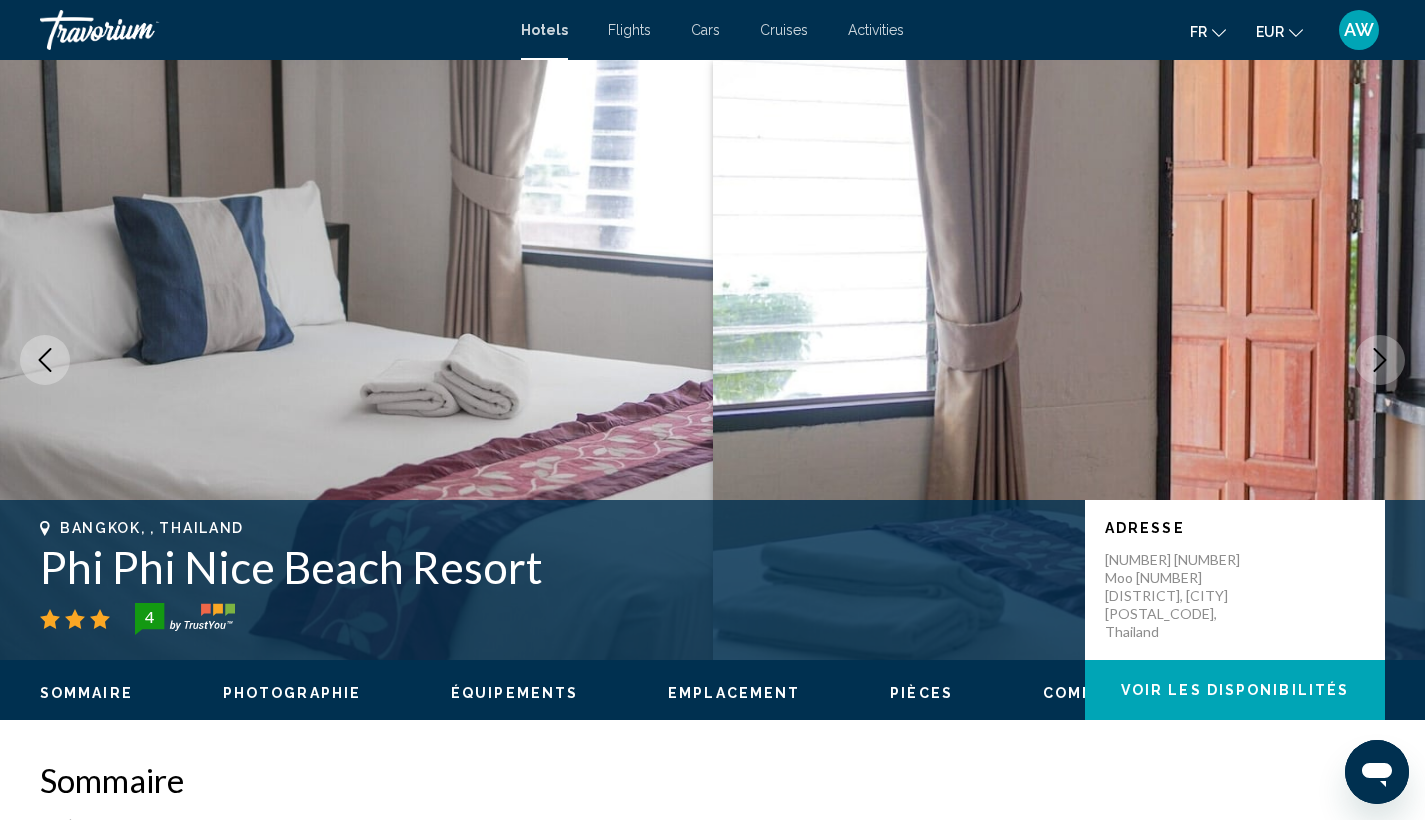 click 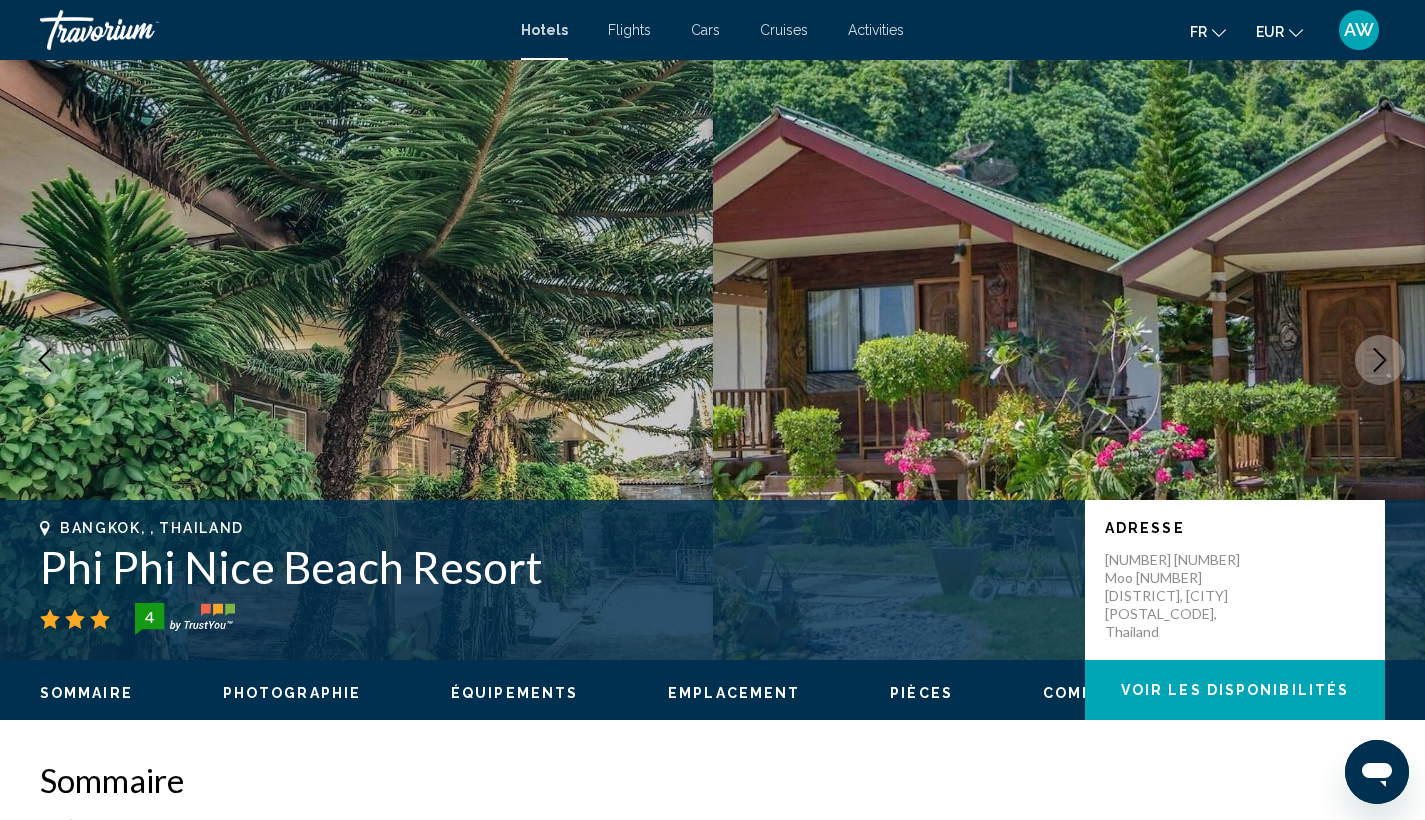 click 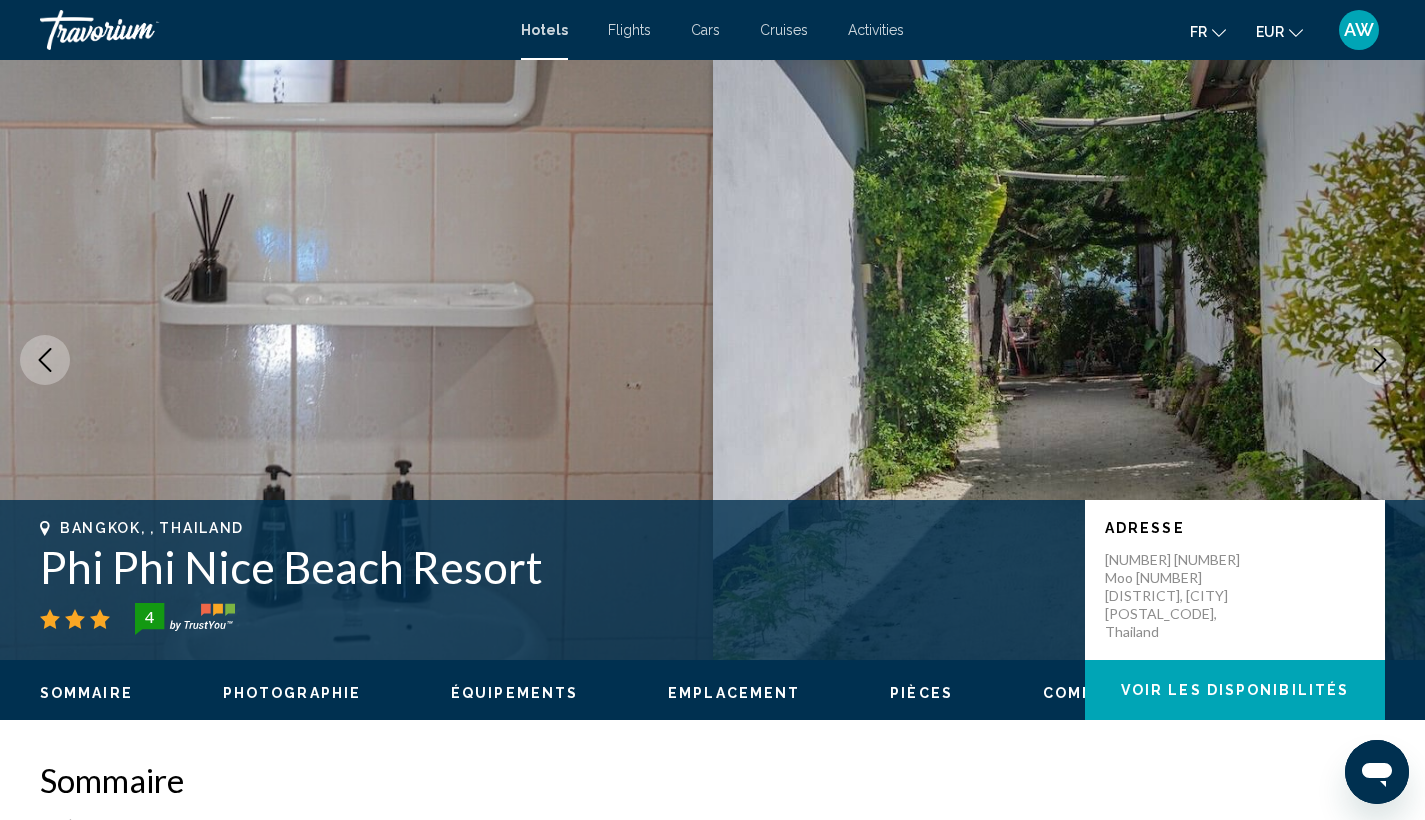 click 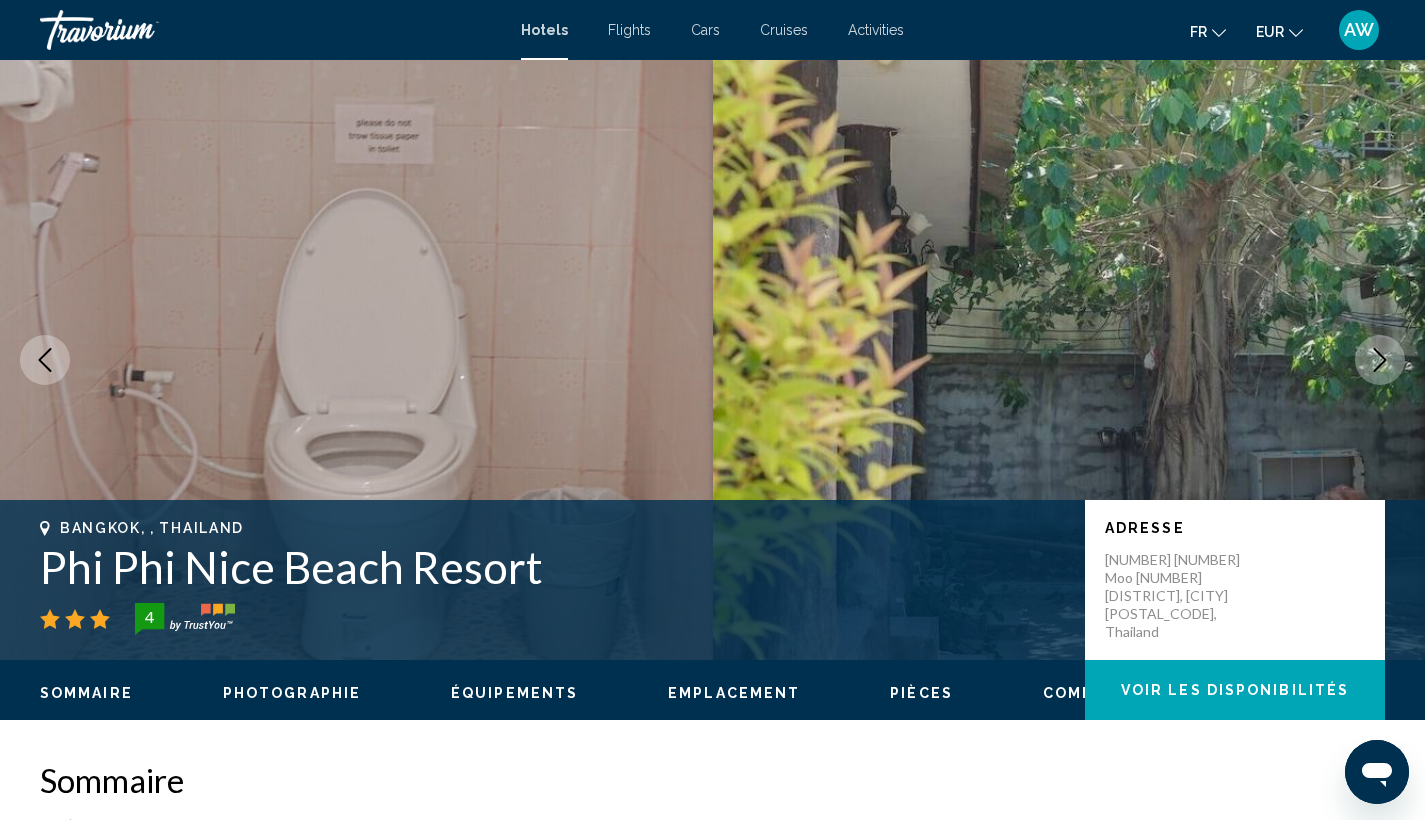 click 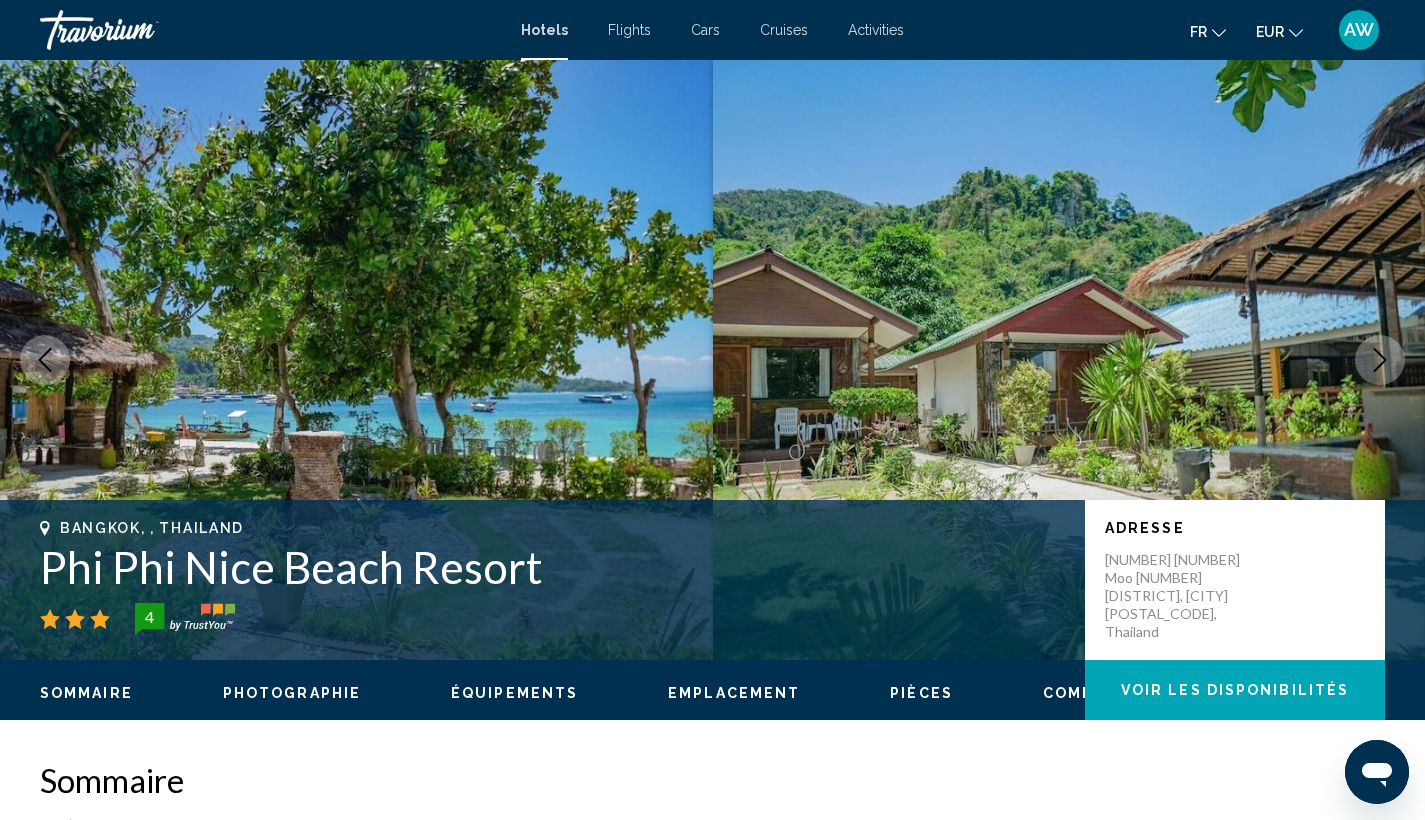 click 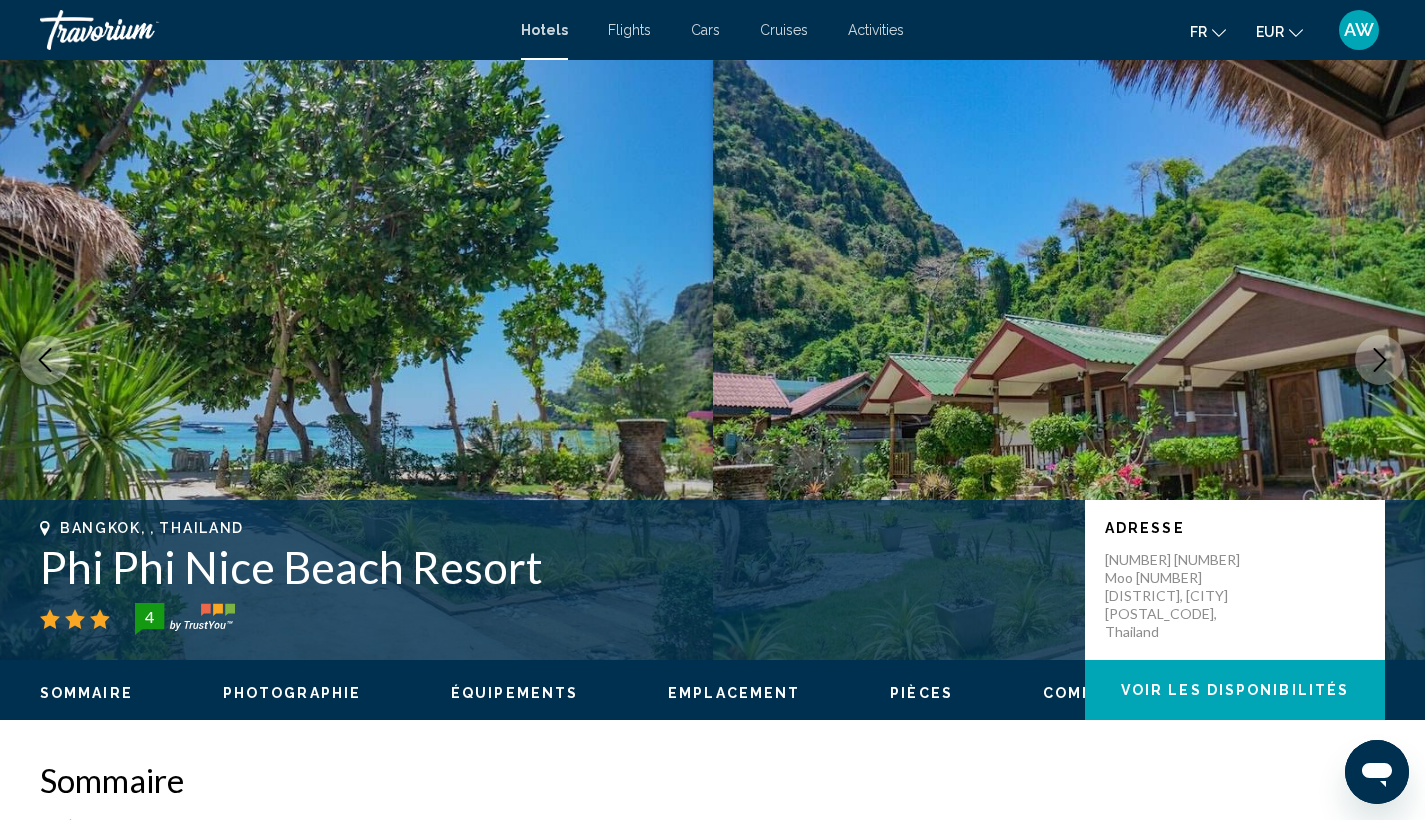 click 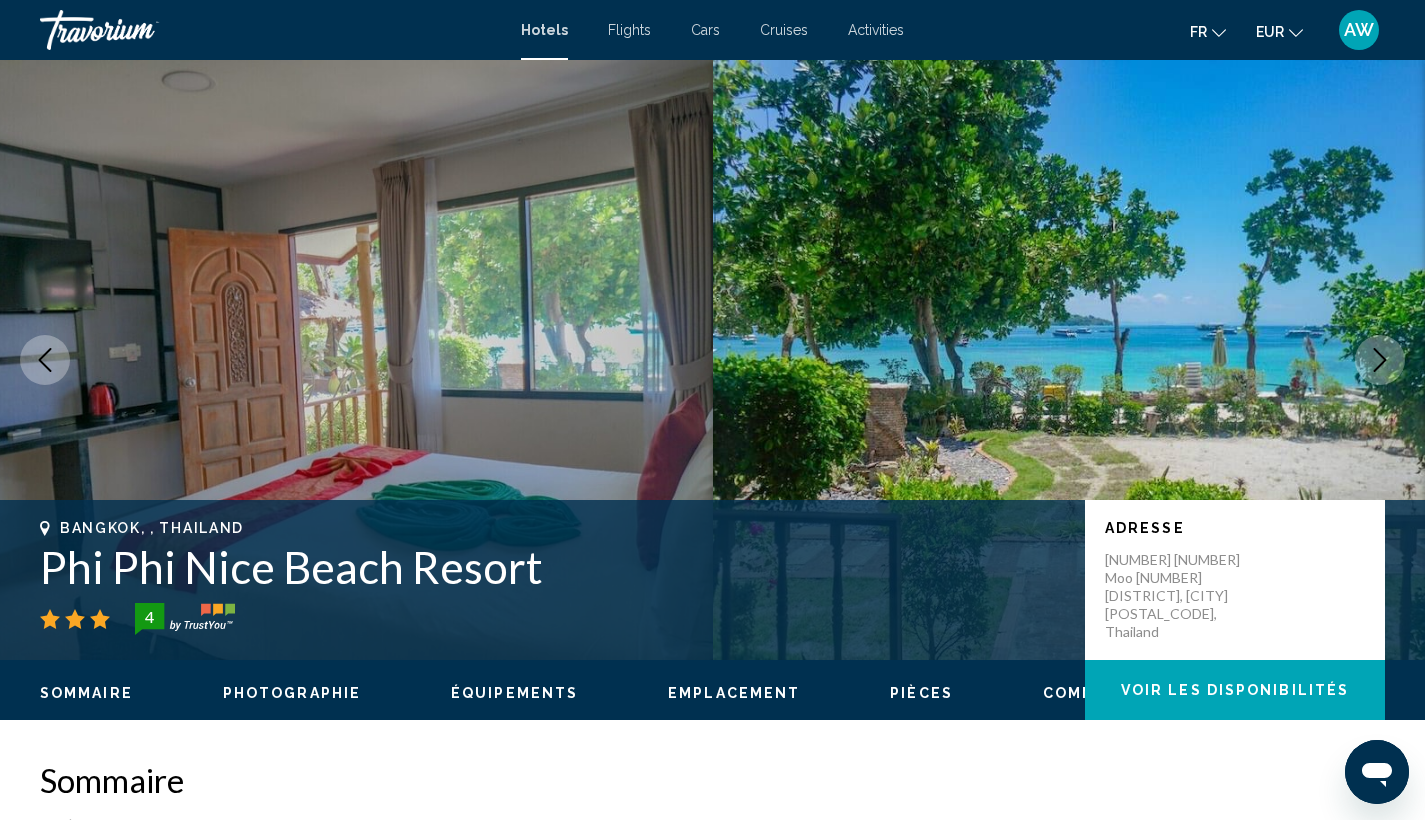 click 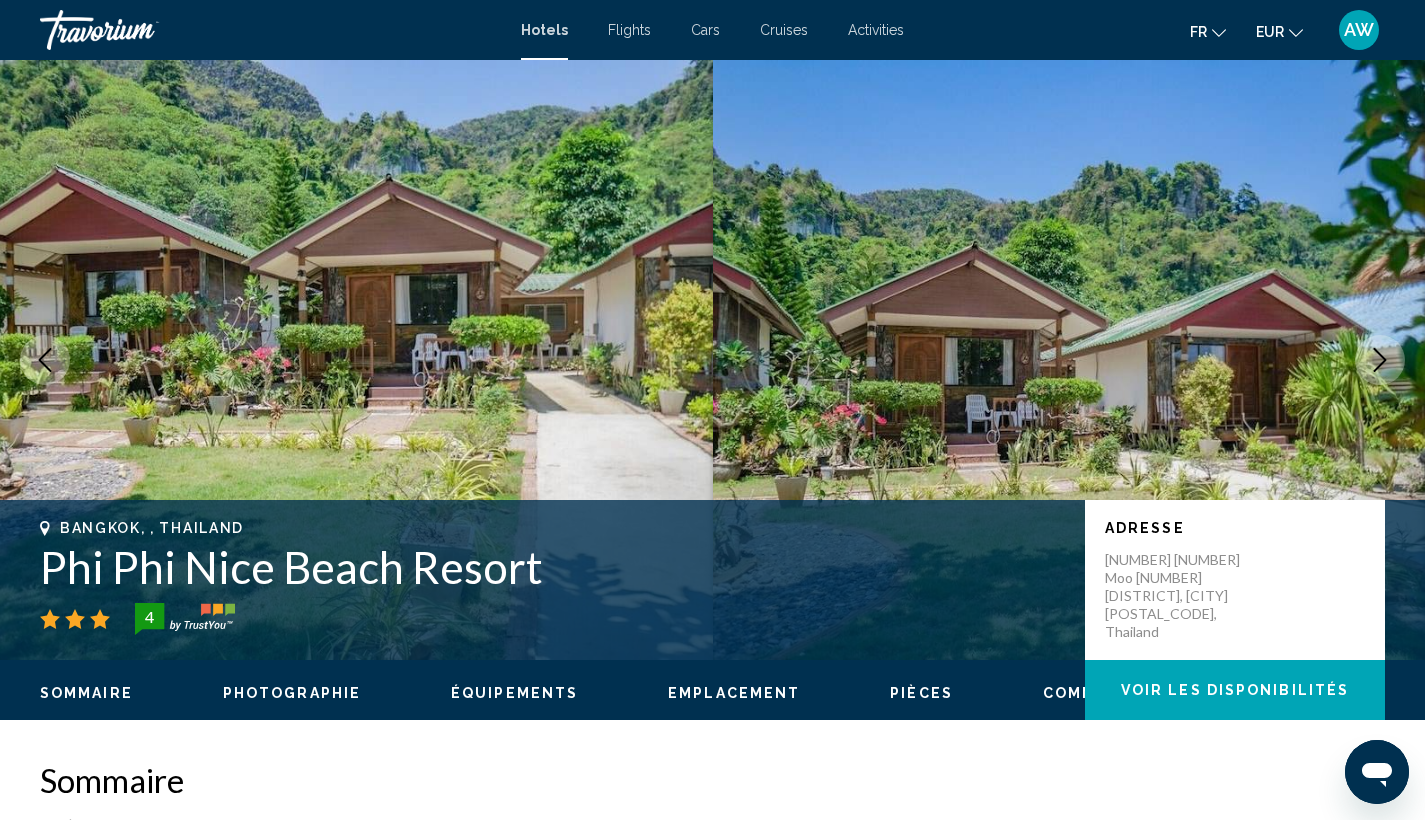 click 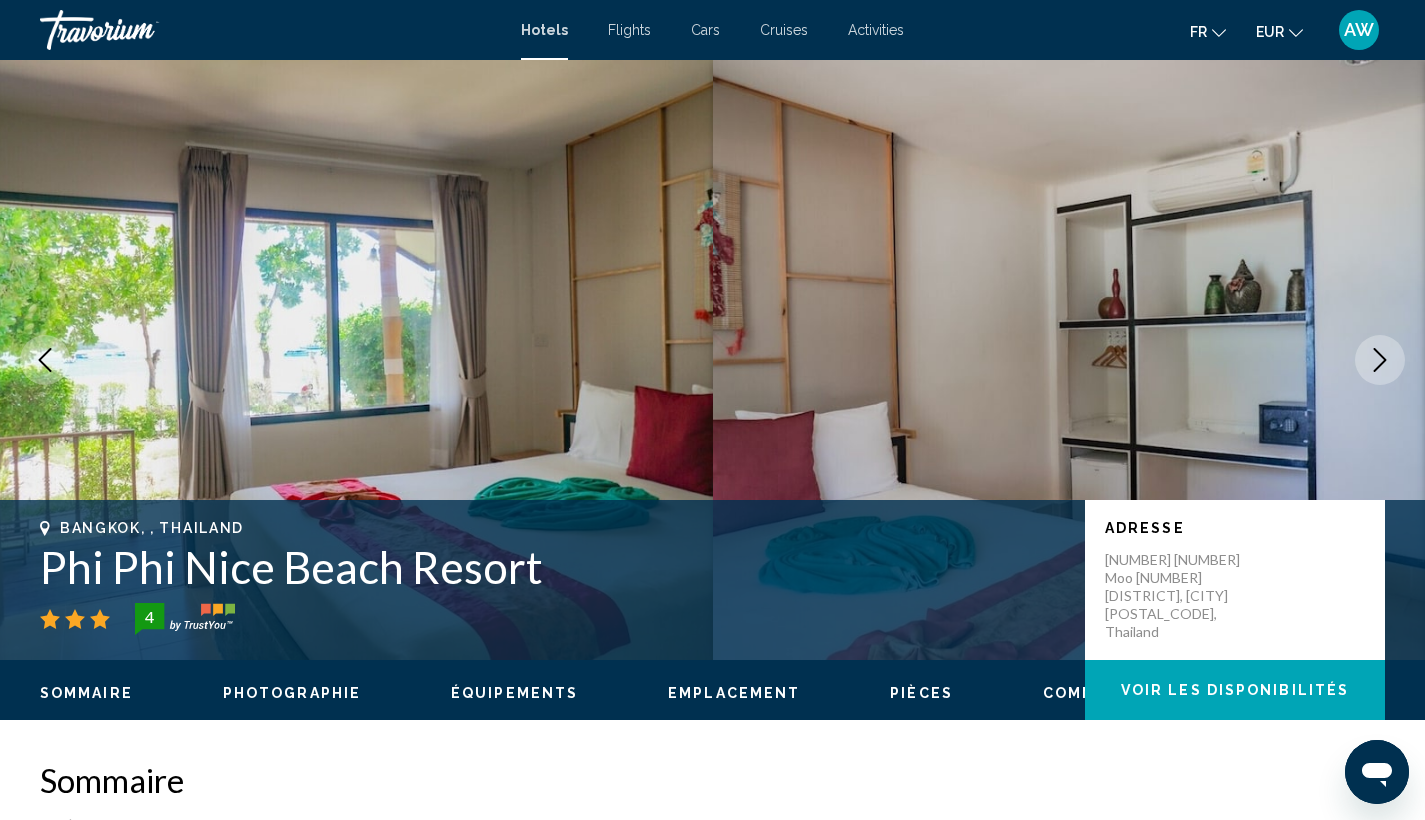 click 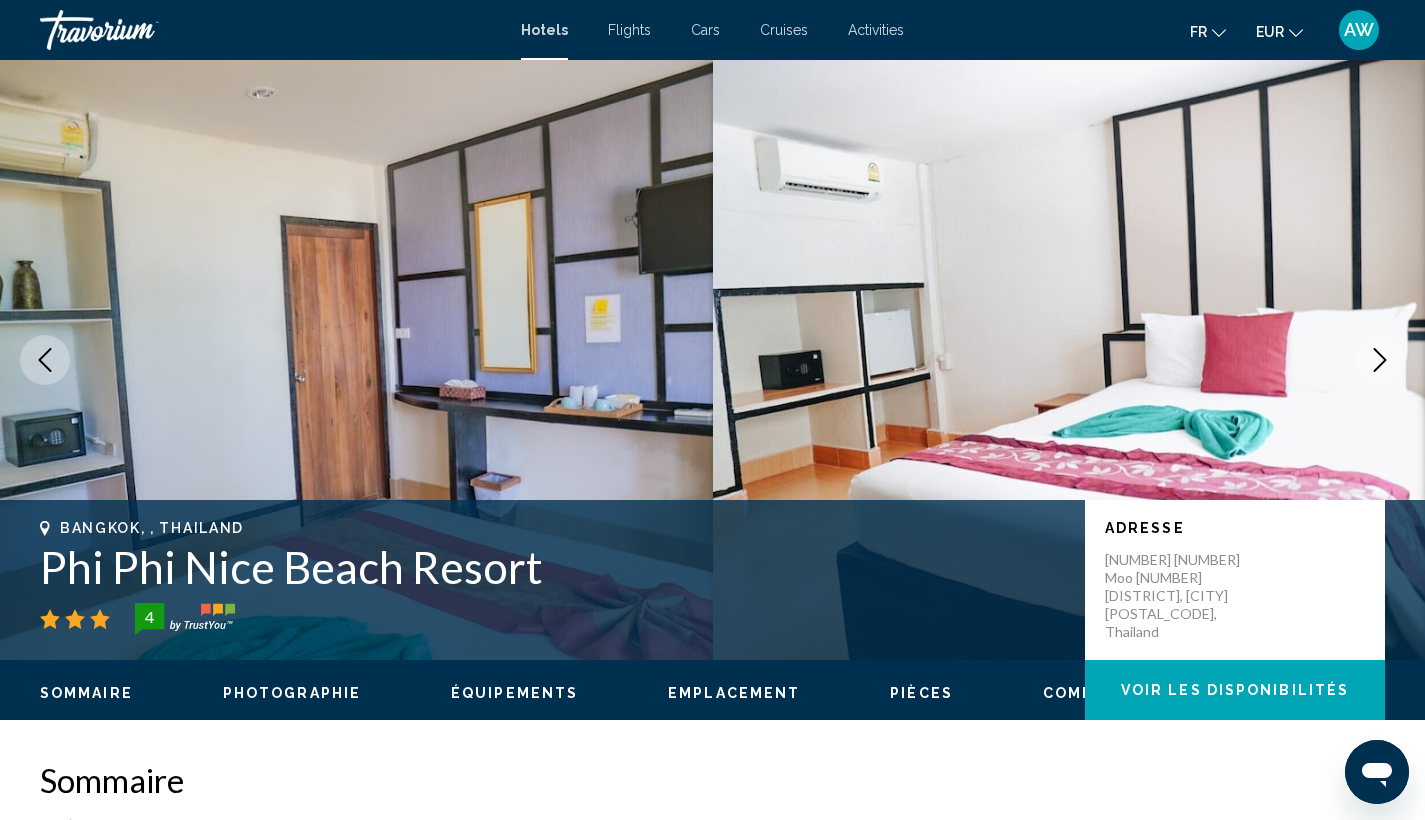 scroll, scrollTop: 0, scrollLeft: 0, axis: both 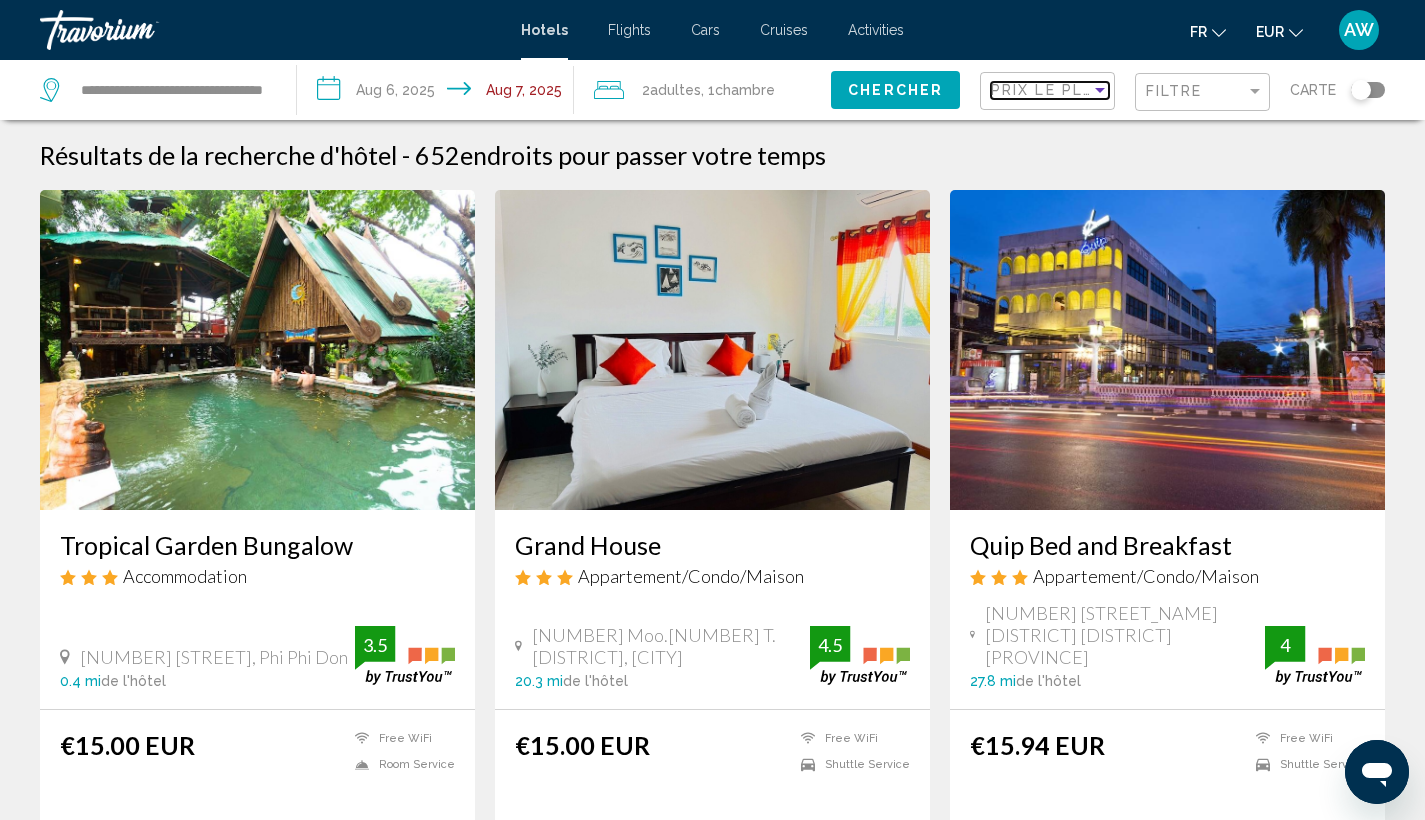 click on "Prix le plus bas" at bounding box center (1068, 90) 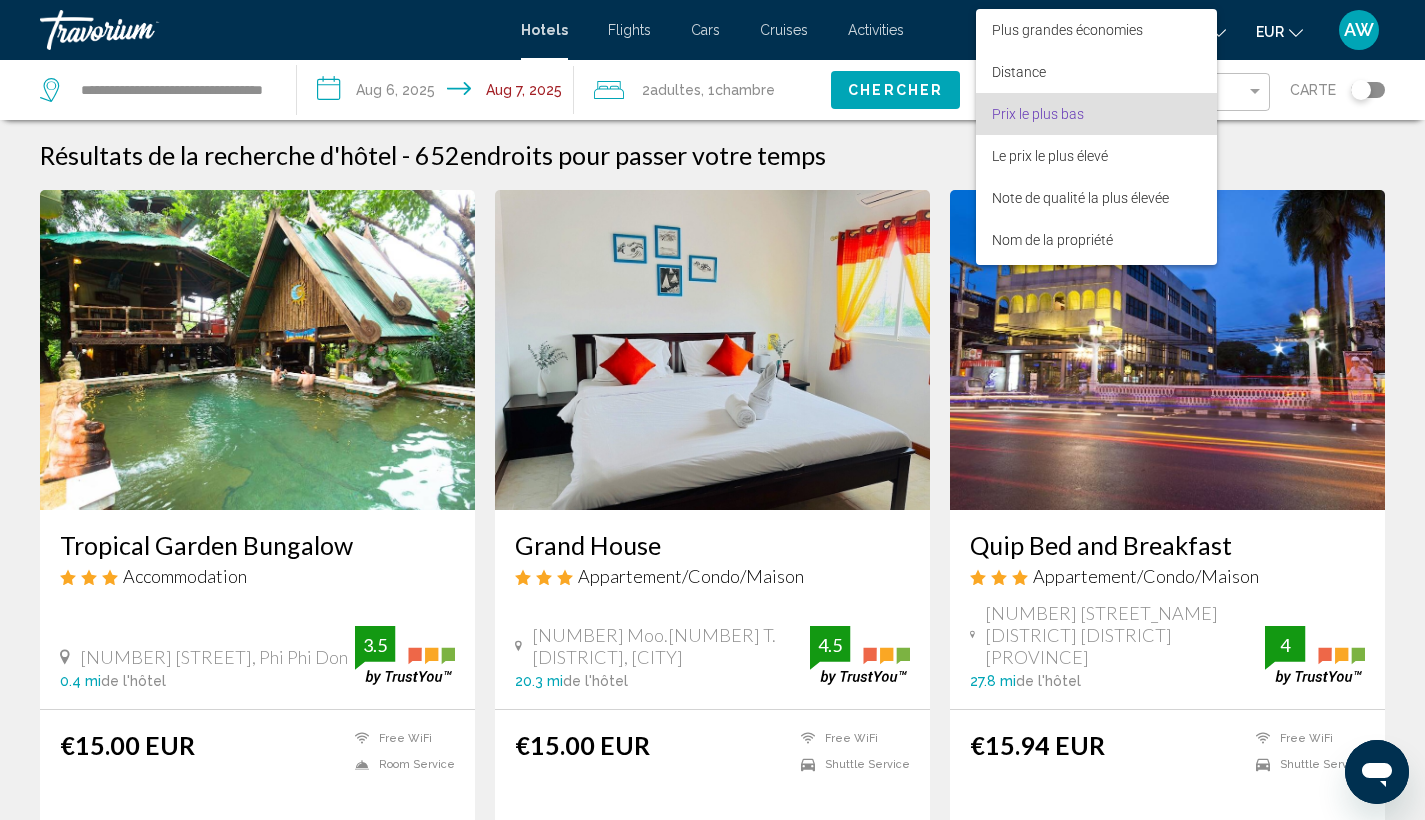 scroll, scrollTop: 23, scrollLeft: 0, axis: vertical 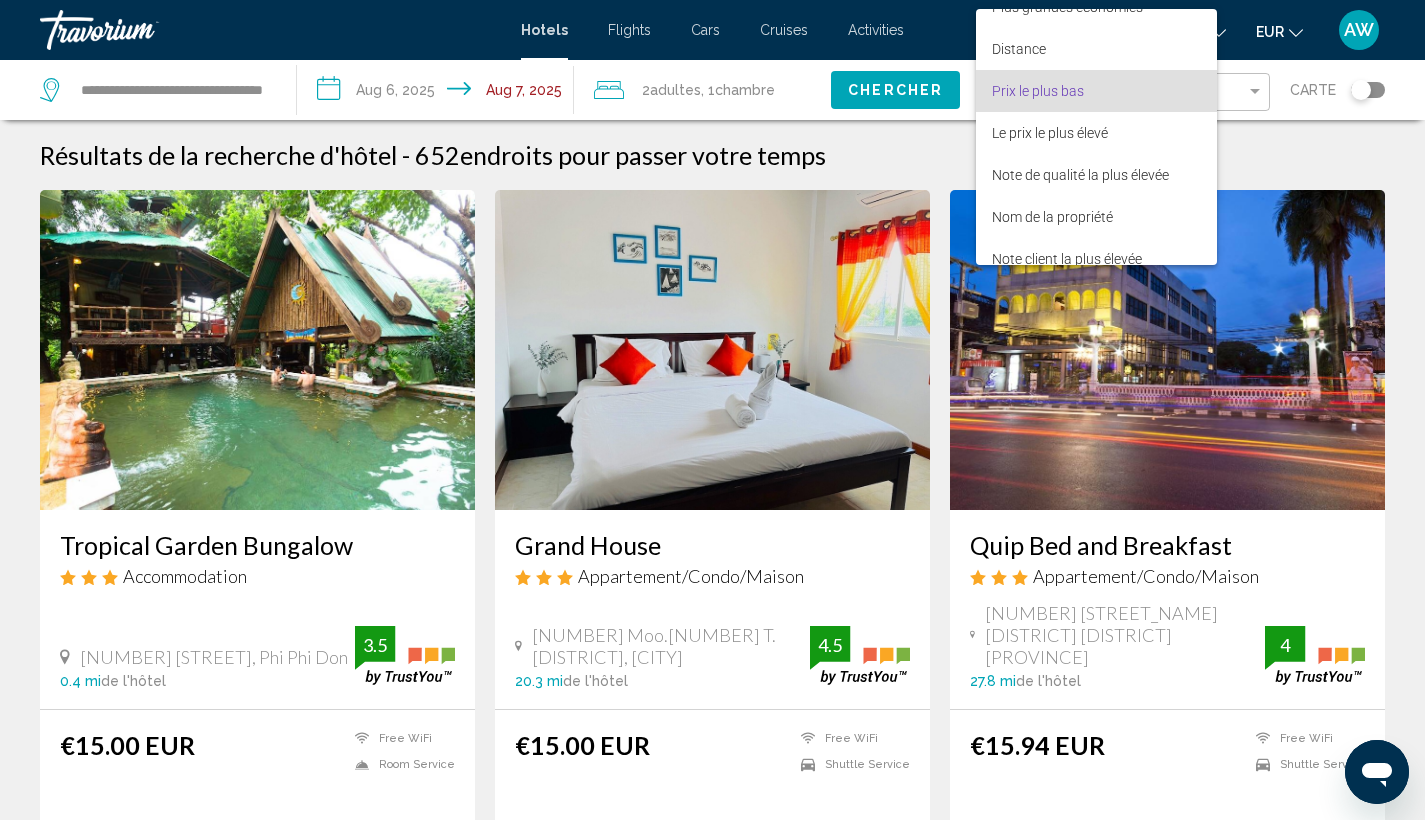 click on "Prix le plus bas" at bounding box center [1038, 91] 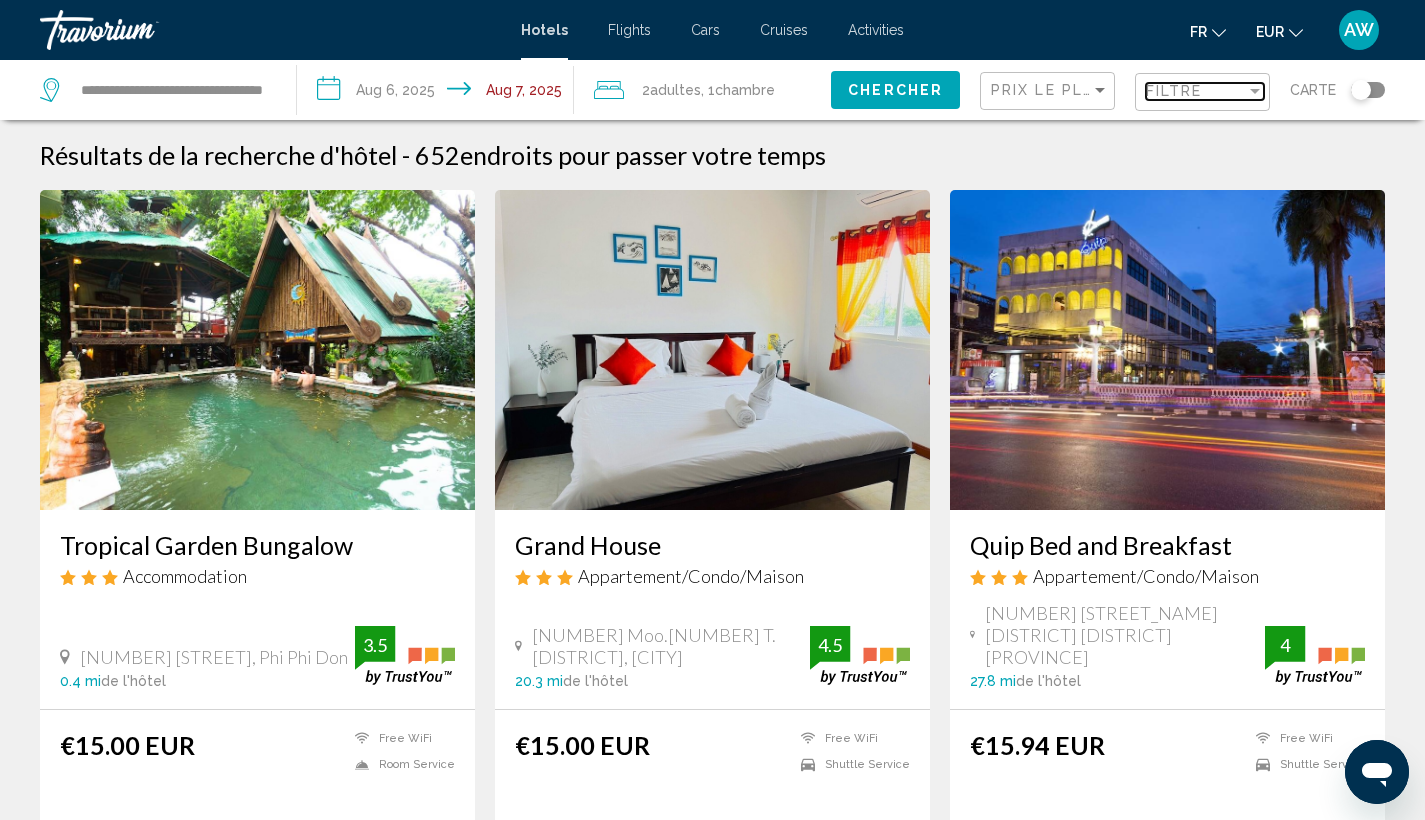 click on "Filtre" at bounding box center [1196, 91] 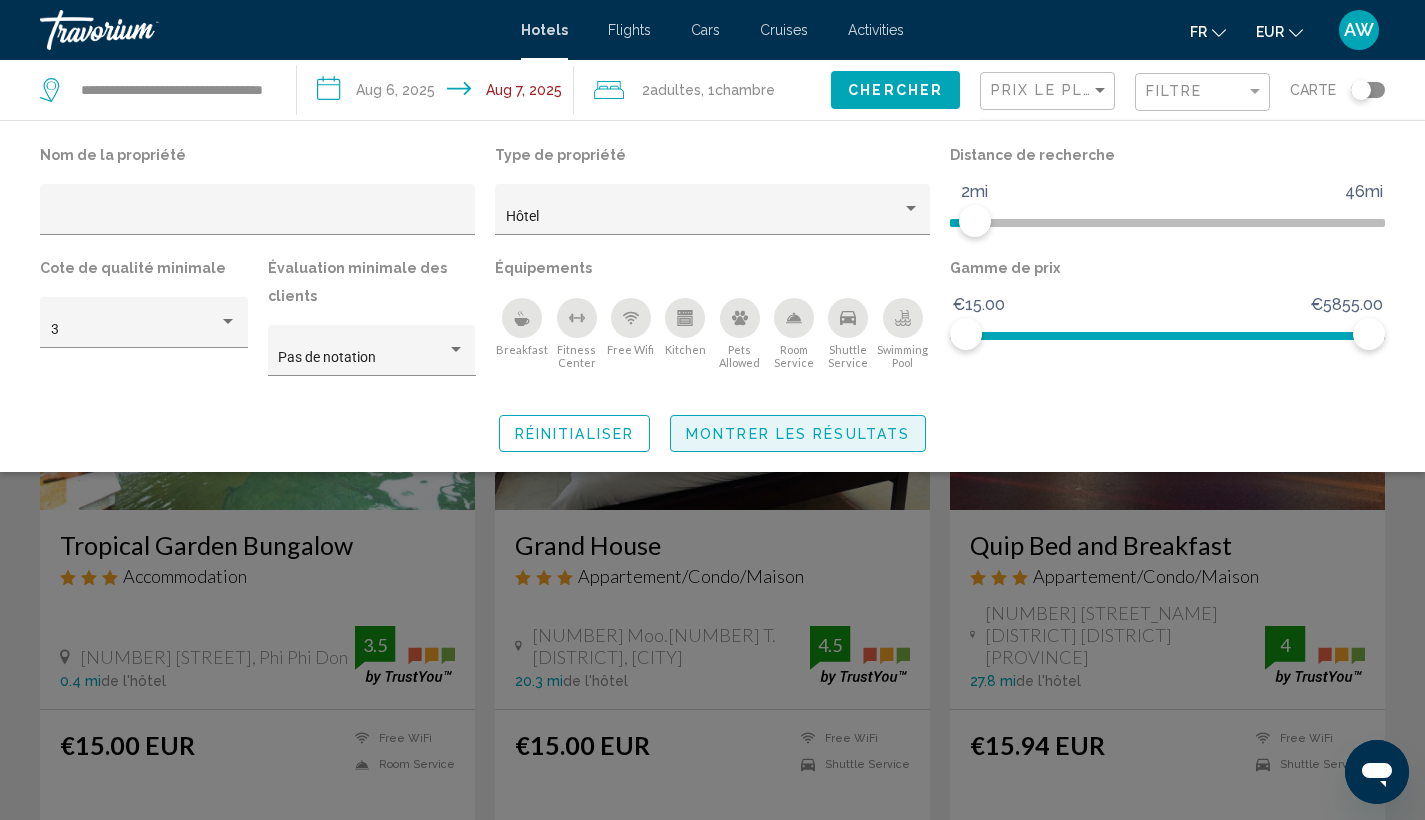 click on "Montrer les résultats" 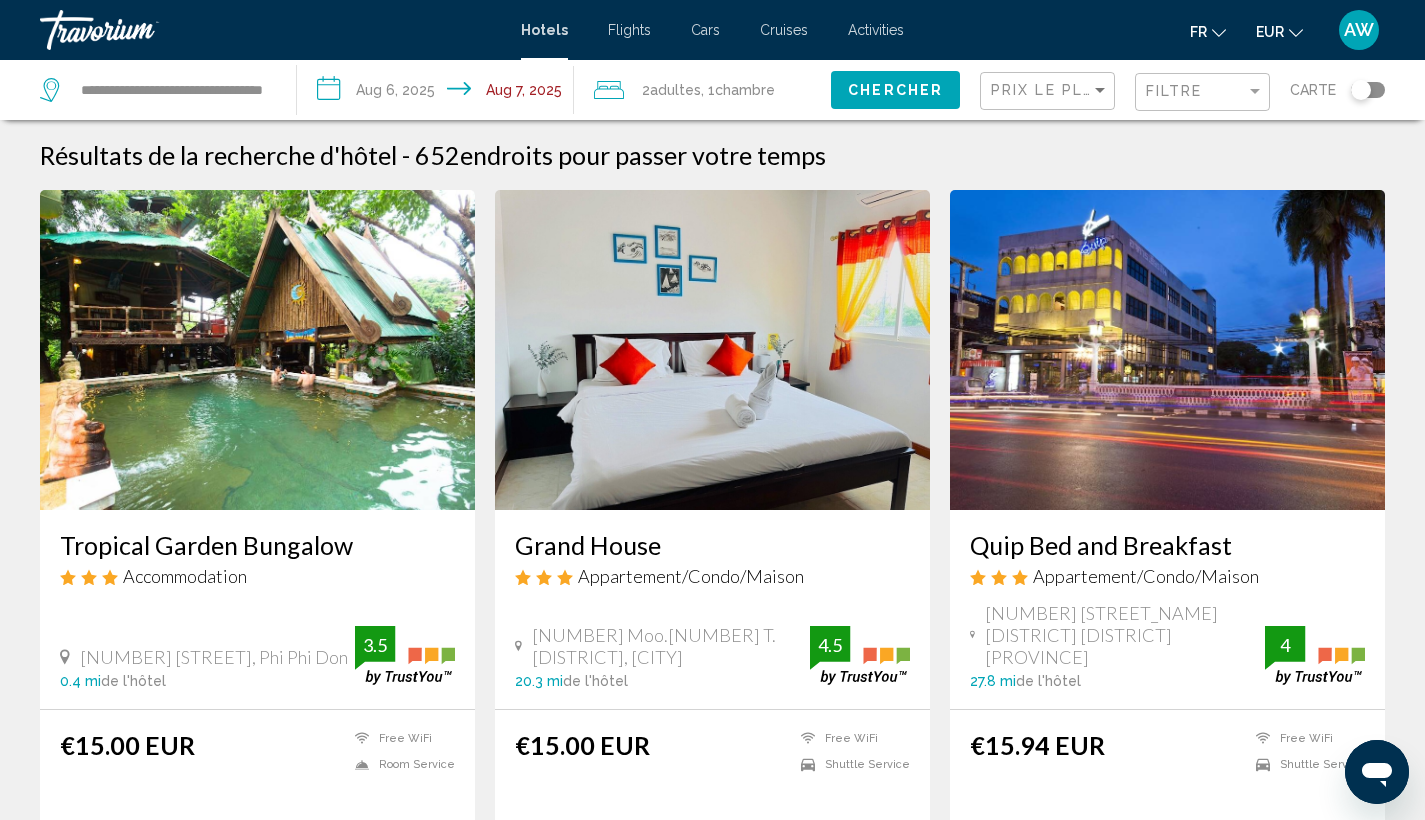 scroll, scrollTop: 0, scrollLeft: 0, axis: both 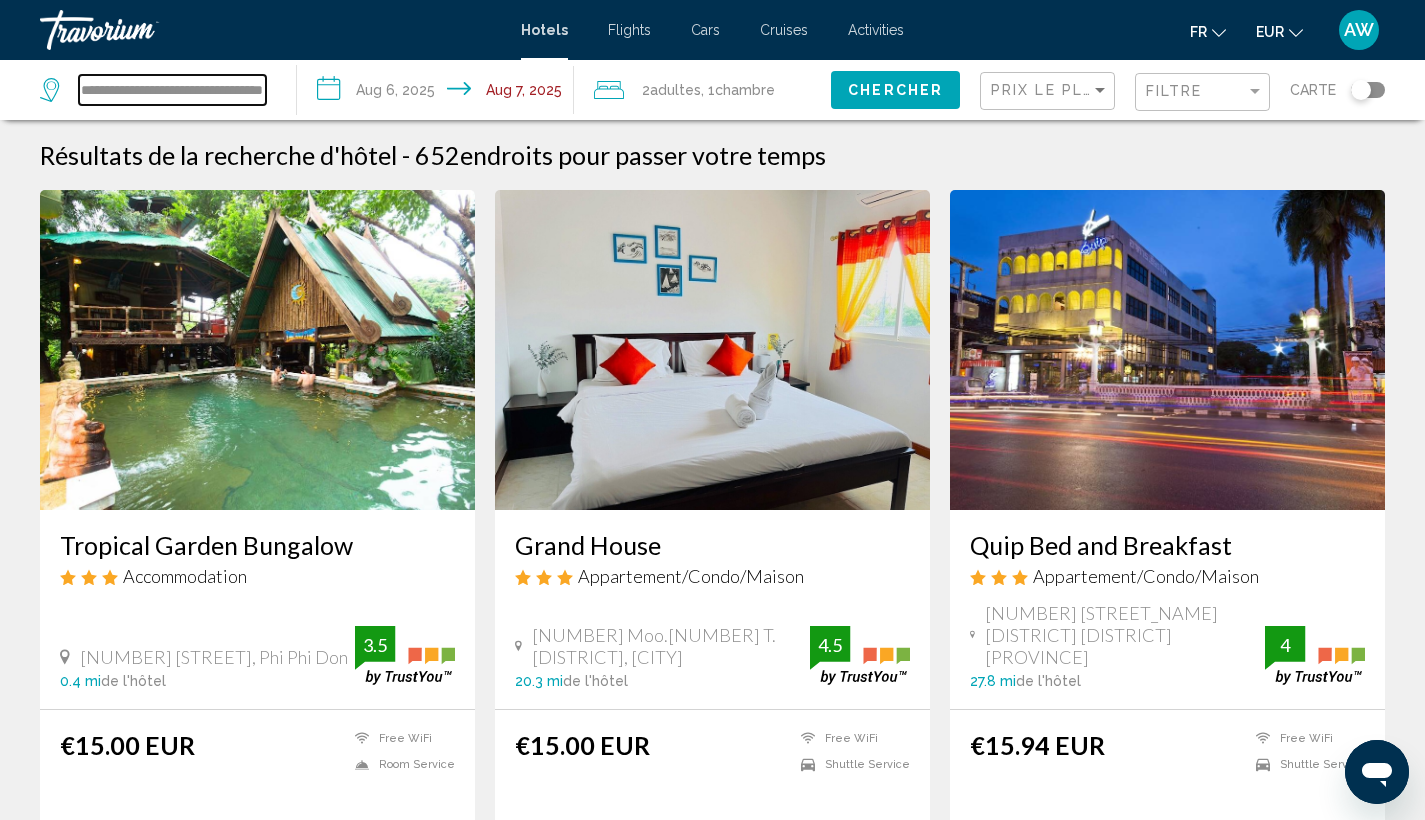click on "**********" at bounding box center [172, 90] 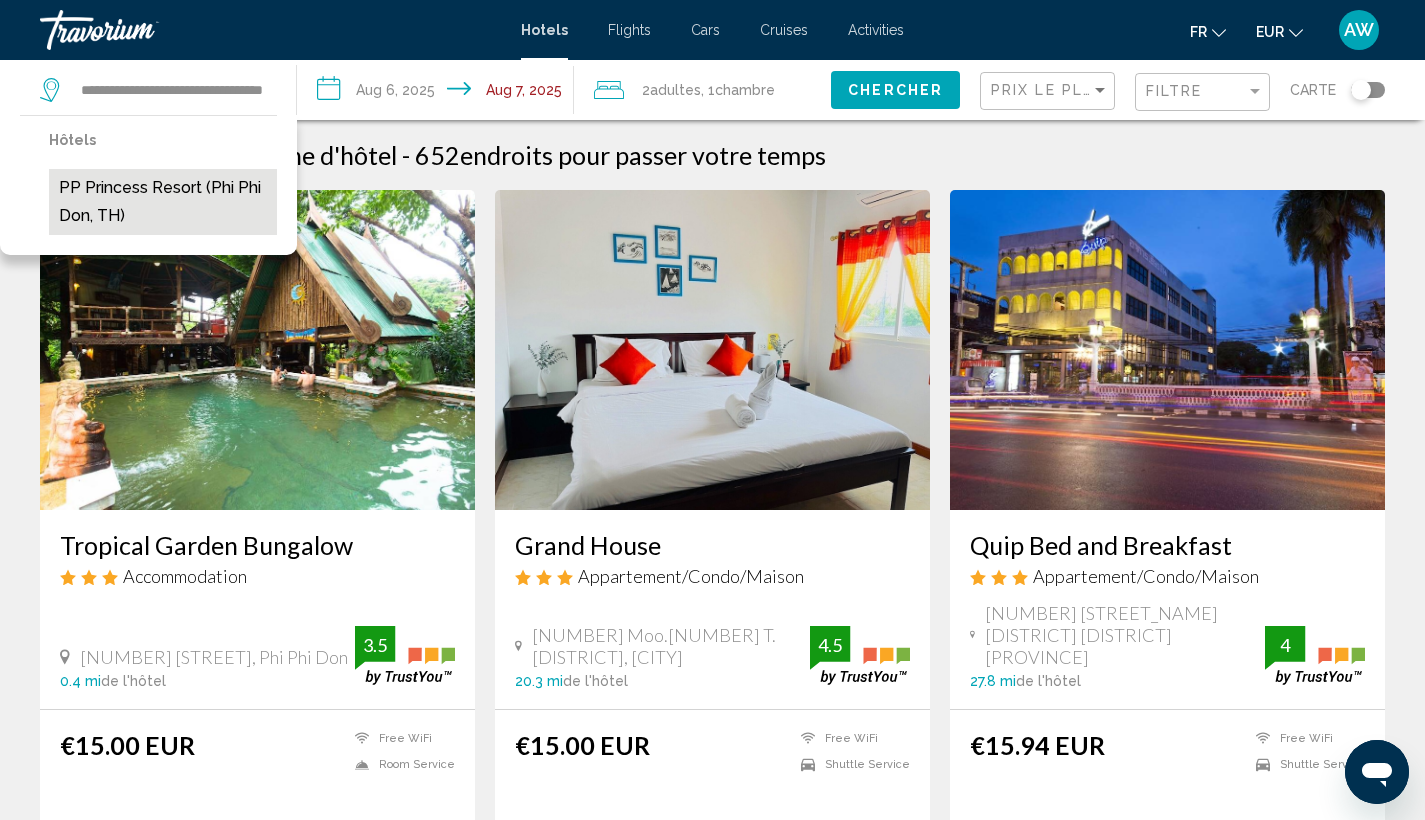 click on "PP Princess Resort (Phi Phi Don, TH)" at bounding box center (163, 202) 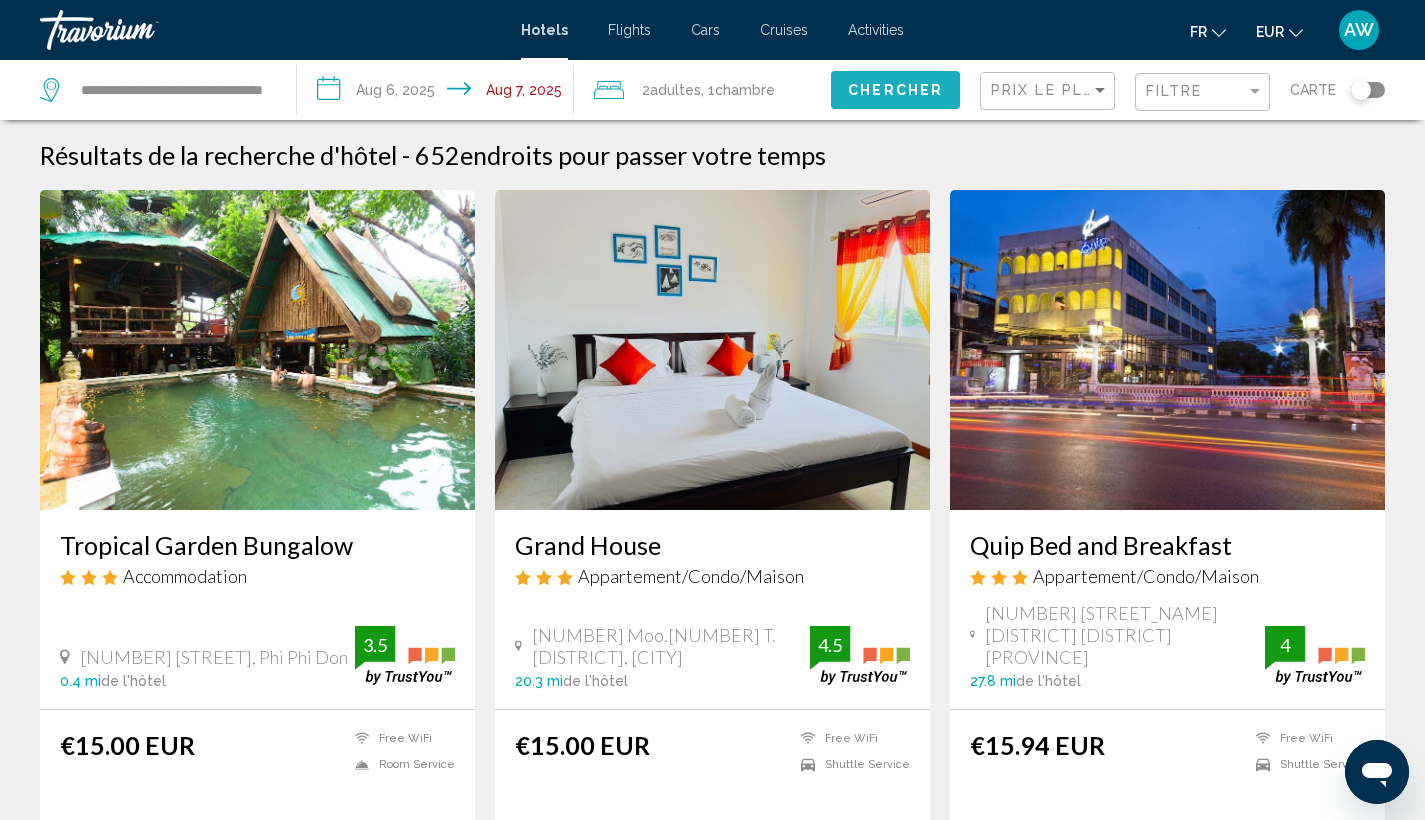 click on "Chercher" 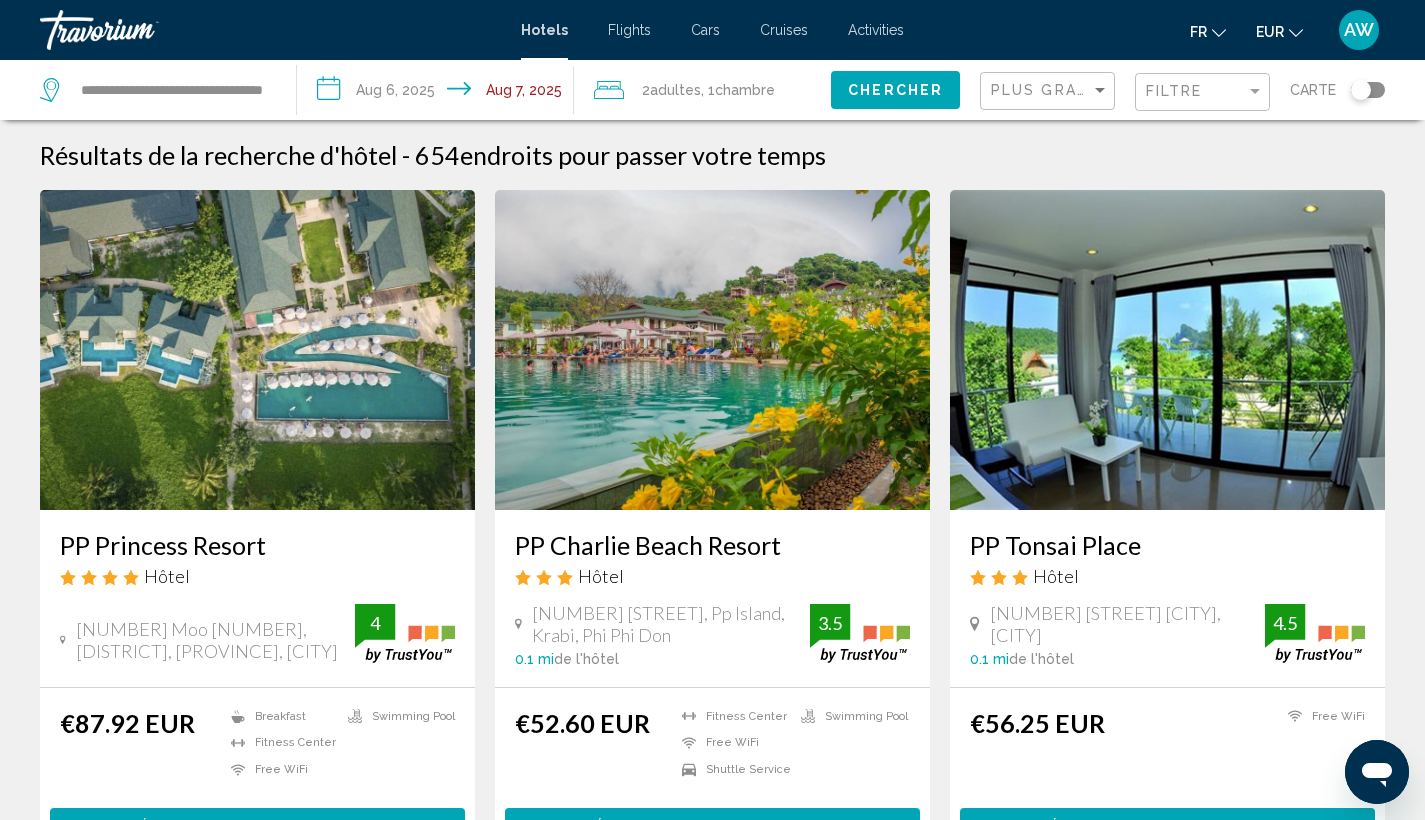 click on "Plus grandes économies" 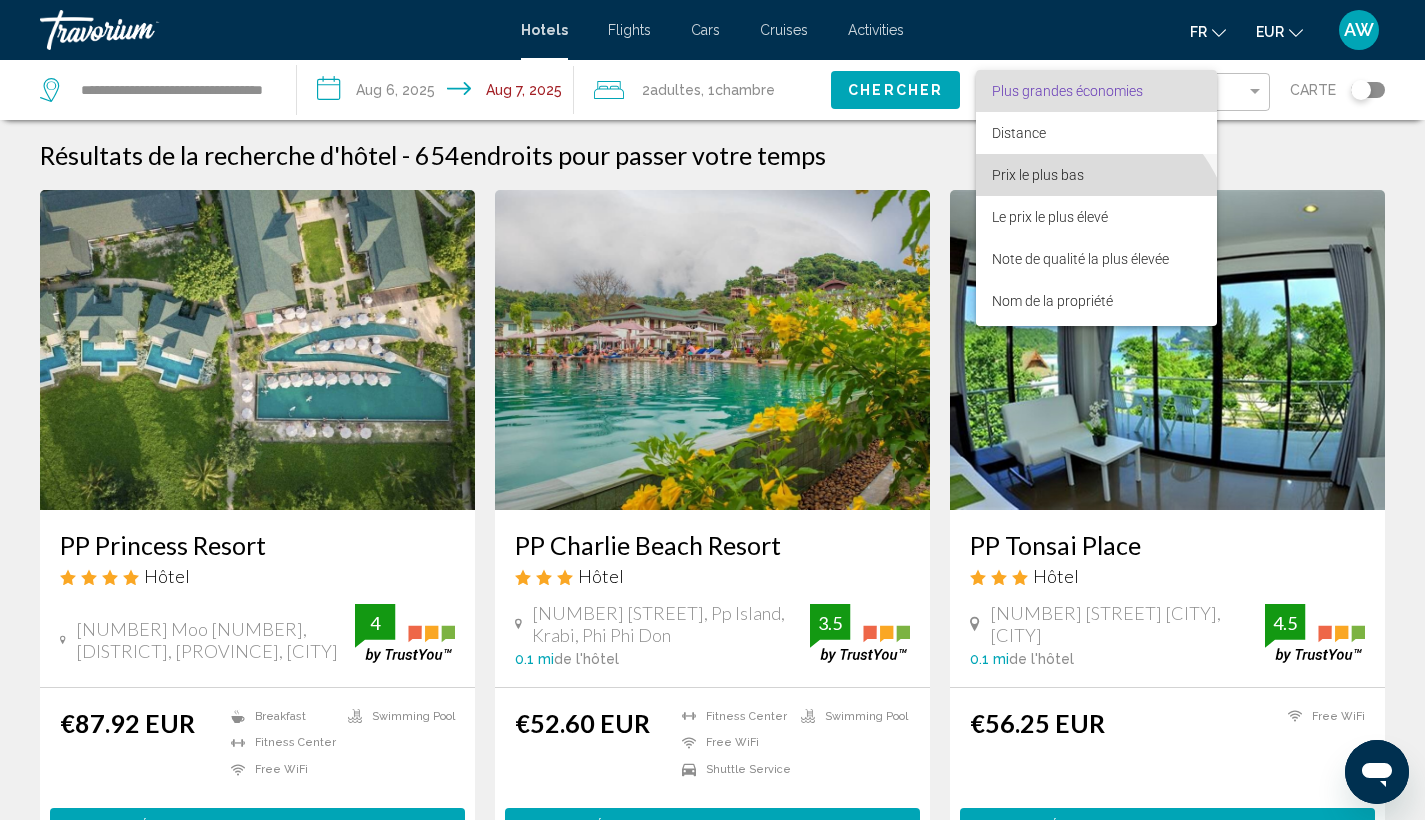 click on "Prix le plus bas" at bounding box center (1038, 175) 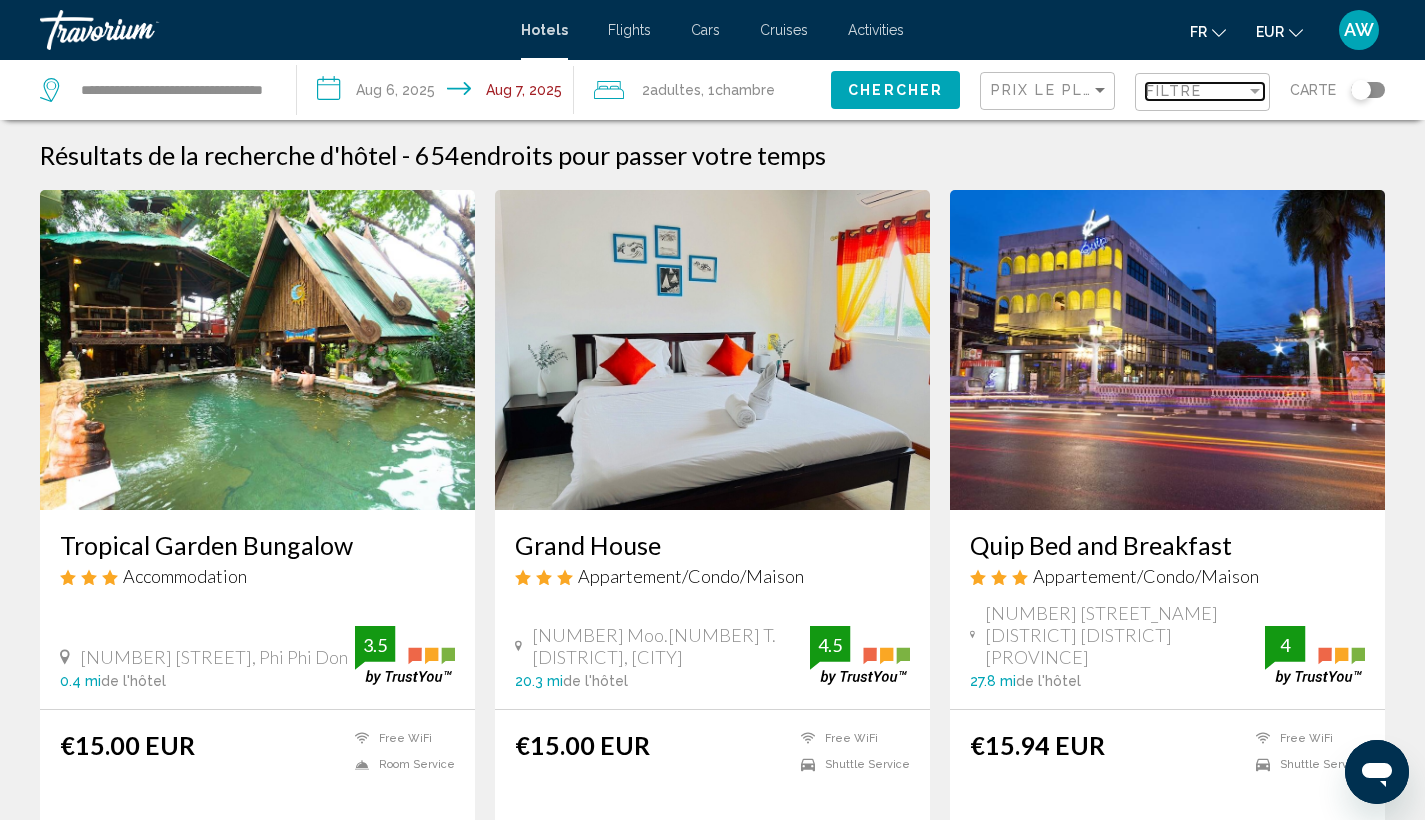 click on "Filtre" at bounding box center [1205, 92] 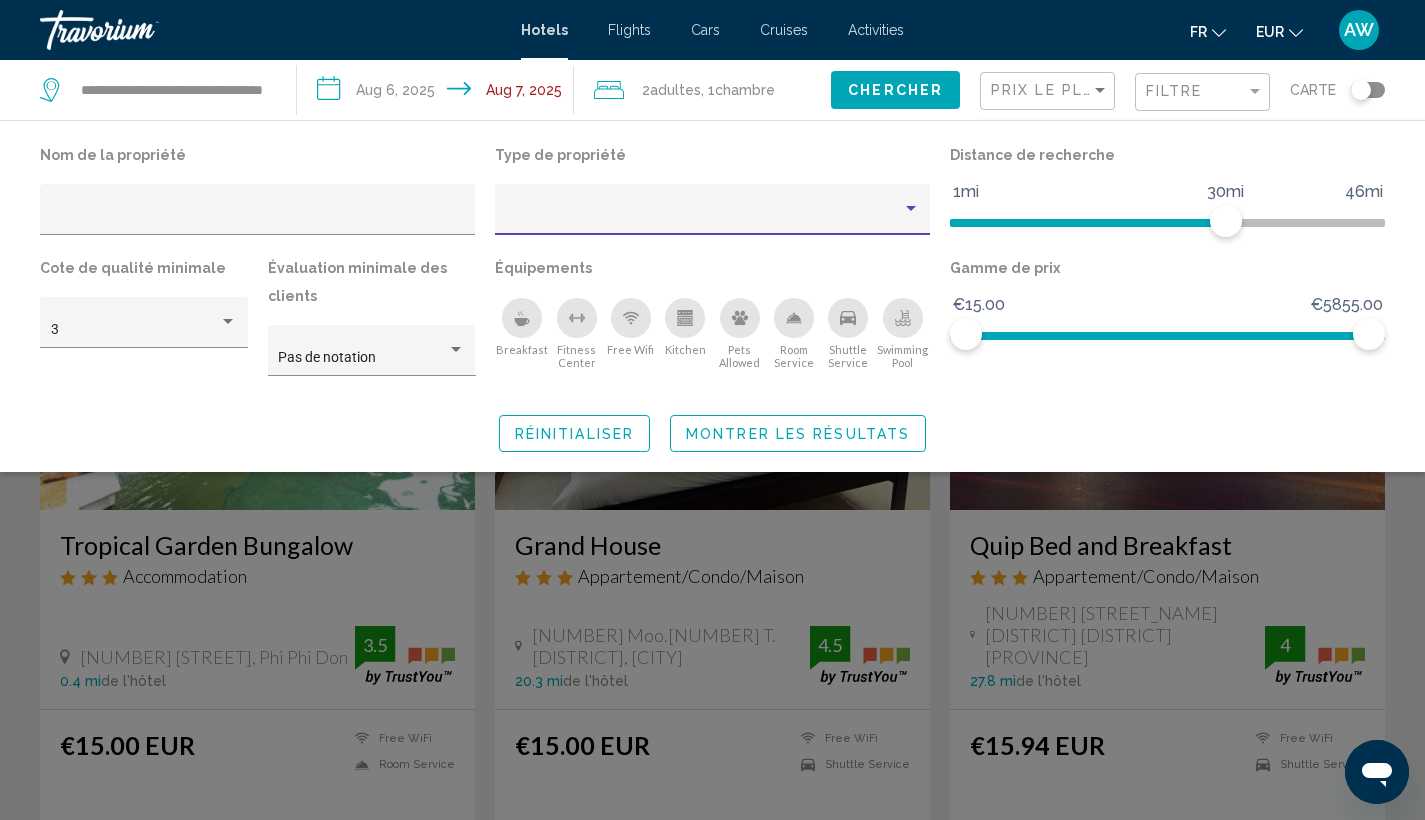 click at bounding box center [704, 217] 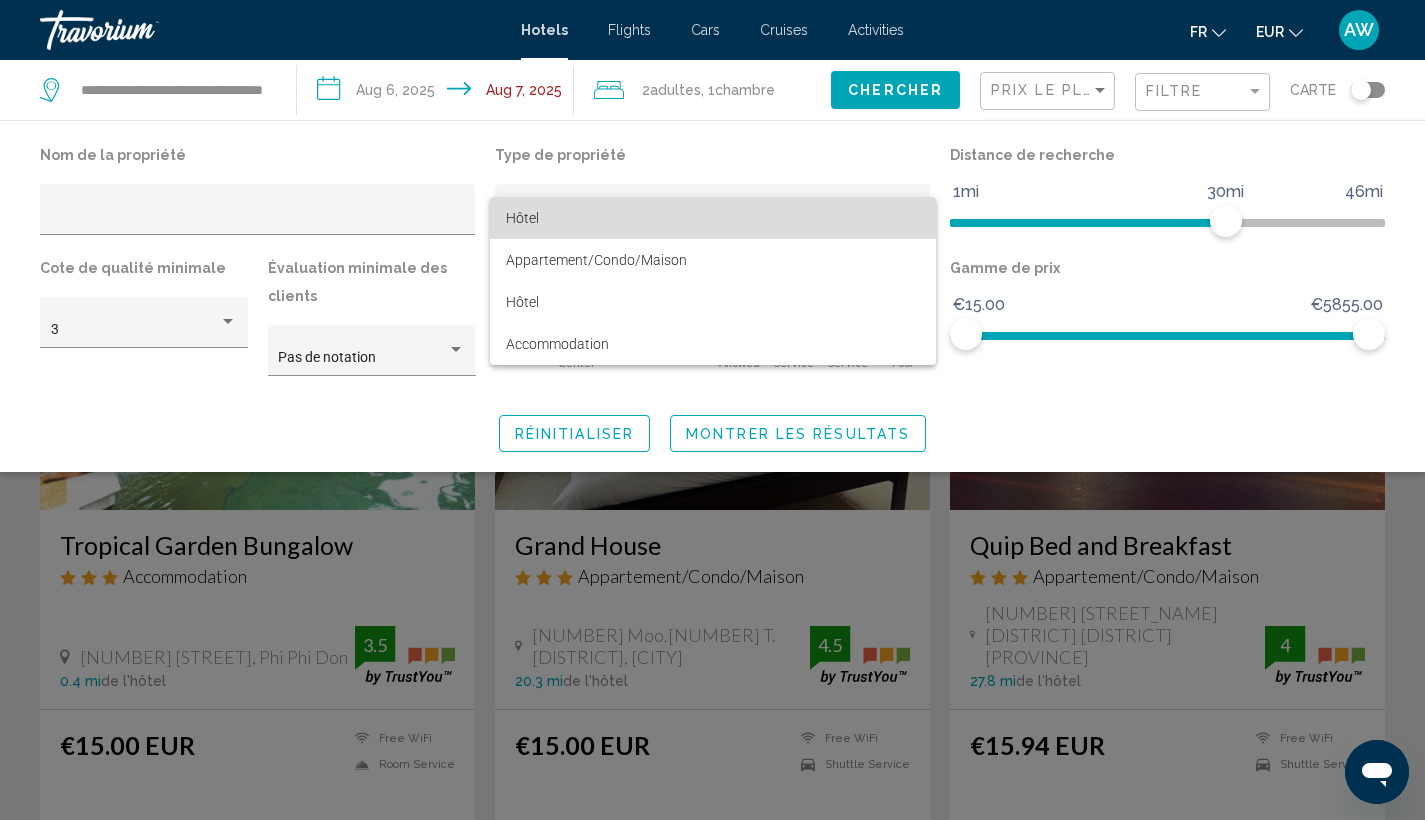 click on "Hôtel" at bounding box center [713, 218] 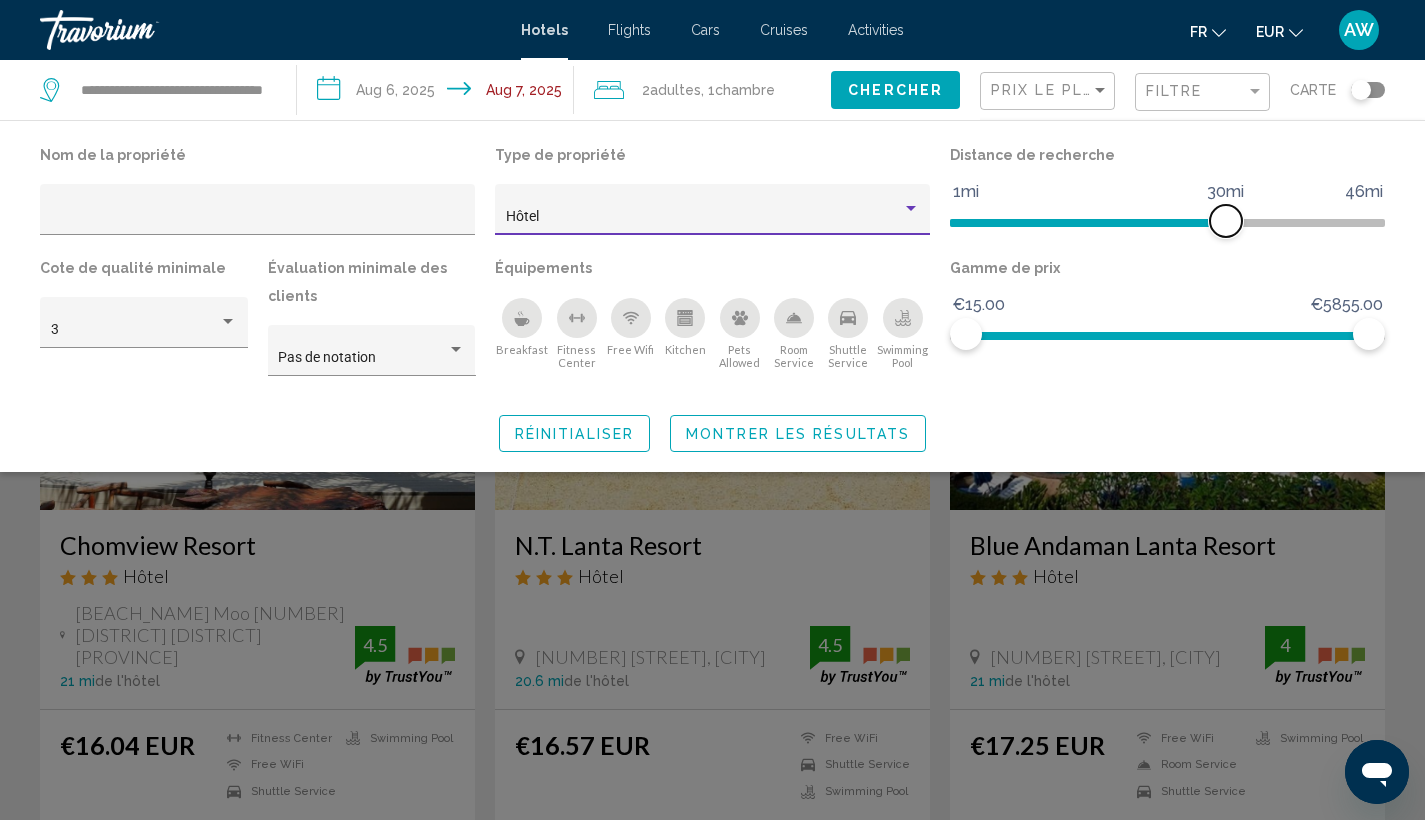 click on "1mi 46mi 30mi" 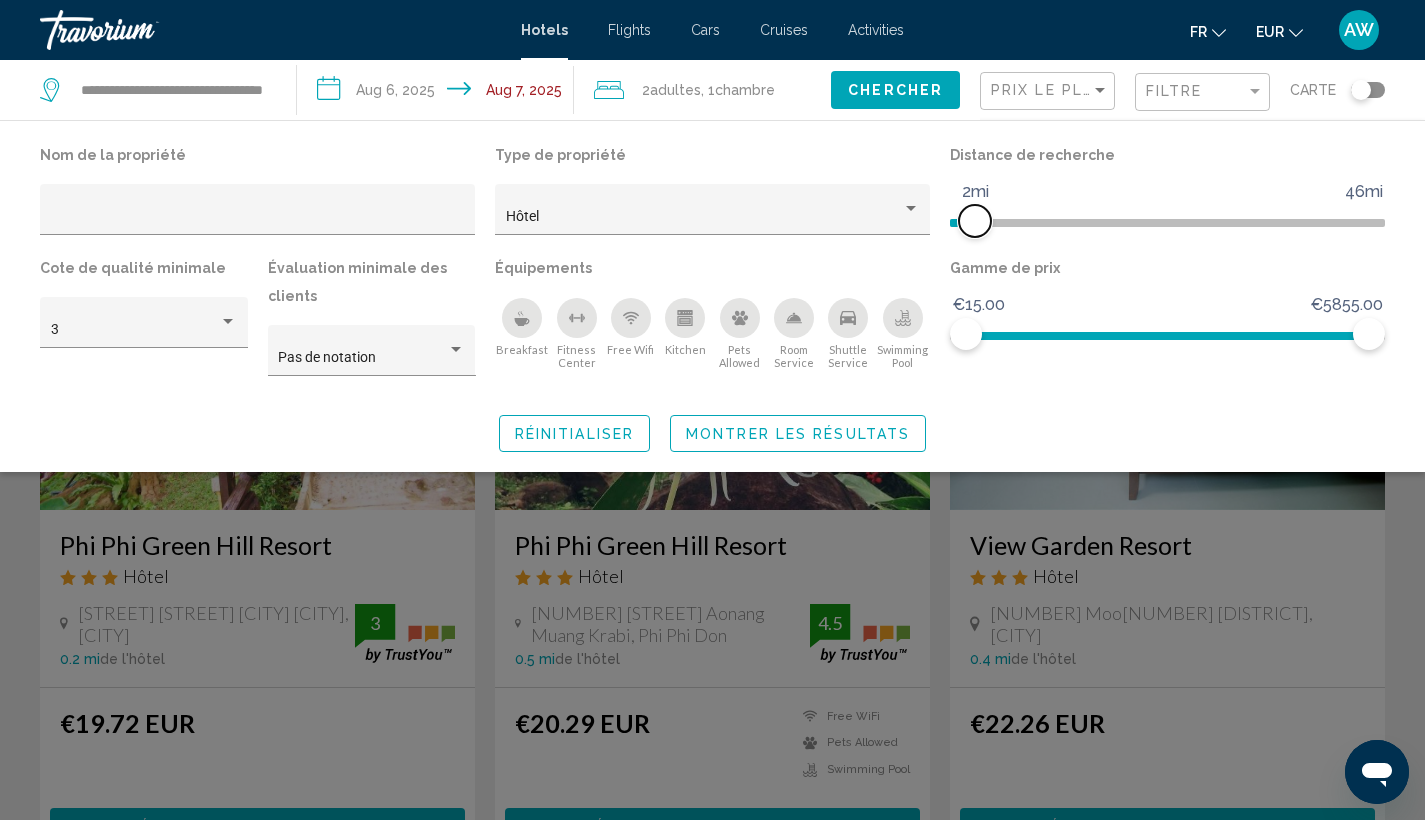 click 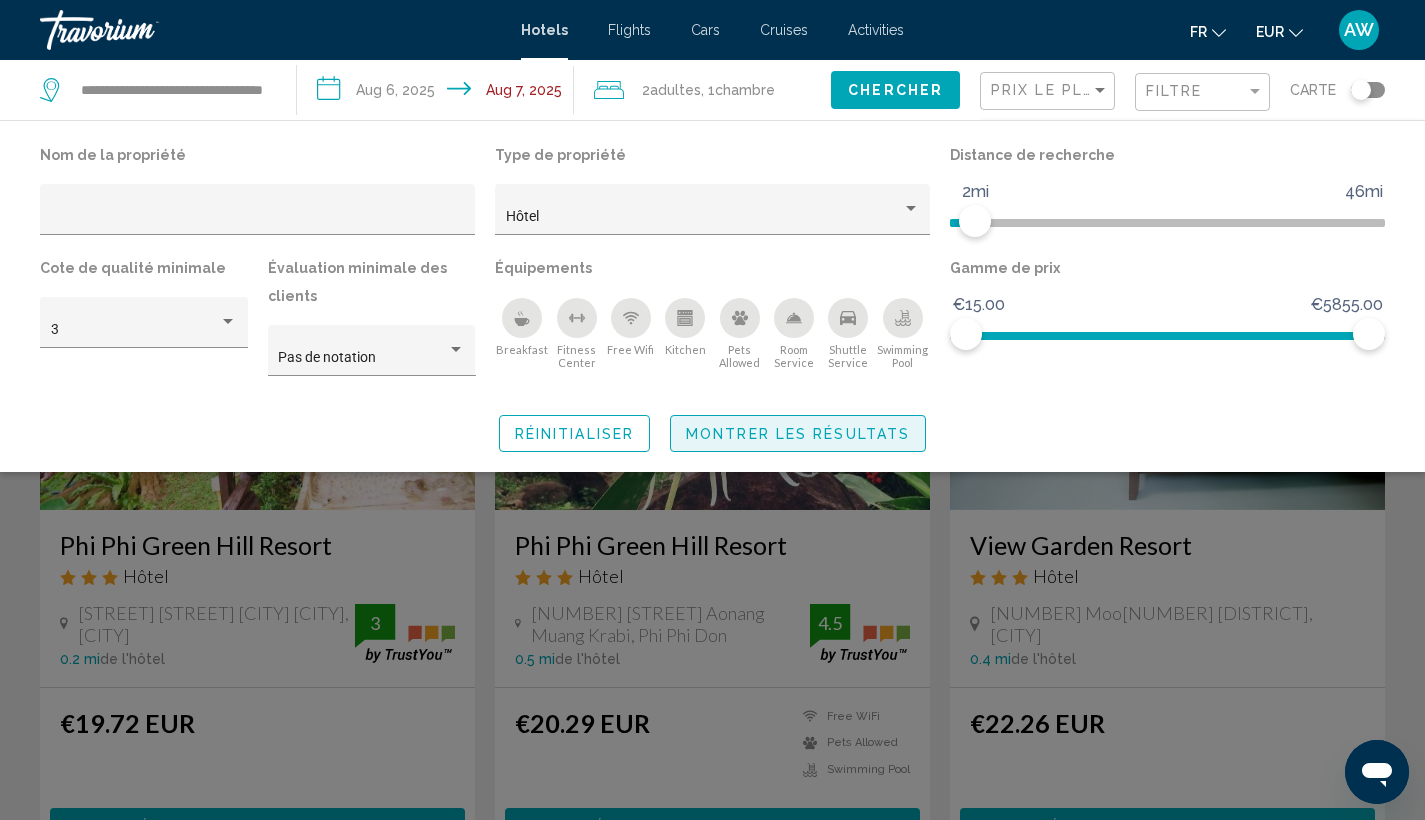 click on "Montrer les résultats" 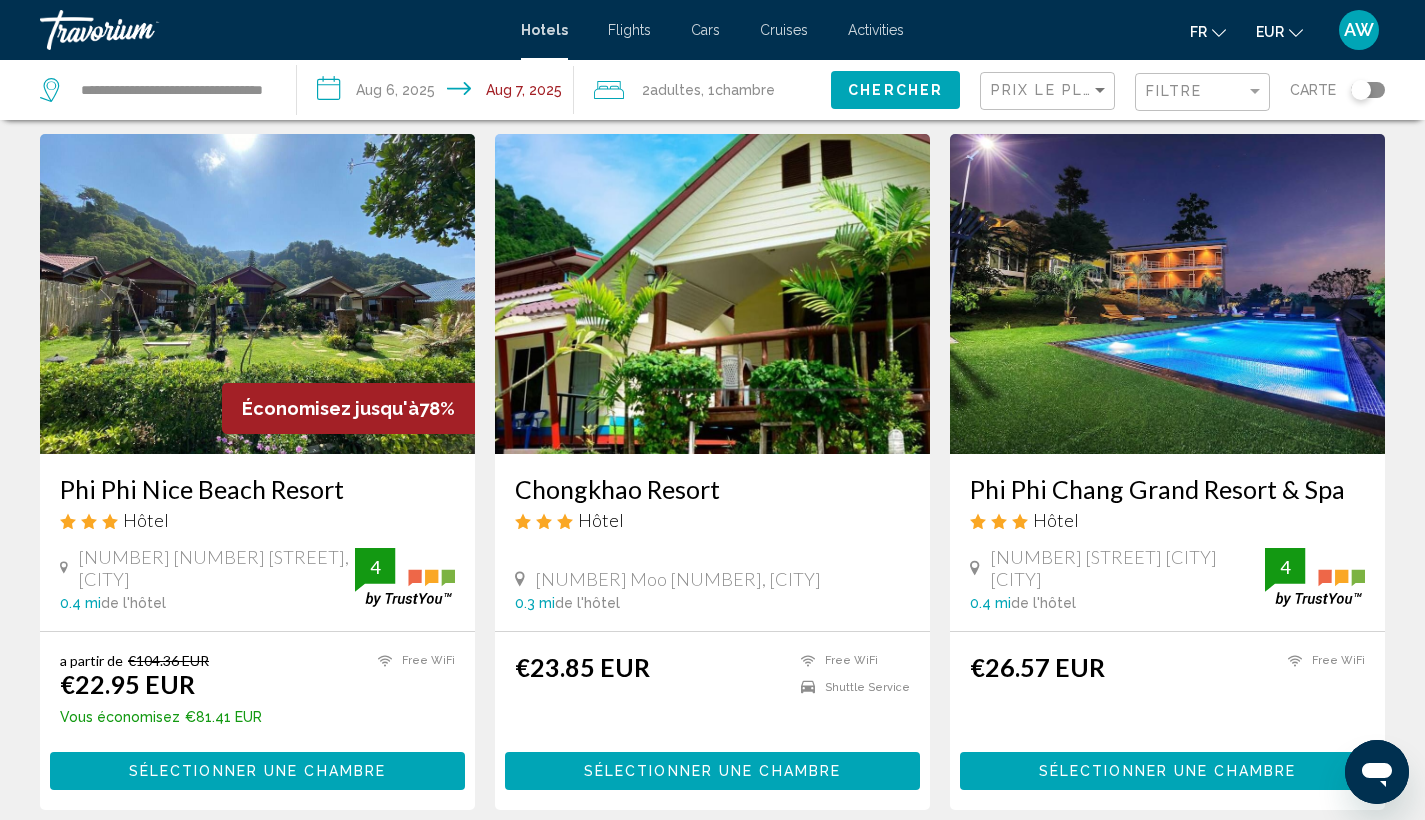 scroll, scrollTop: 615, scrollLeft: 0, axis: vertical 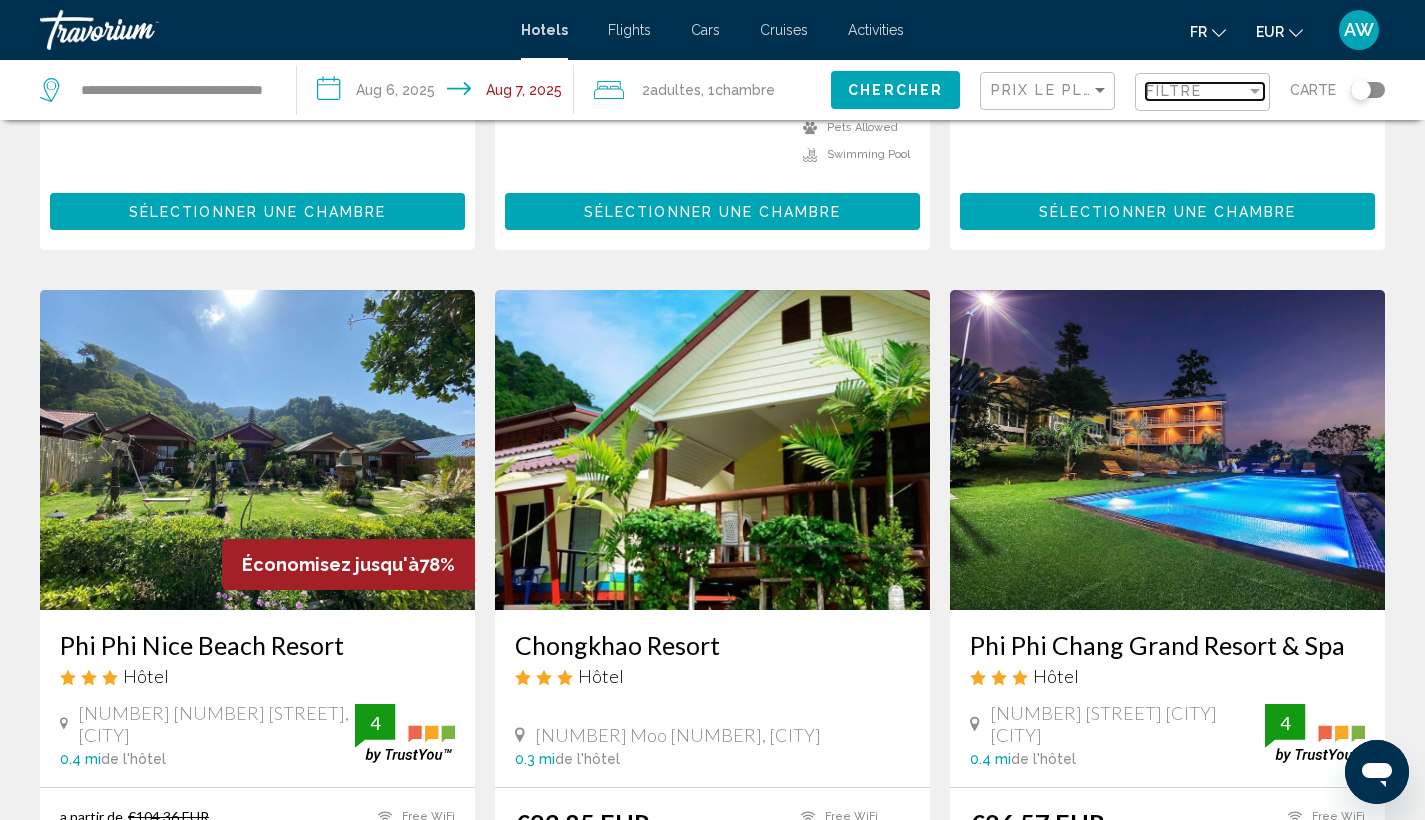click on "Filtre" at bounding box center [1174, 91] 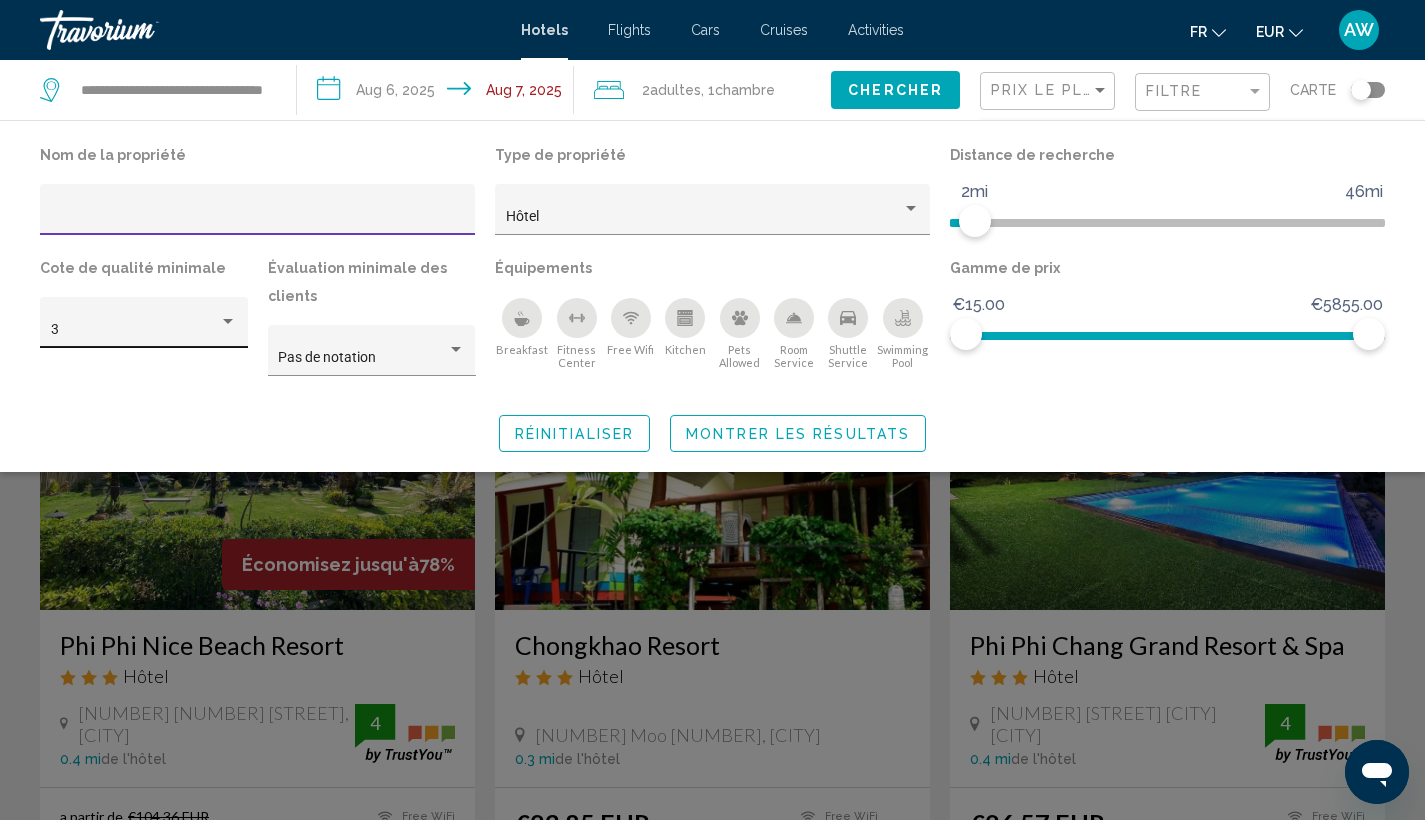 click on "3" 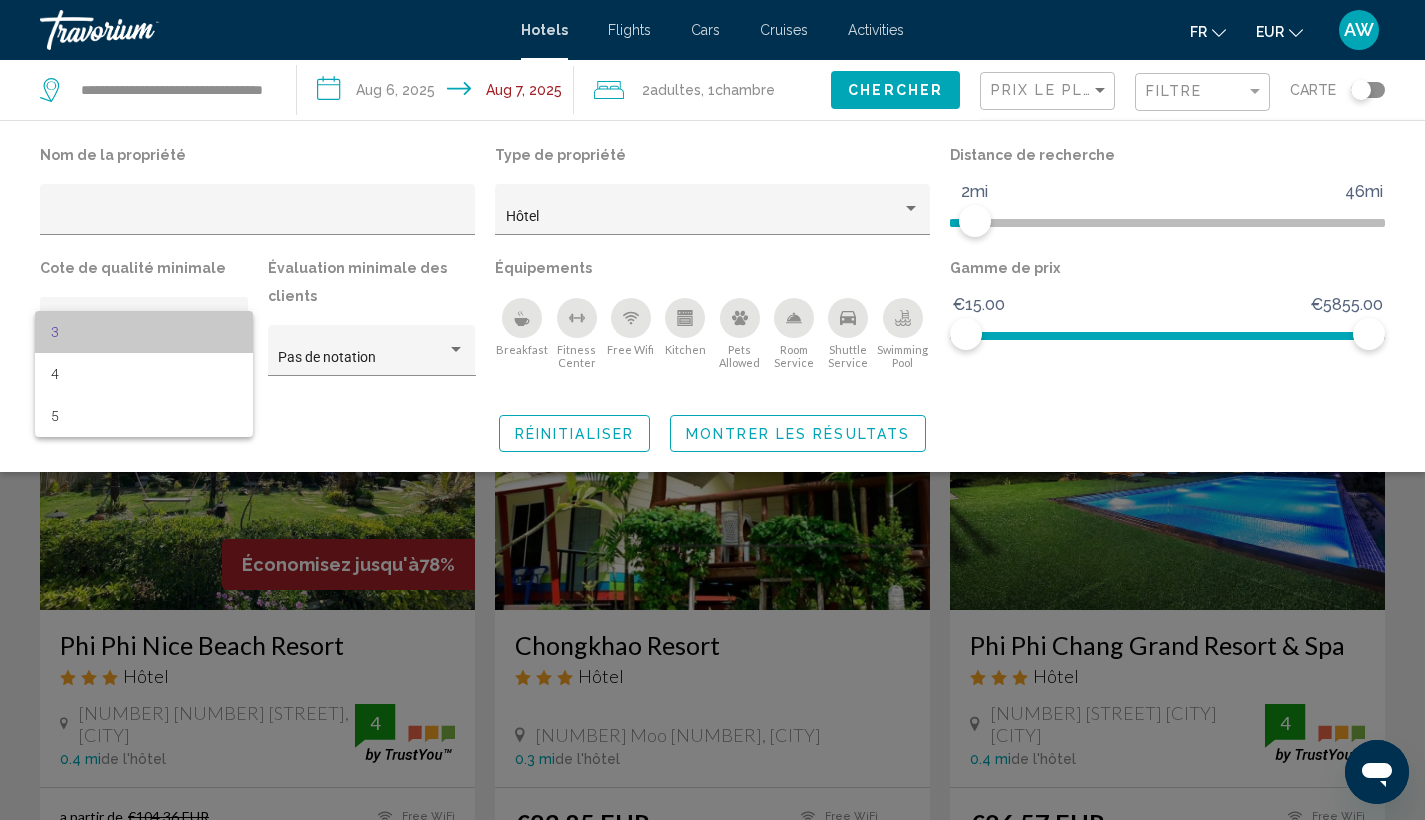 click on "3" at bounding box center [144, 332] 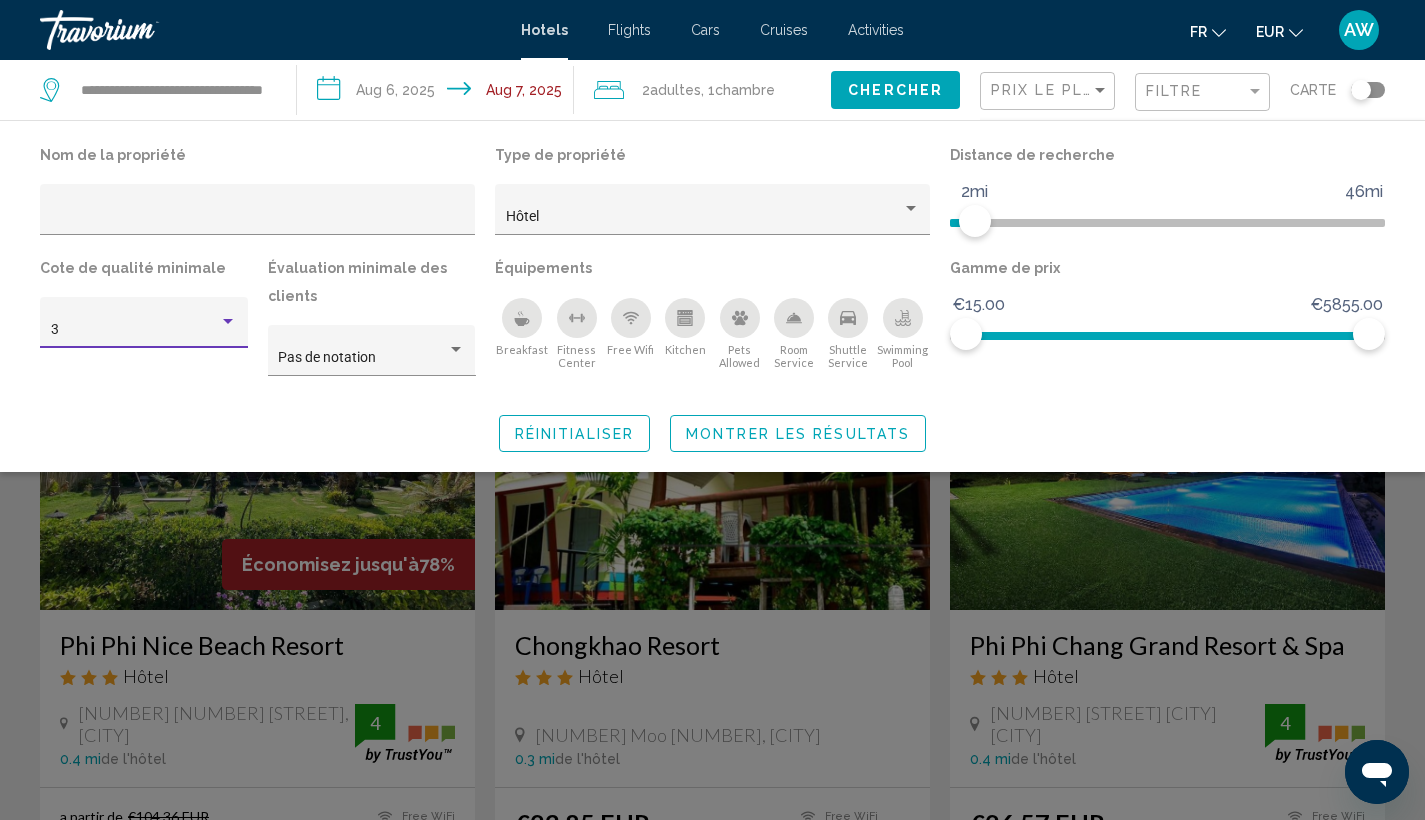 click on "3" at bounding box center (135, 330) 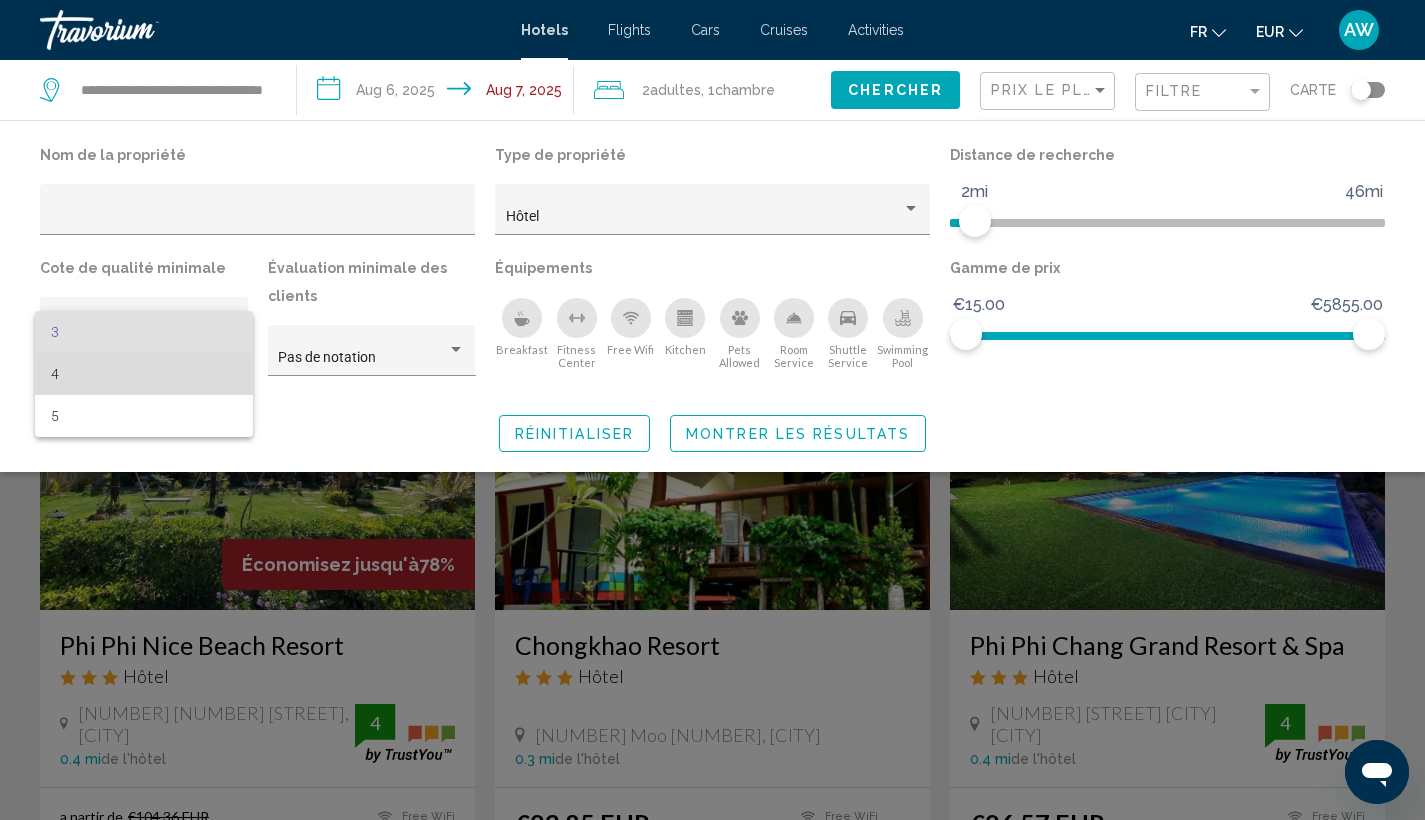 click on "4" at bounding box center (144, 374) 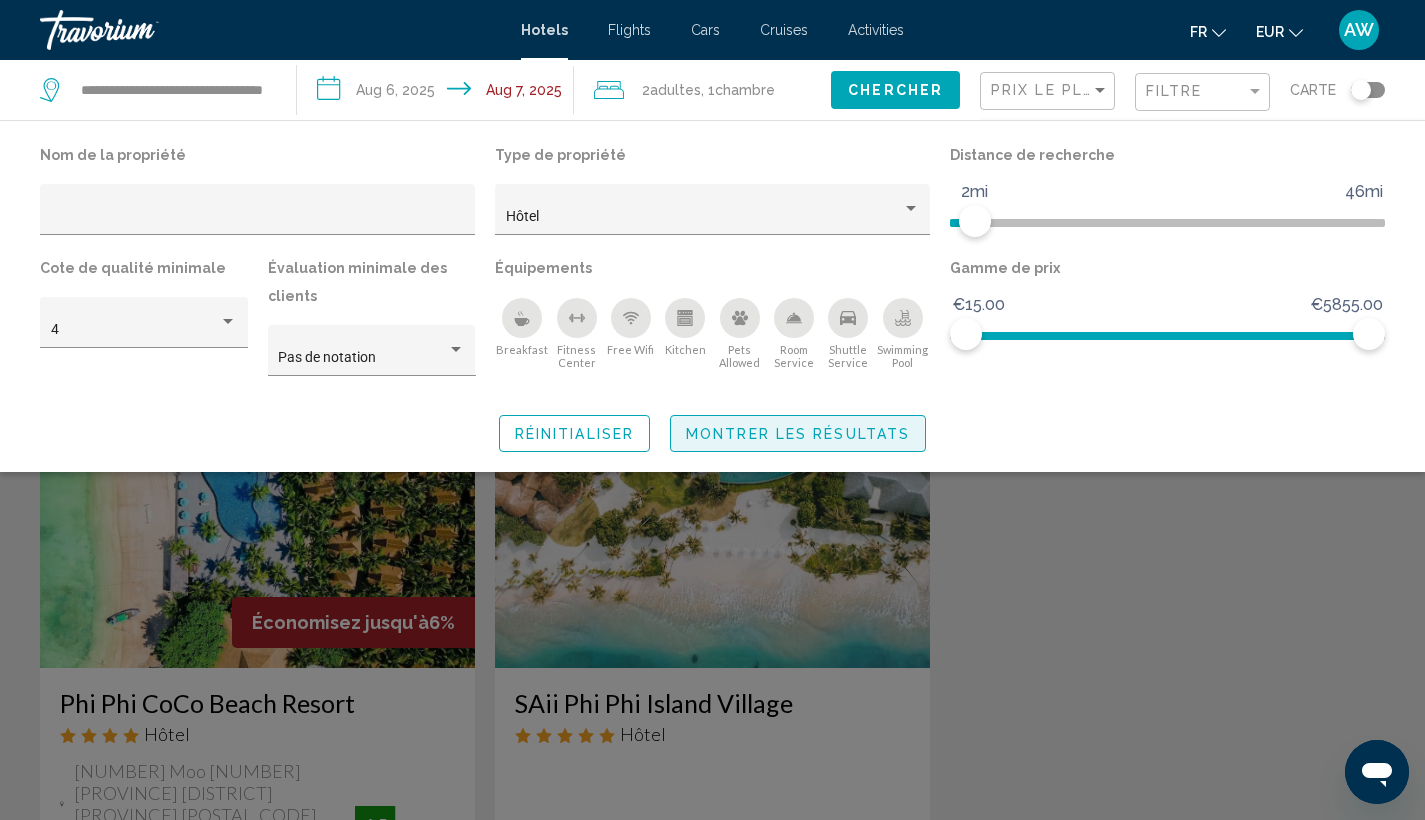click on "Montrer les résultats" 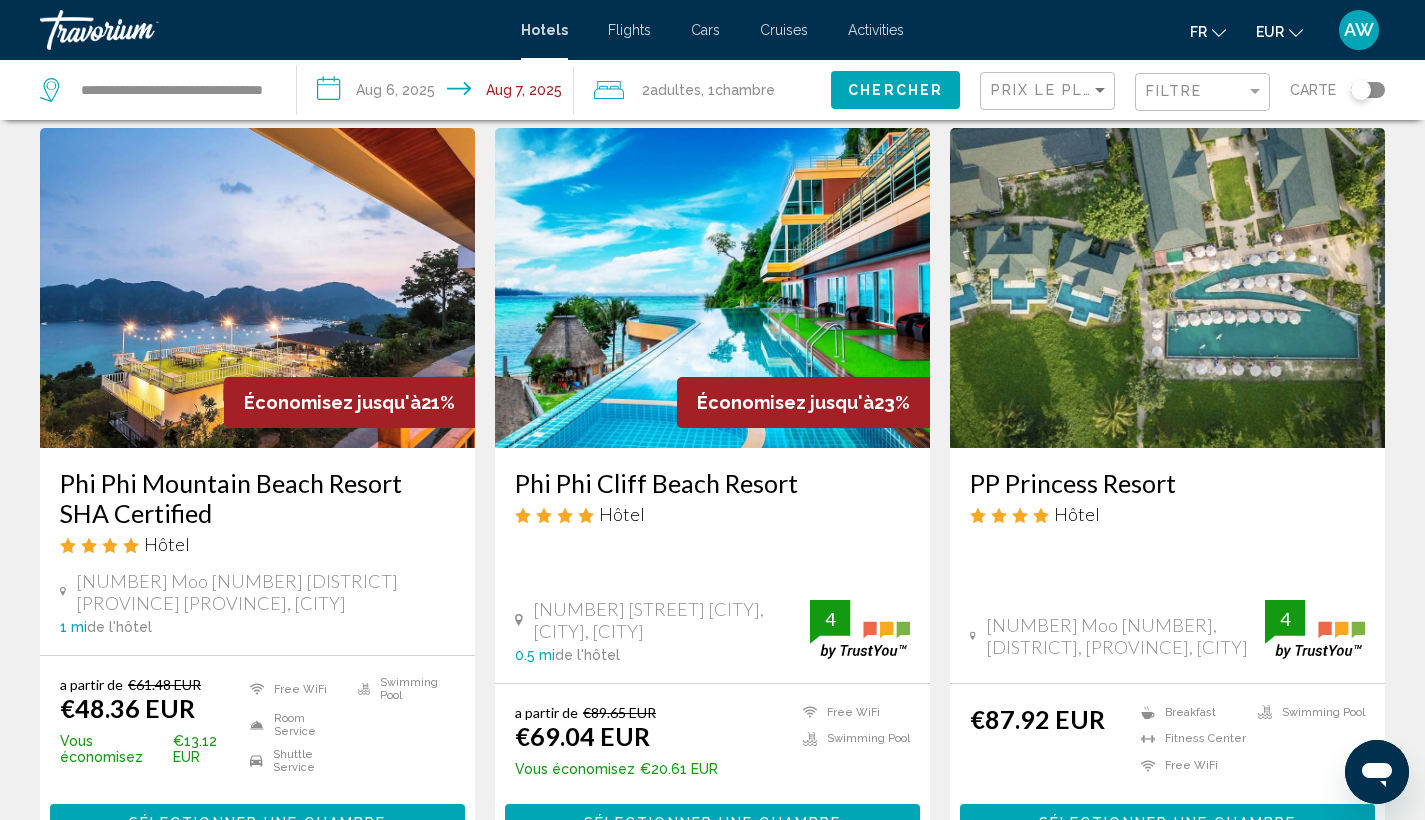 scroll, scrollTop: 64, scrollLeft: 0, axis: vertical 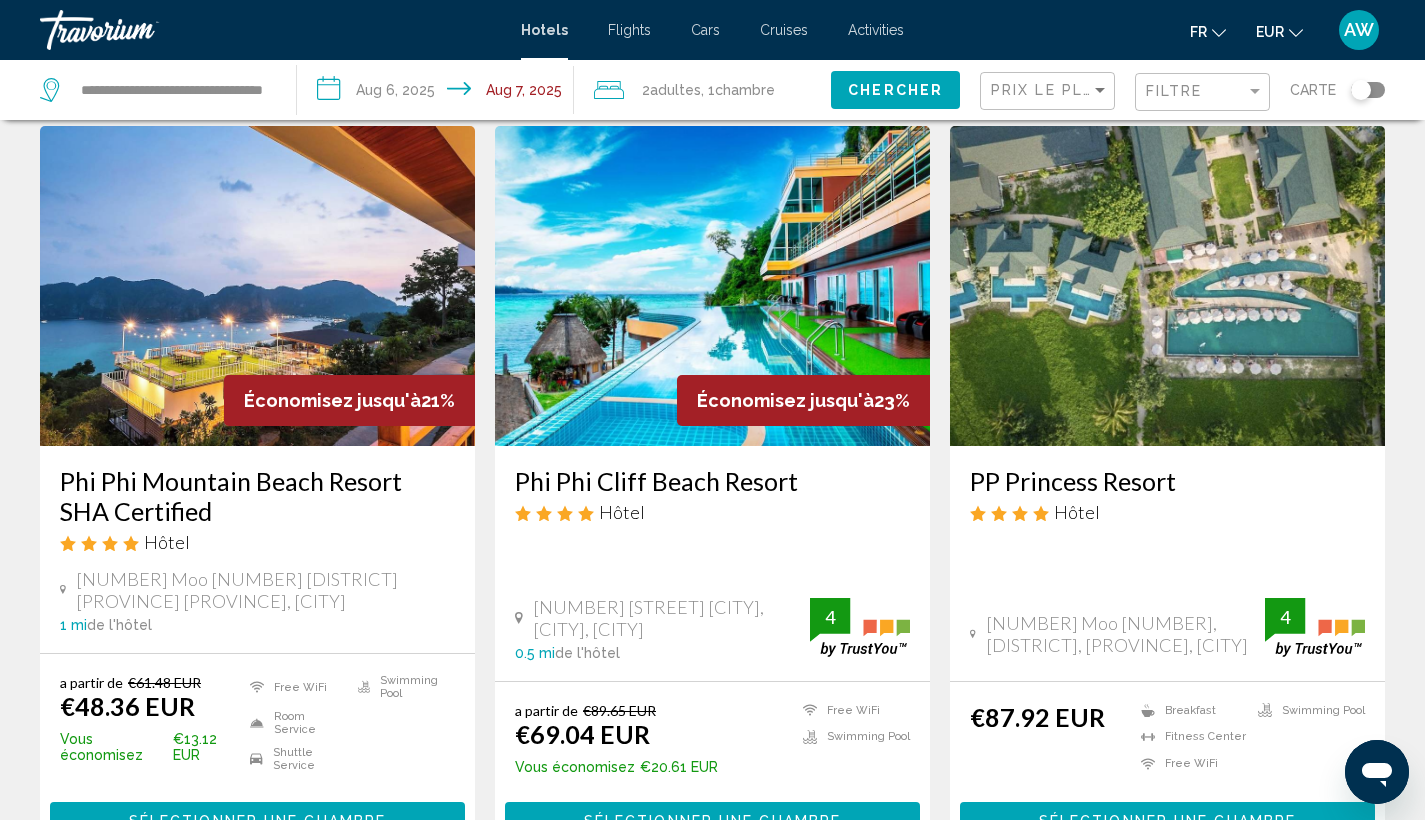 click on "Filtre" 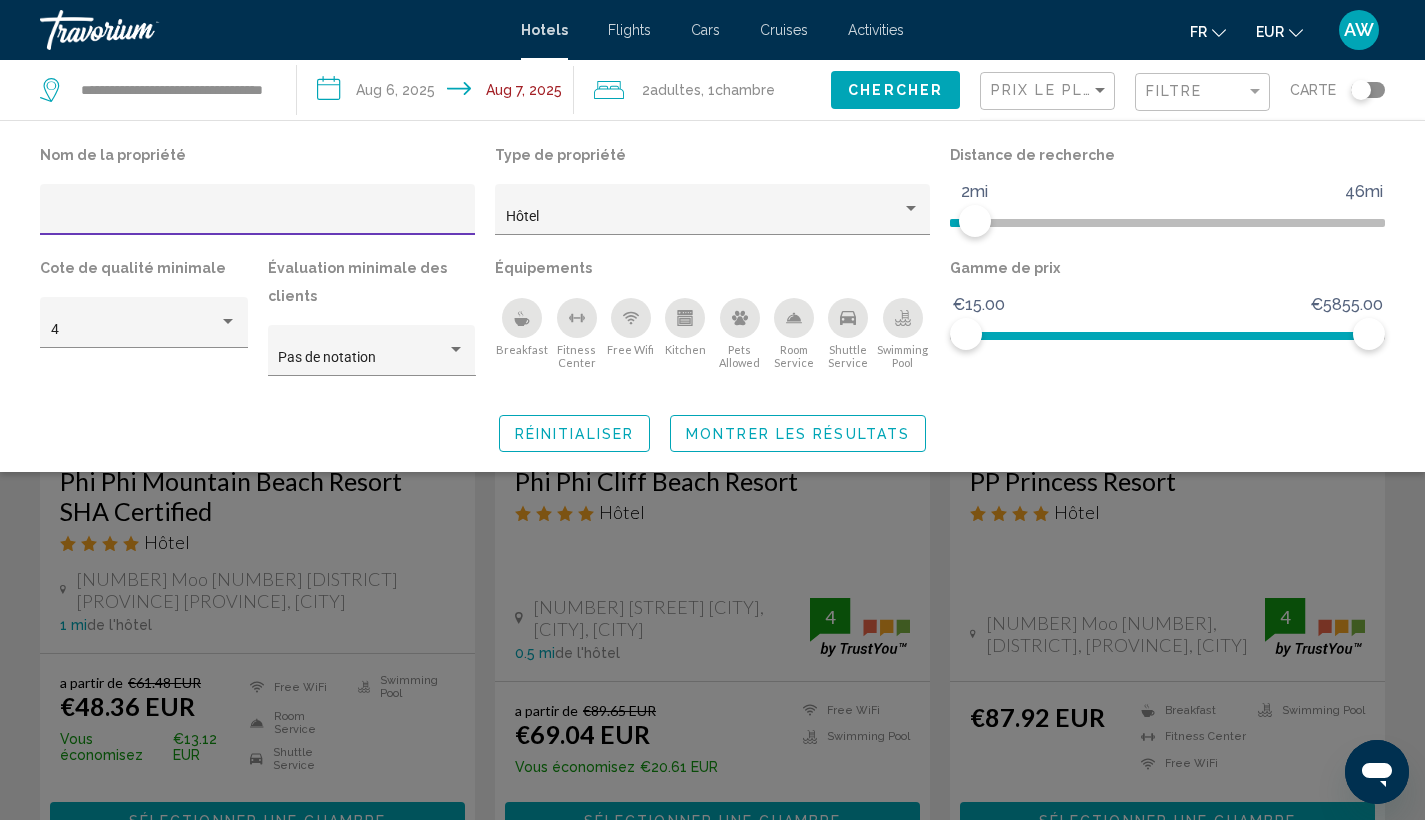 click on "Type de propriété Hôtel" 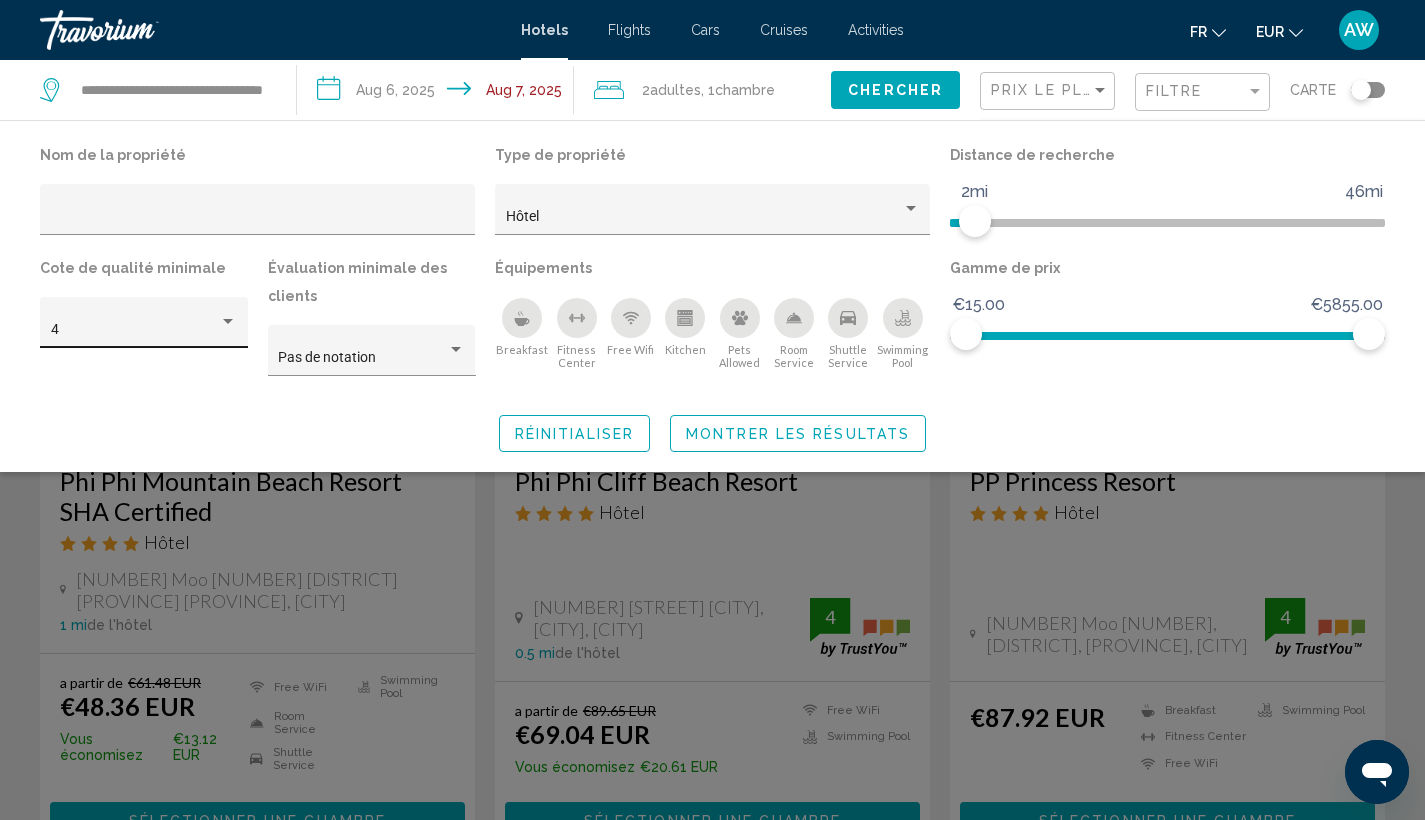click on "4" 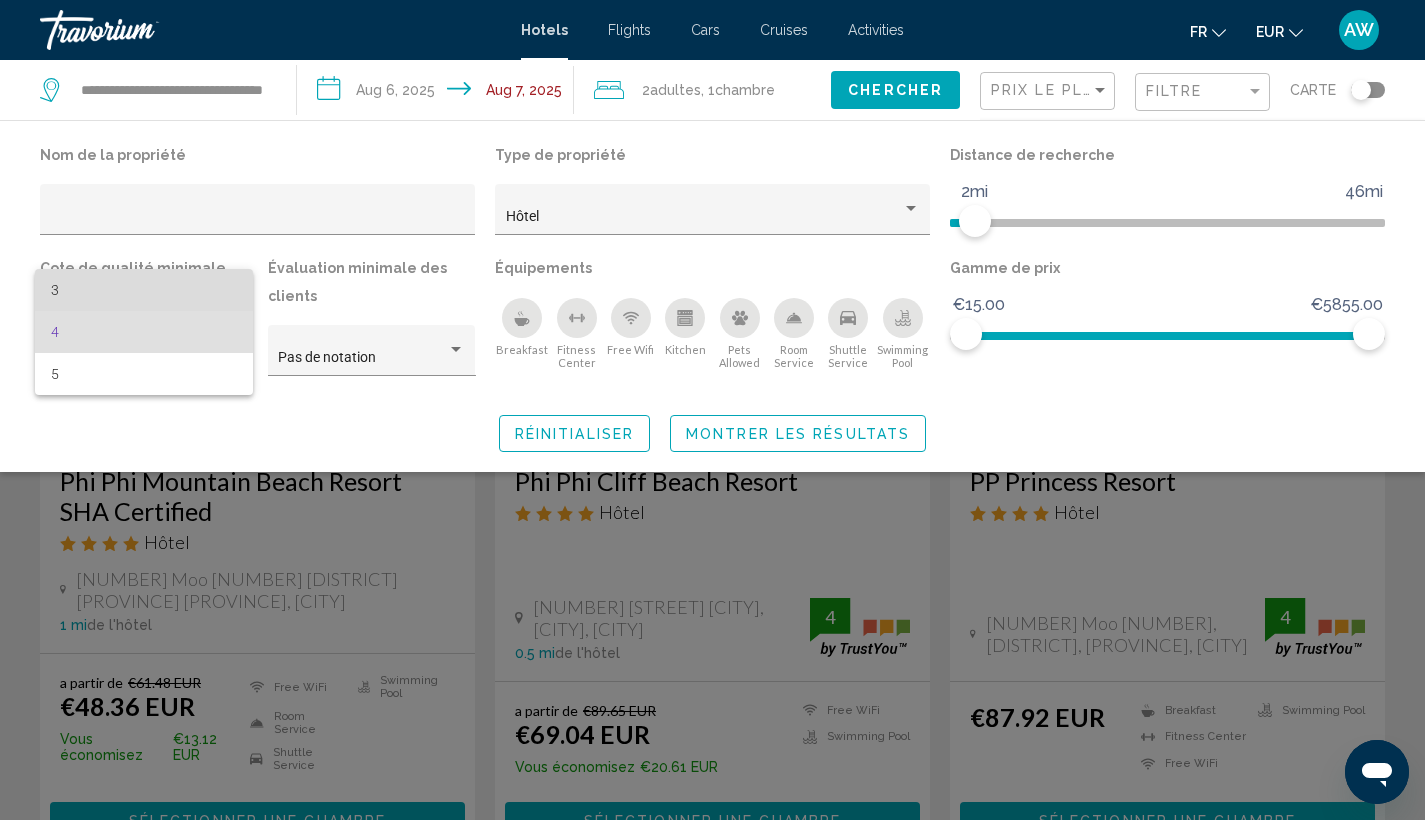 click on "3" at bounding box center [144, 290] 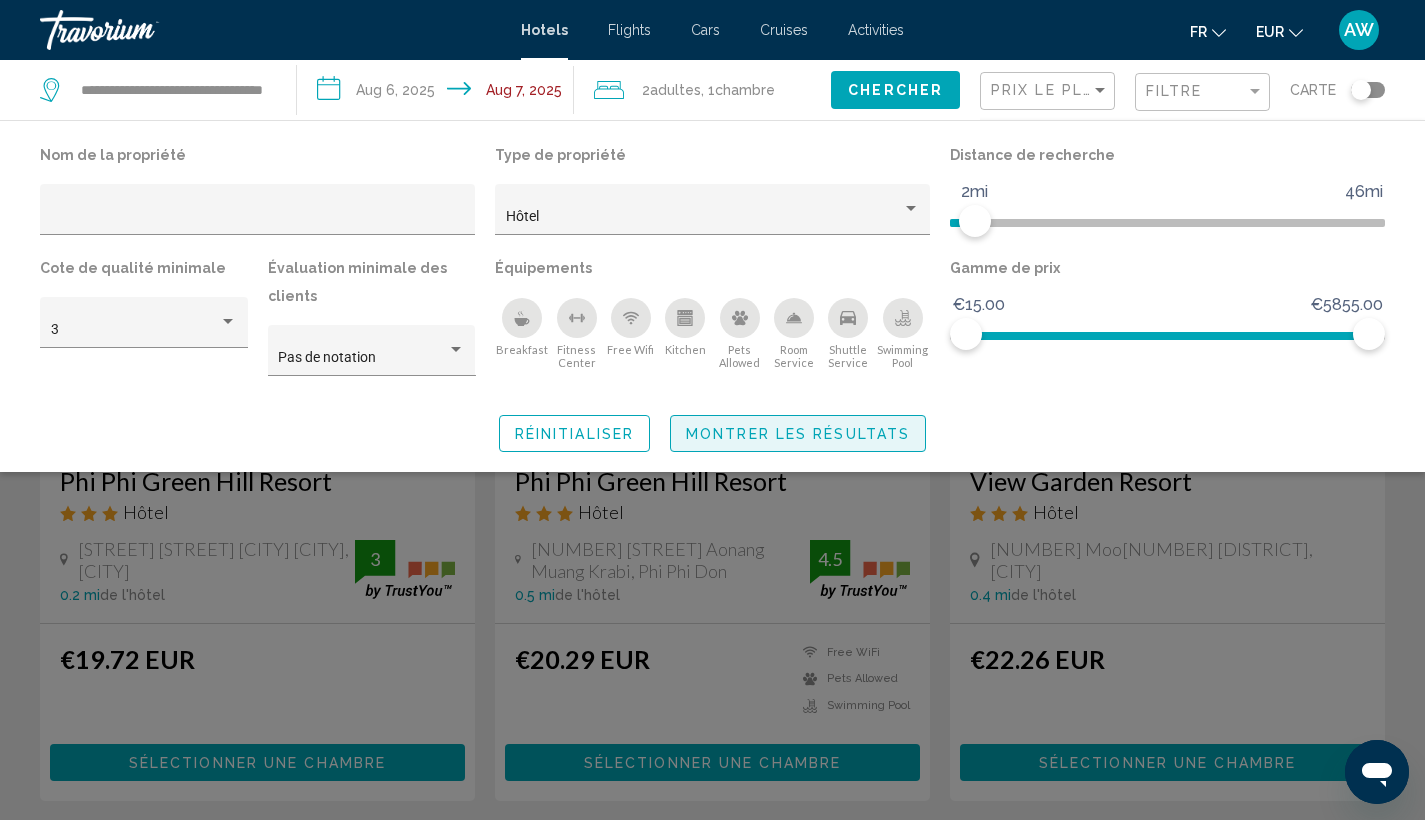 click on "Montrer les résultats" 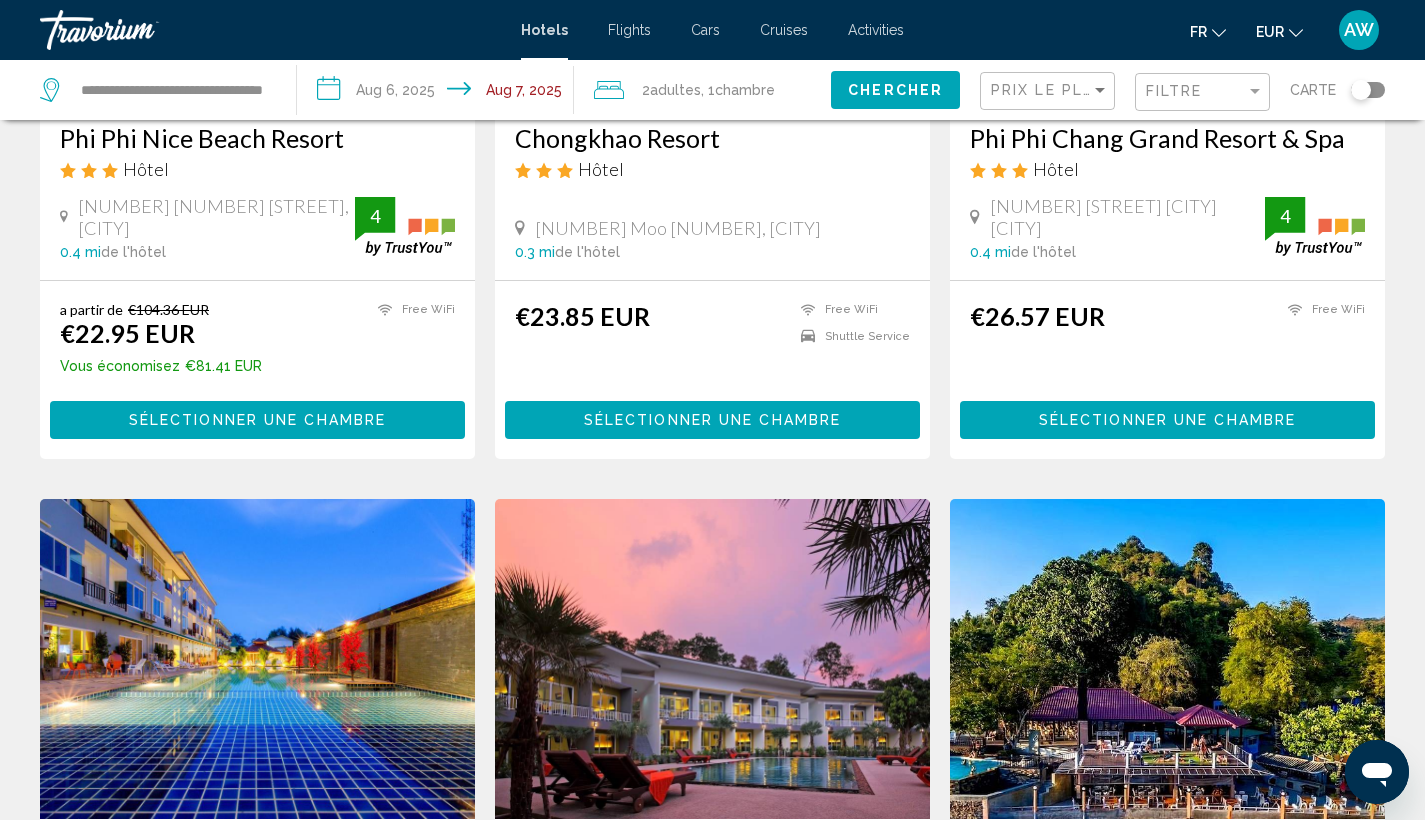 scroll, scrollTop: 978, scrollLeft: 0, axis: vertical 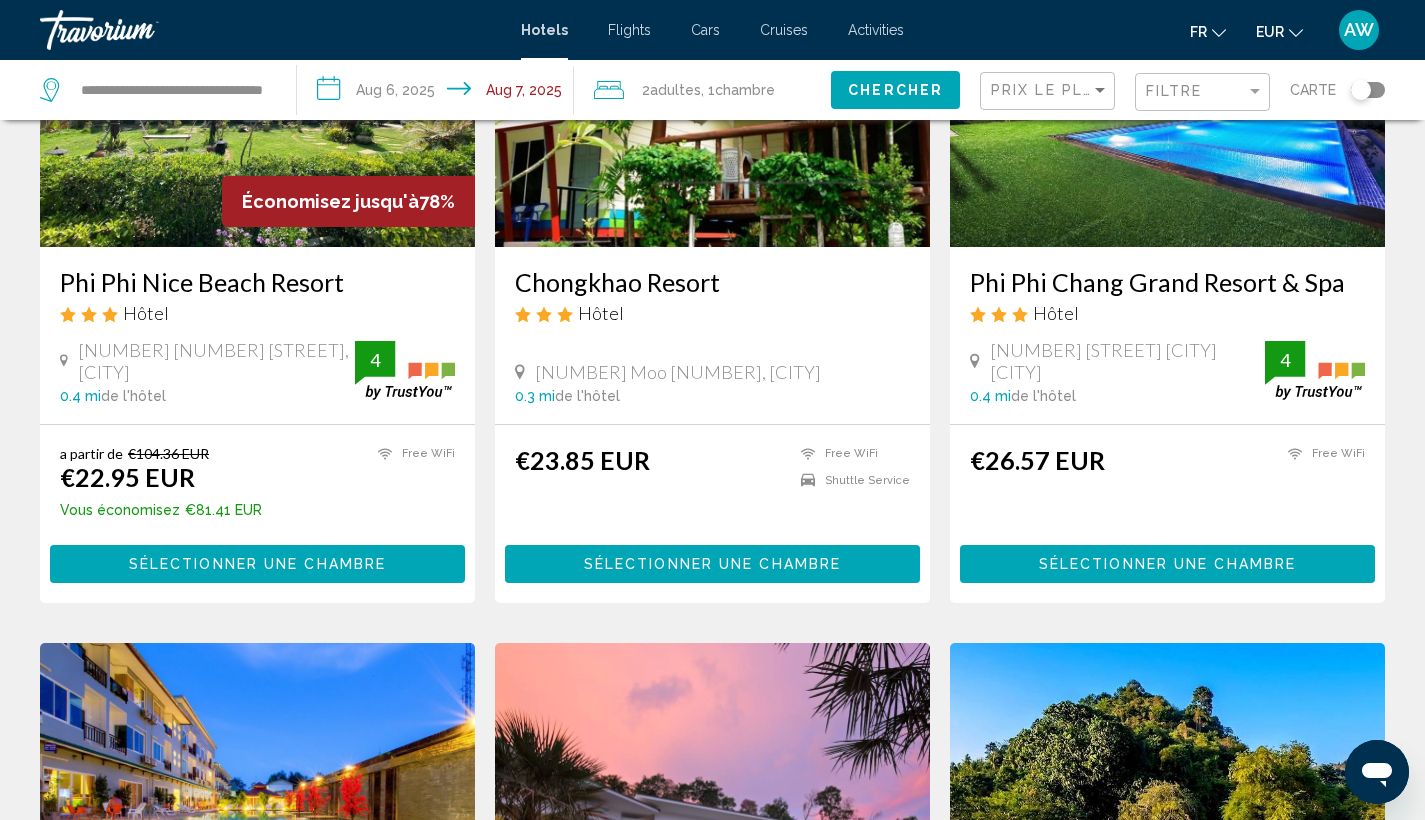 click on "Phi Phi Chang Grand Resort & Spa" at bounding box center (1167, 282) 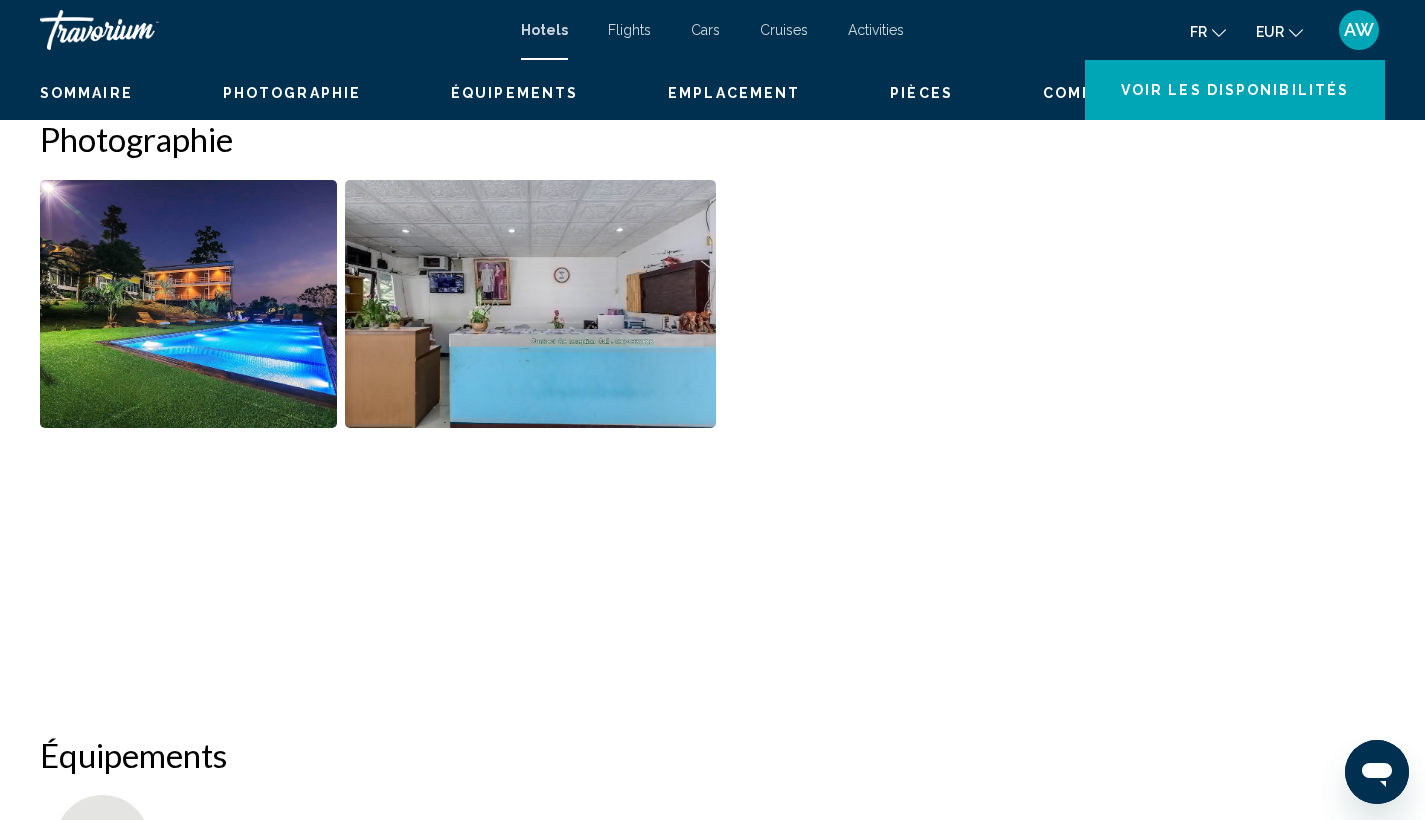 scroll, scrollTop: 0, scrollLeft: 0, axis: both 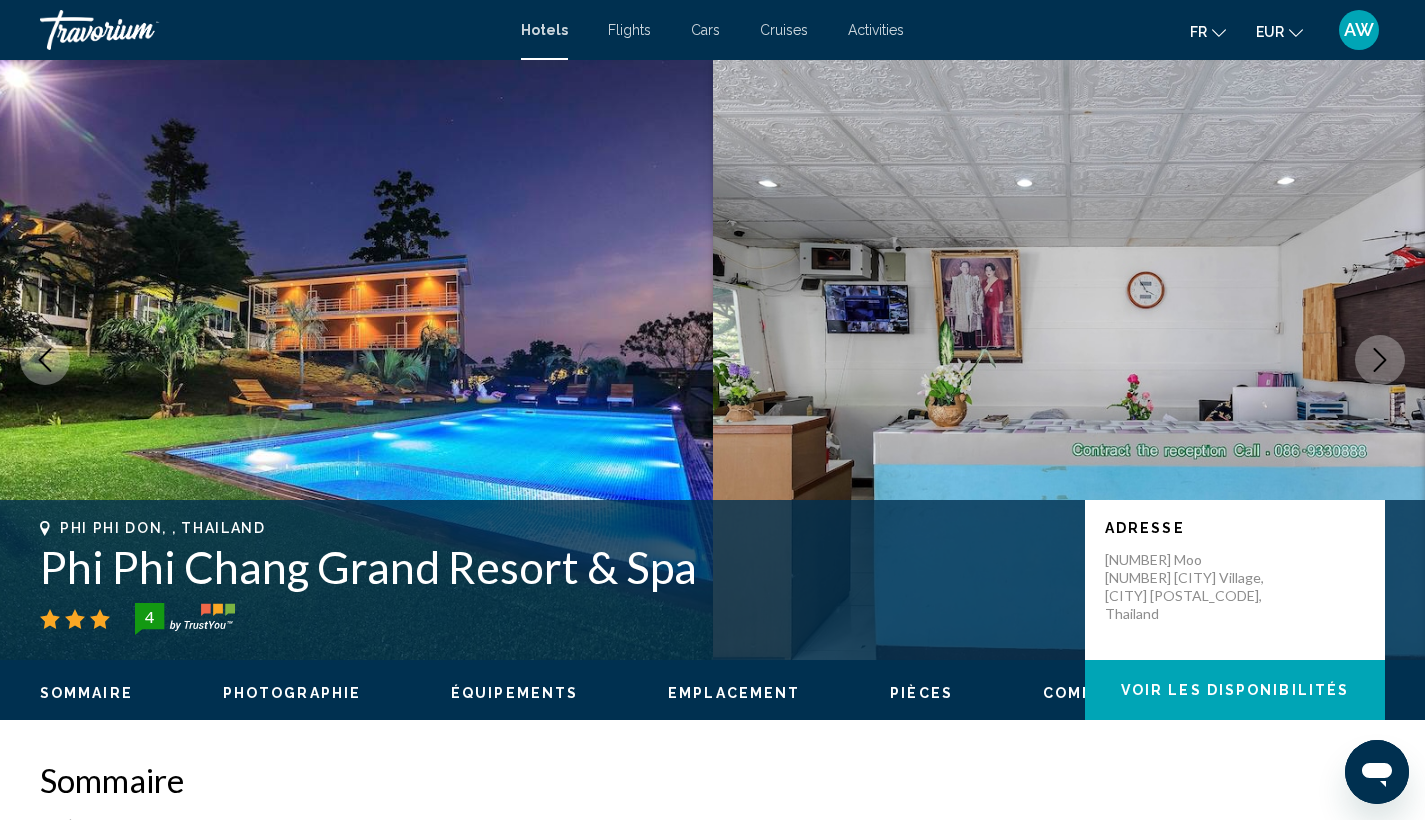 click 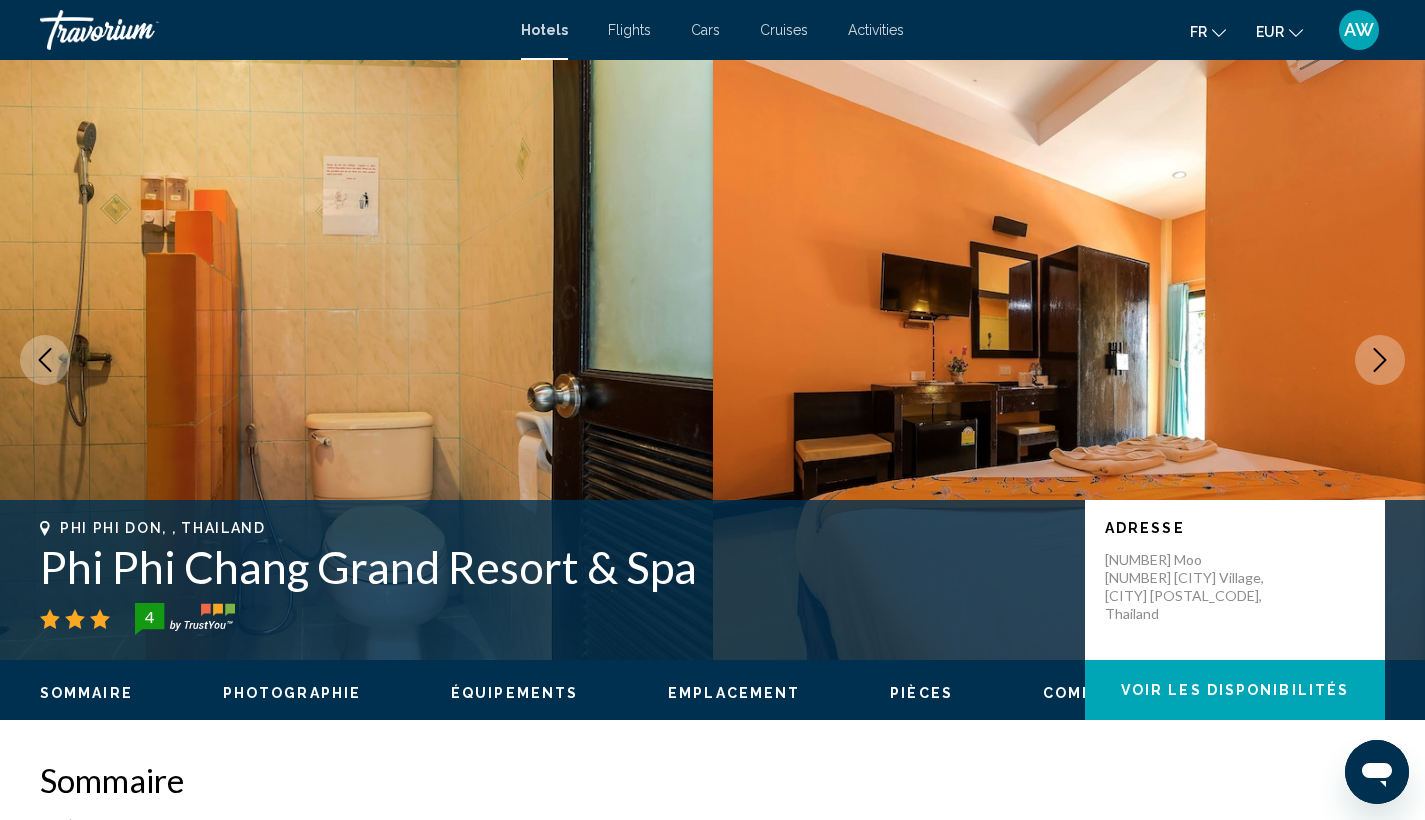 click 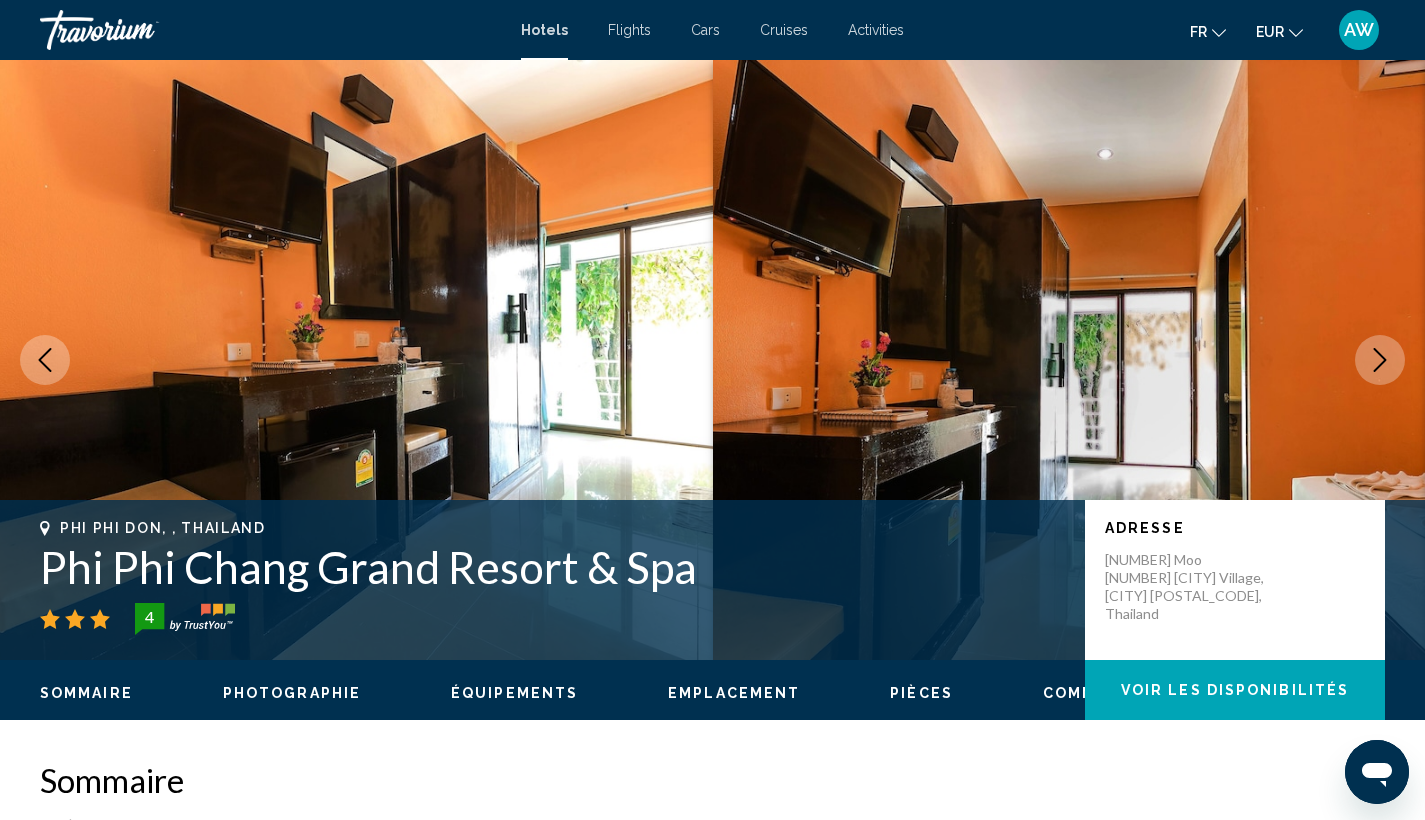 click 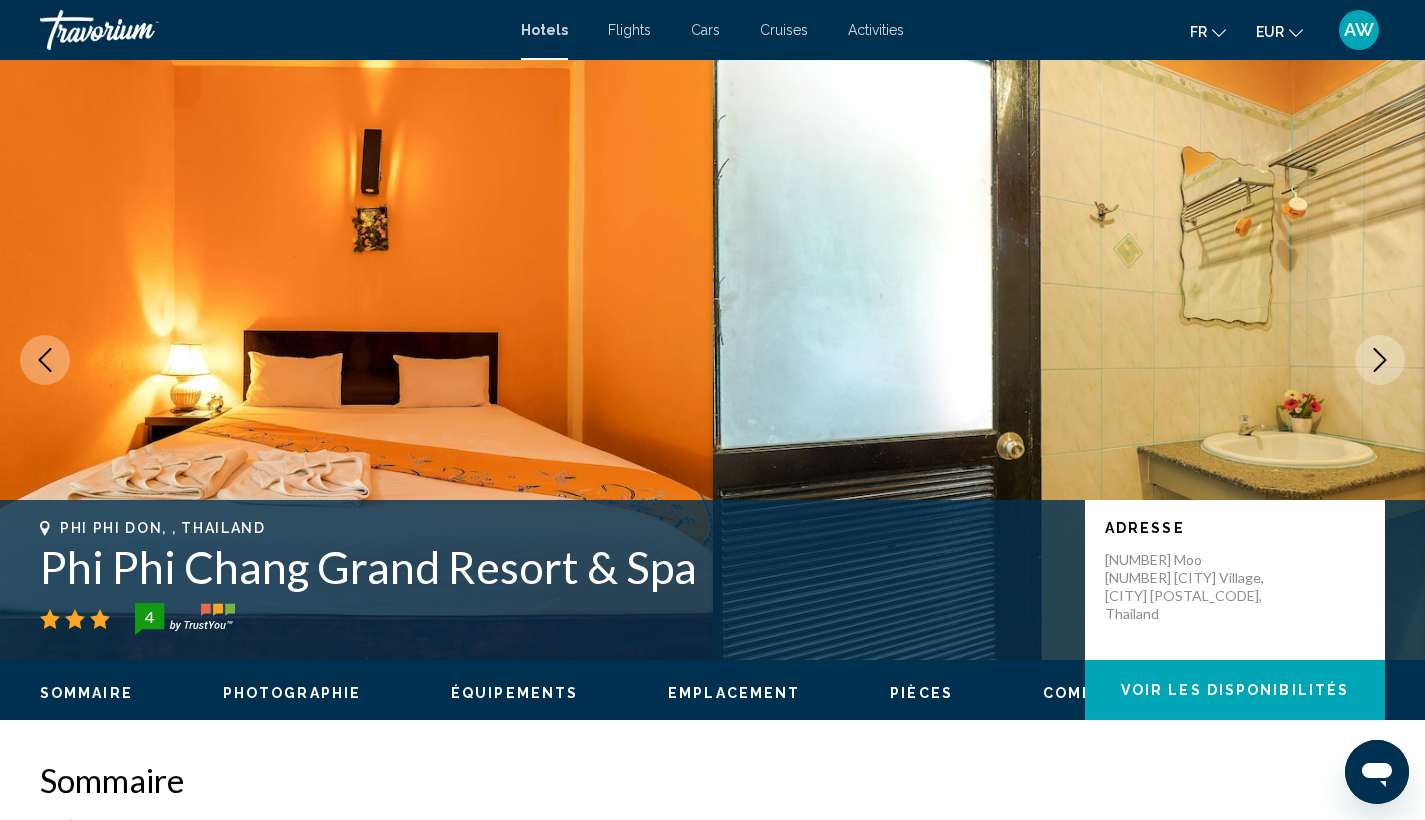 click 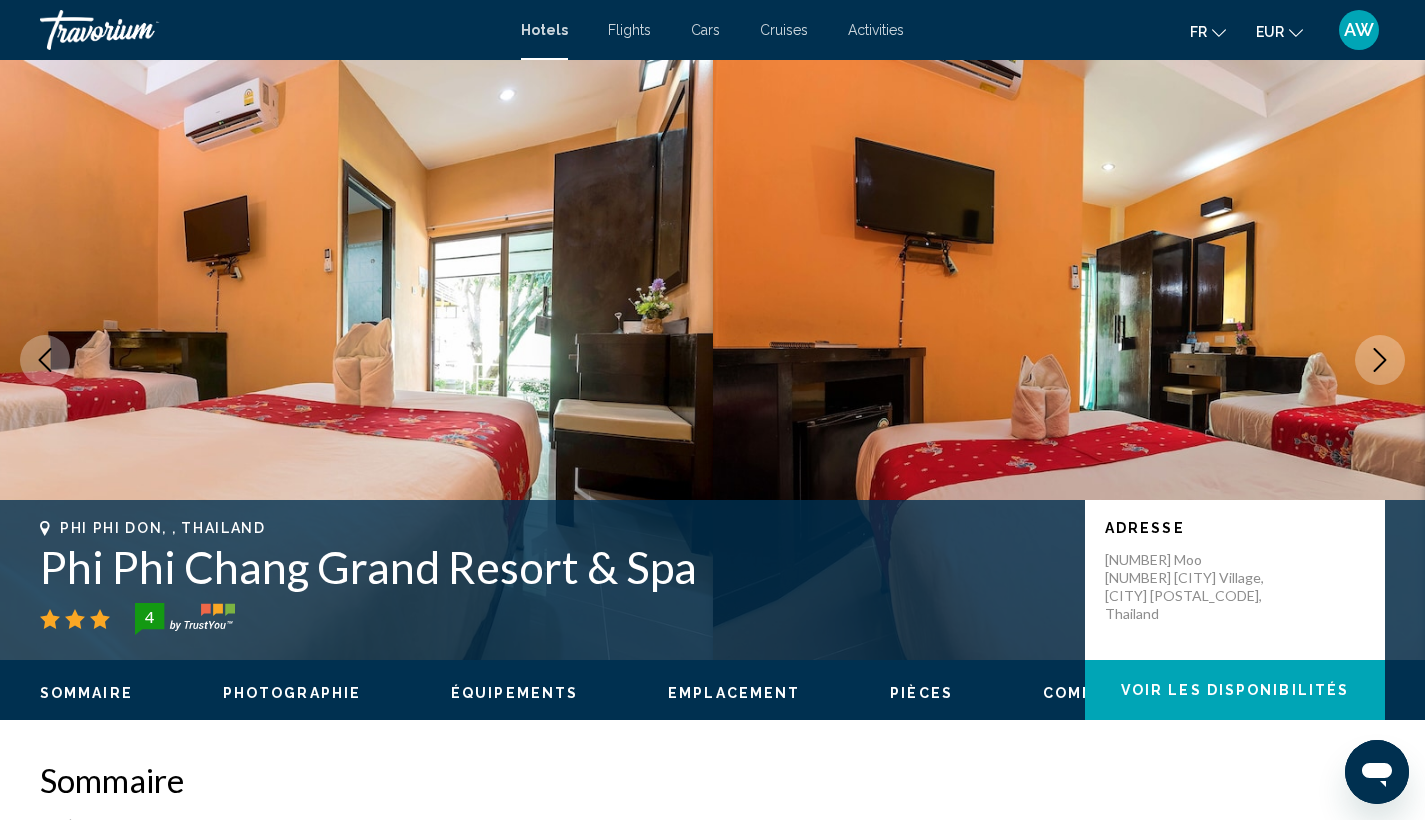 click 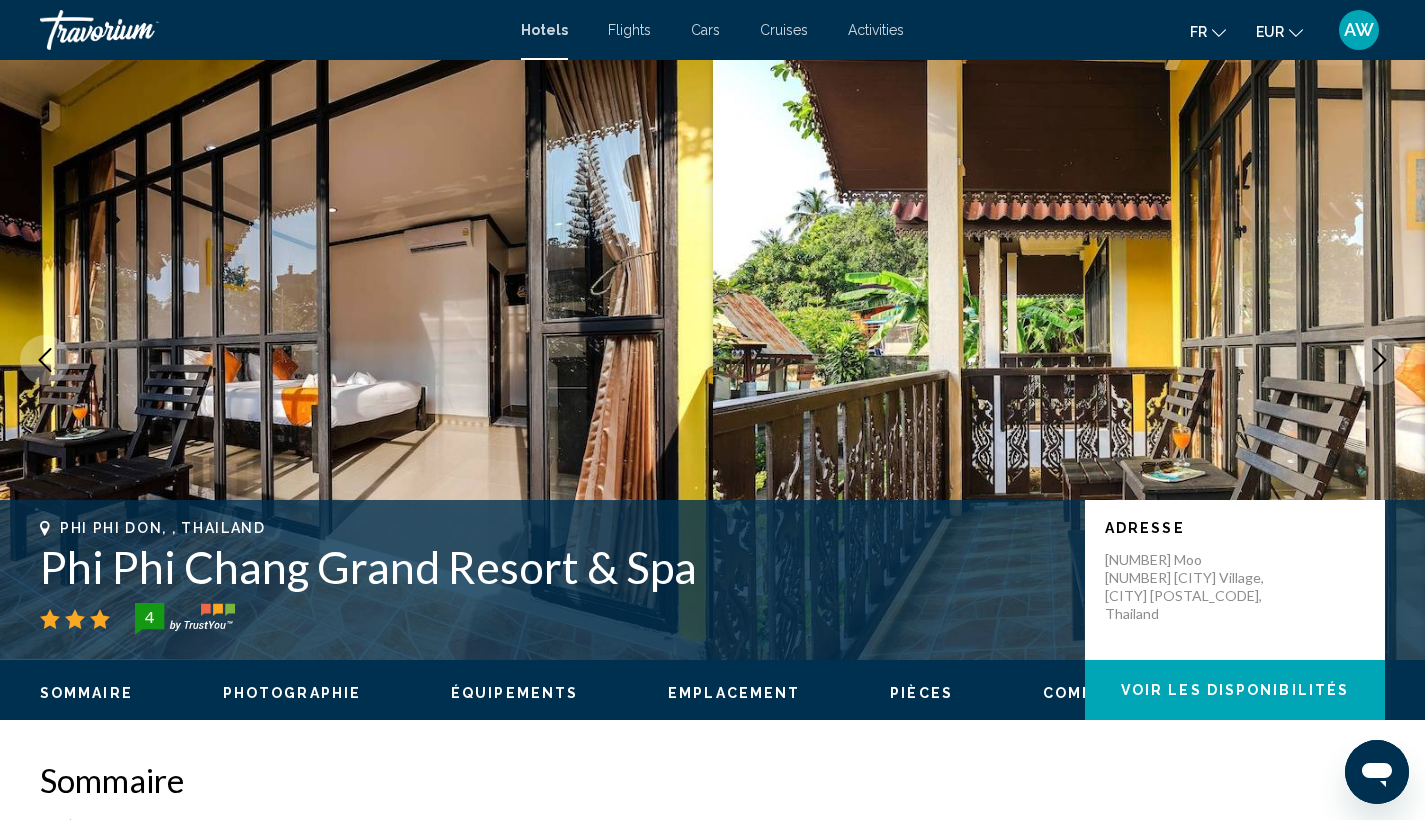 click 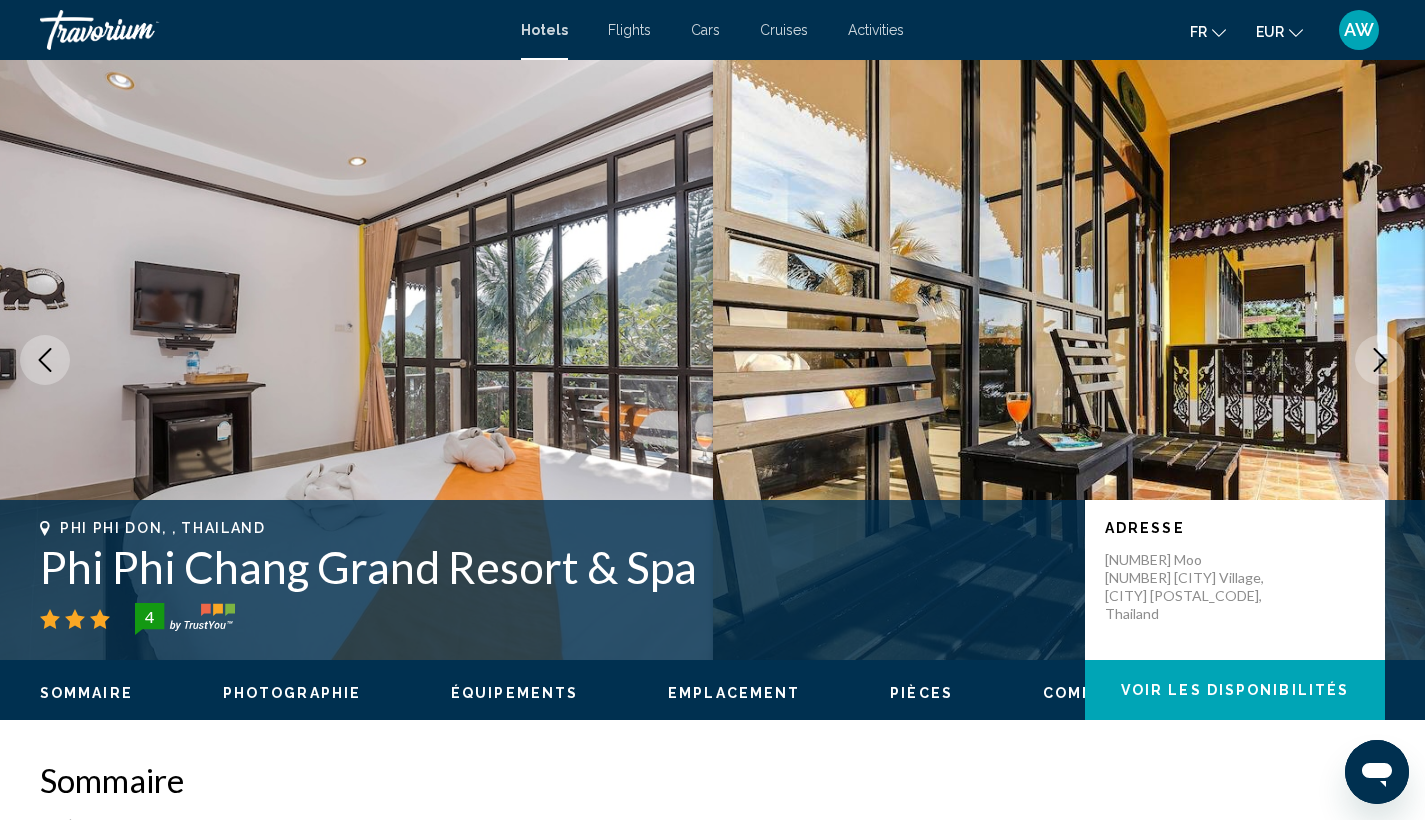 click 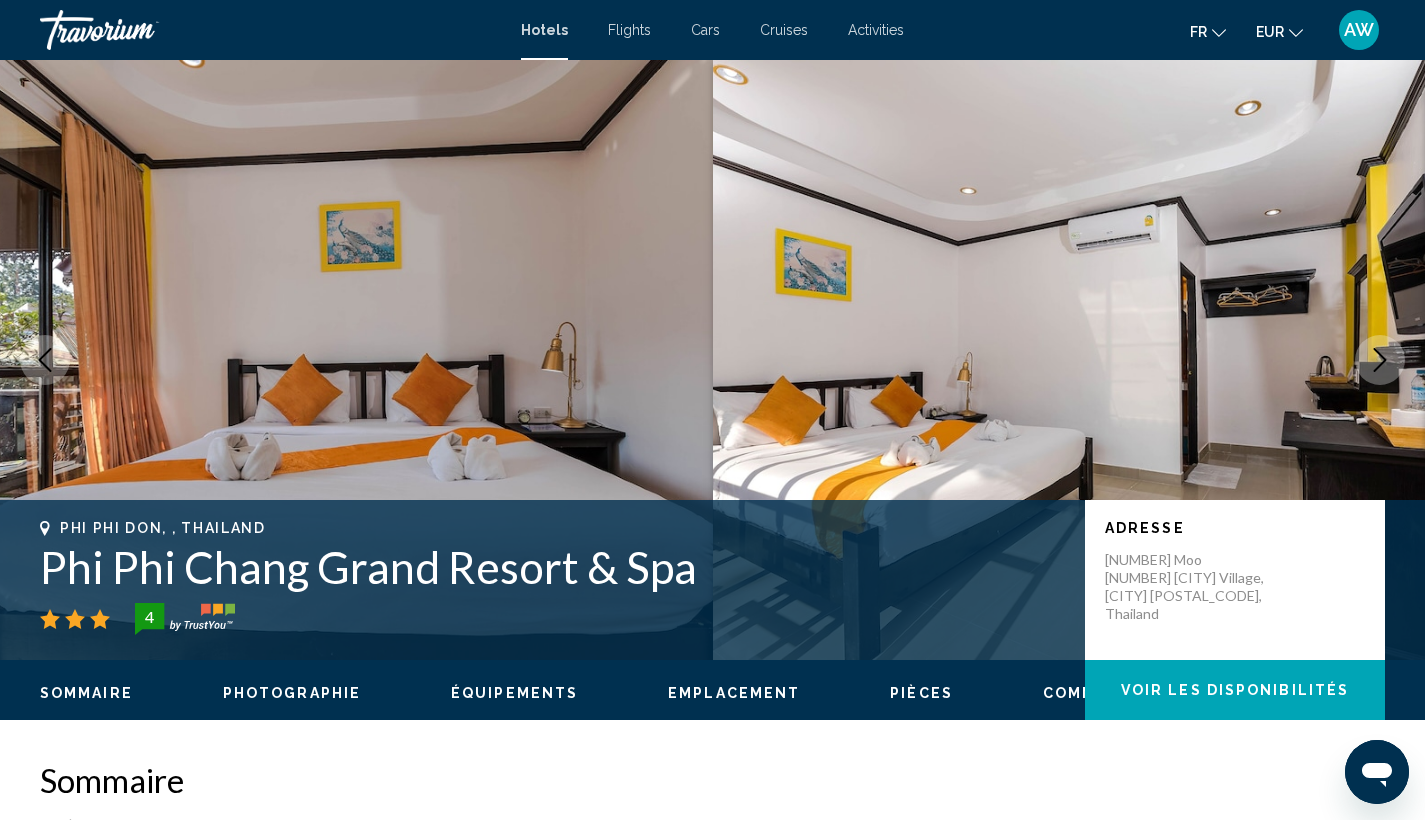 click 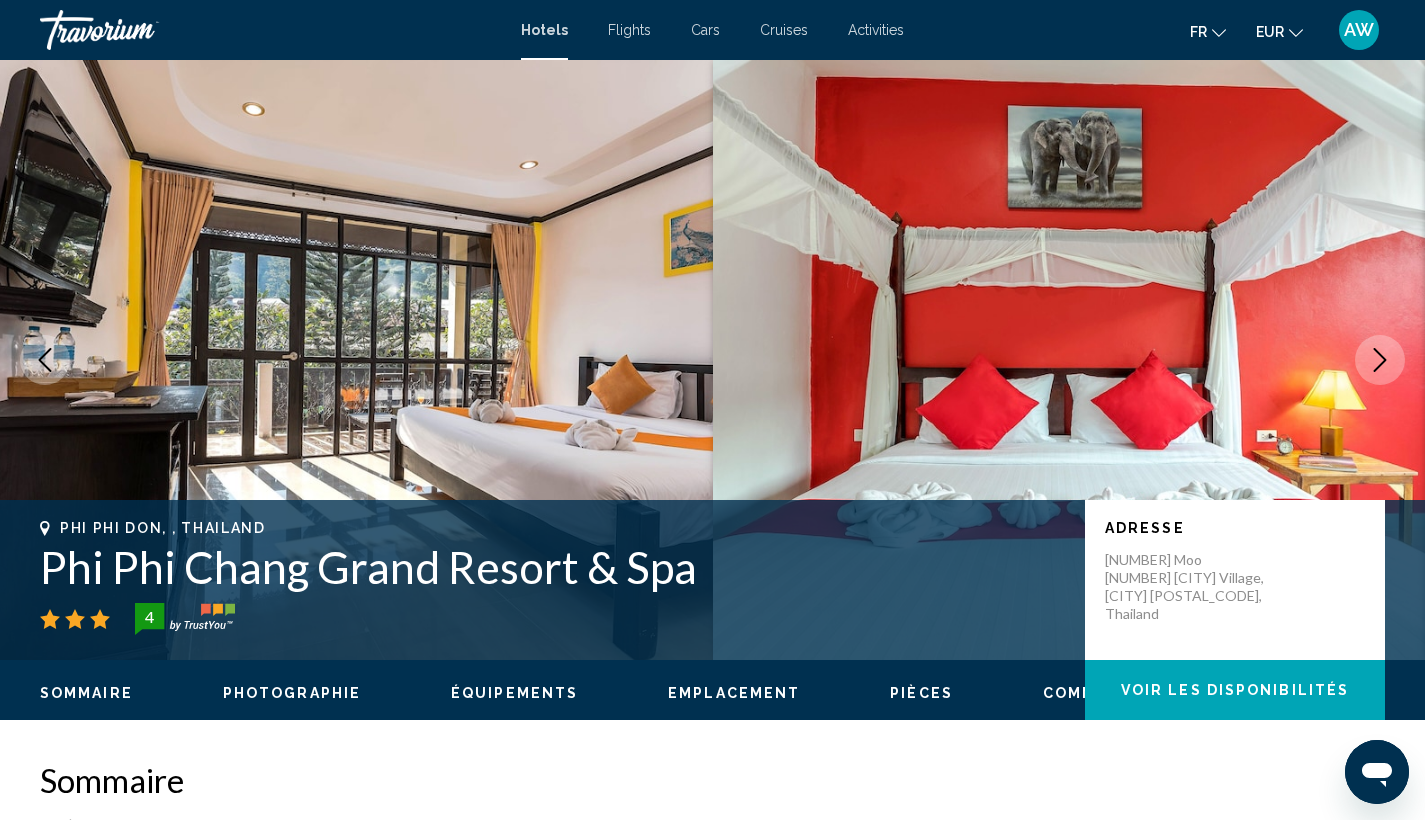 click 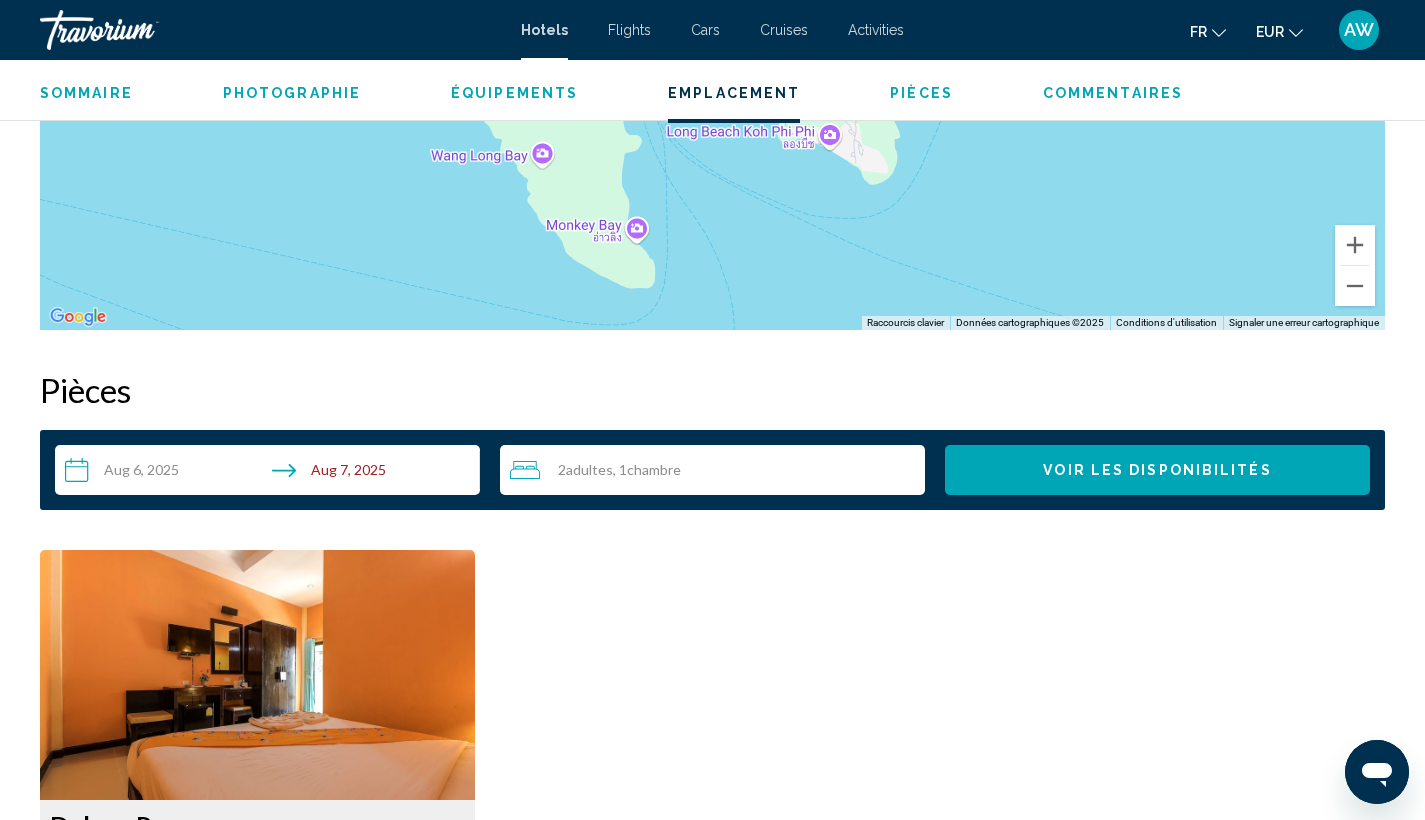 scroll, scrollTop: 2291, scrollLeft: 0, axis: vertical 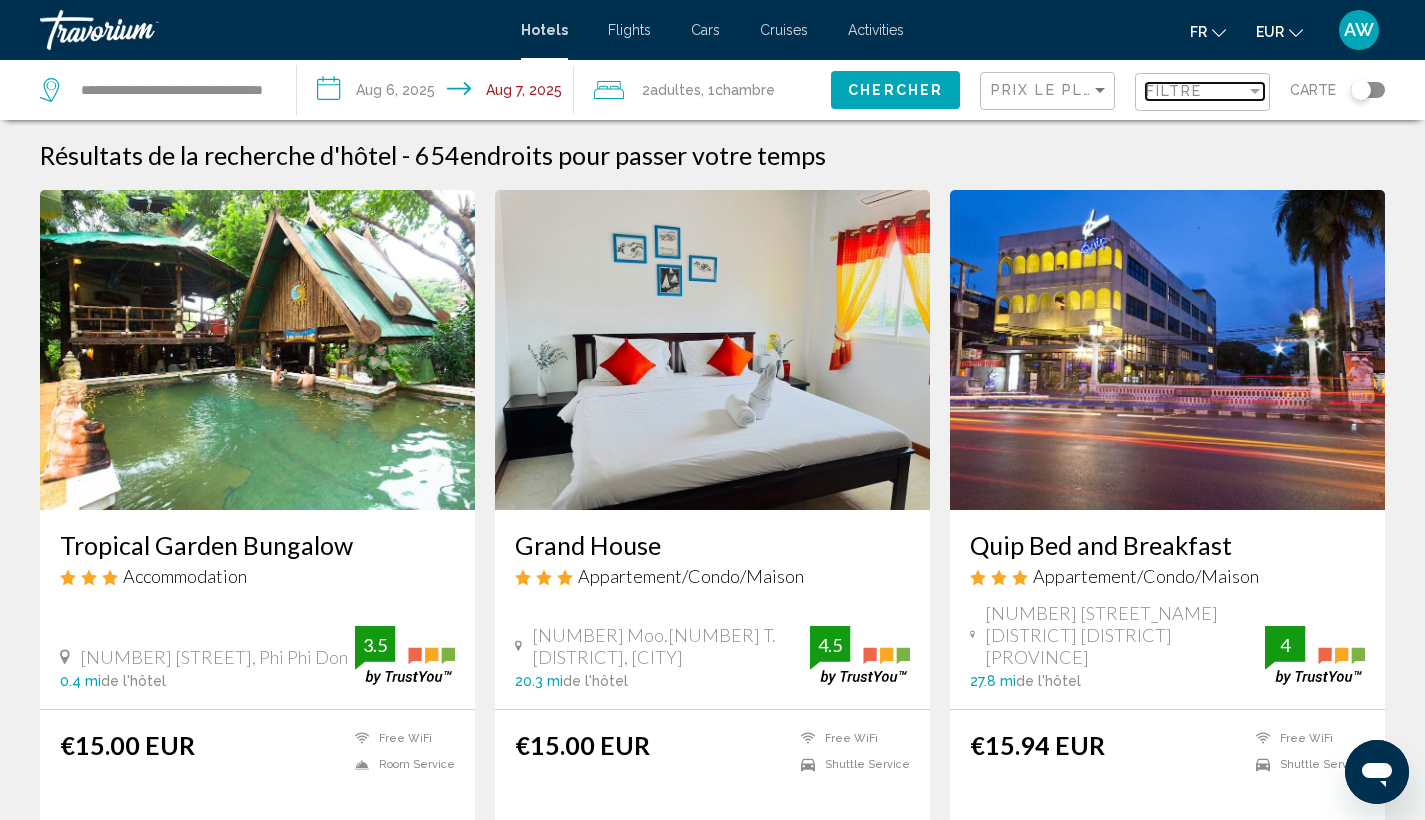 click on "Filtre" at bounding box center (1174, 91) 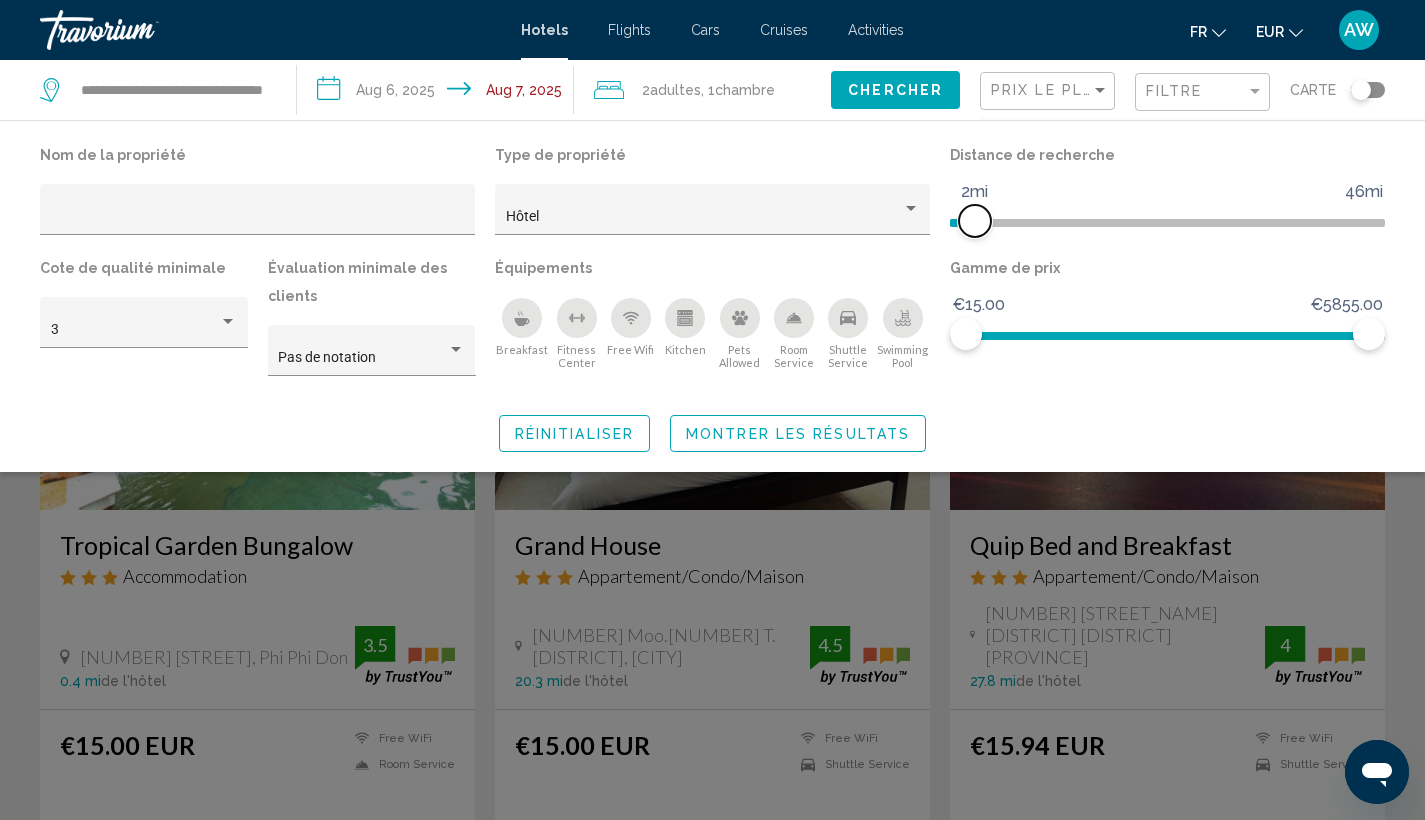 click 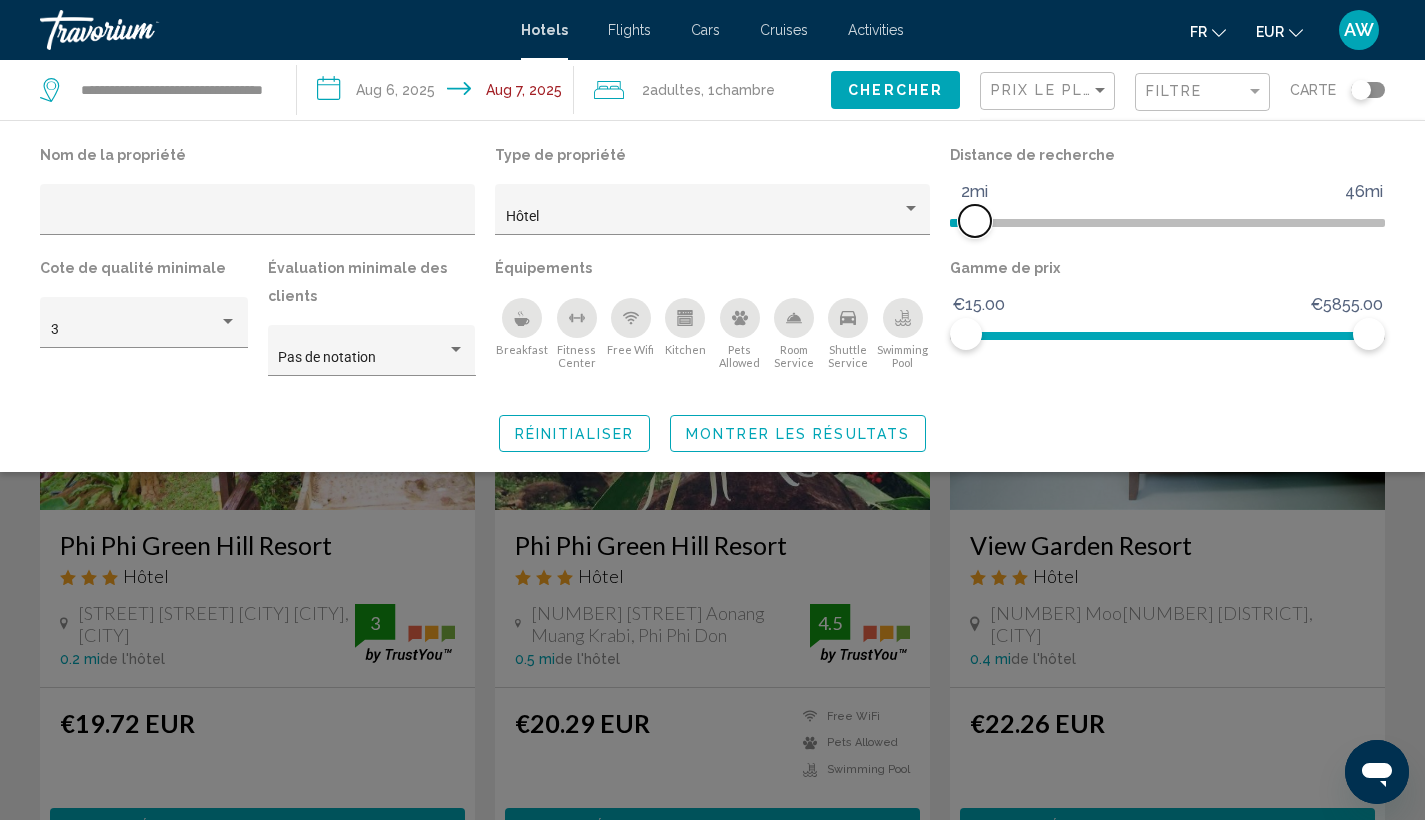 click 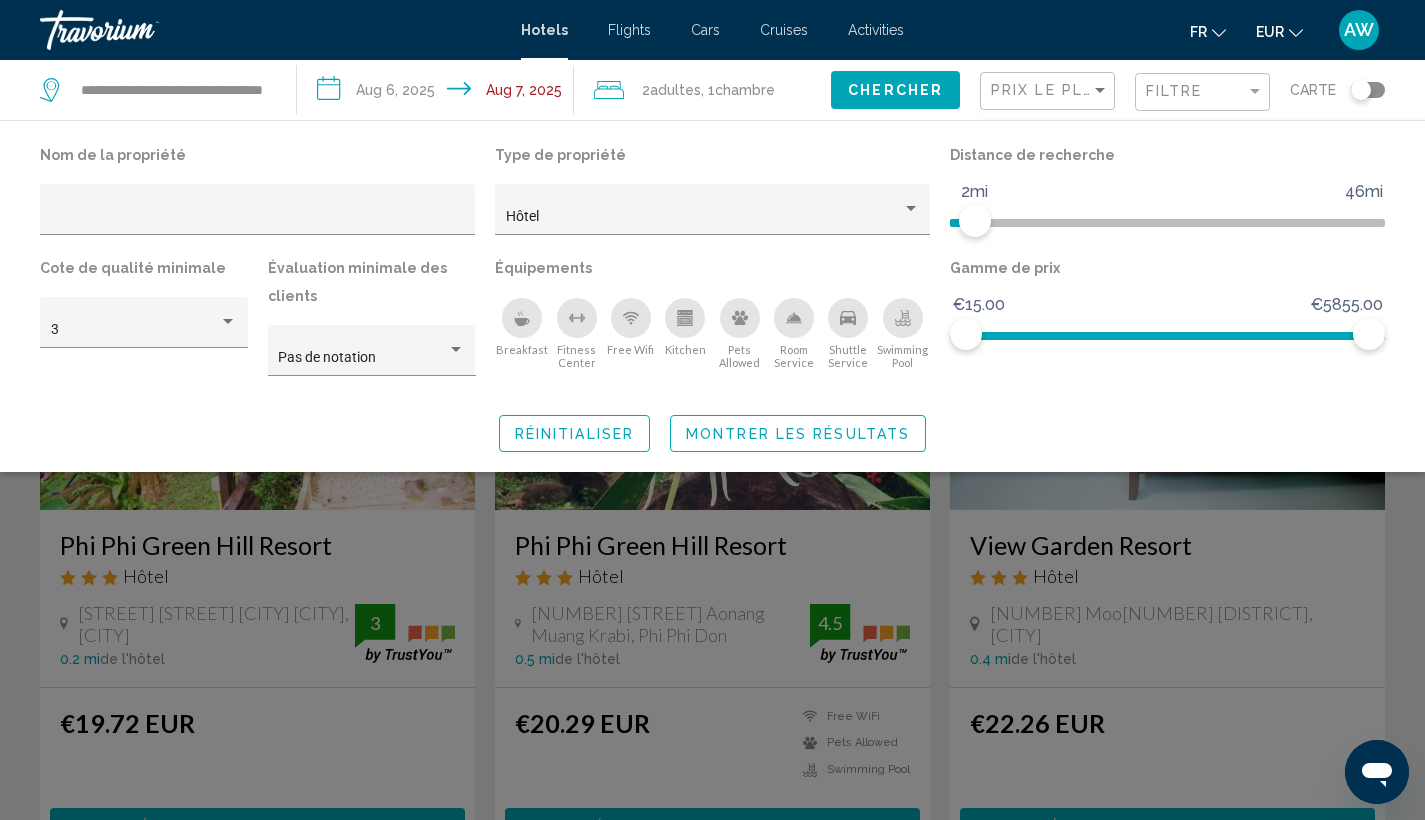 click on "Hôtel" 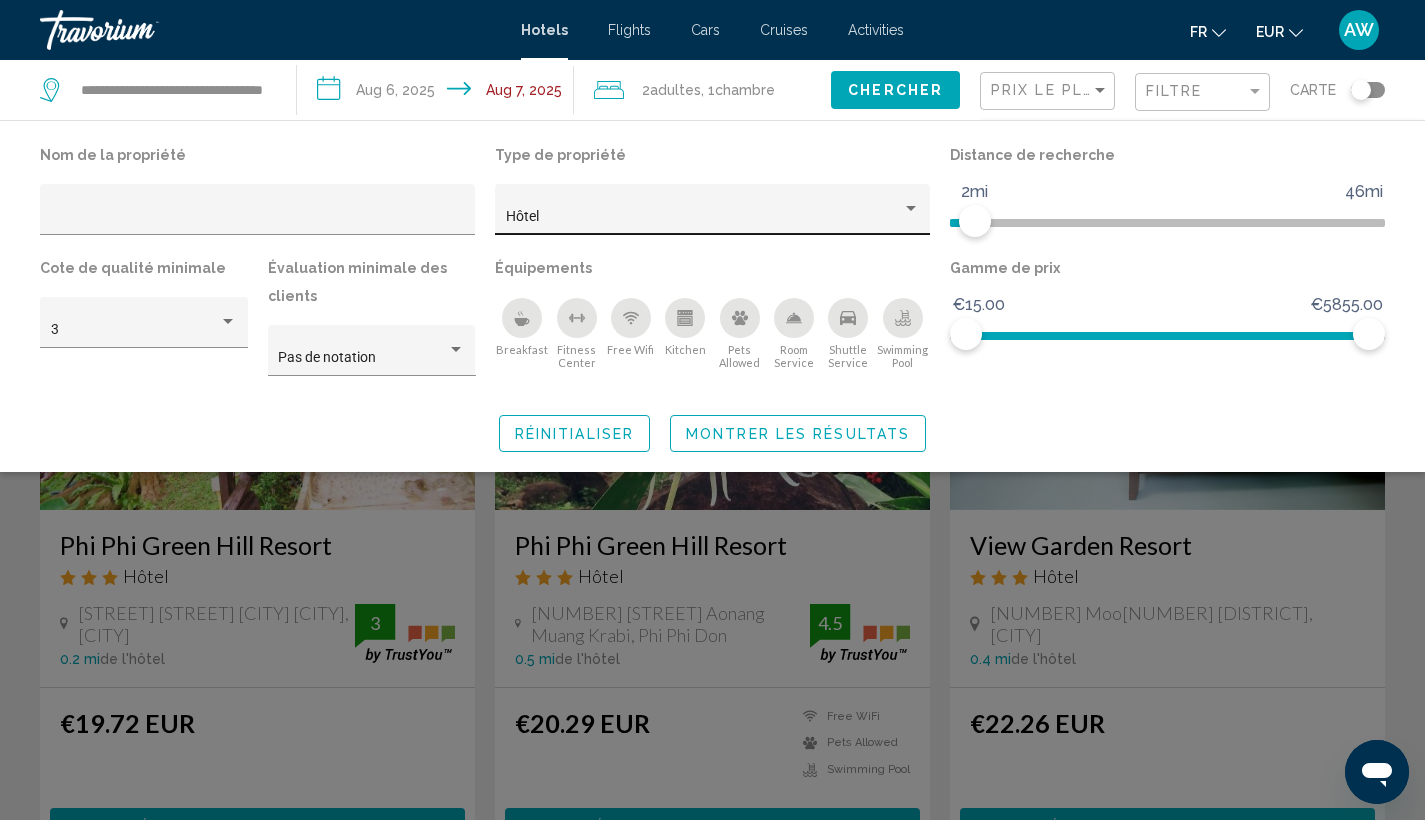 click on "Hôtel" 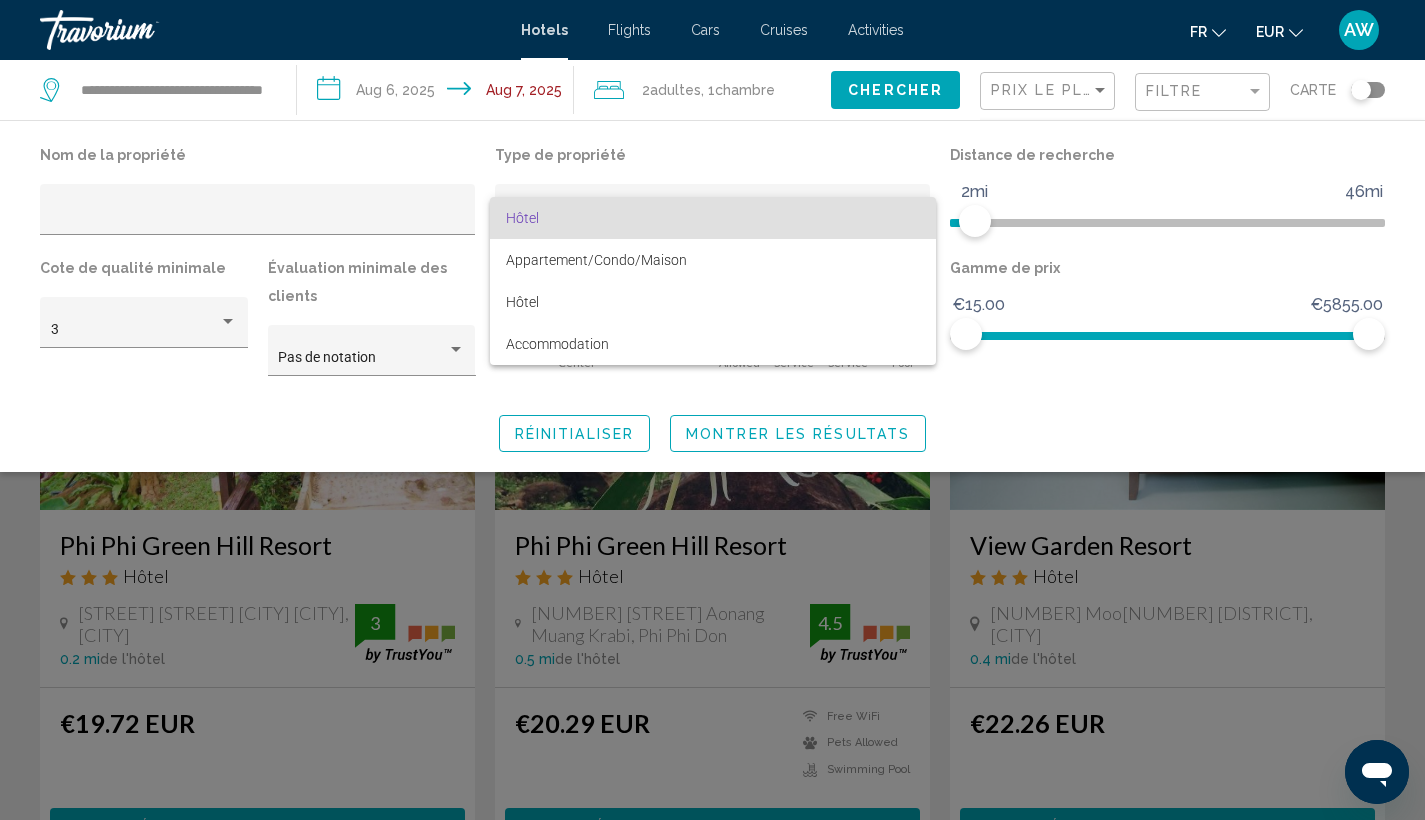 click on "Hôtel" at bounding box center [713, 218] 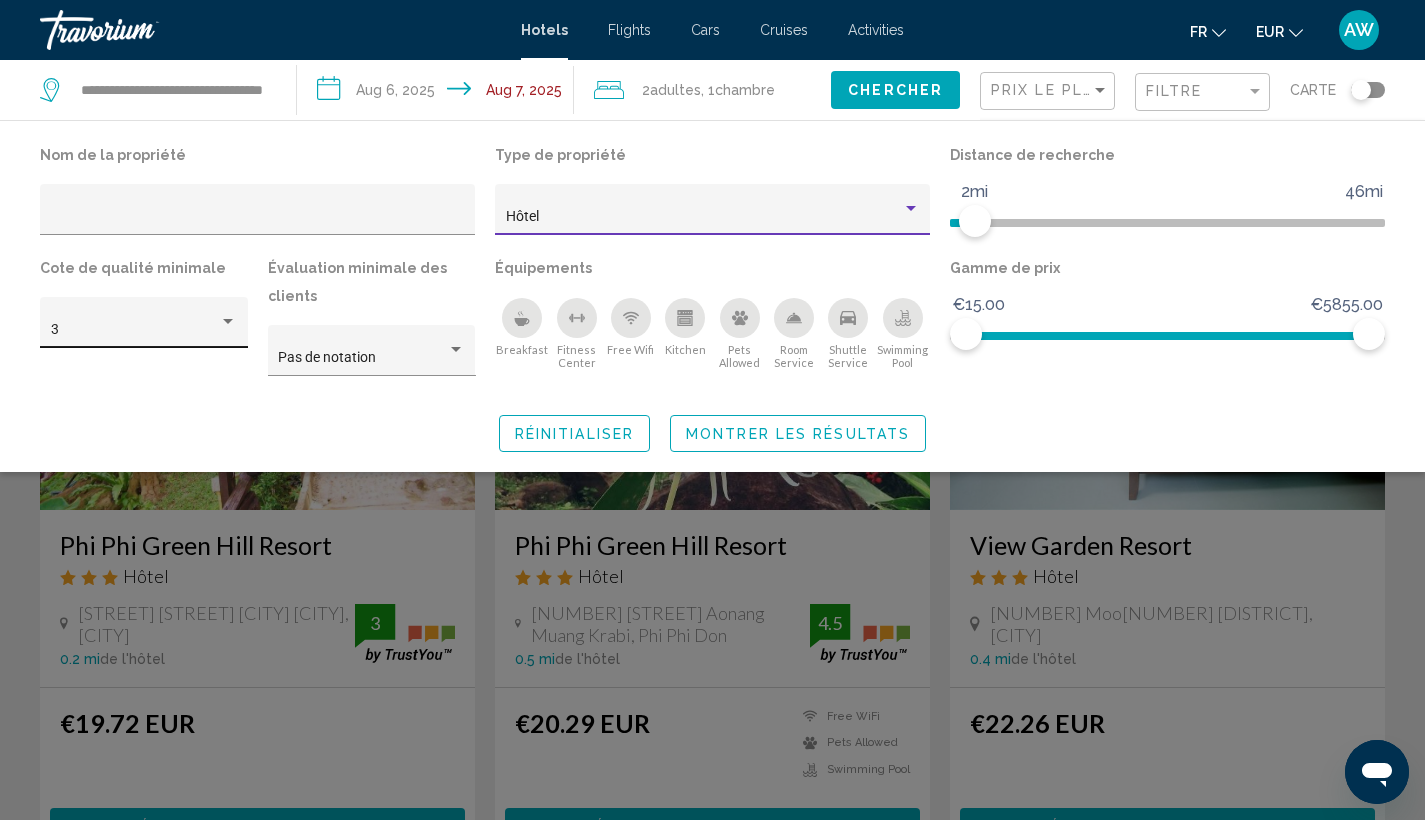 click on "3" at bounding box center (144, 330) 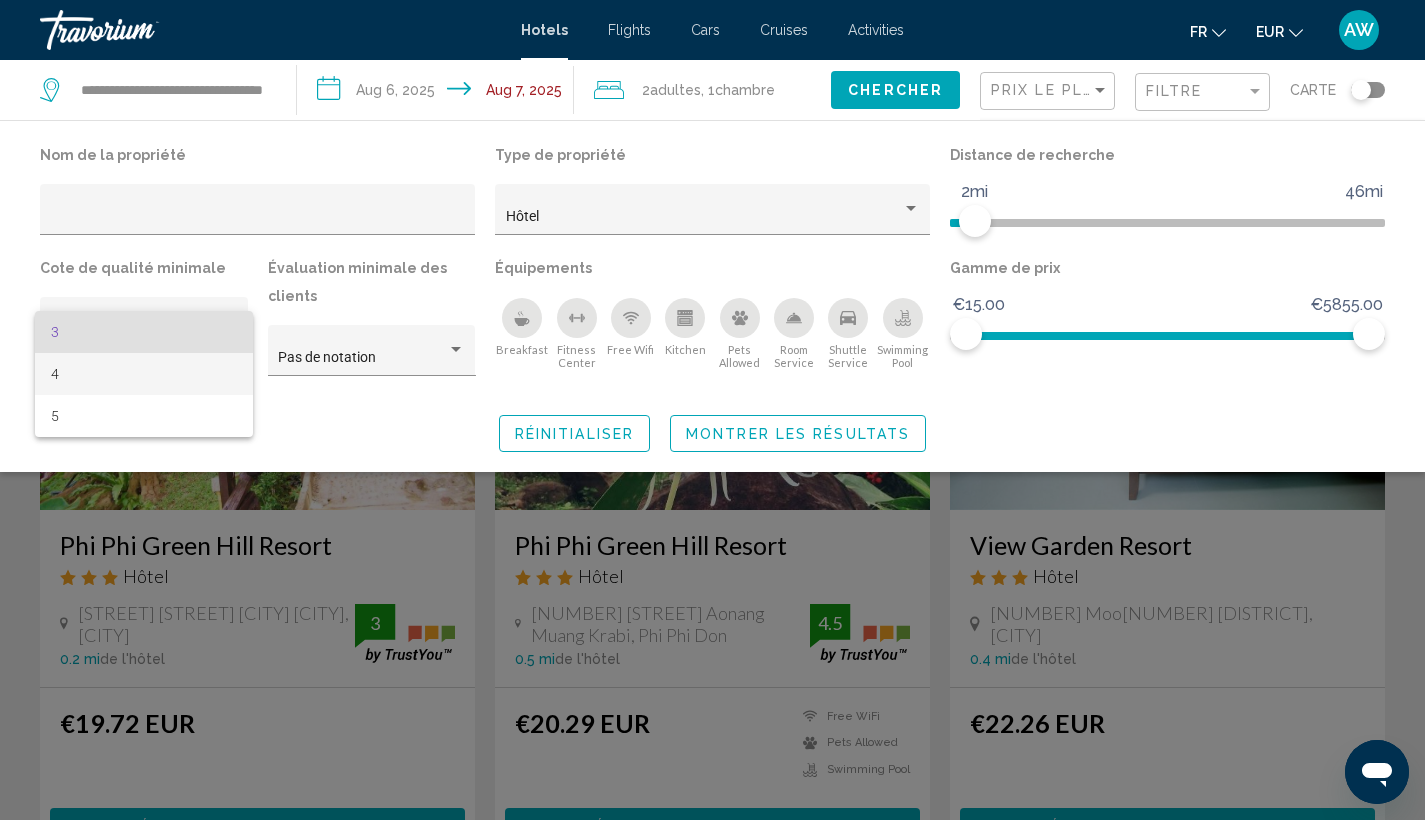 click on "4" at bounding box center [144, 374] 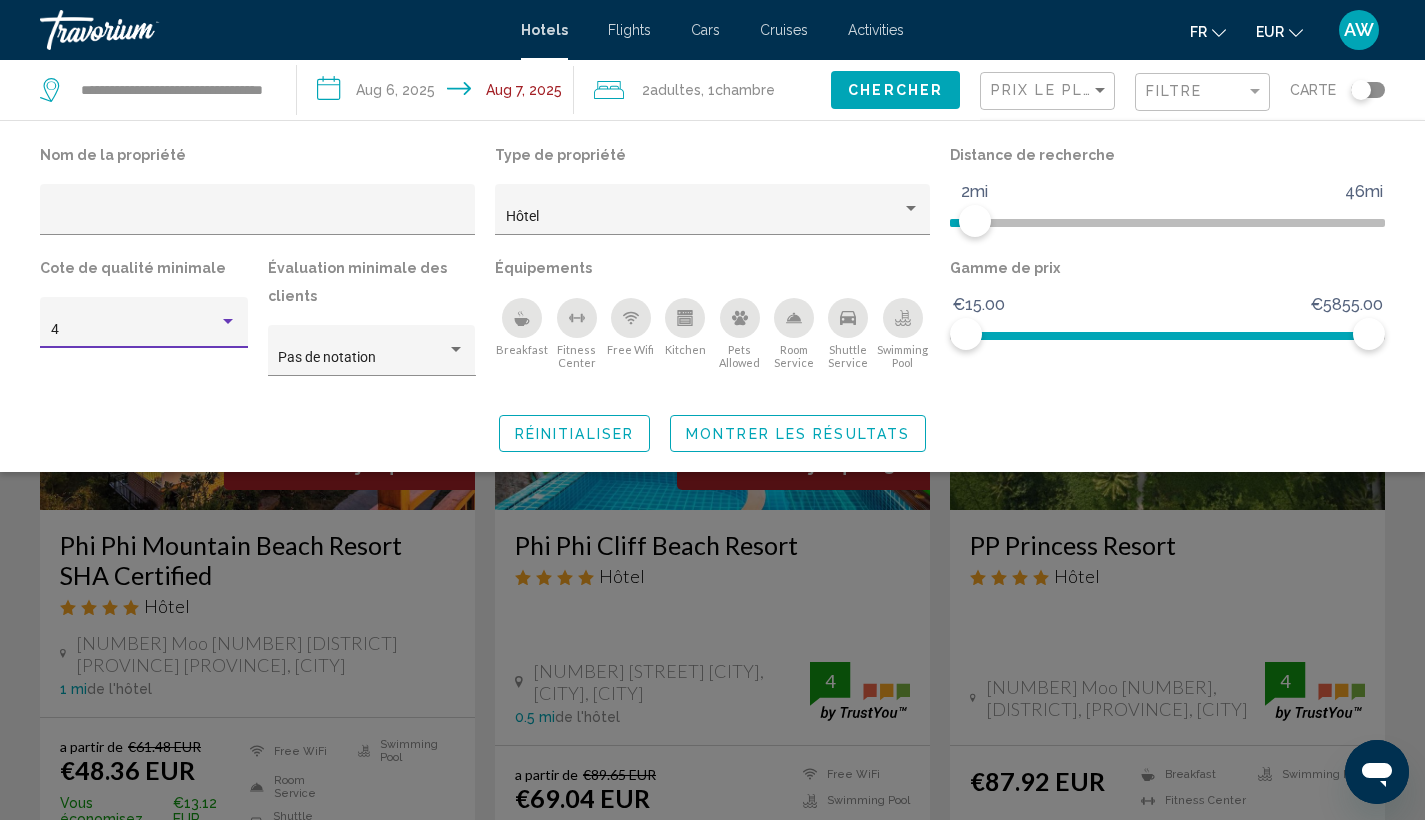 click at bounding box center (228, 322) 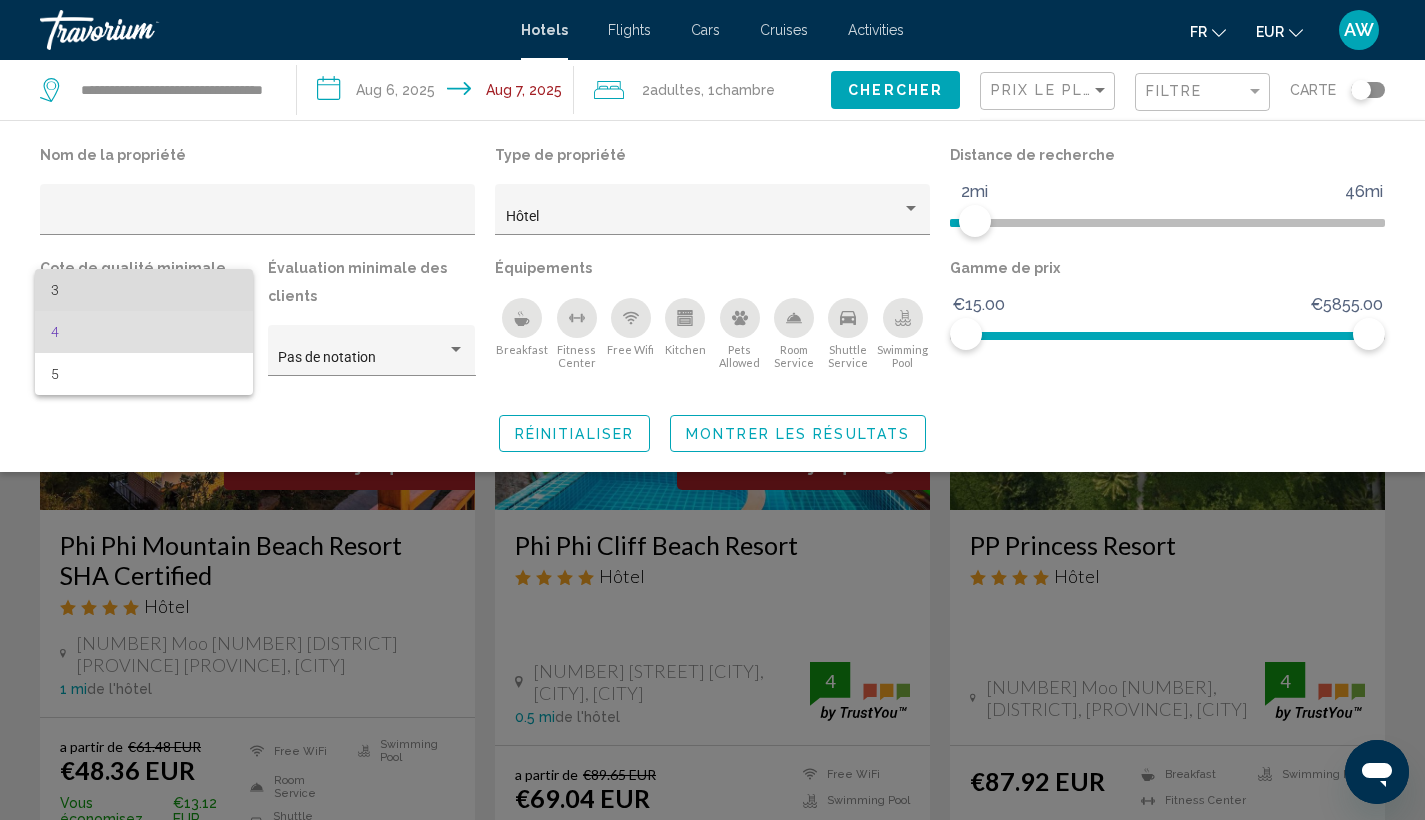 click on "3" at bounding box center [144, 290] 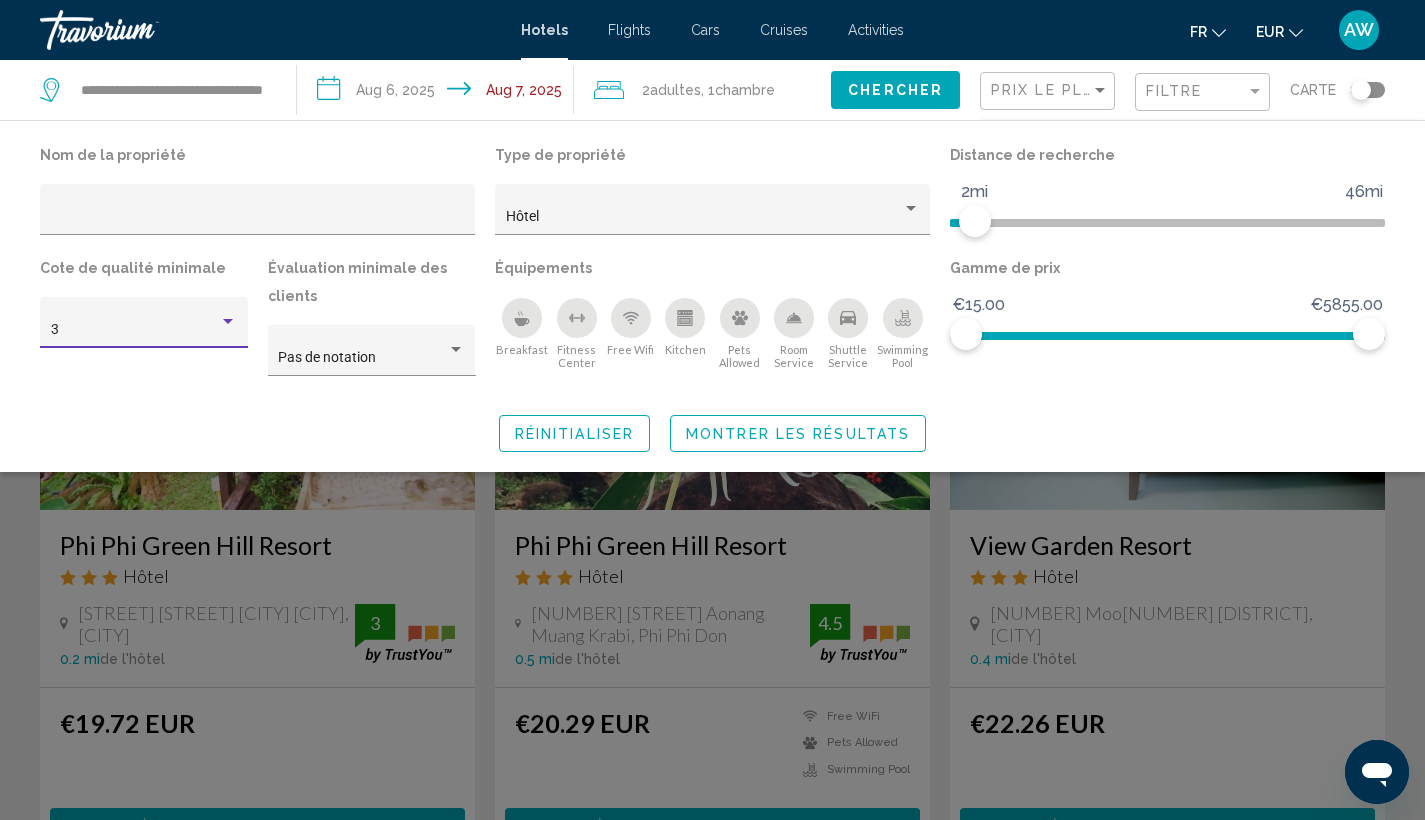 click on "Montrer les résultats" 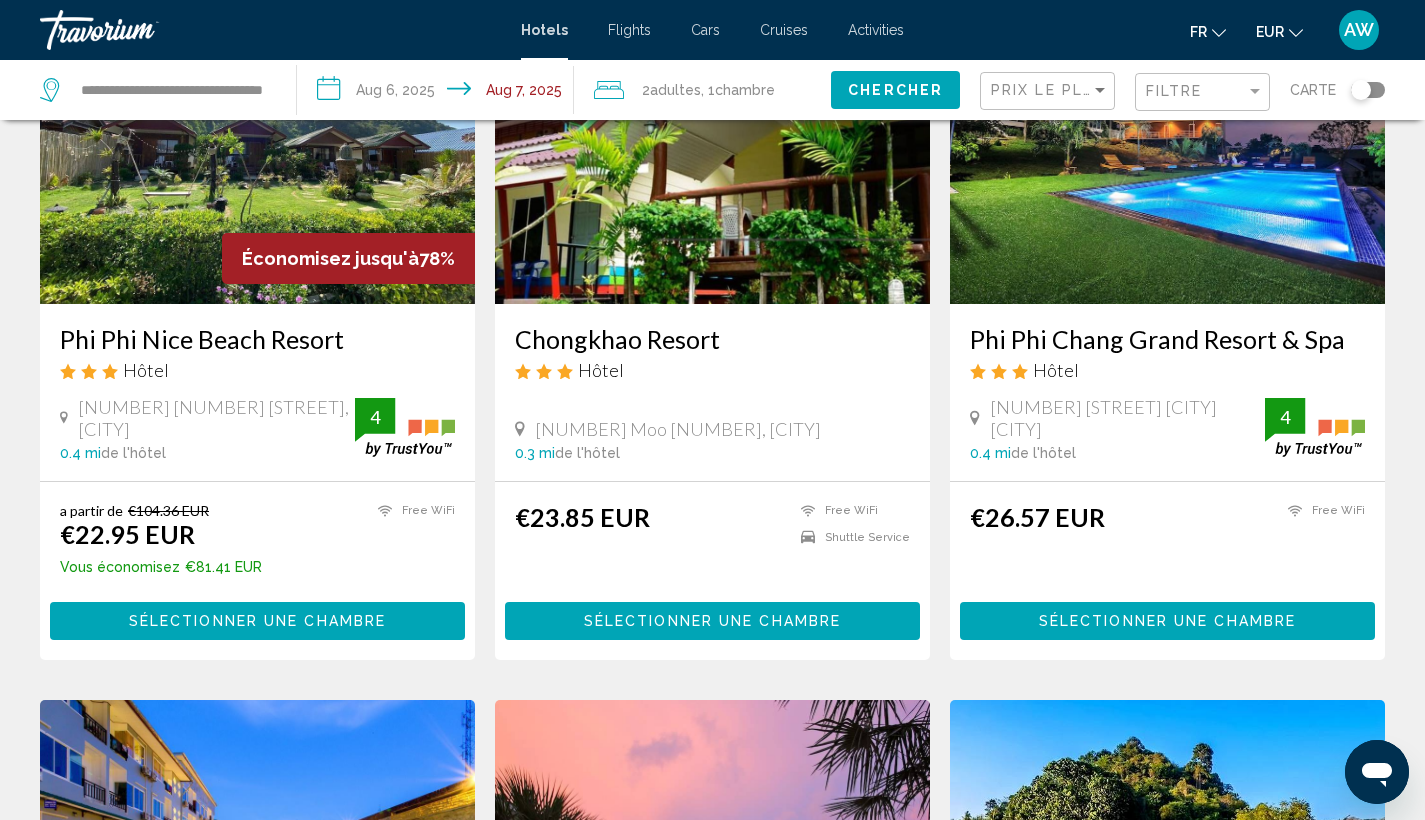 scroll, scrollTop: 301, scrollLeft: 0, axis: vertical 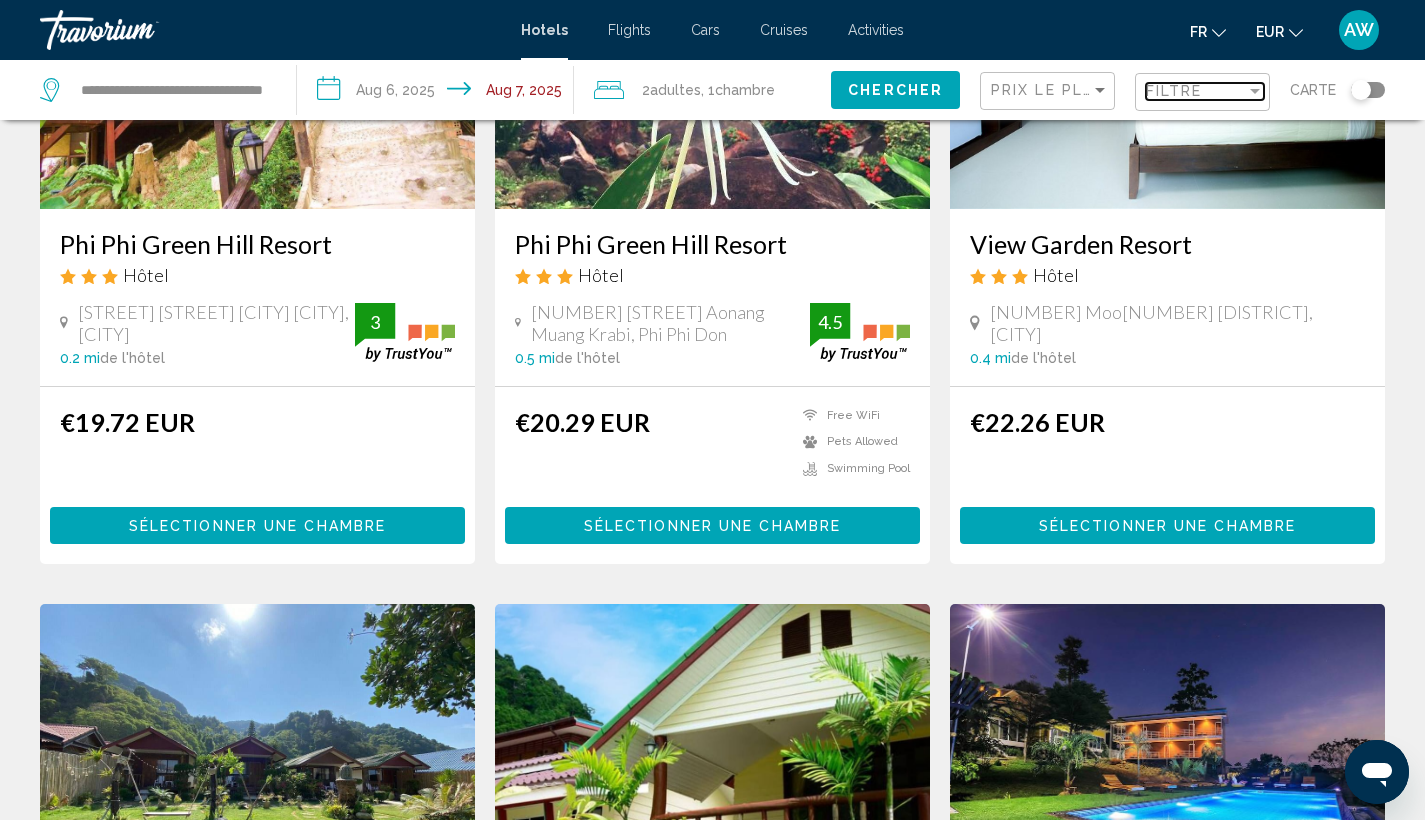 click on "Filtre" at bounding box center (1196, 91) 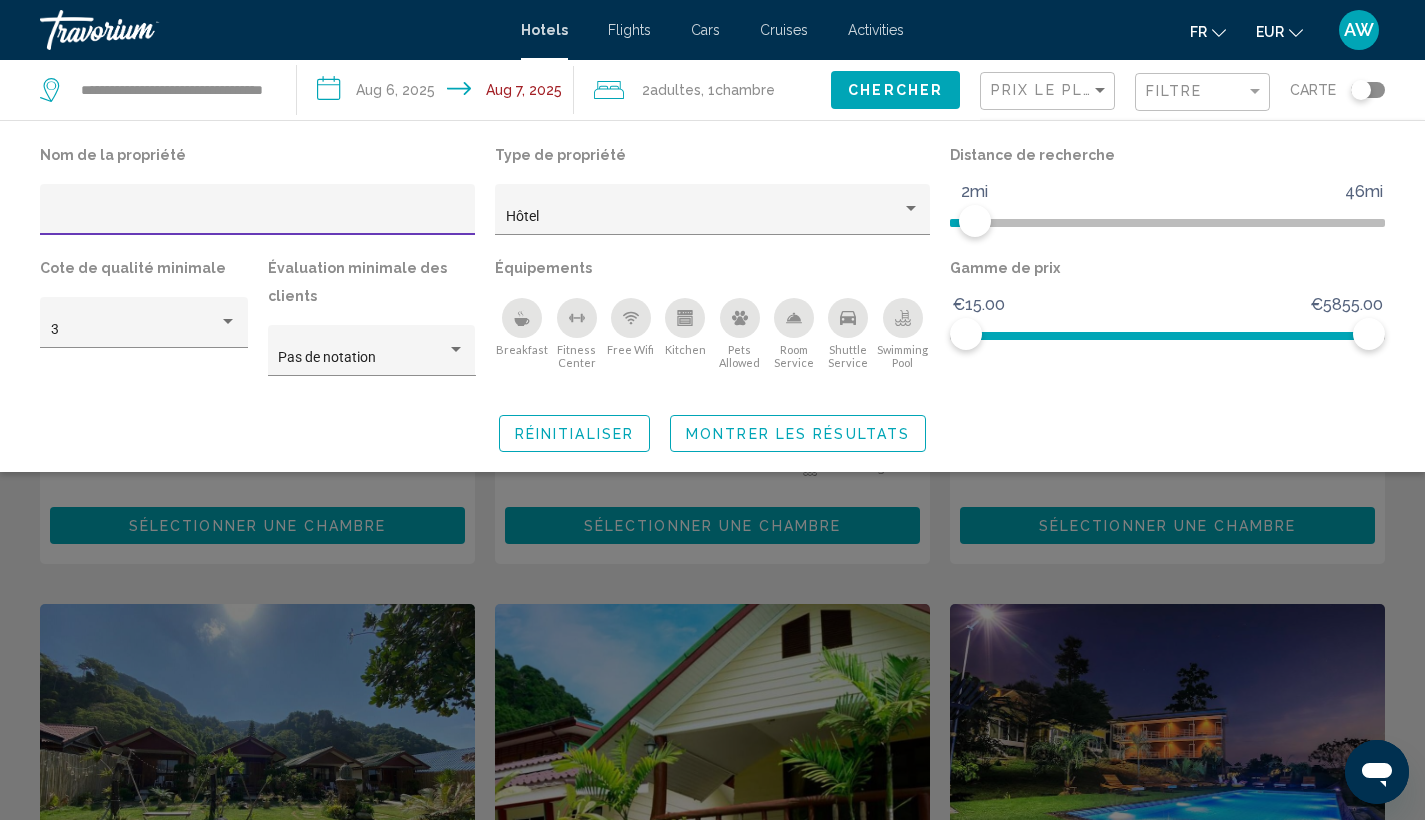 click 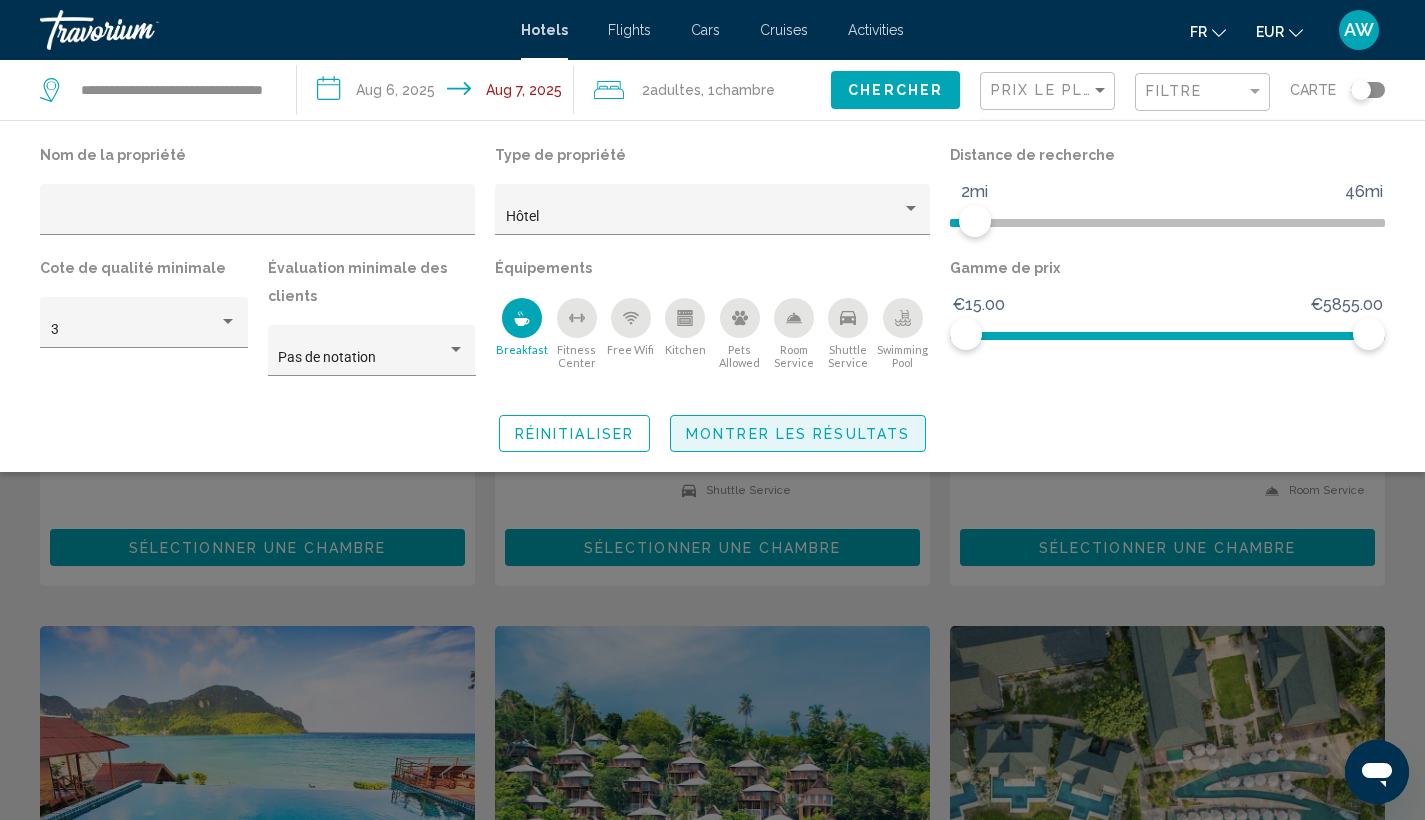 click on "Montrer les résultats" 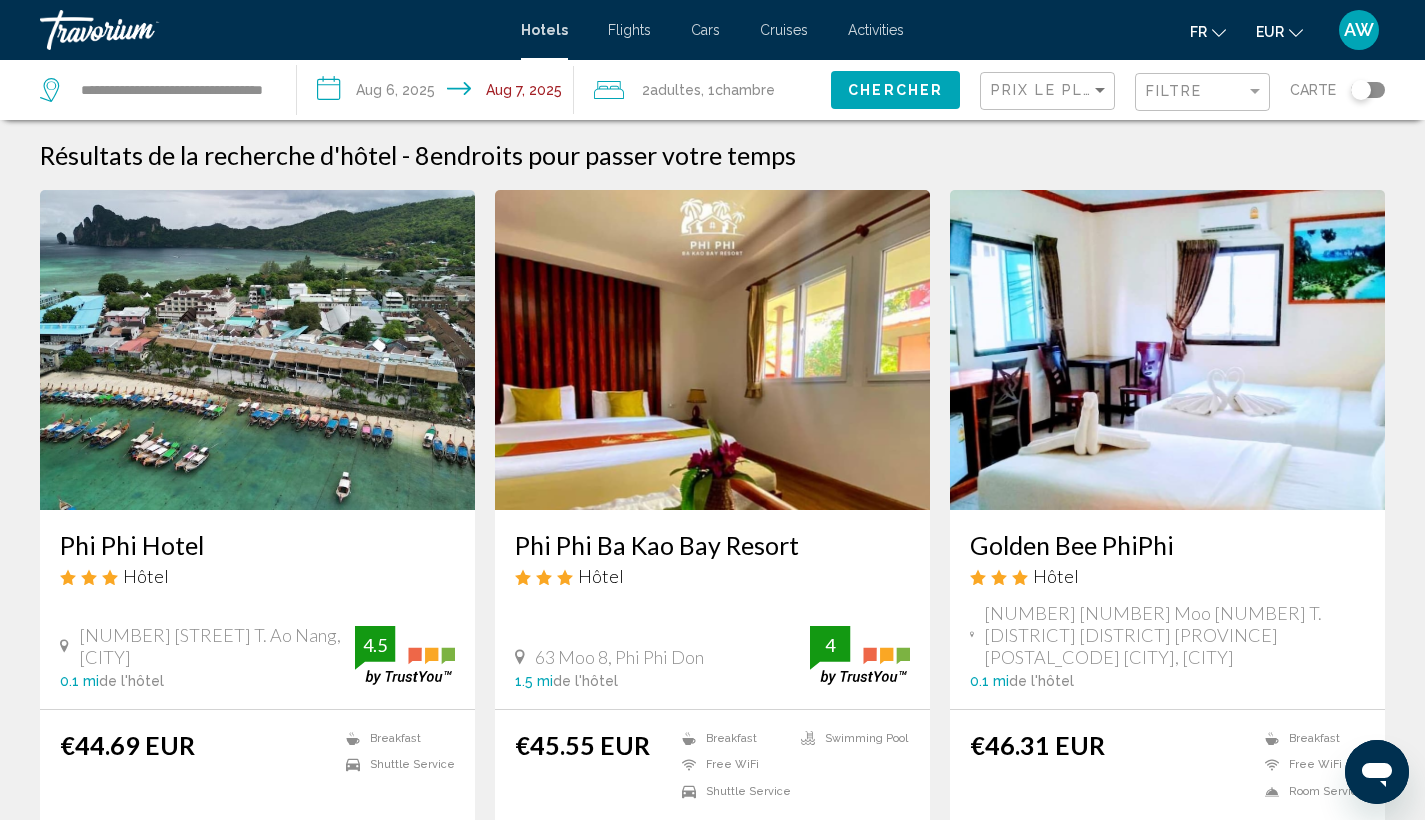 scroll, scrollTop: 0, scrollLeft: 0, axis: both 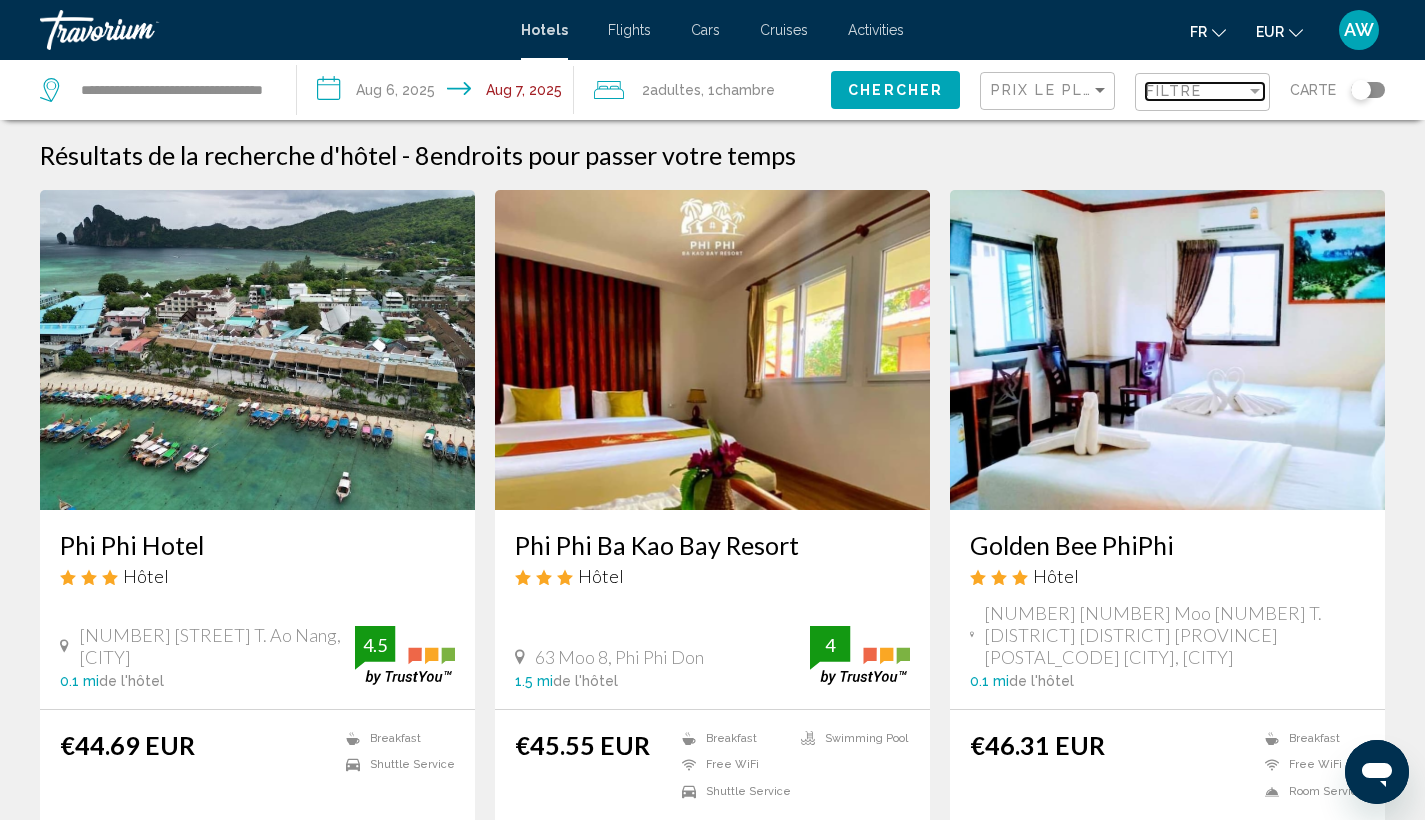 click at bounding box center [1255, 91] 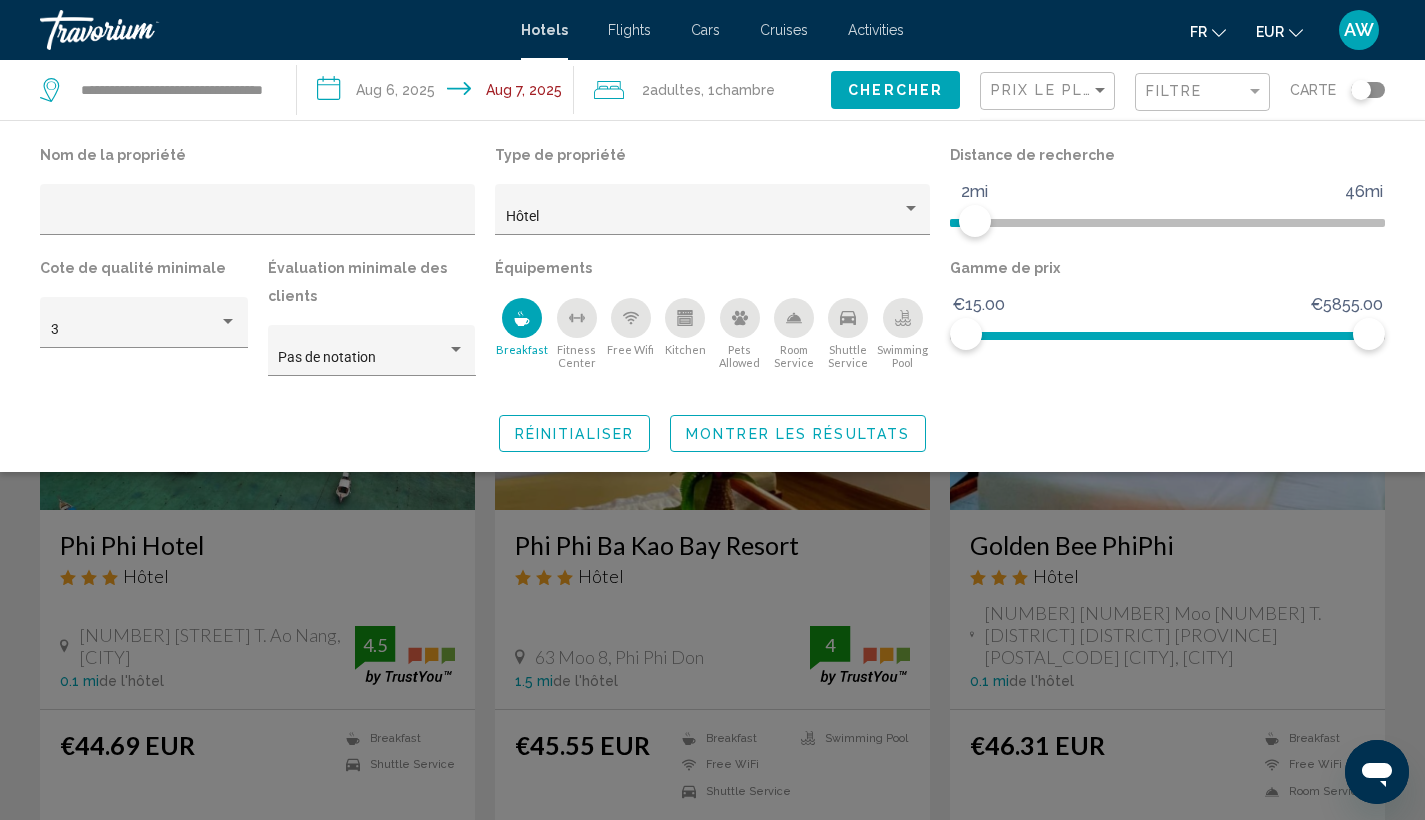 click 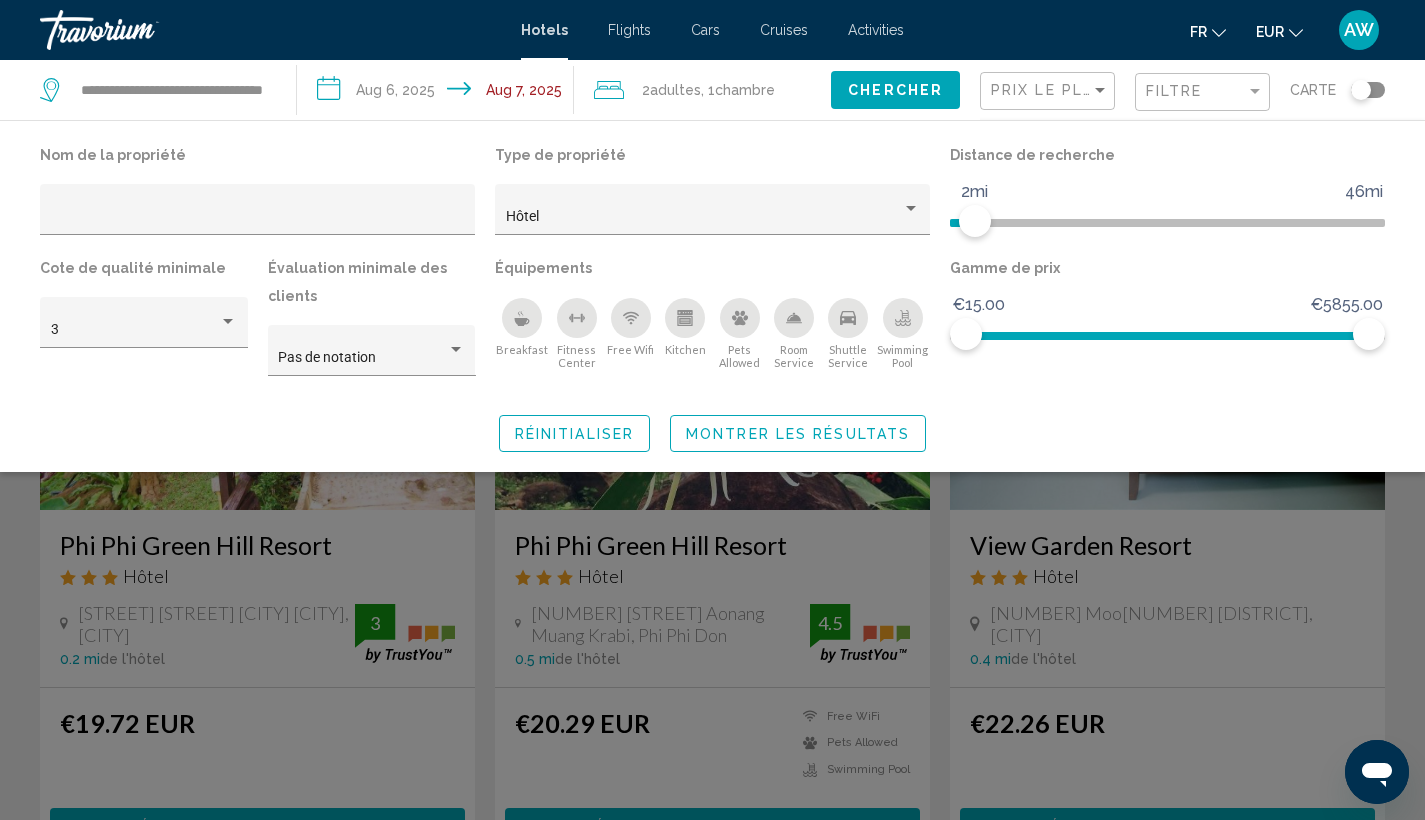 click on "Nom de la propriété Type de propriété Hôtel Distance de recherche 1mi 46mi 2mi Cote de qualité minimale 3 Évaluation minimale des clients Pas de notation Équipements
Breakfast
Fitness Center
Free Wifi
Kitchen
Pets Allowed
Room Service
Shuttle Service
Swimming Pool Gamme de prix €15.00 €5855.00 €15.00 €5855.00 Réinitialiser Montrer les résultats" 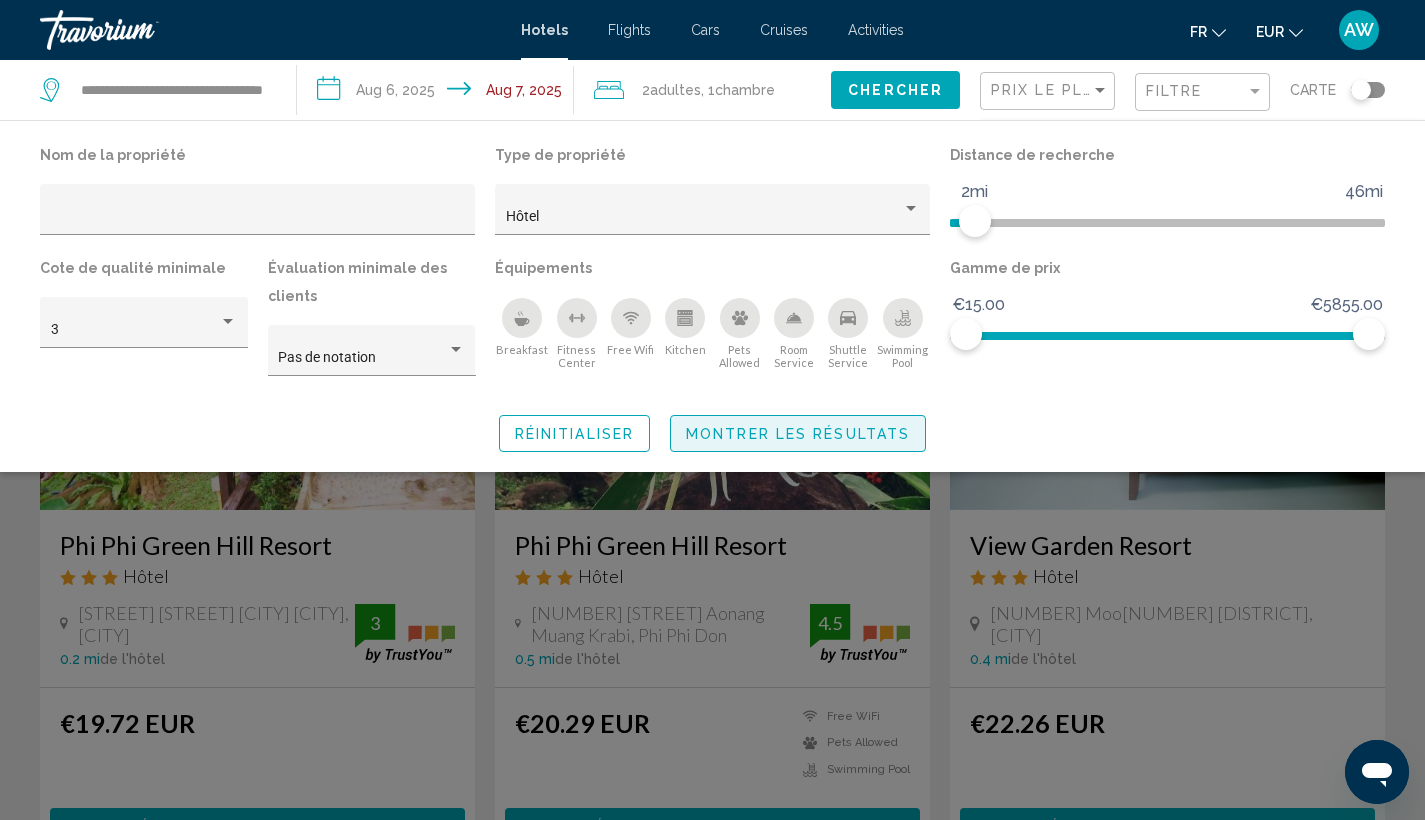 click on "Montrer les résultats" 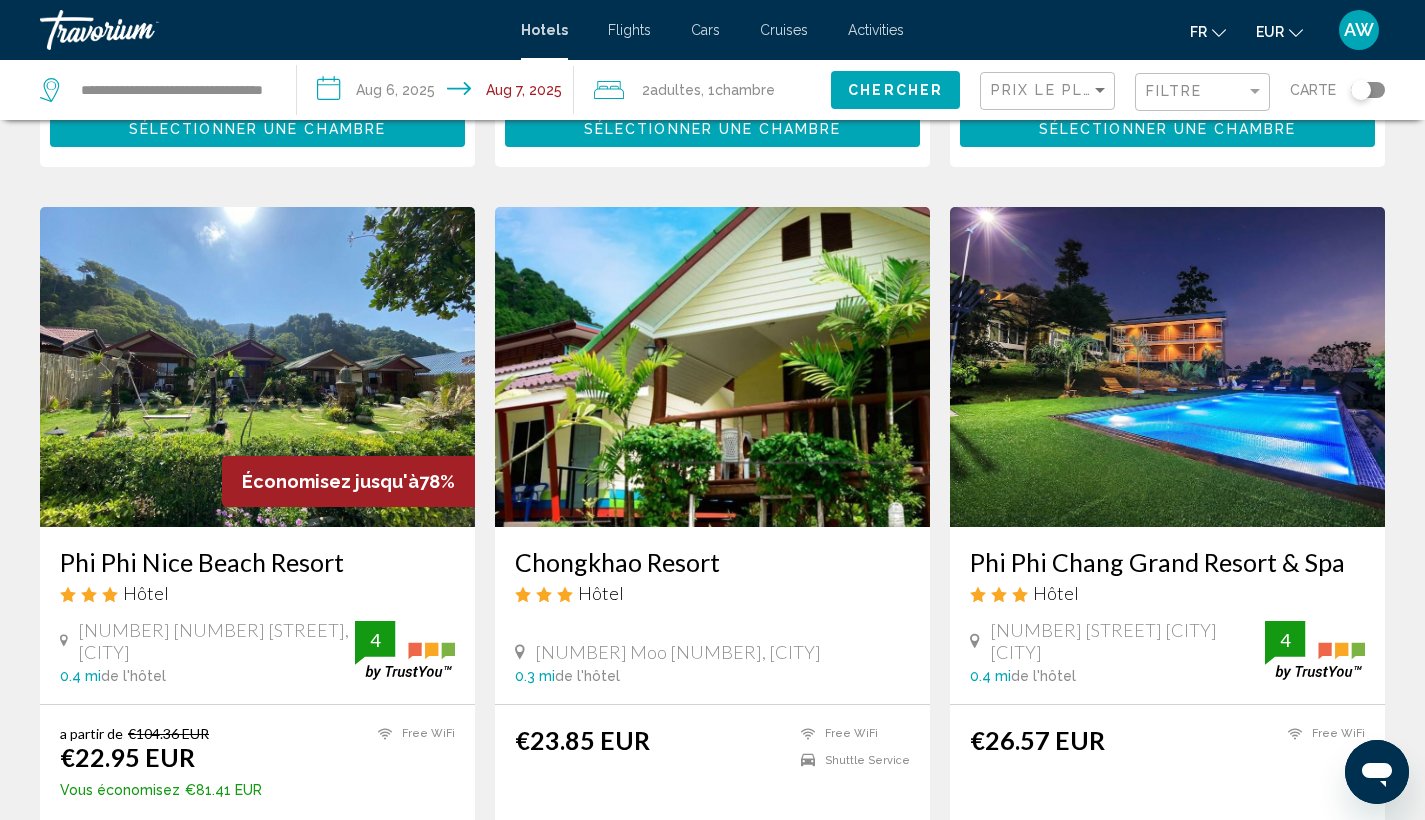 scroll, scrollTop: 79, scrollLeft: 0, axis: vertical 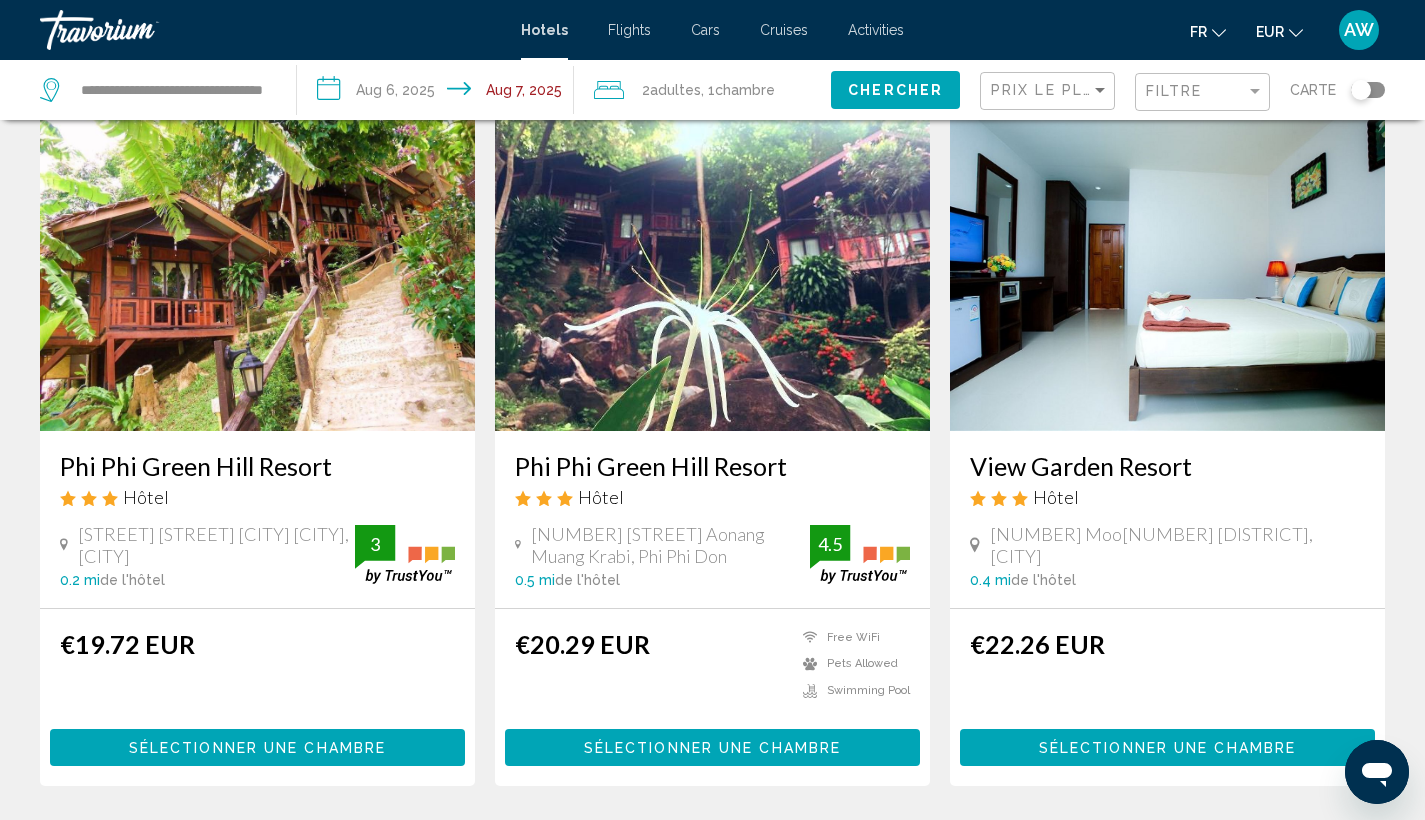 click on "View Garden Resort" at bounding box center (1167, 466) 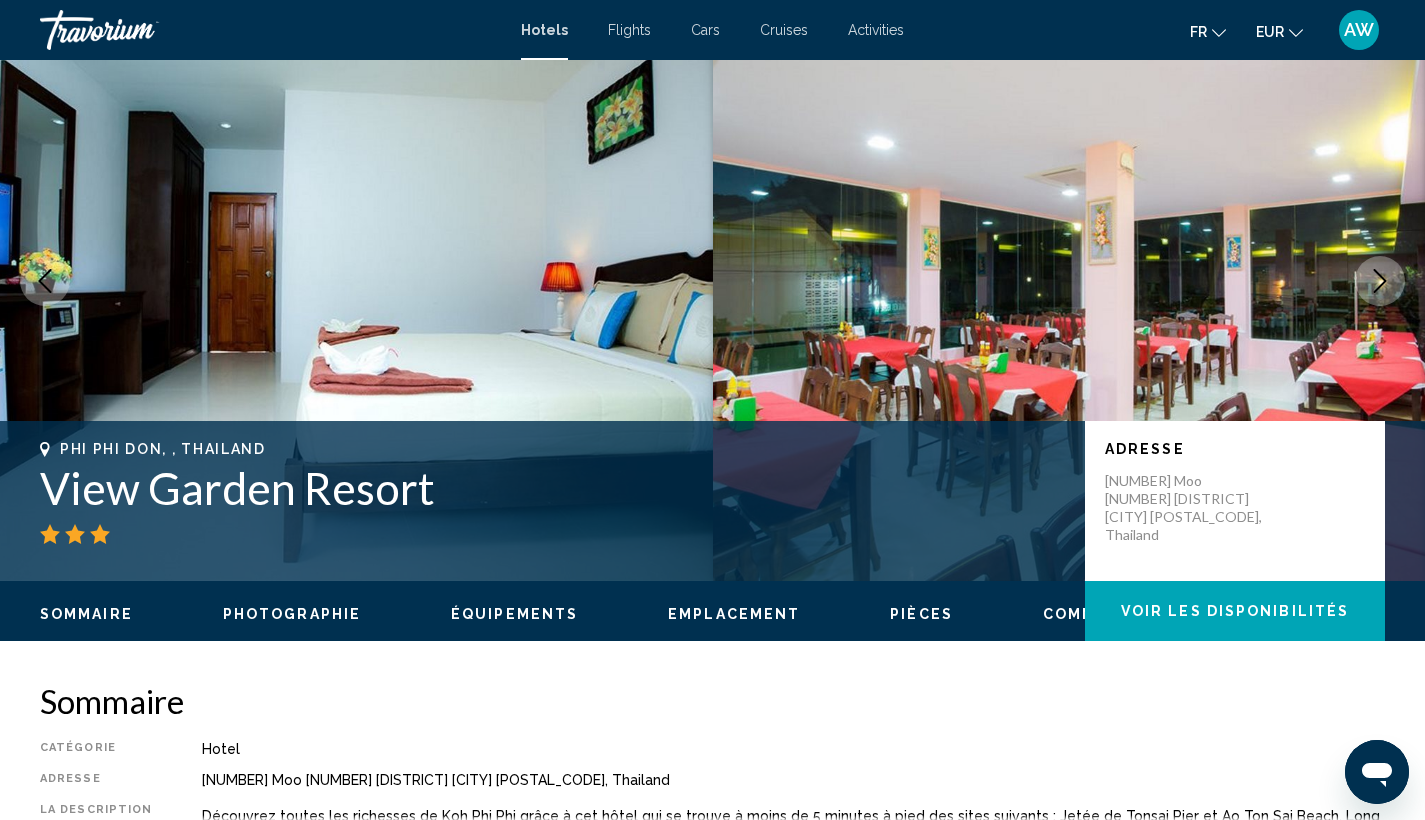 scroll, scrollTop: 0, scrollLeft: 0, axis: both 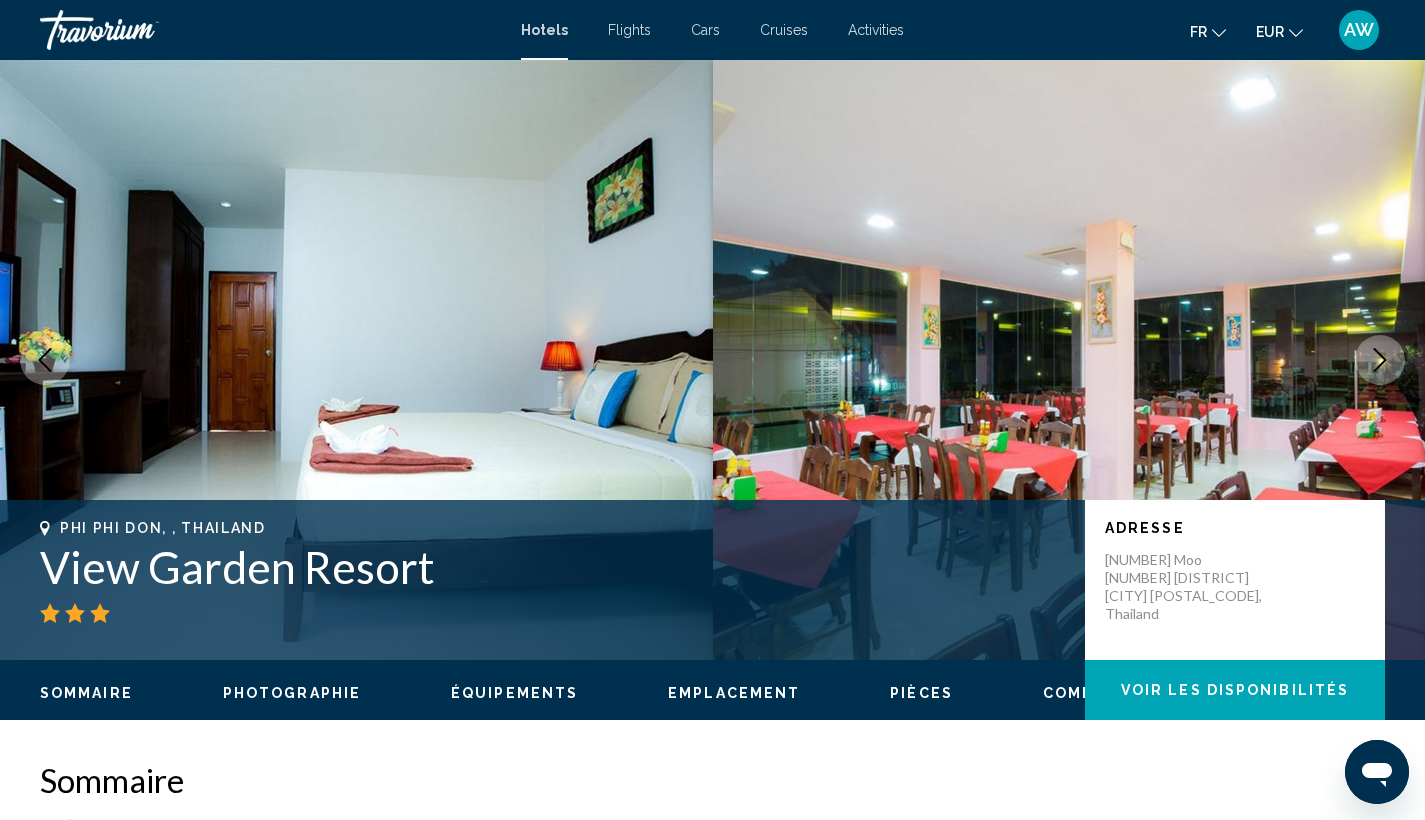 click at bounding box center (1380, 360) 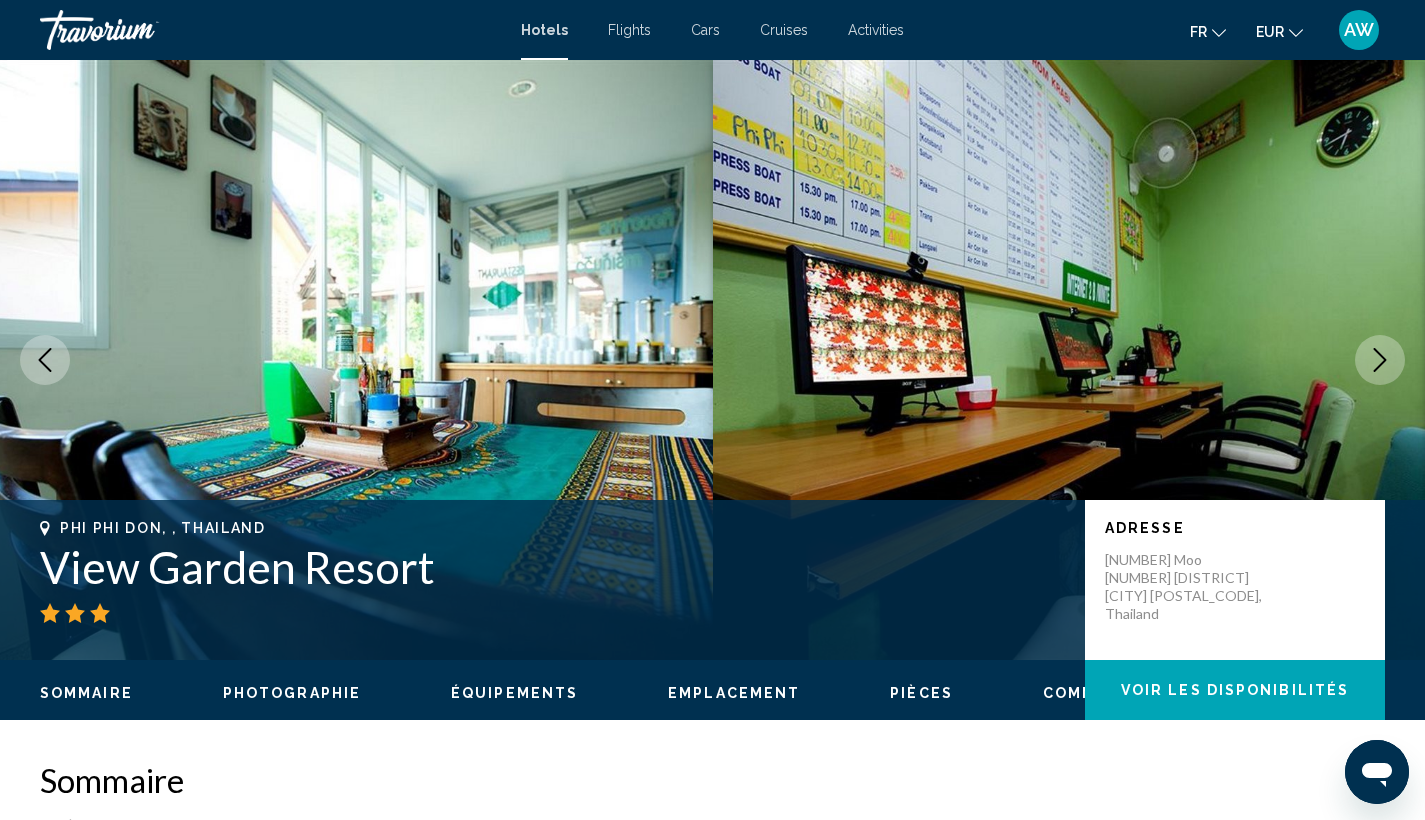 click at bounding box center [1380, 360] 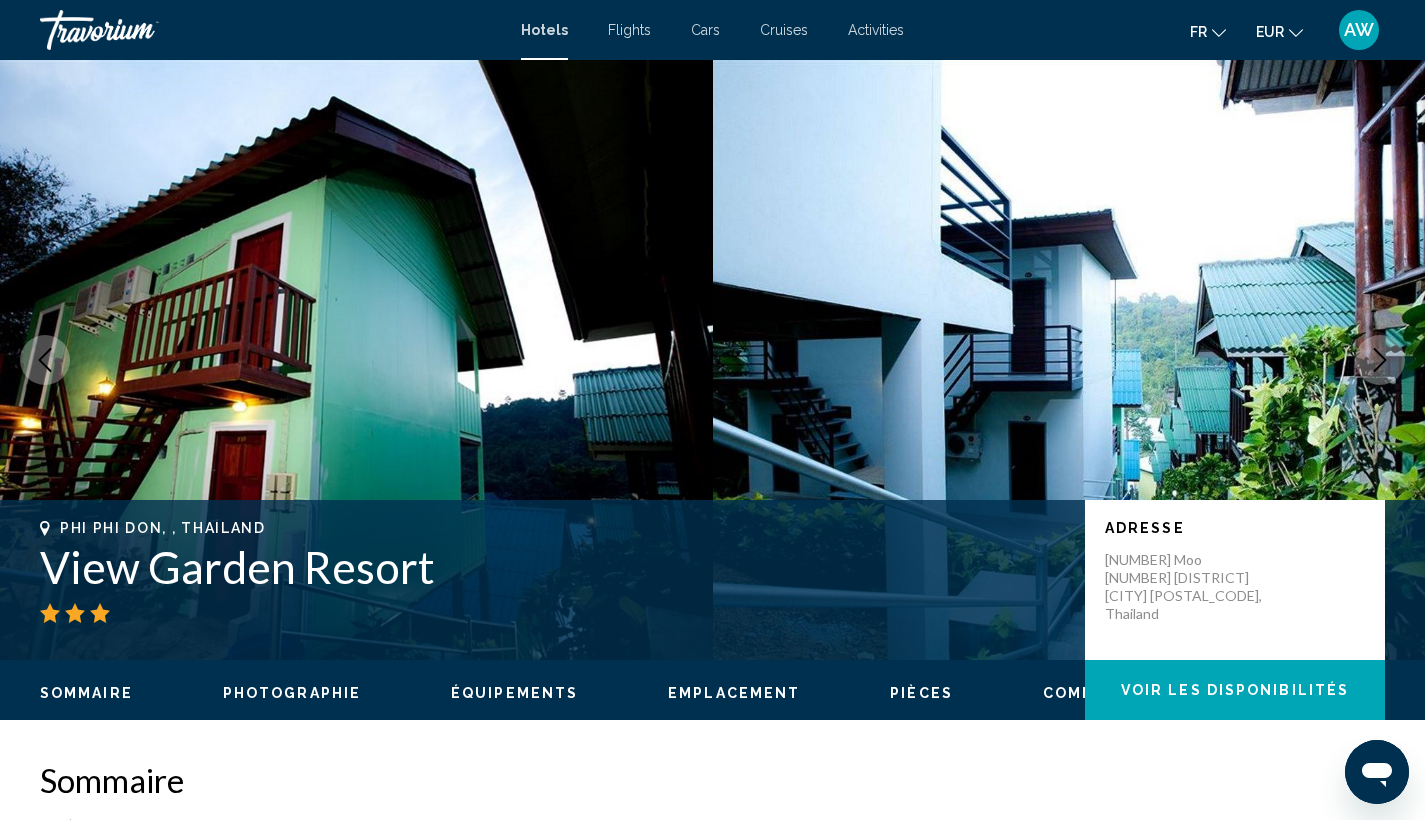 click at bounding box center (1380, 360) 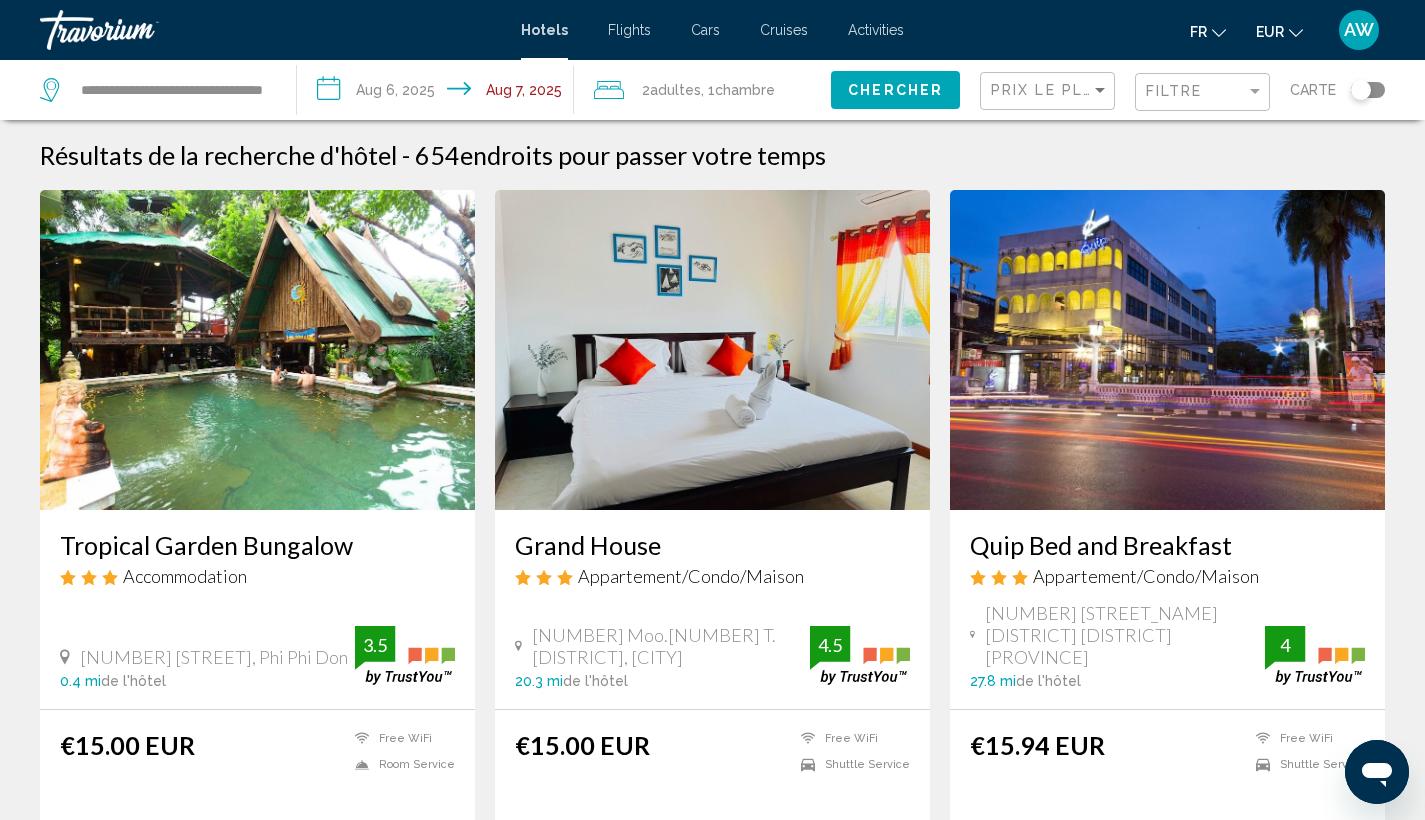 click on "Filtre" 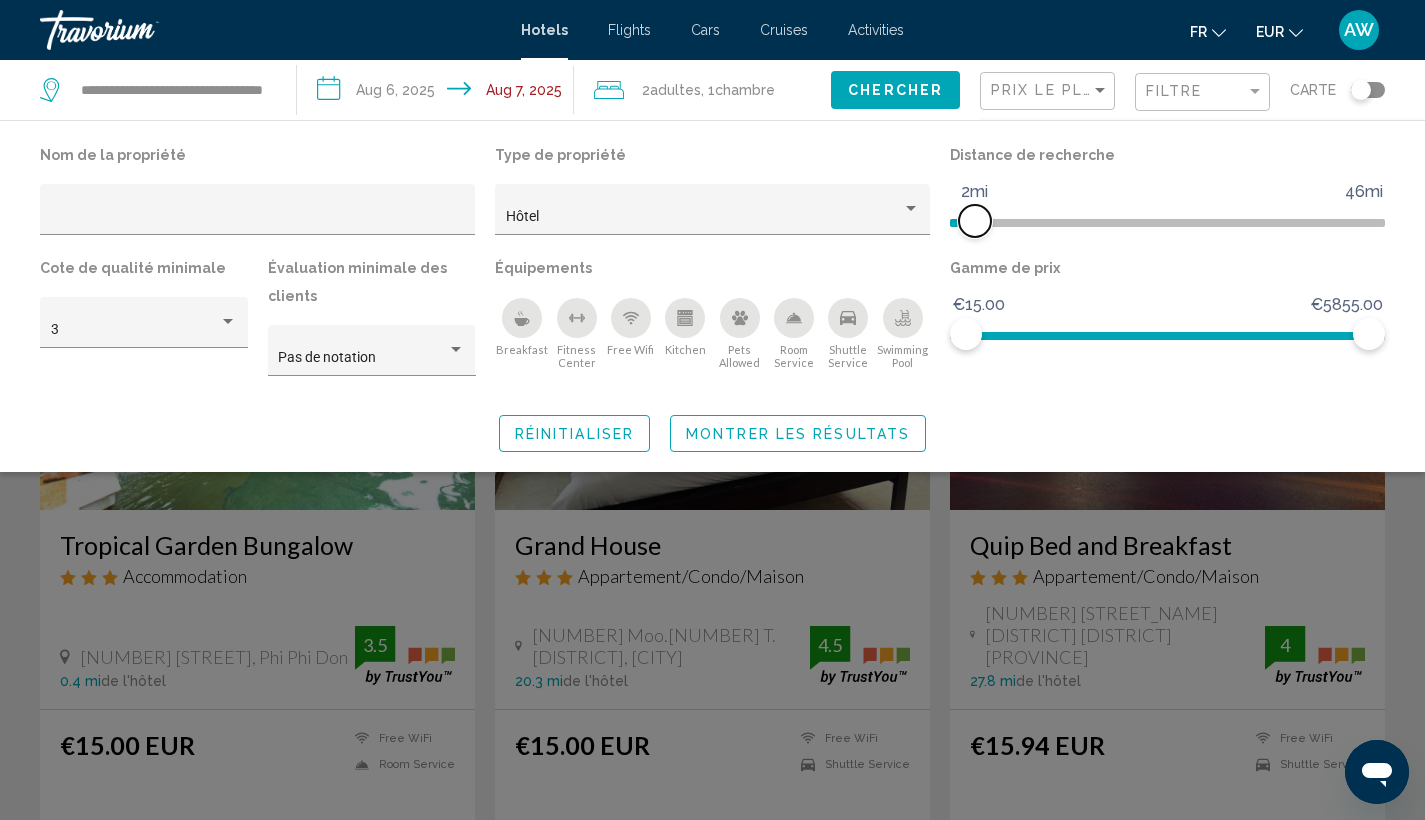 click 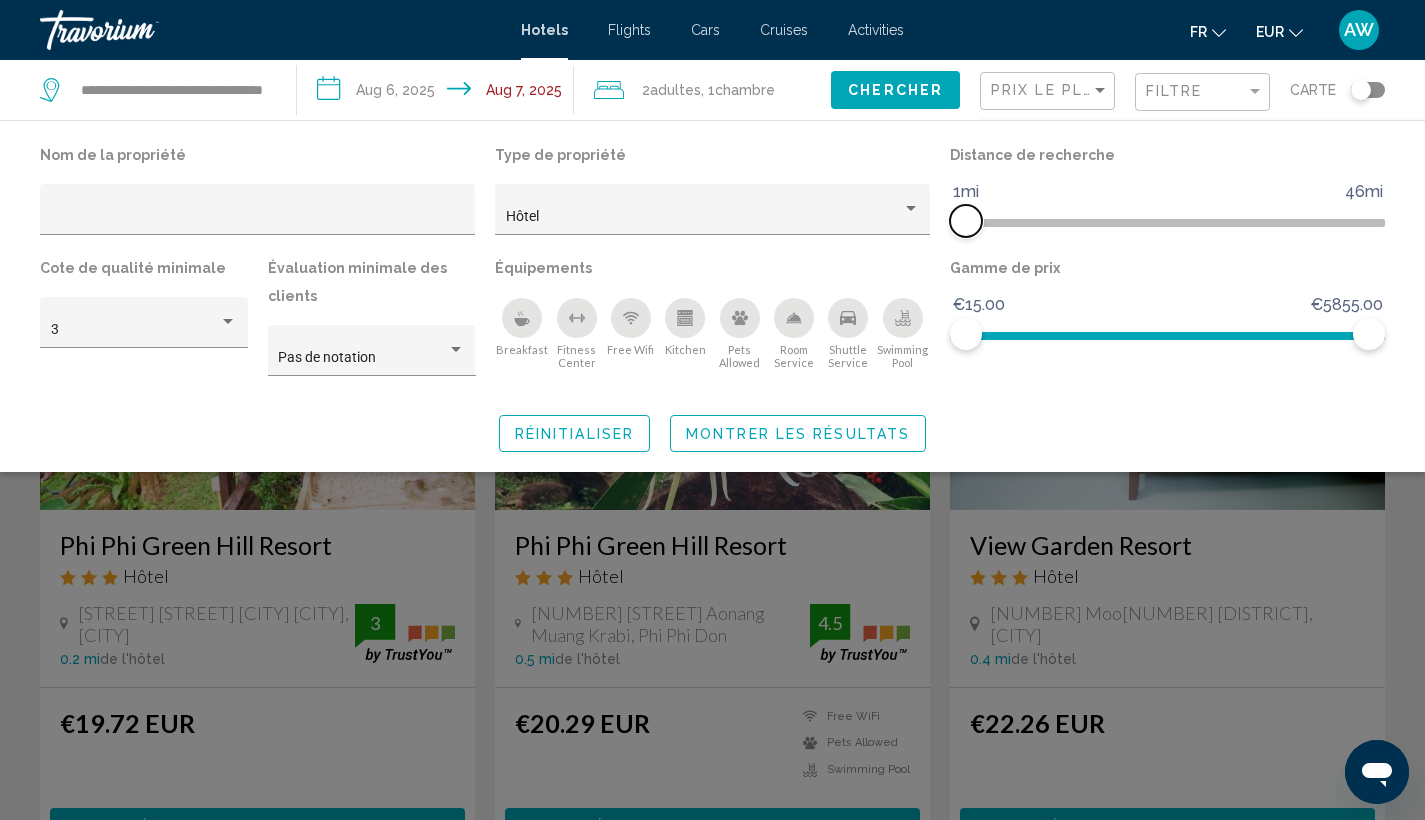 click 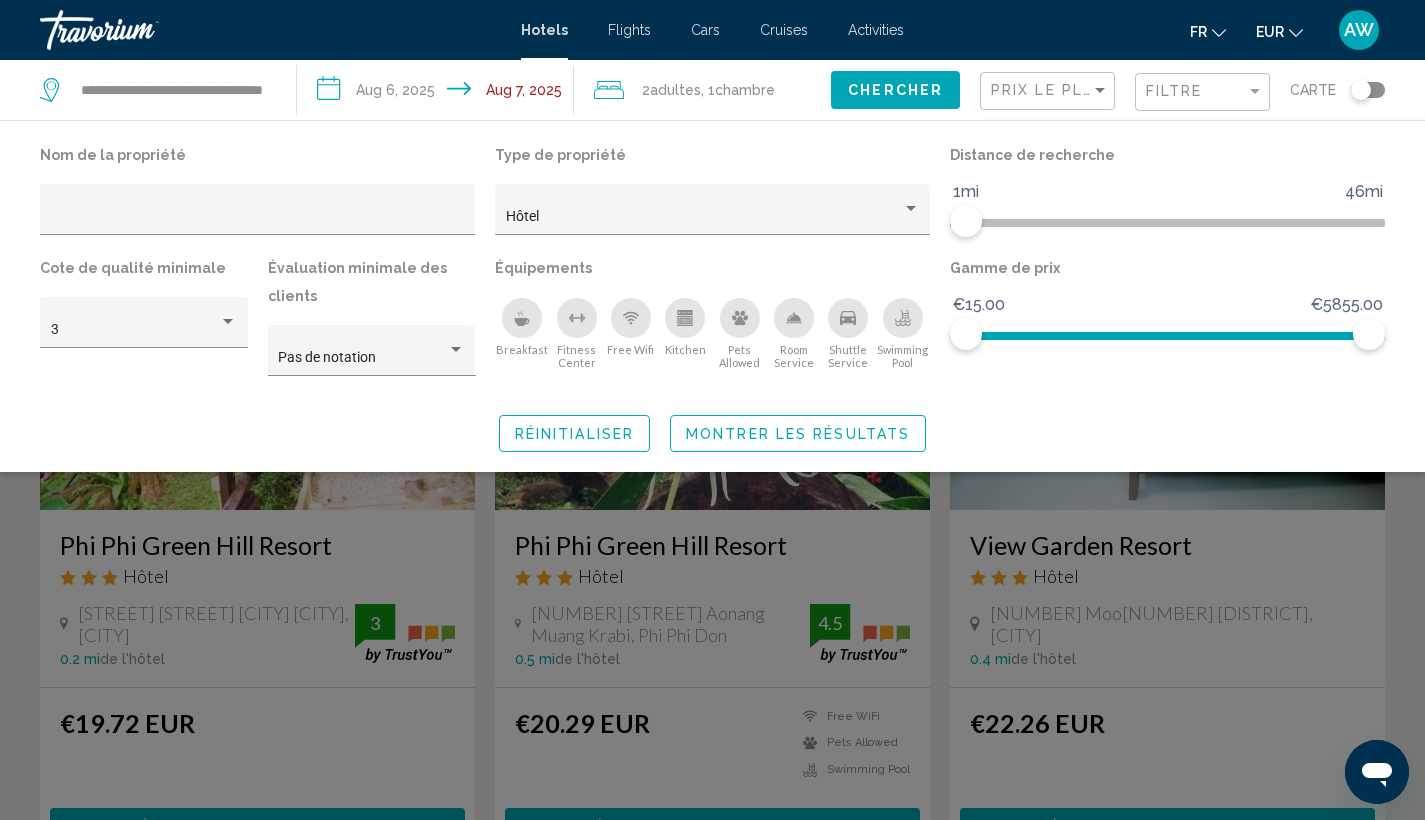 click on "Montrer les résultats" 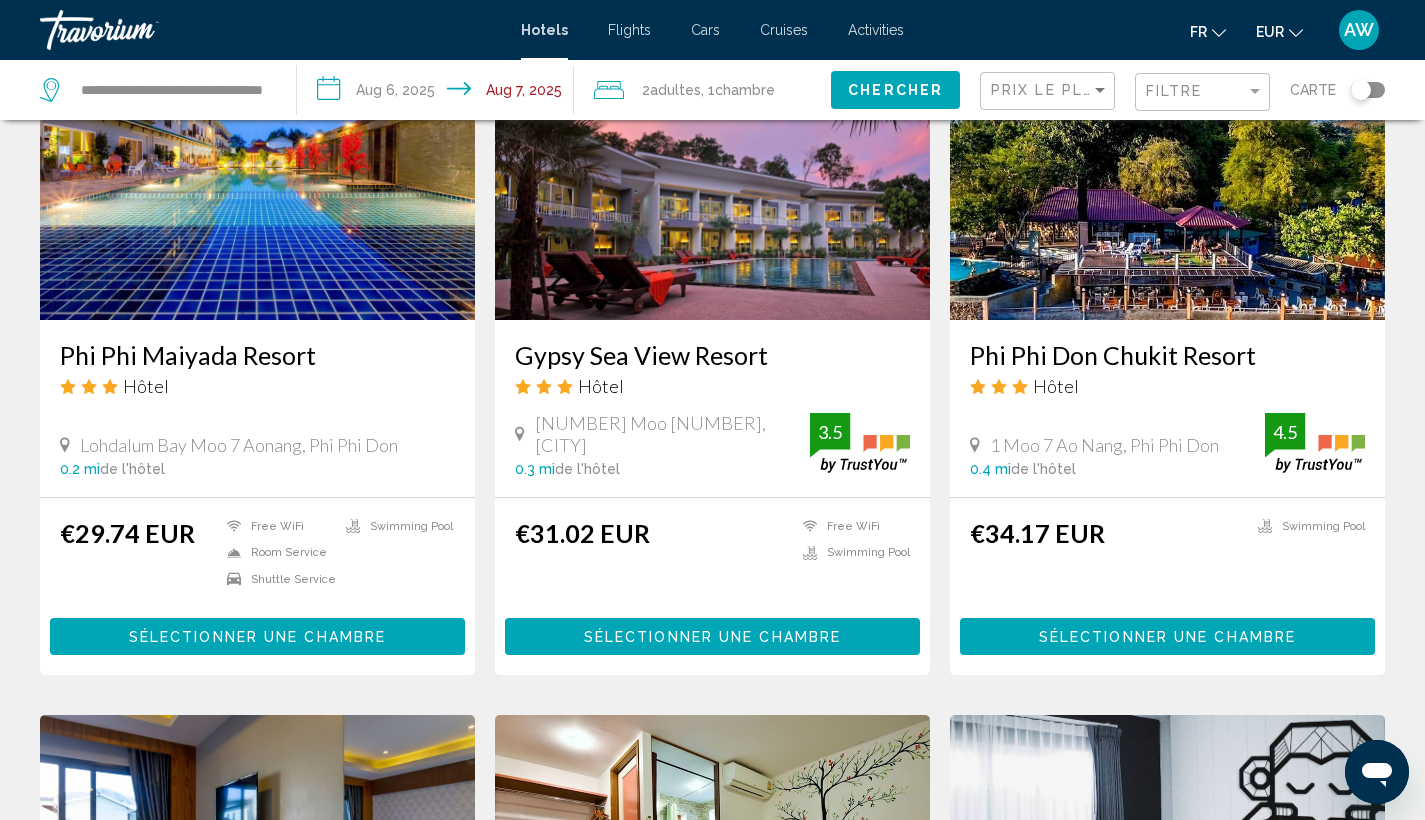 scroll, scrollTop: 1482, scrollLeft: 0, axis: vertical 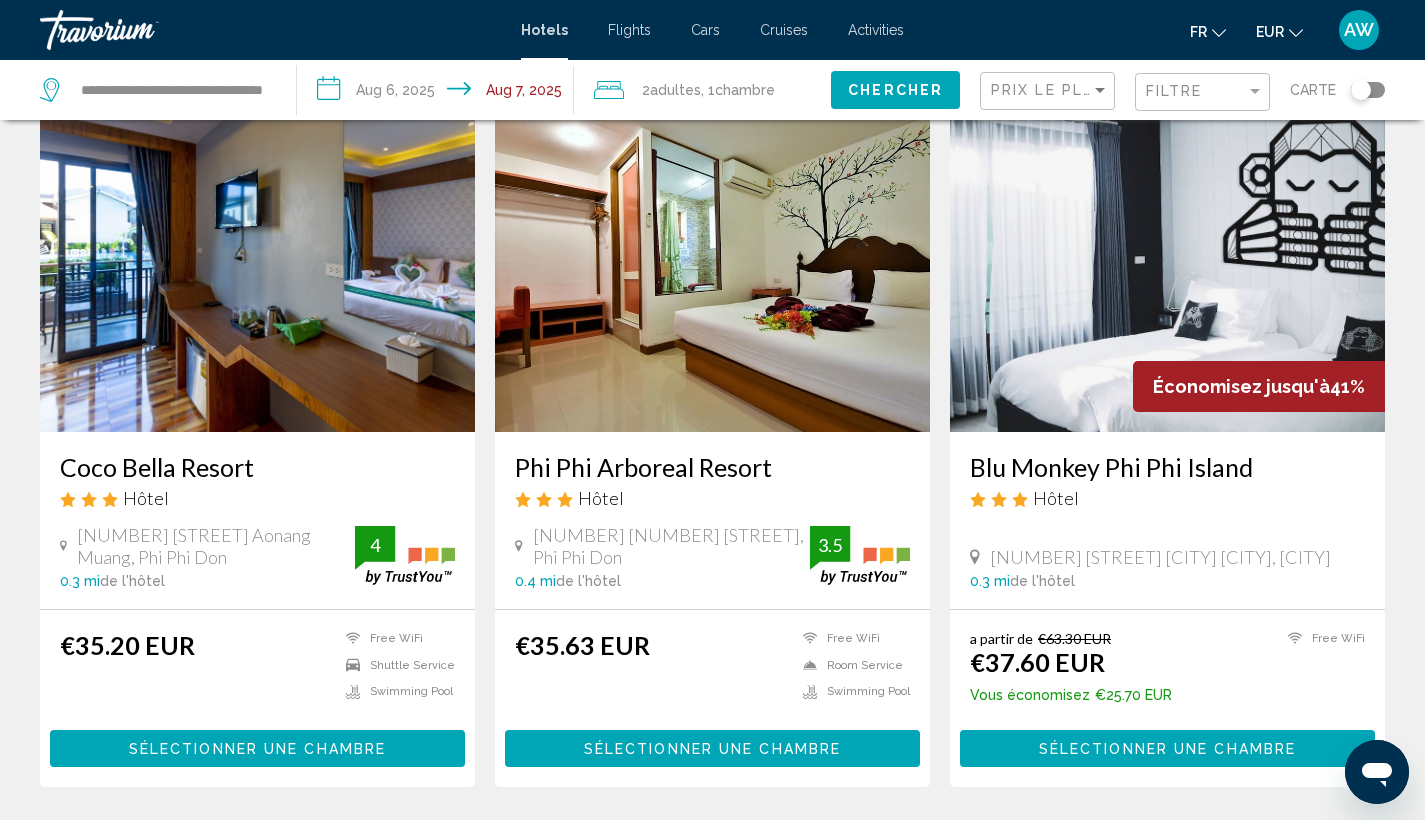 click on "Coco Bella Resort" at bounding box center (257, 467) 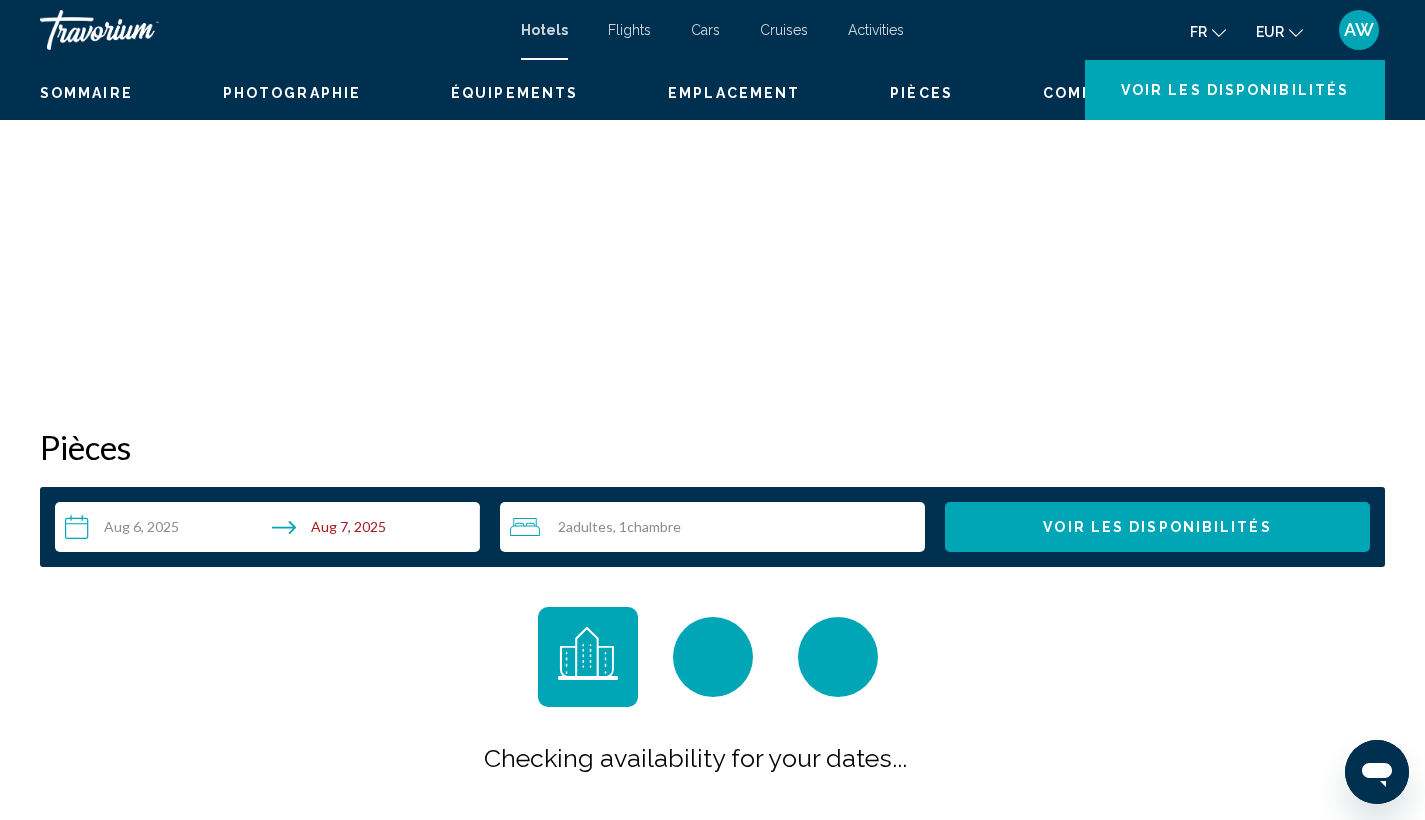 scroll, scrollTop: 0, scrollLeft: 0, axis: both 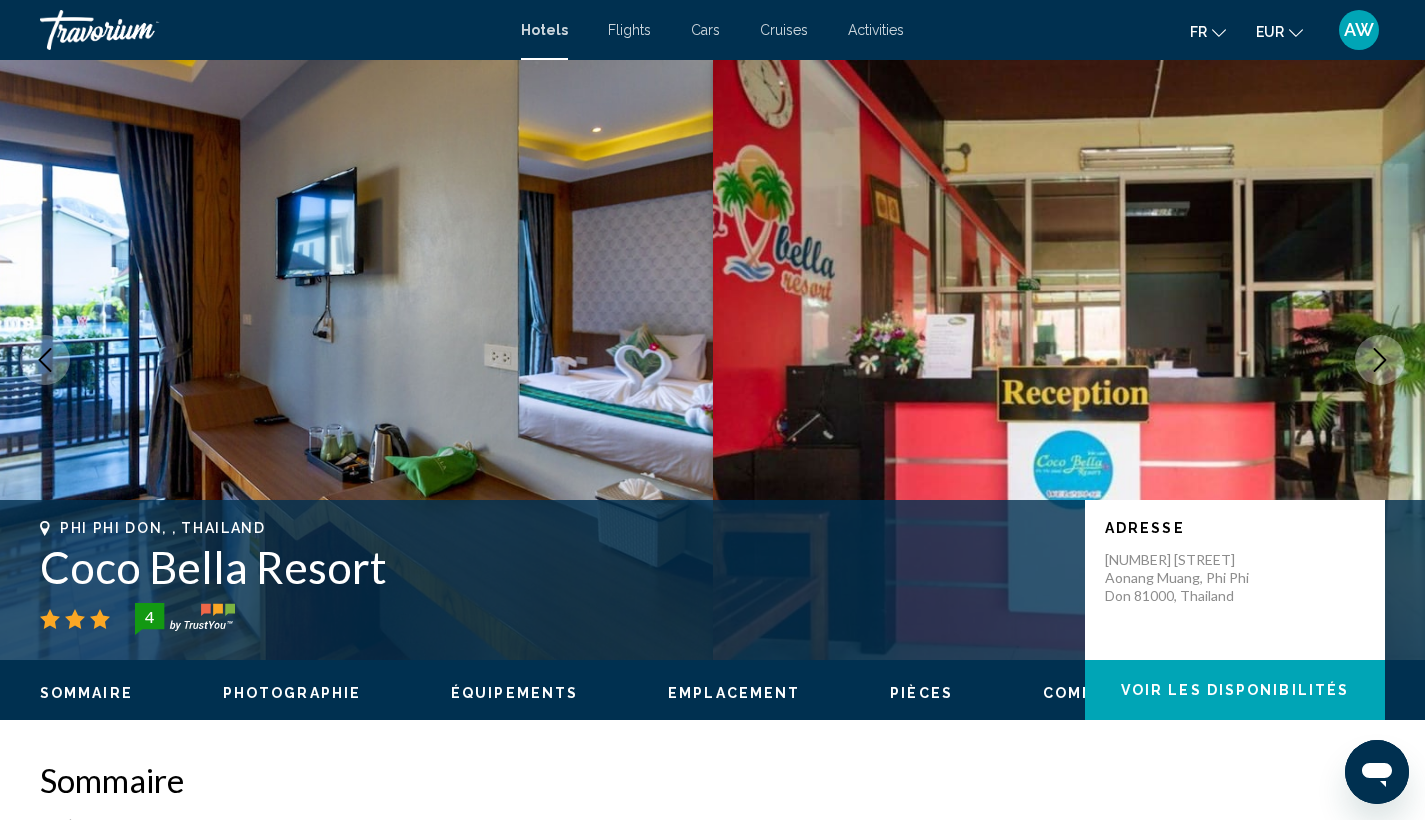 click at bounding box center (1380, 360) 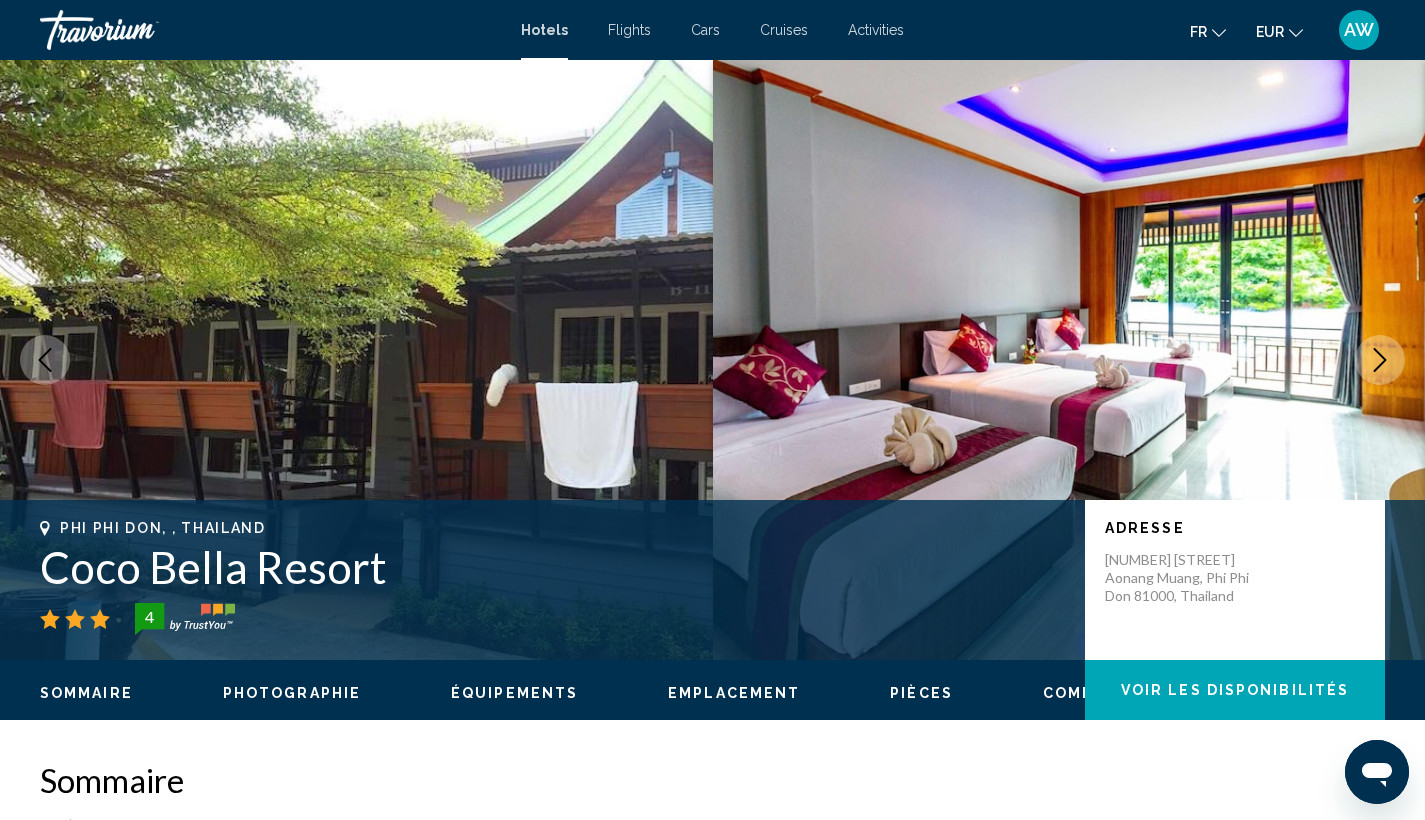 click 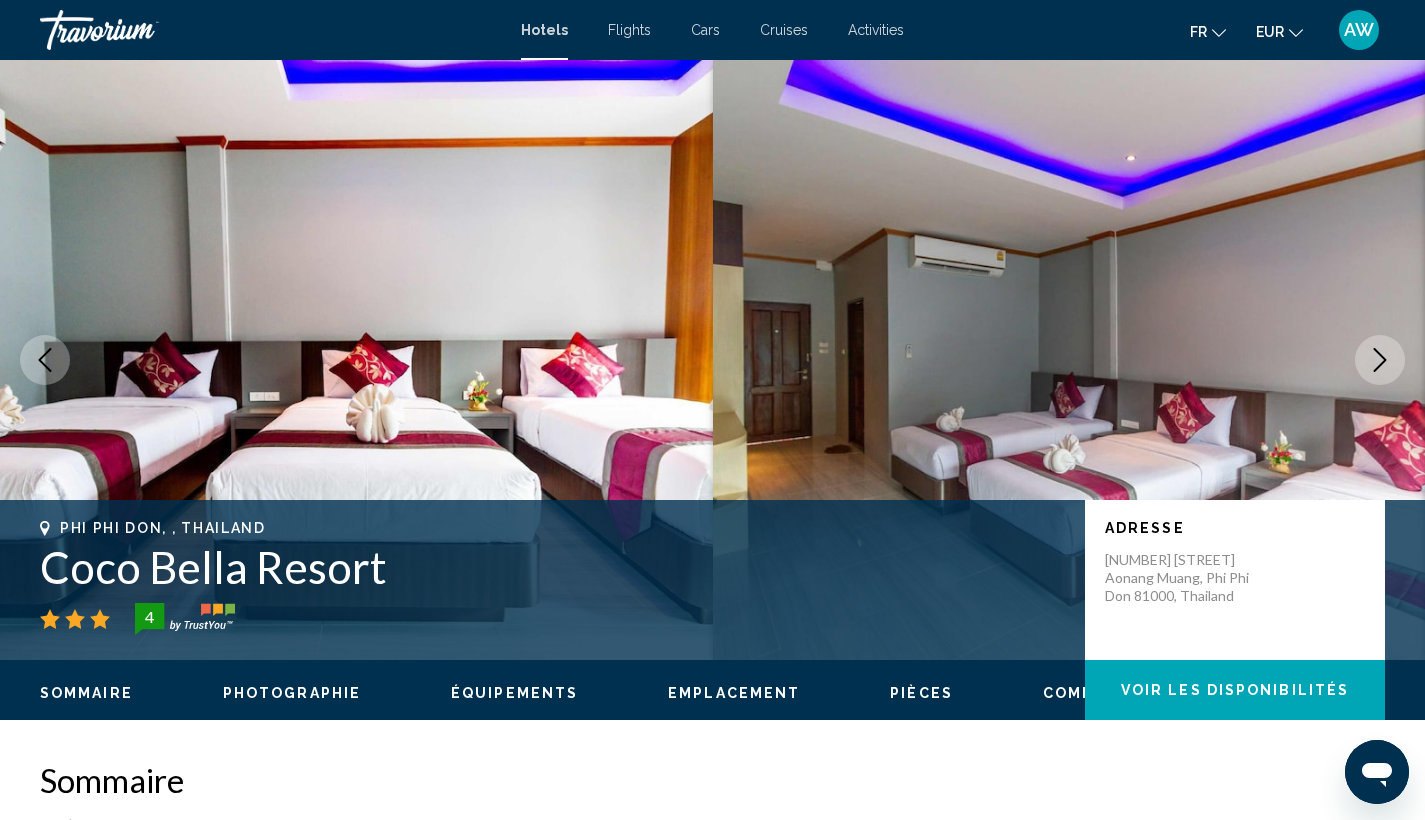 click 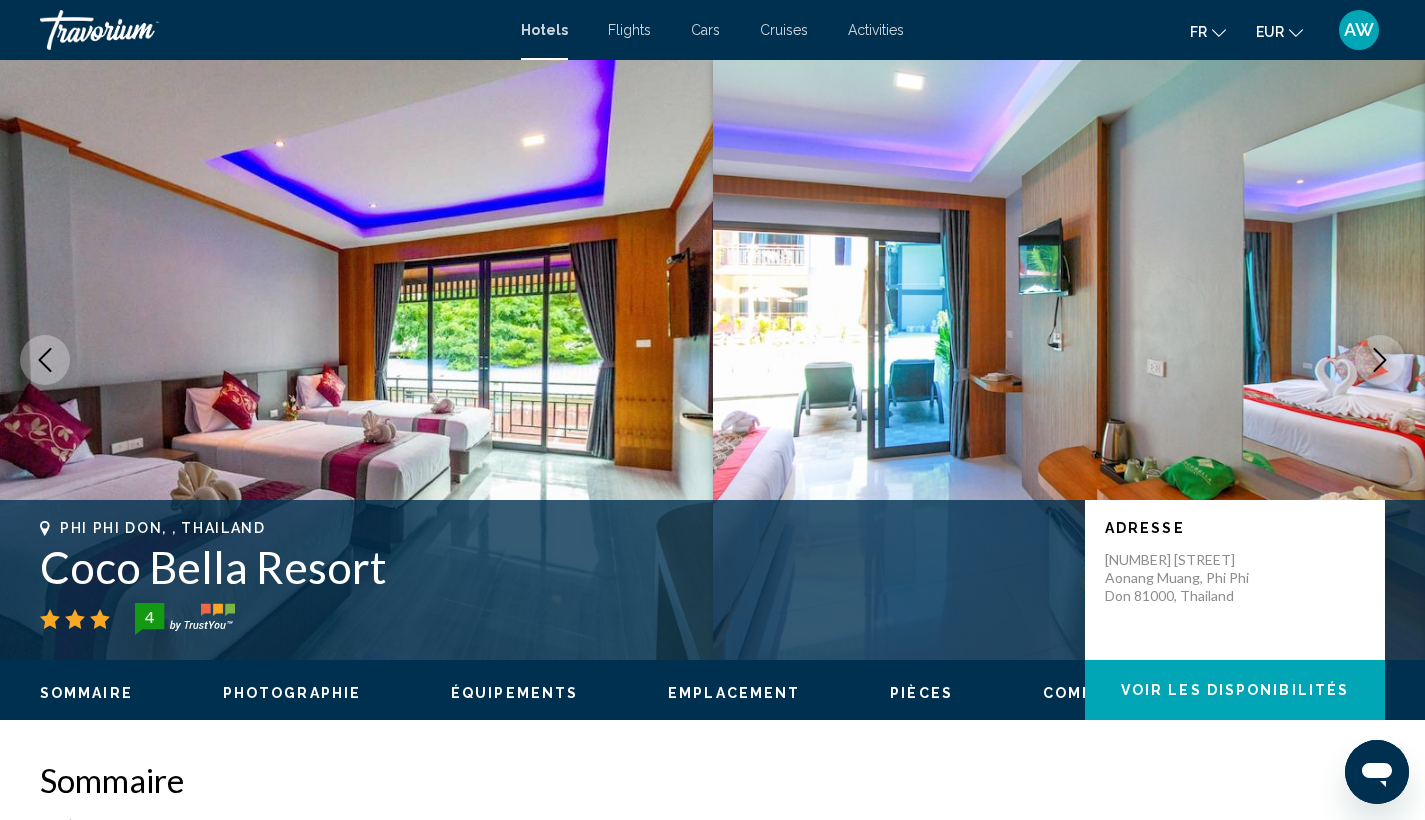 click 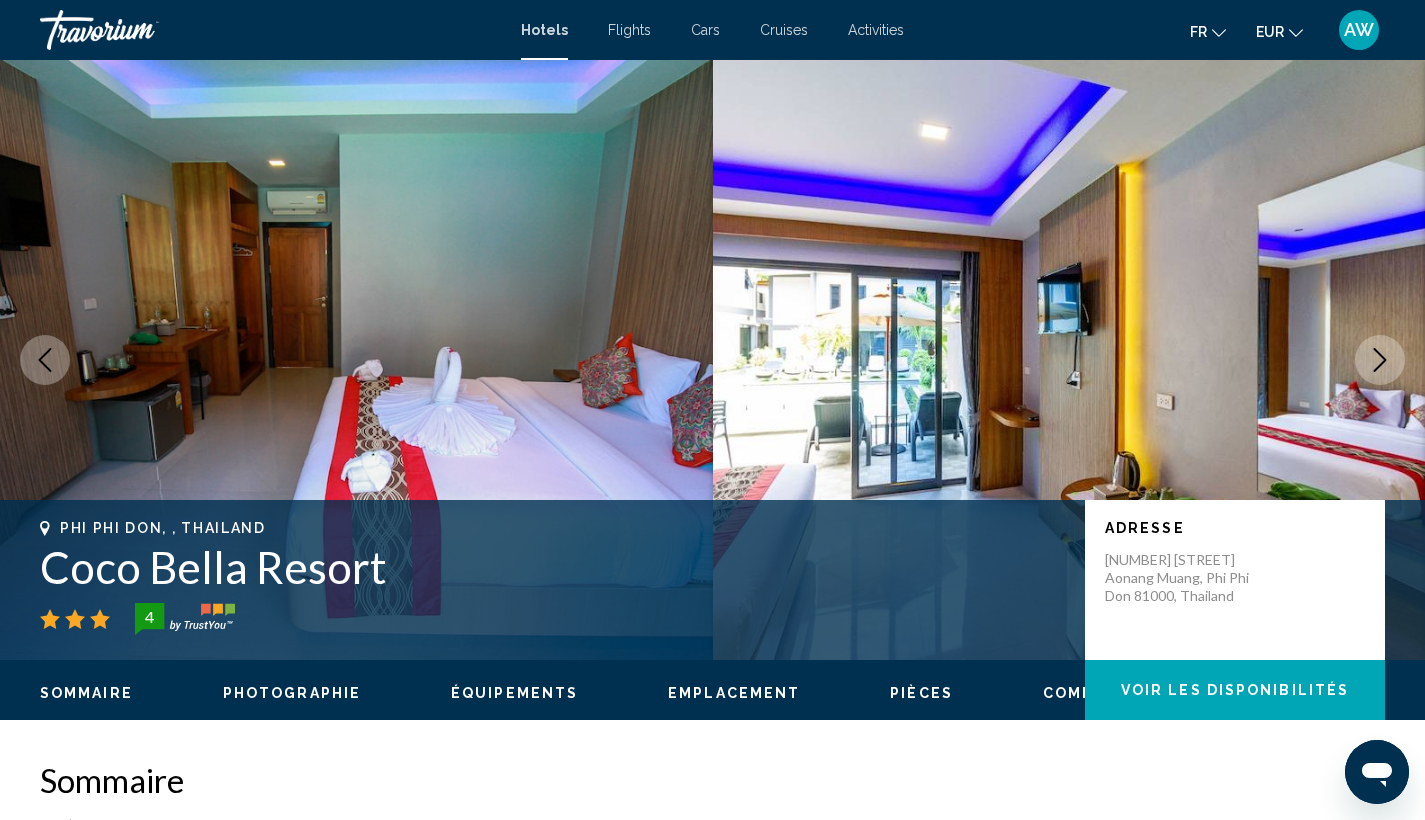 click 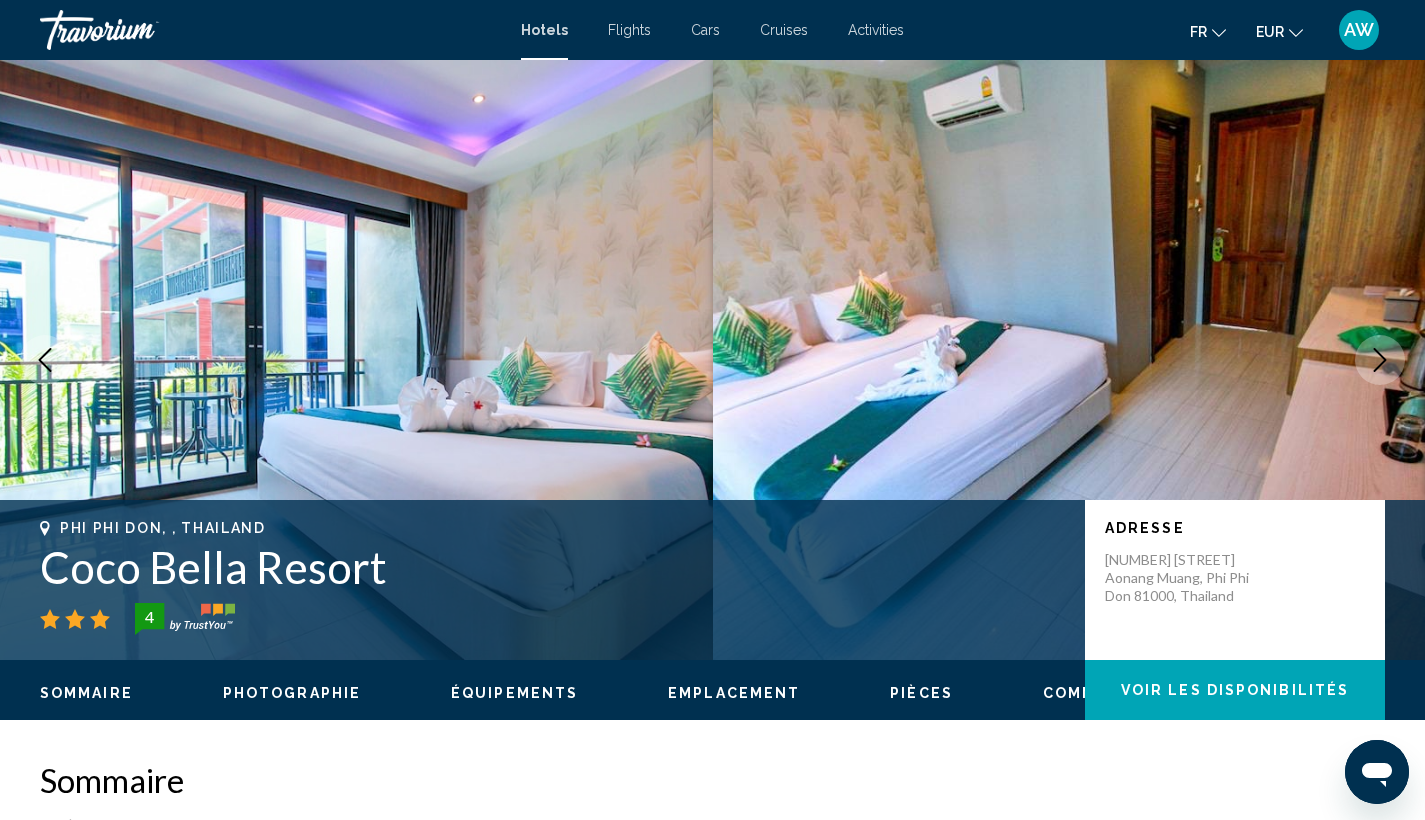 click 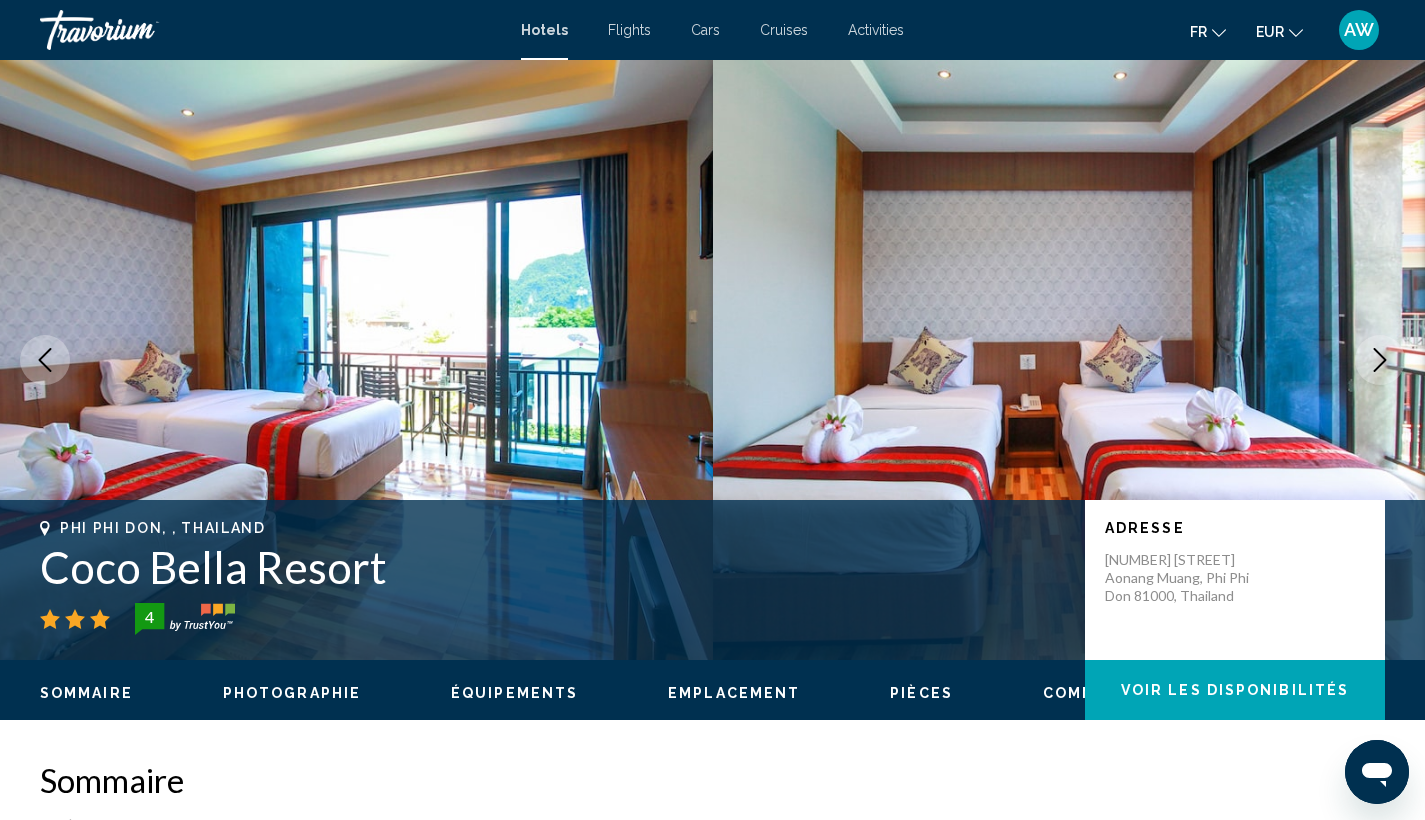 click 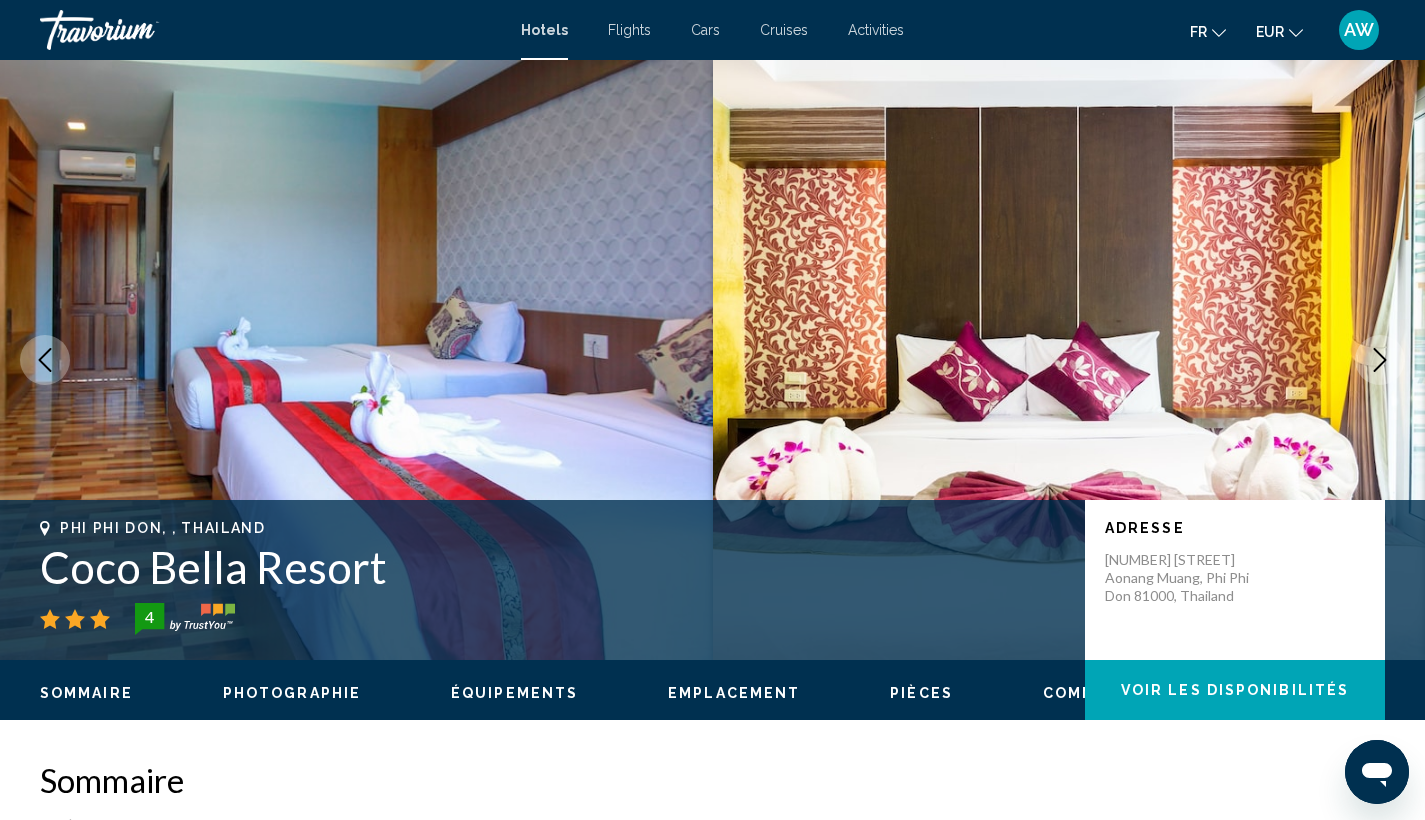 click 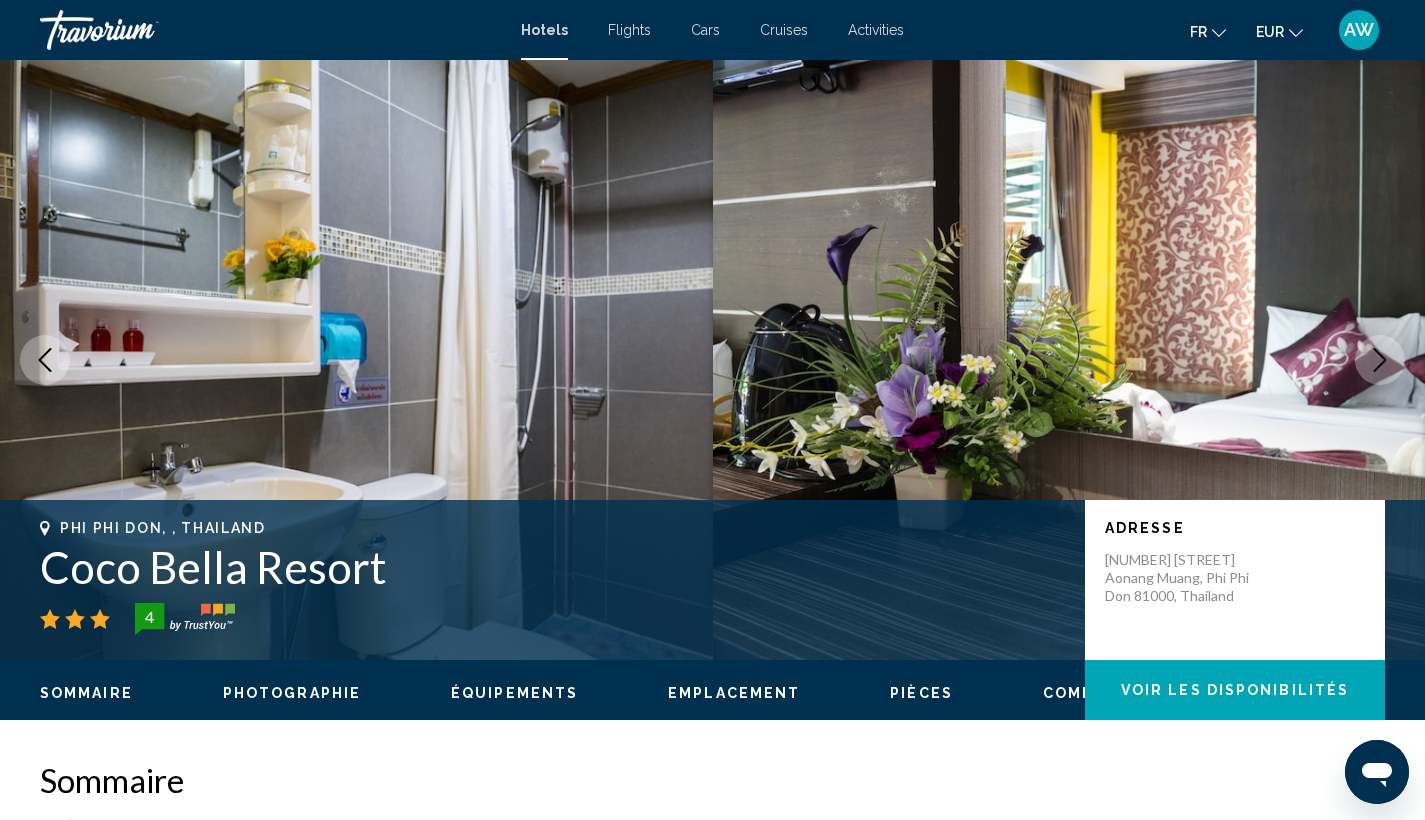 click 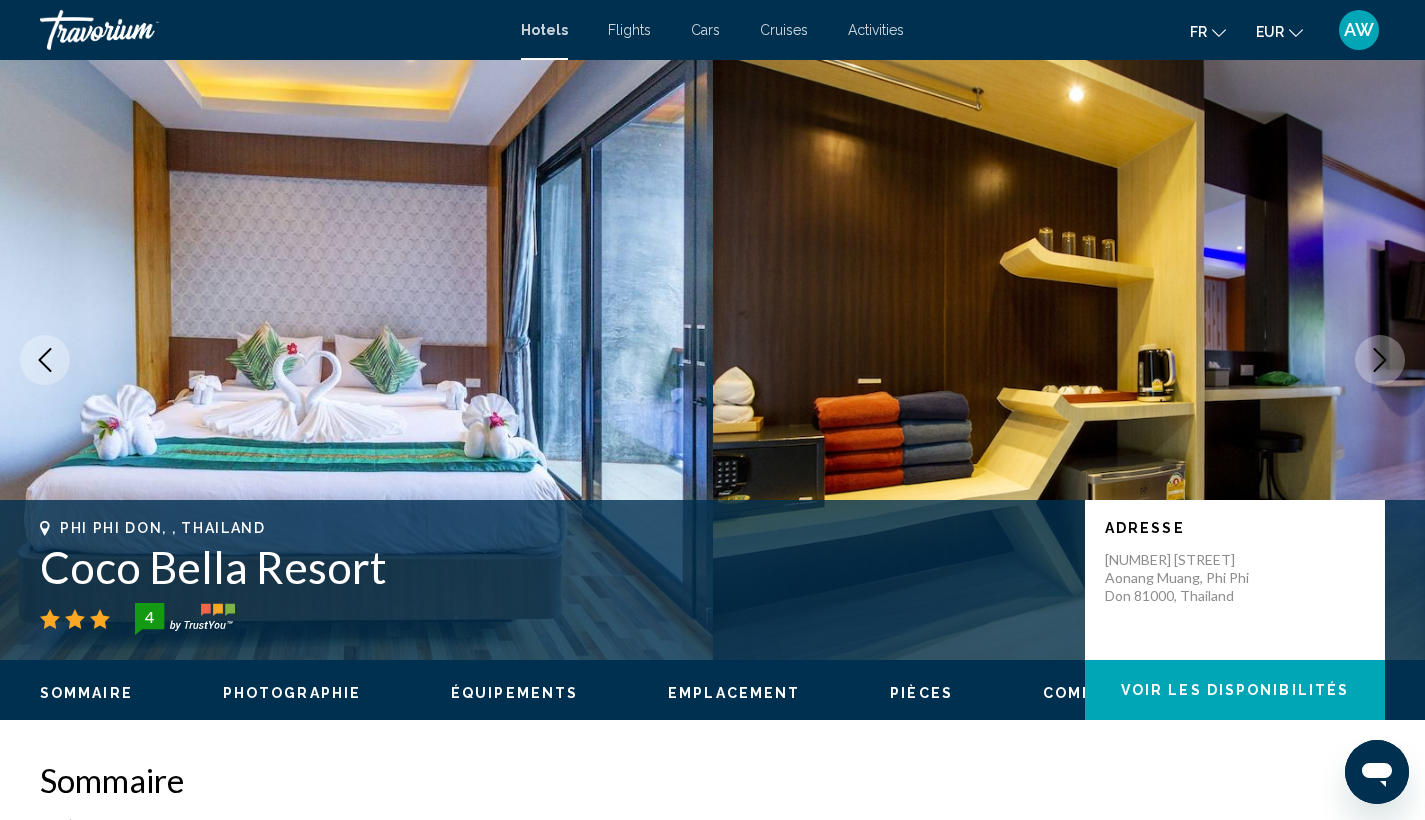 click 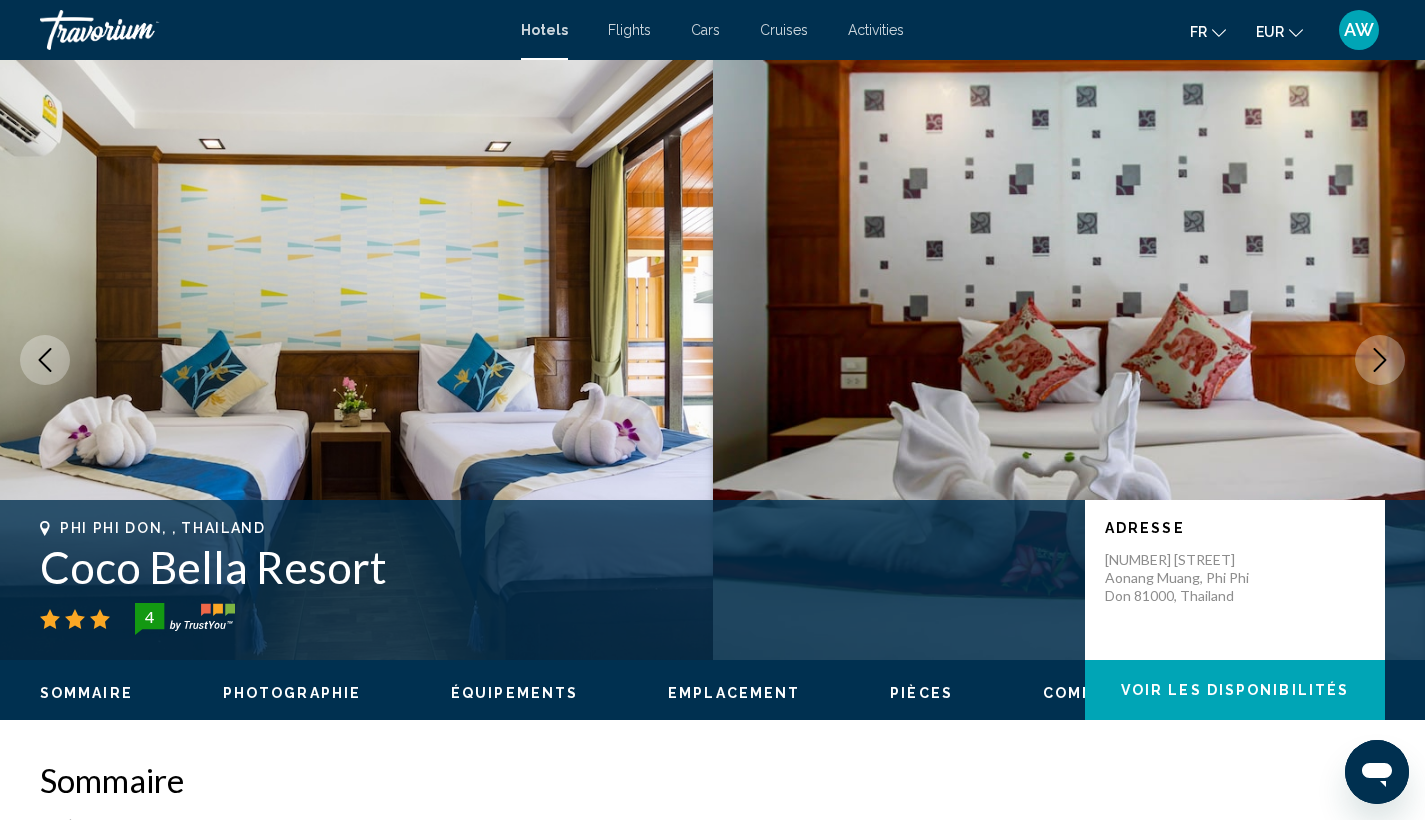 click 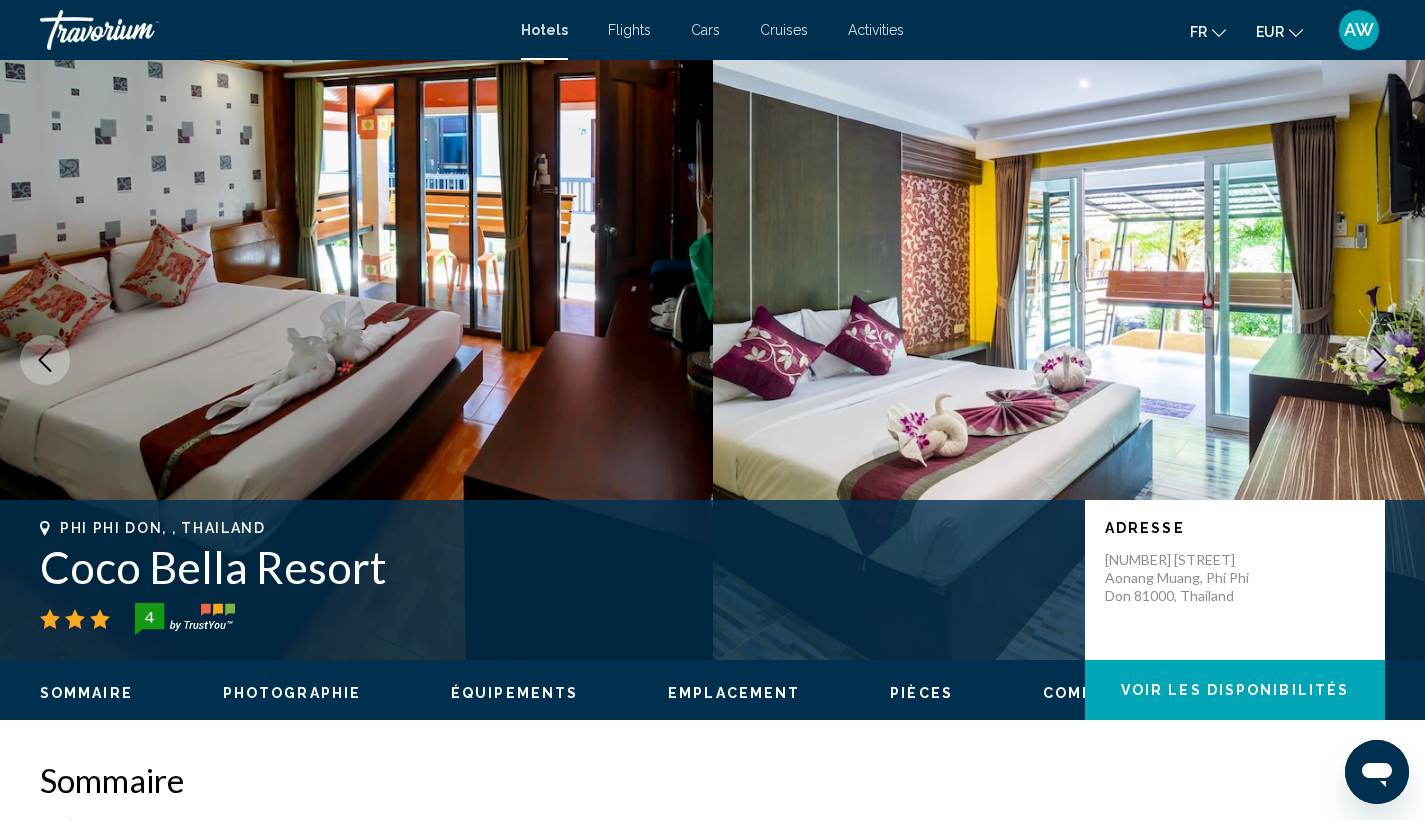 click 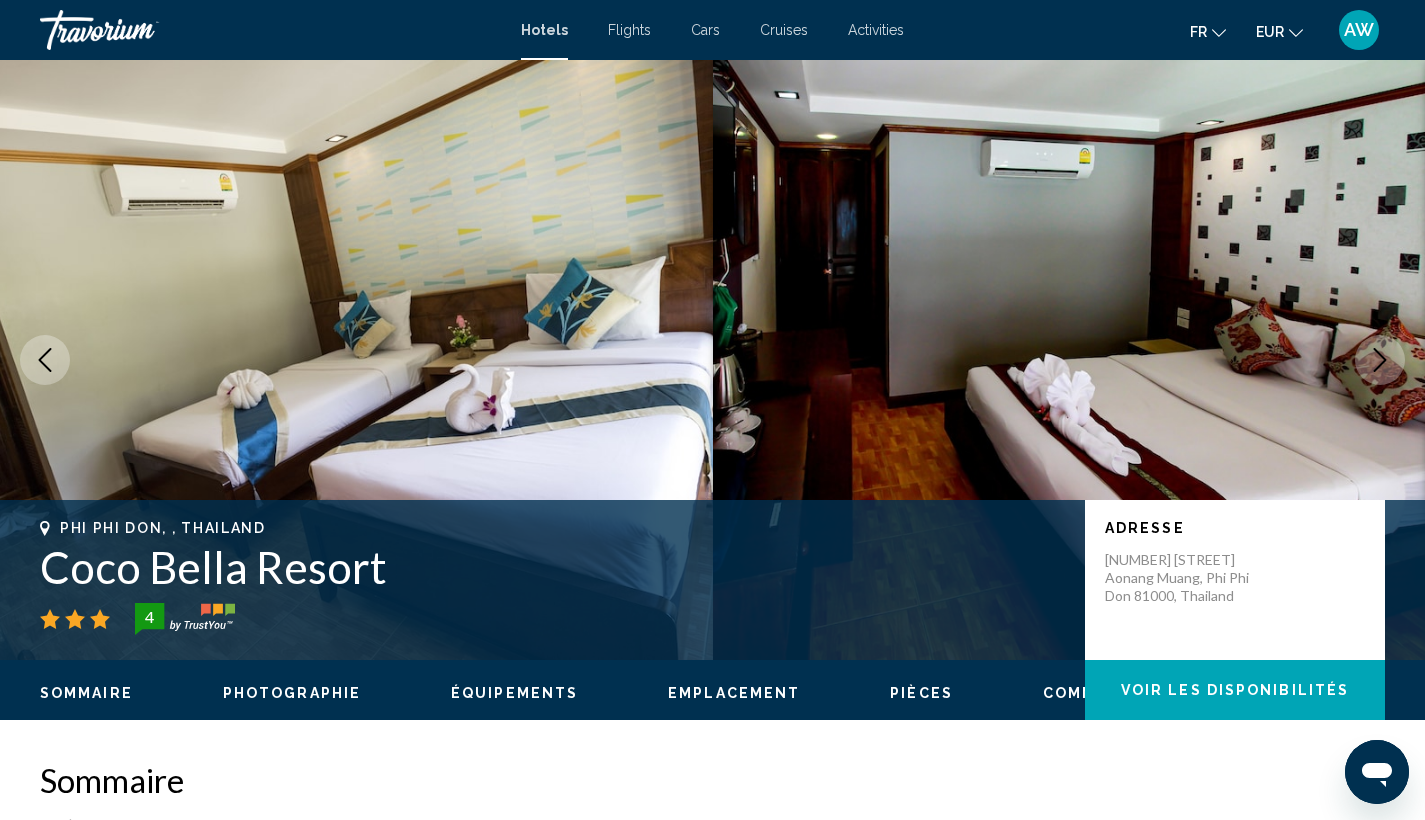 click 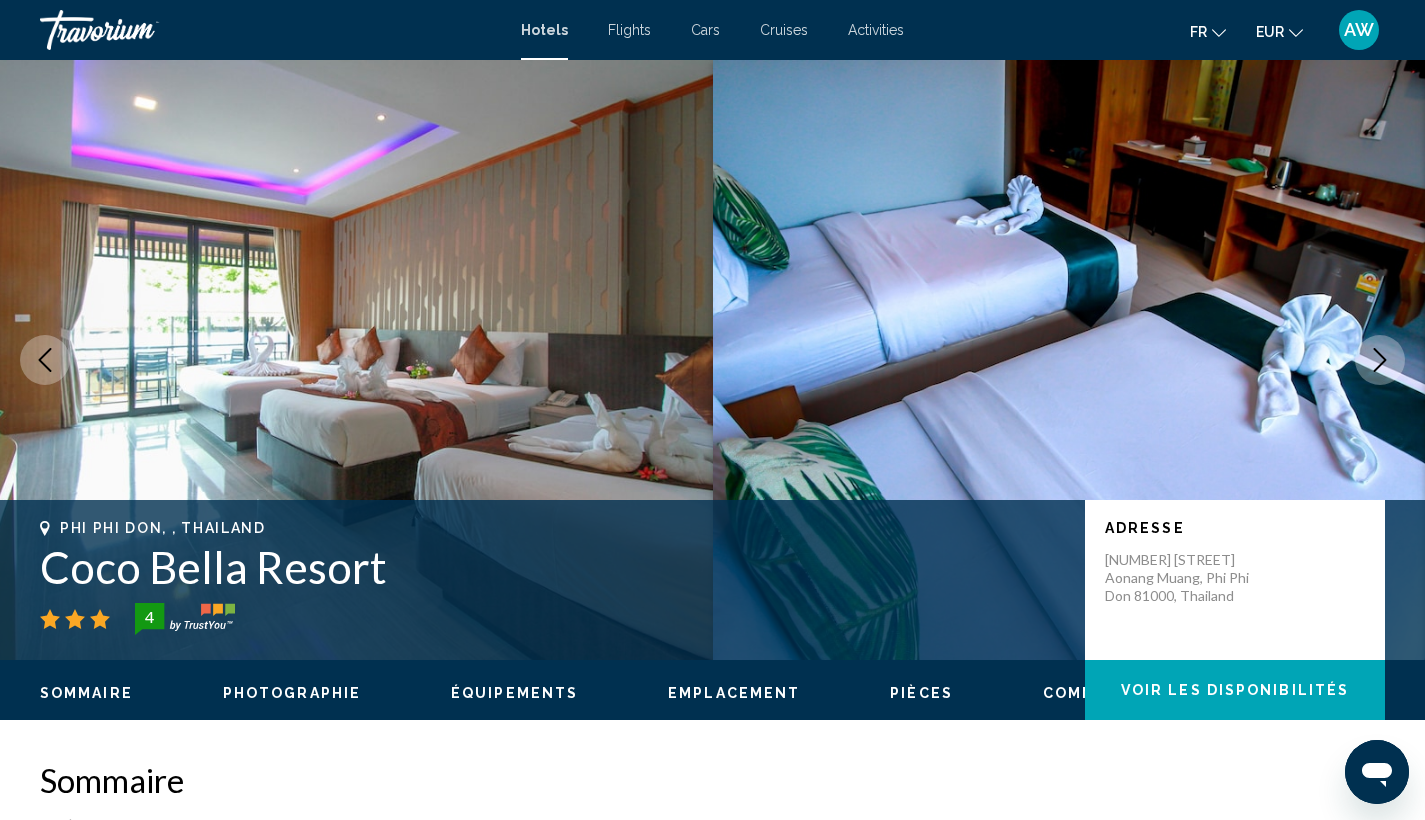 click 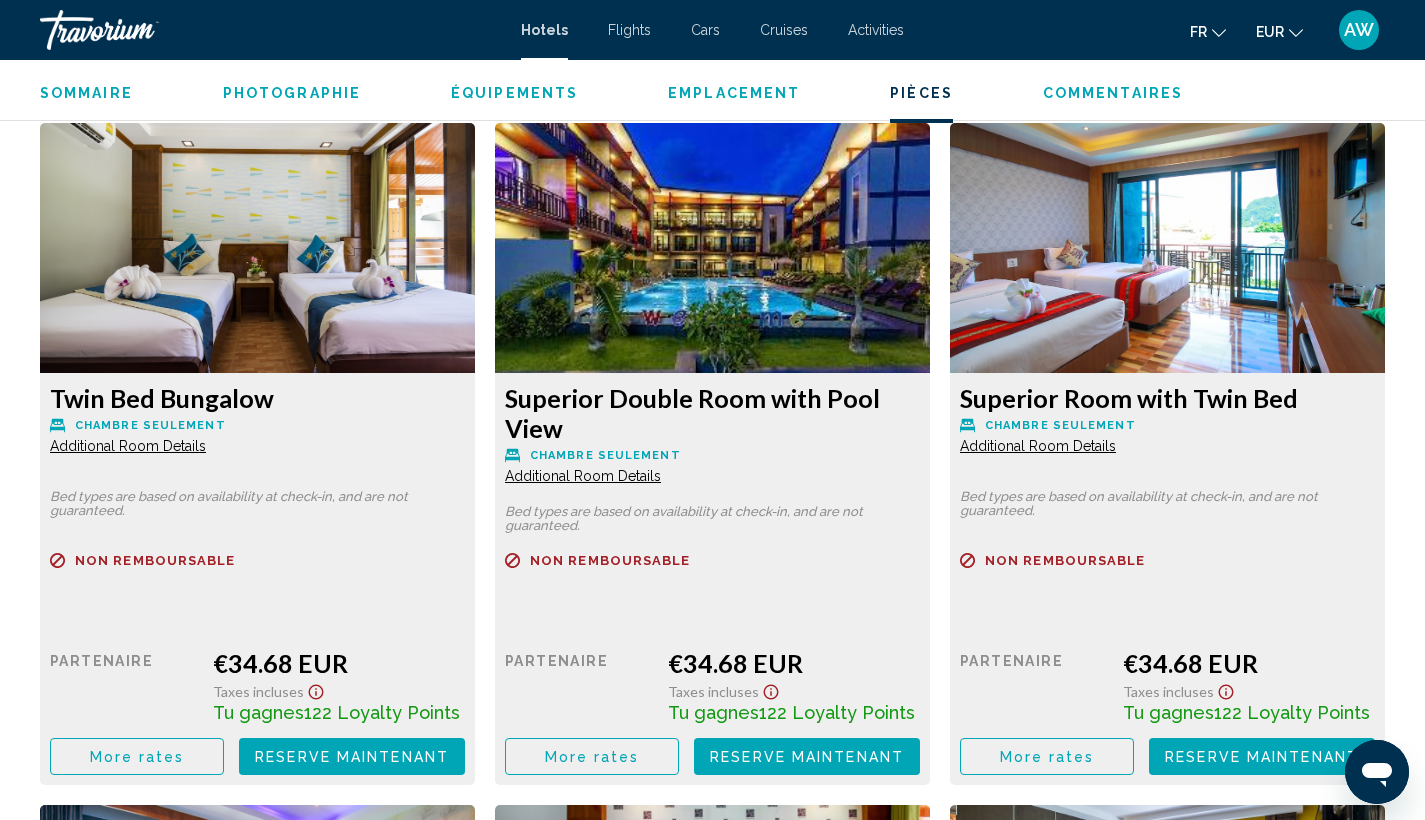 scroll, scrollTop: 2712, scrollLeft: 0, axis: vertical 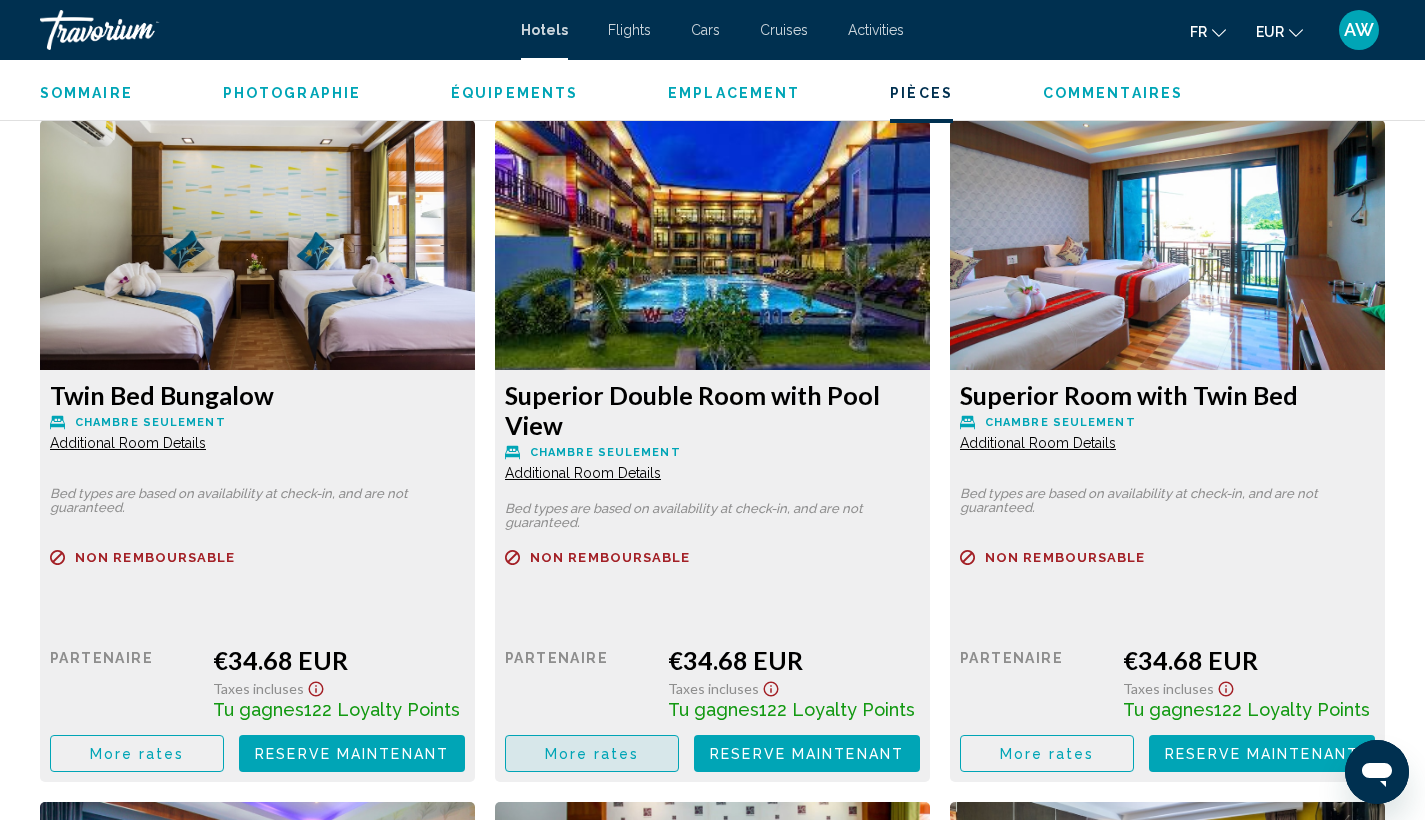 click on "More rates" at bounding box center [137, 754] 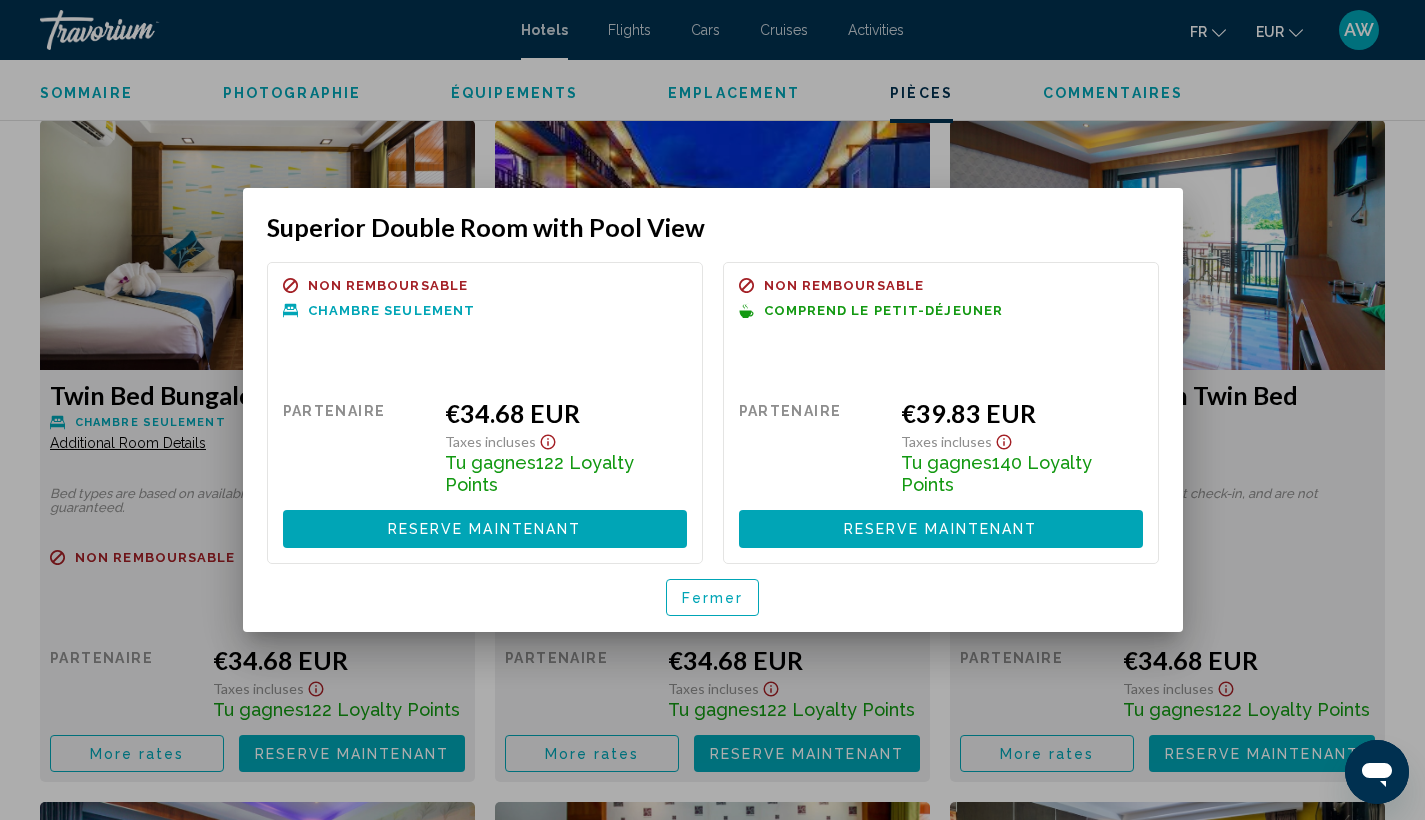 scroll, scrollTop: 0, scrollLeft: 0, axis: both 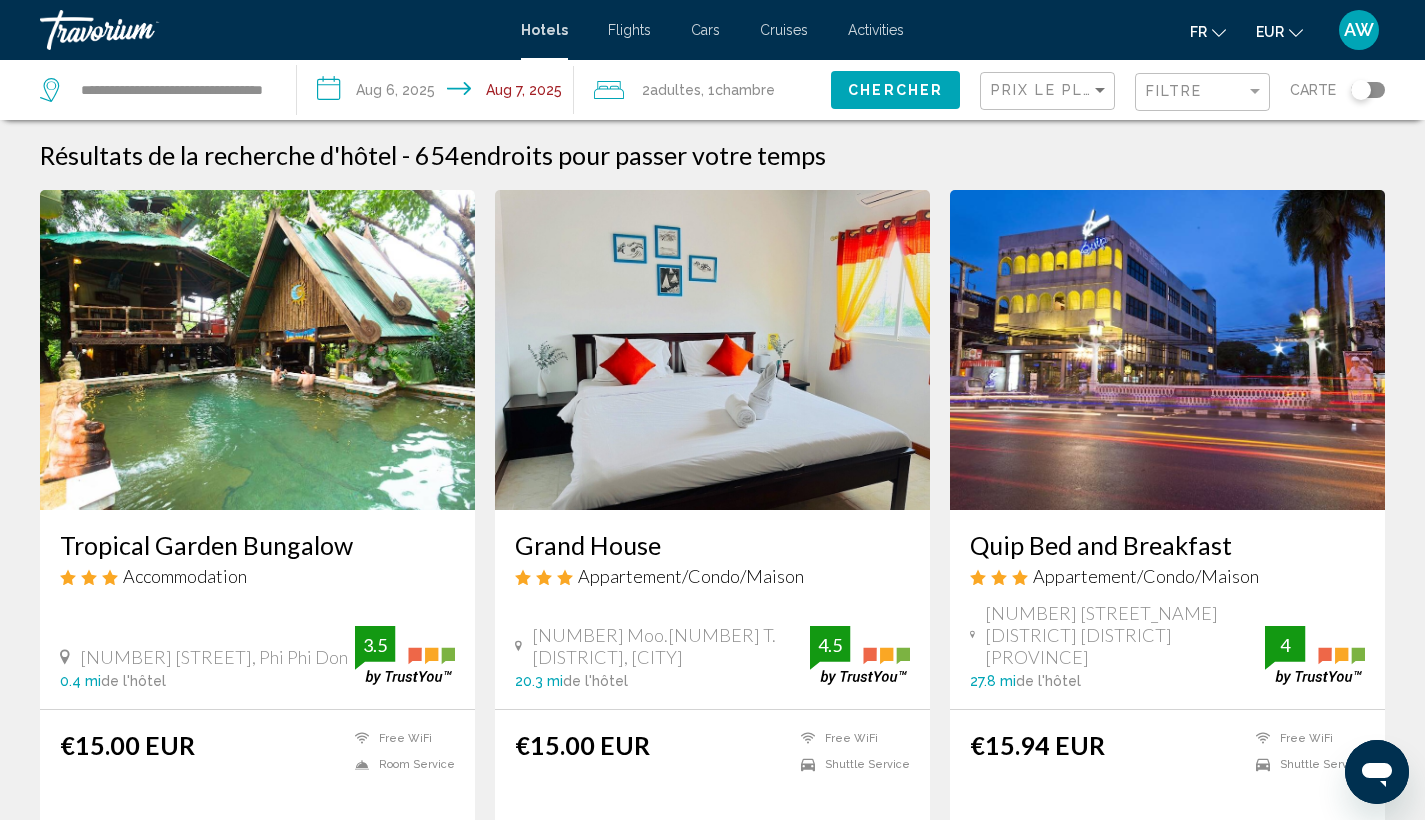 click on "Filtre" 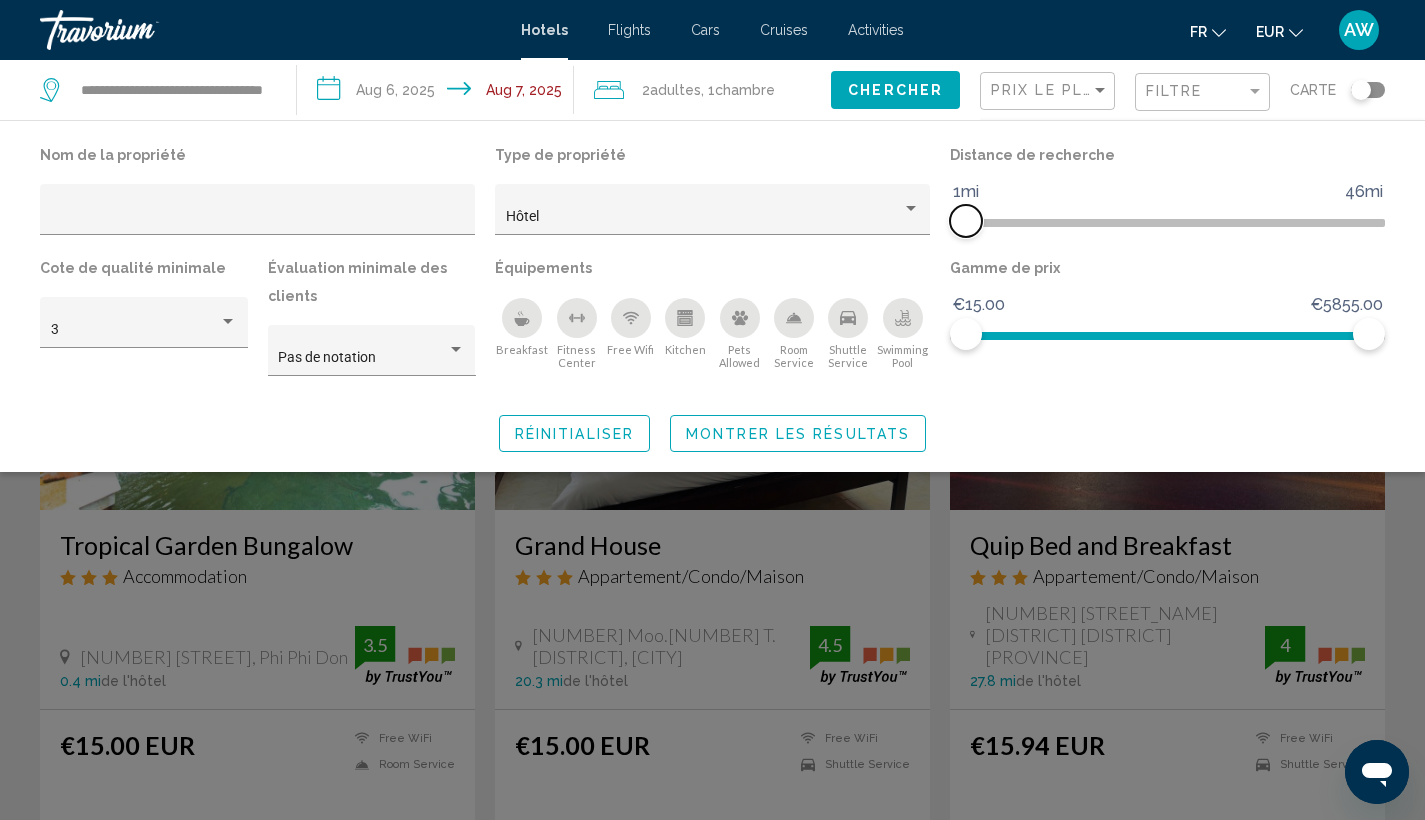 drag, startPoint x: 977, startPoint y: 214, endPoint x: 962, endPoint y: 214, distance: 15 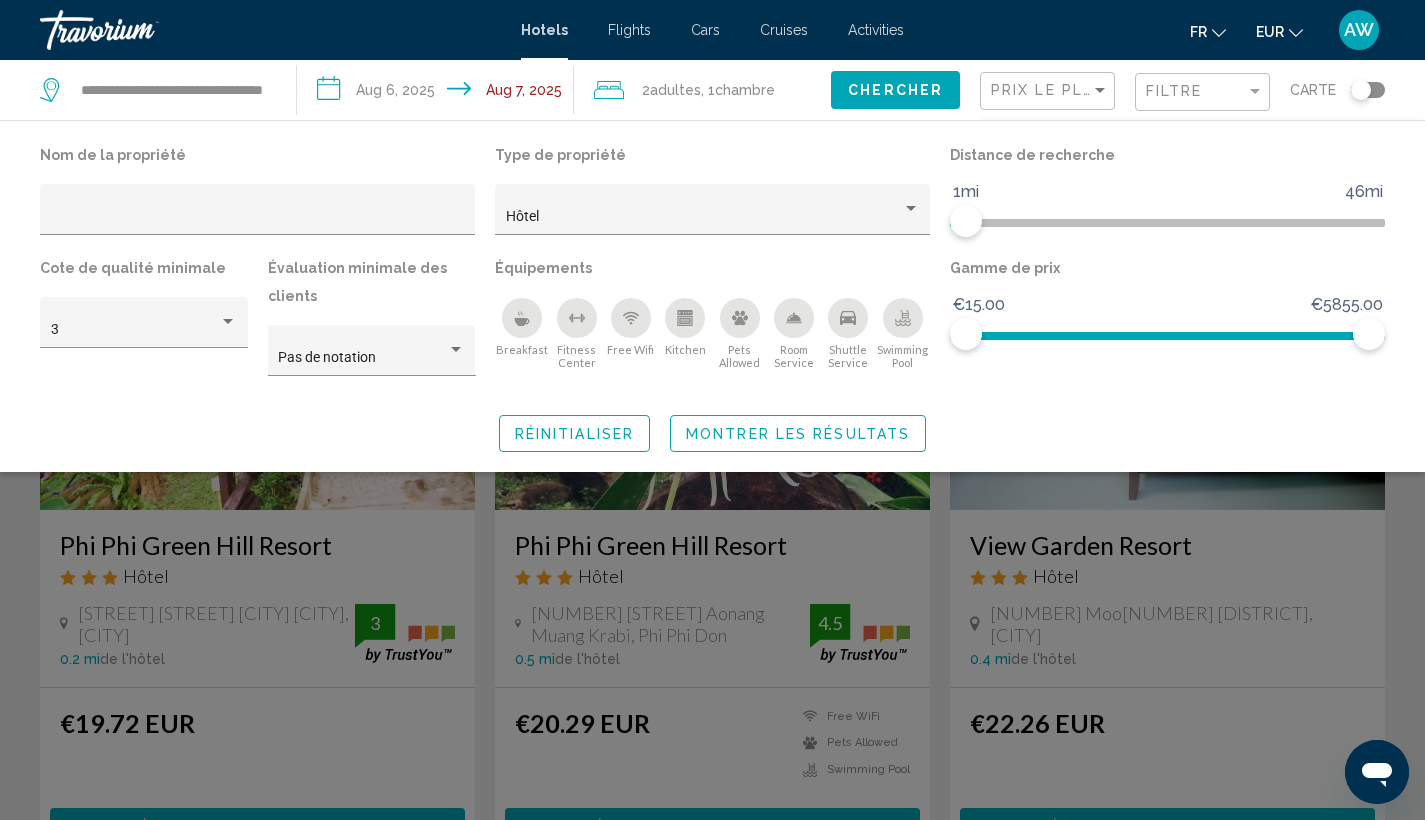 click on "Montrer les résultats" 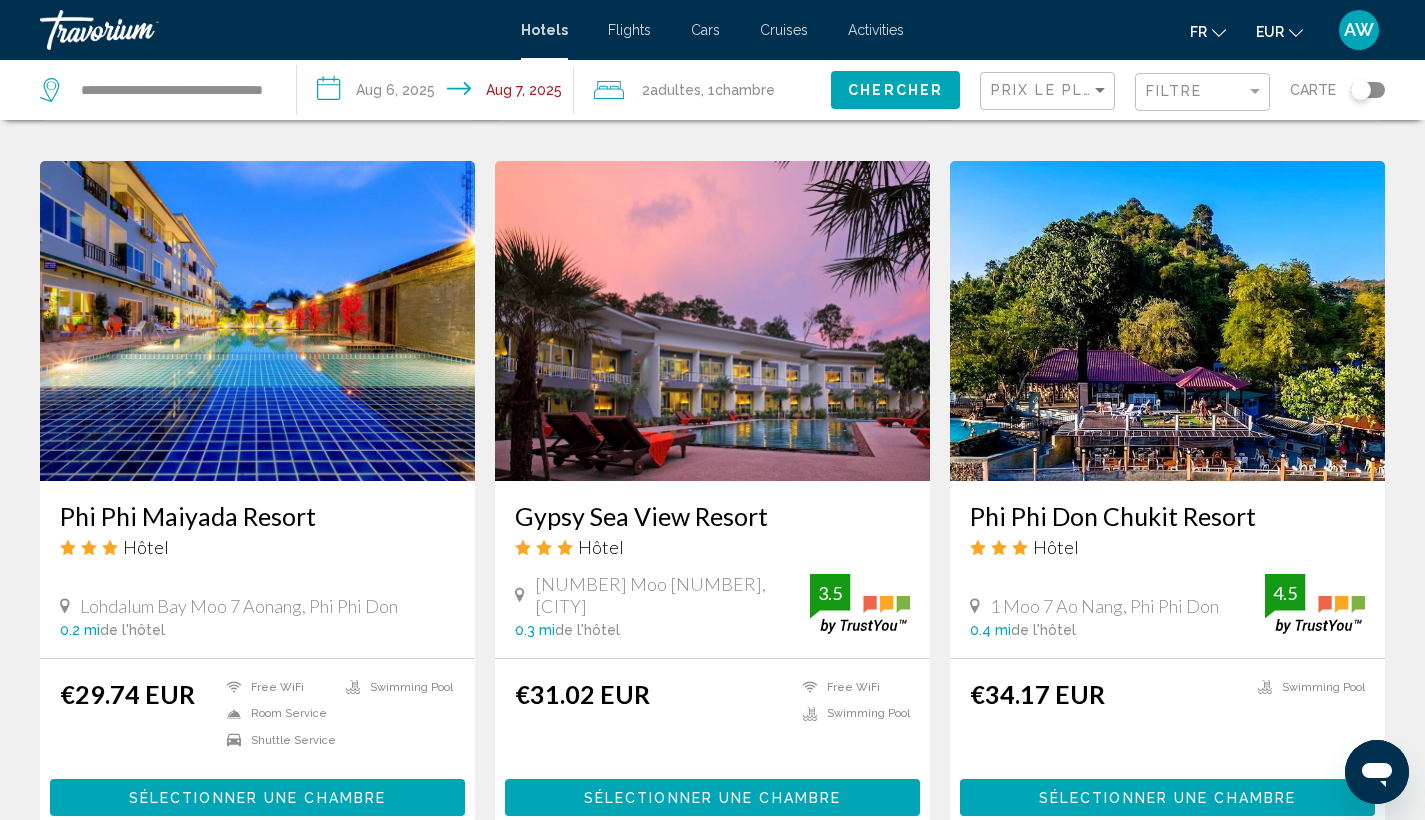 scroll, scrollTop: 1449, scrollLeft: 0, axis: vertical 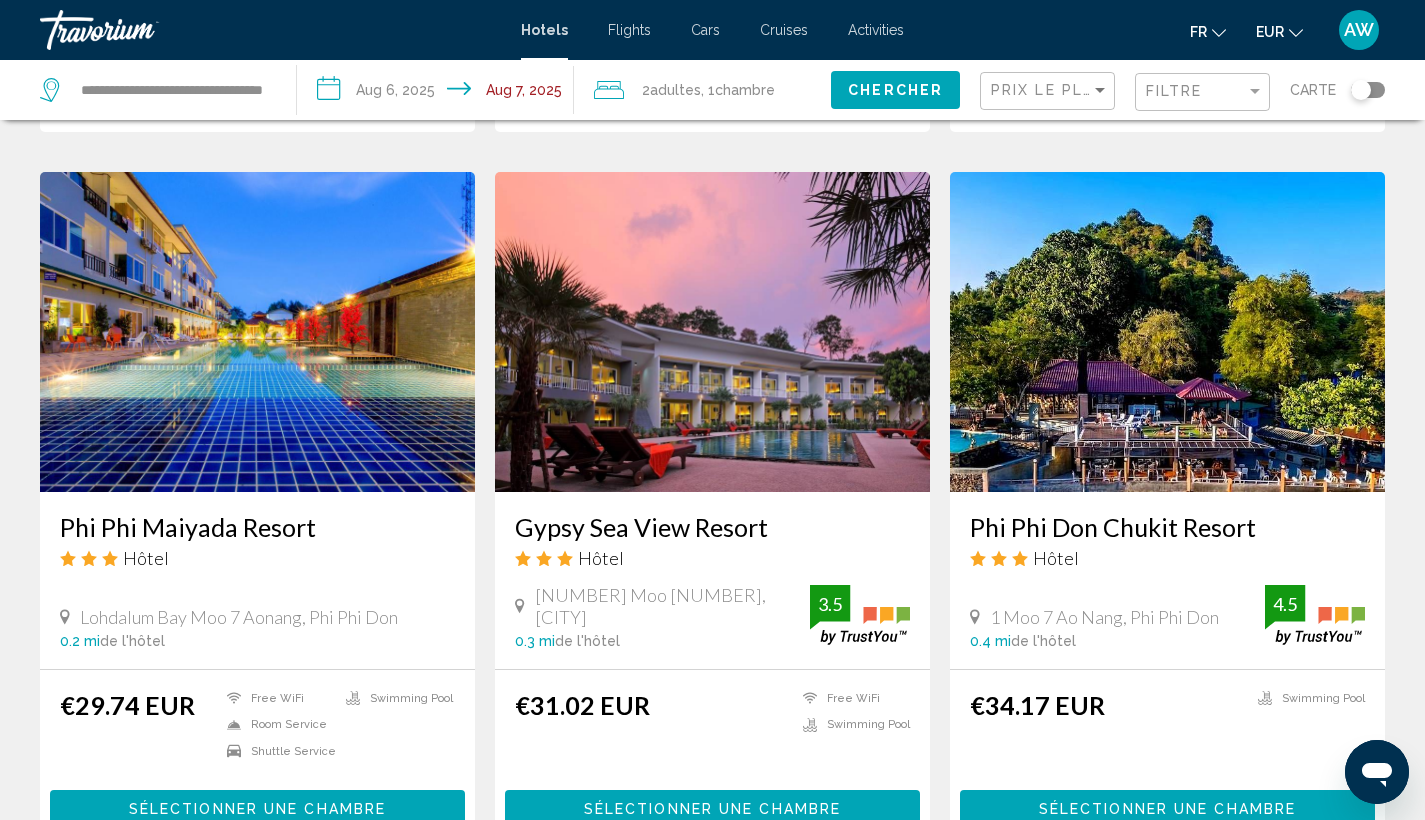 click on "Gypsy Sea View Resort" at bounding box center [712, 527] 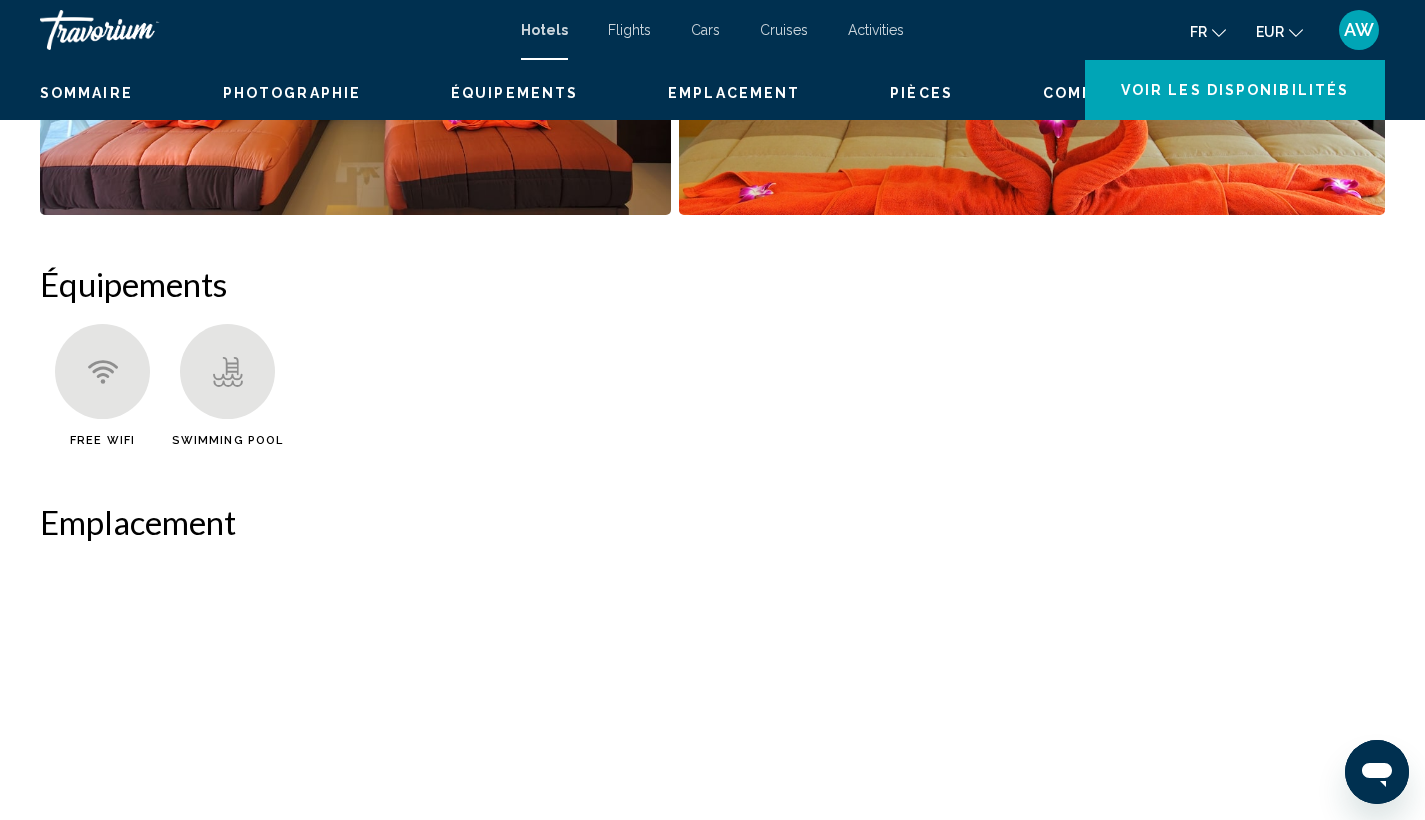 scroll, scrollTop: 0, scrollLeft: 0, axis: both 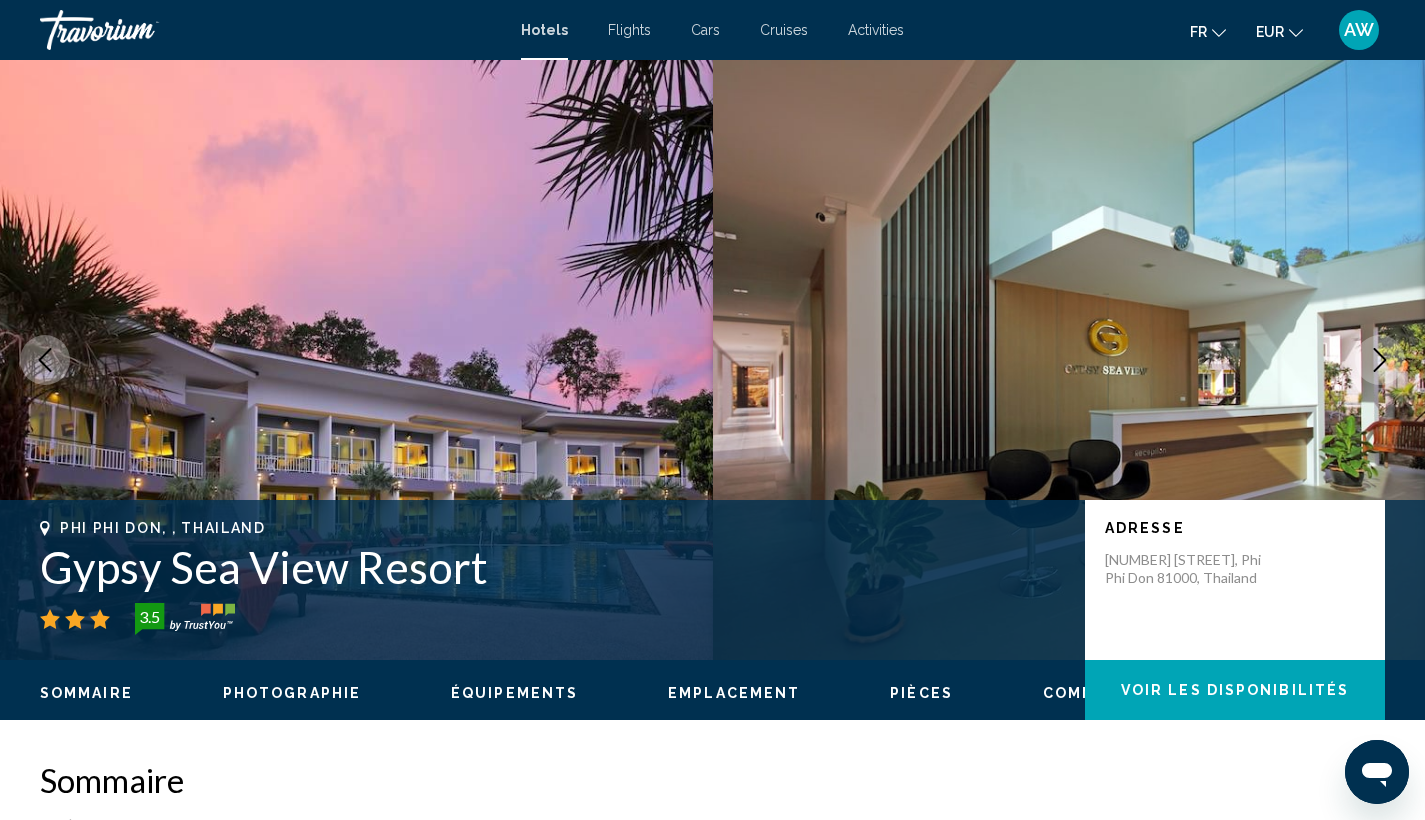 click 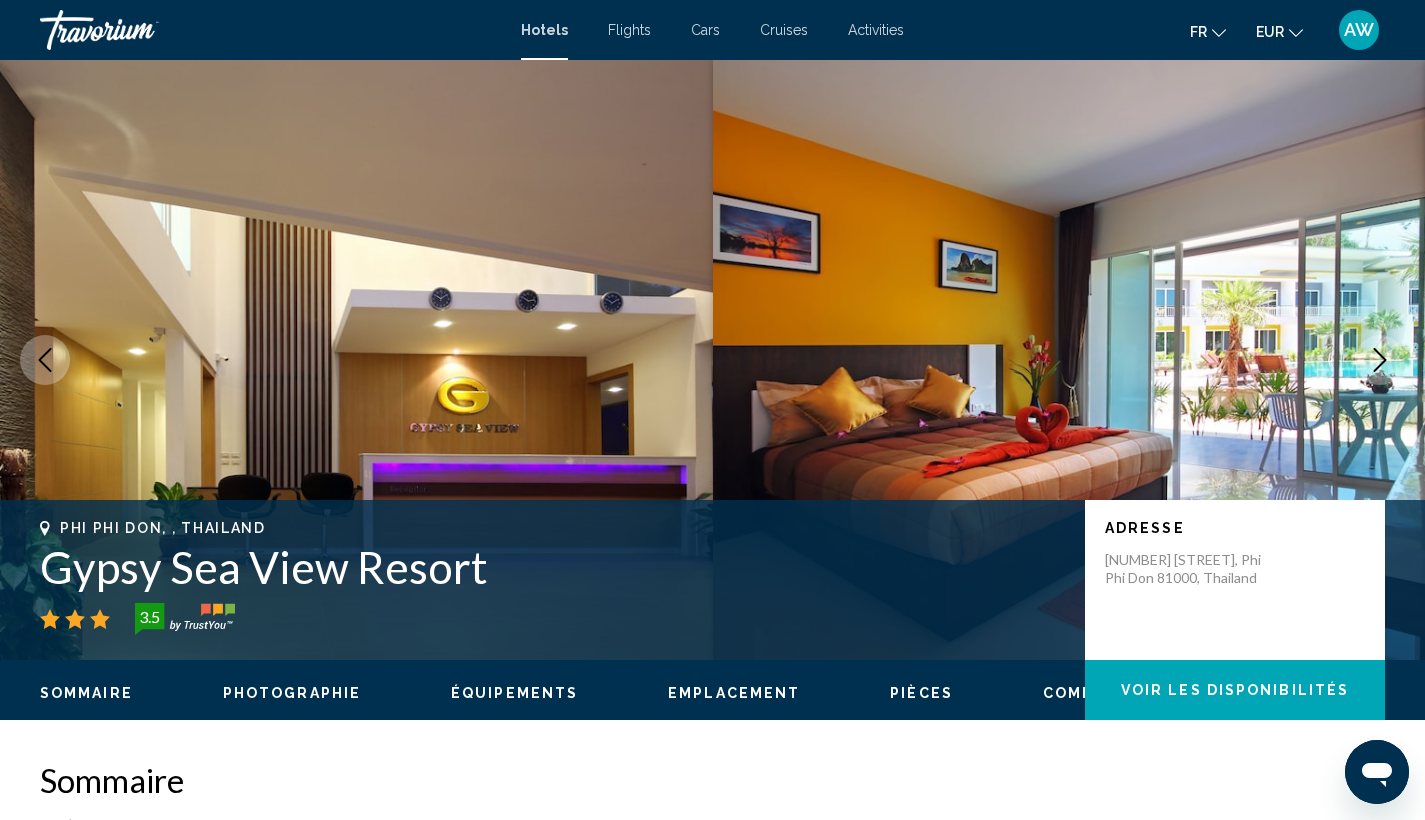 click 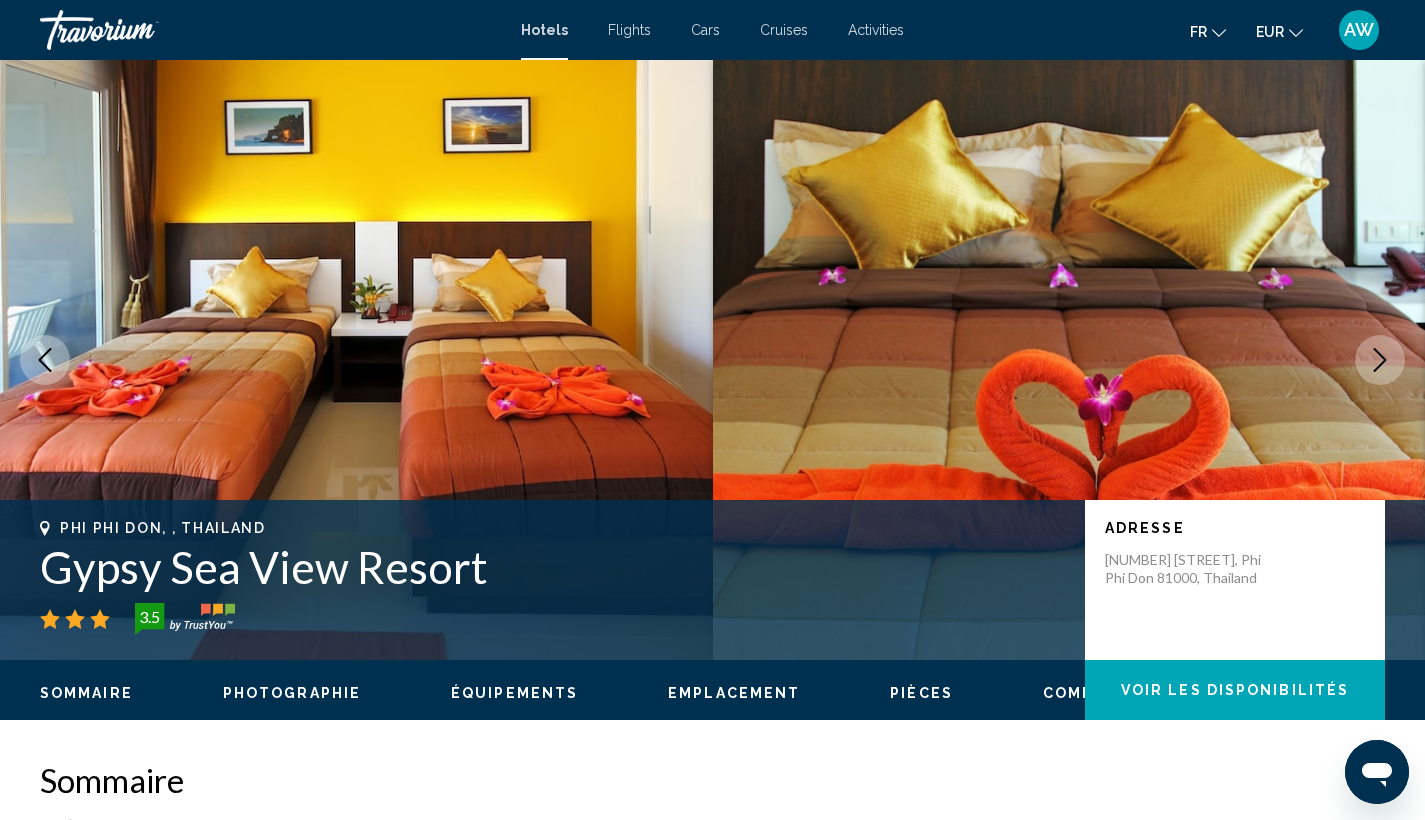 click 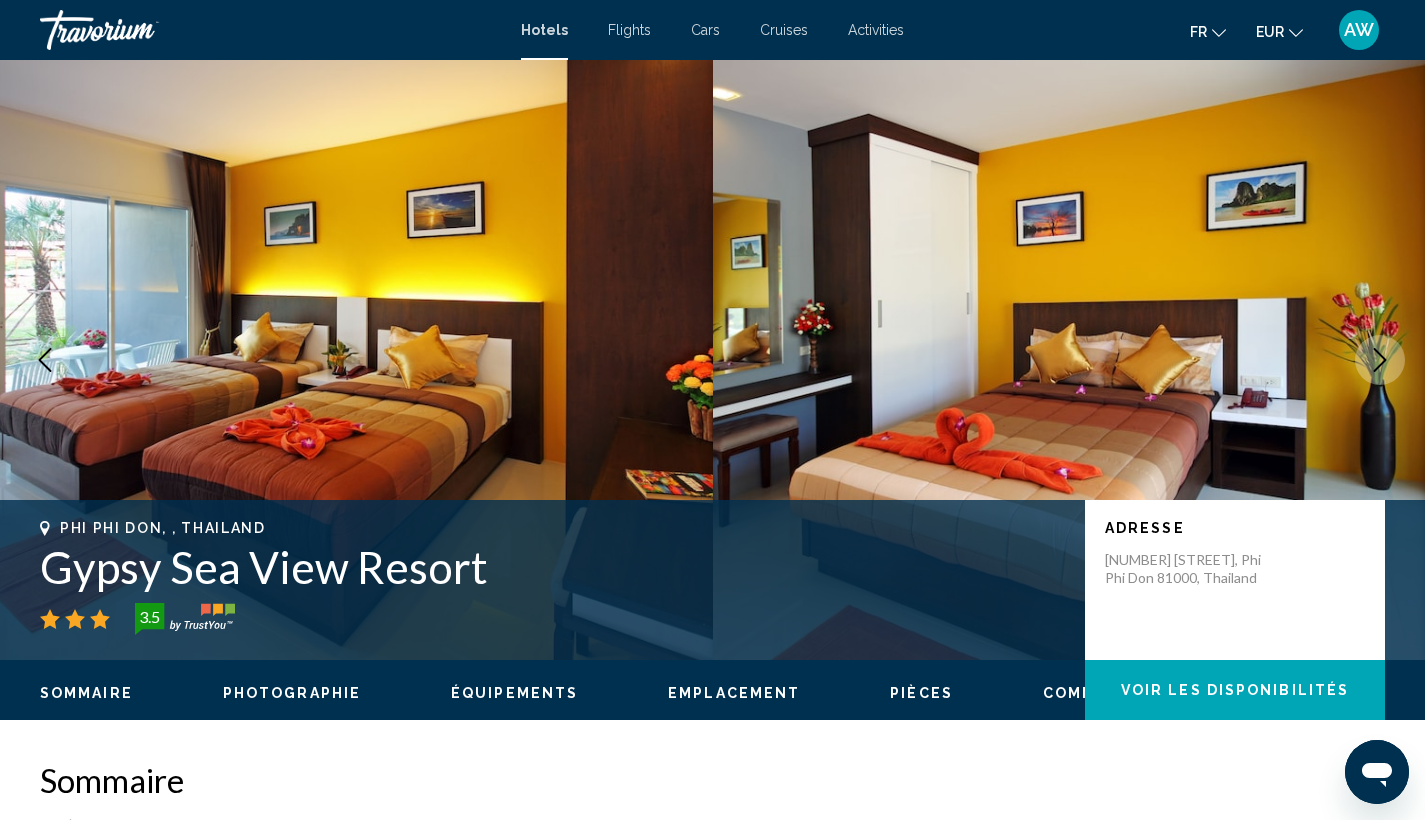 click 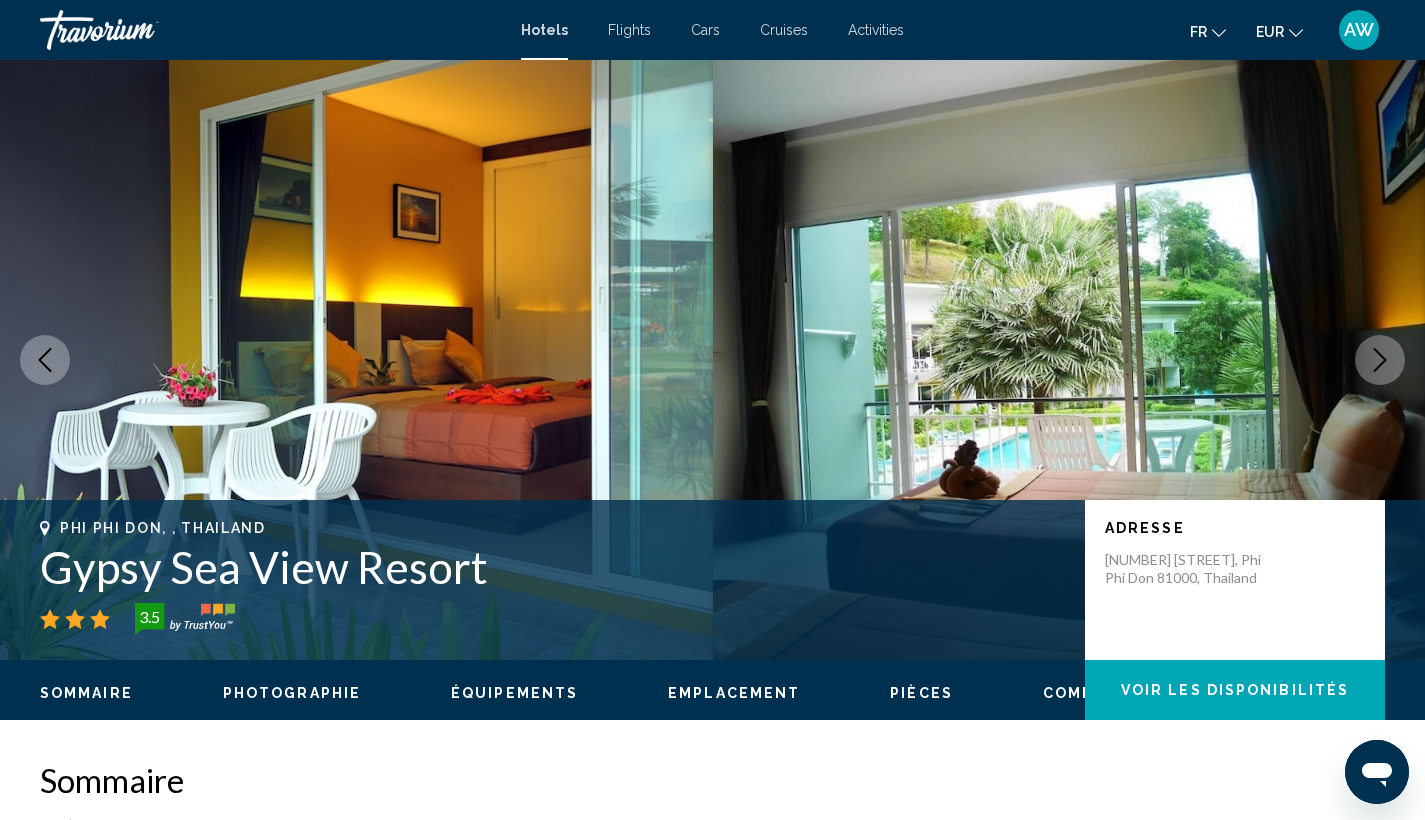 click 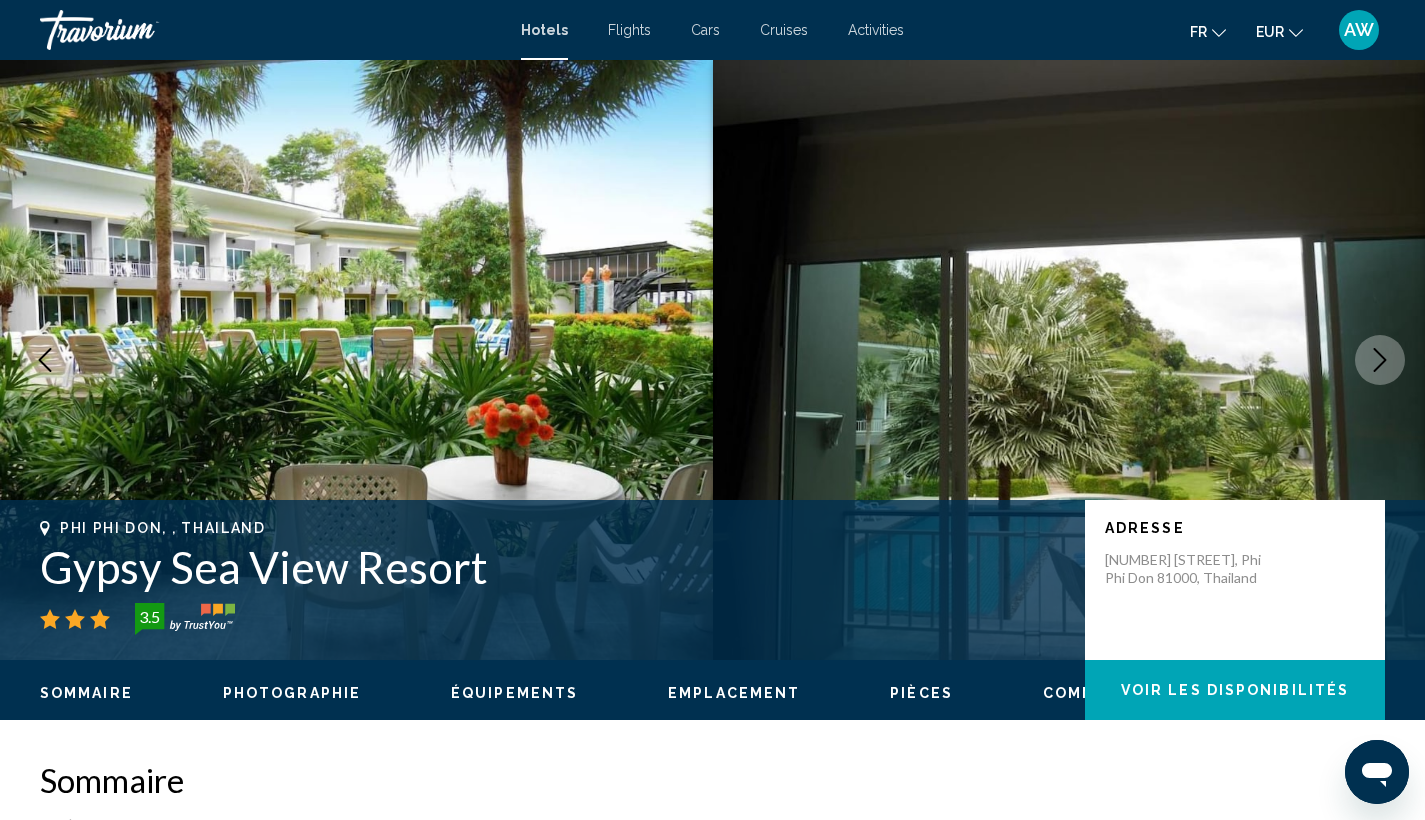 click 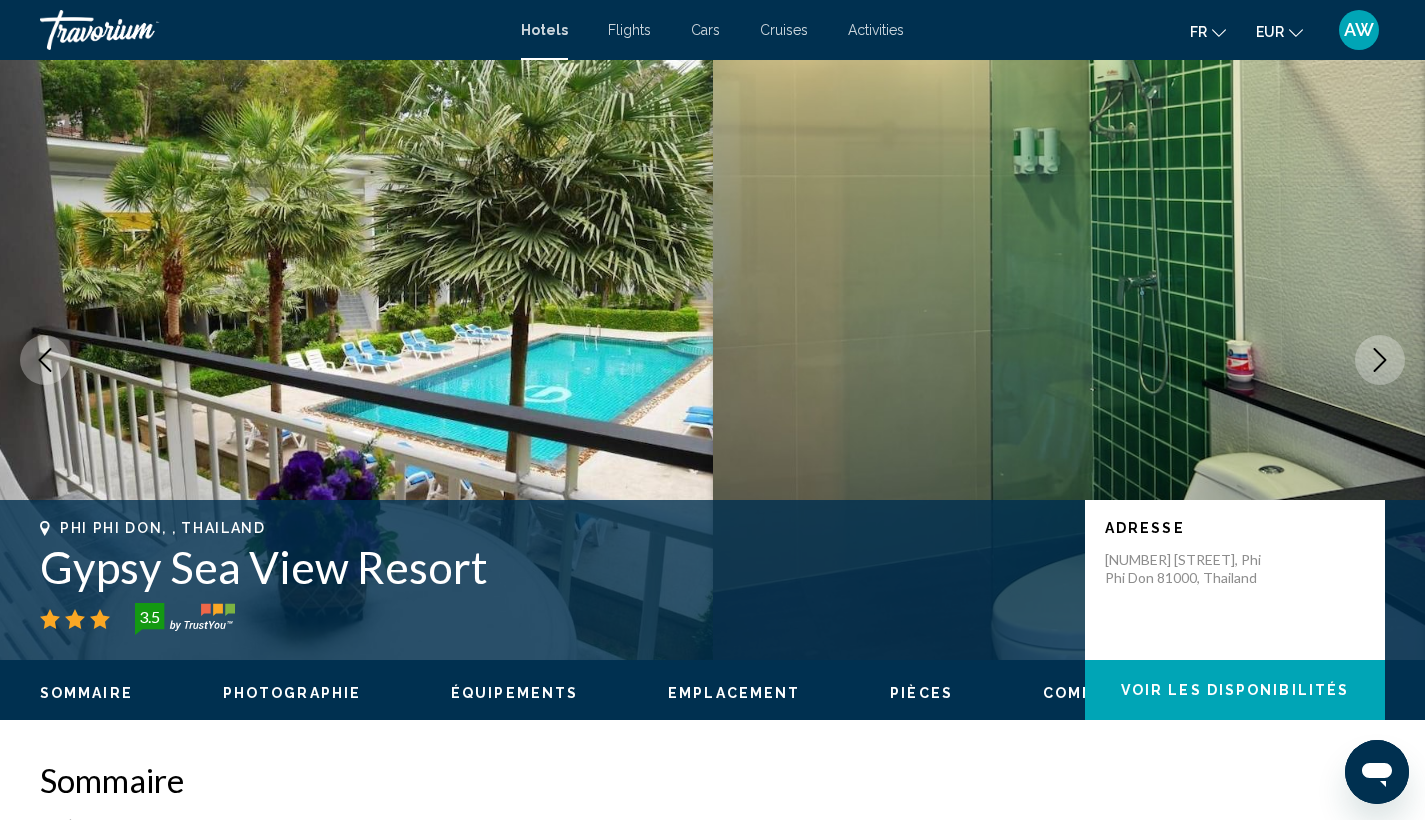 click 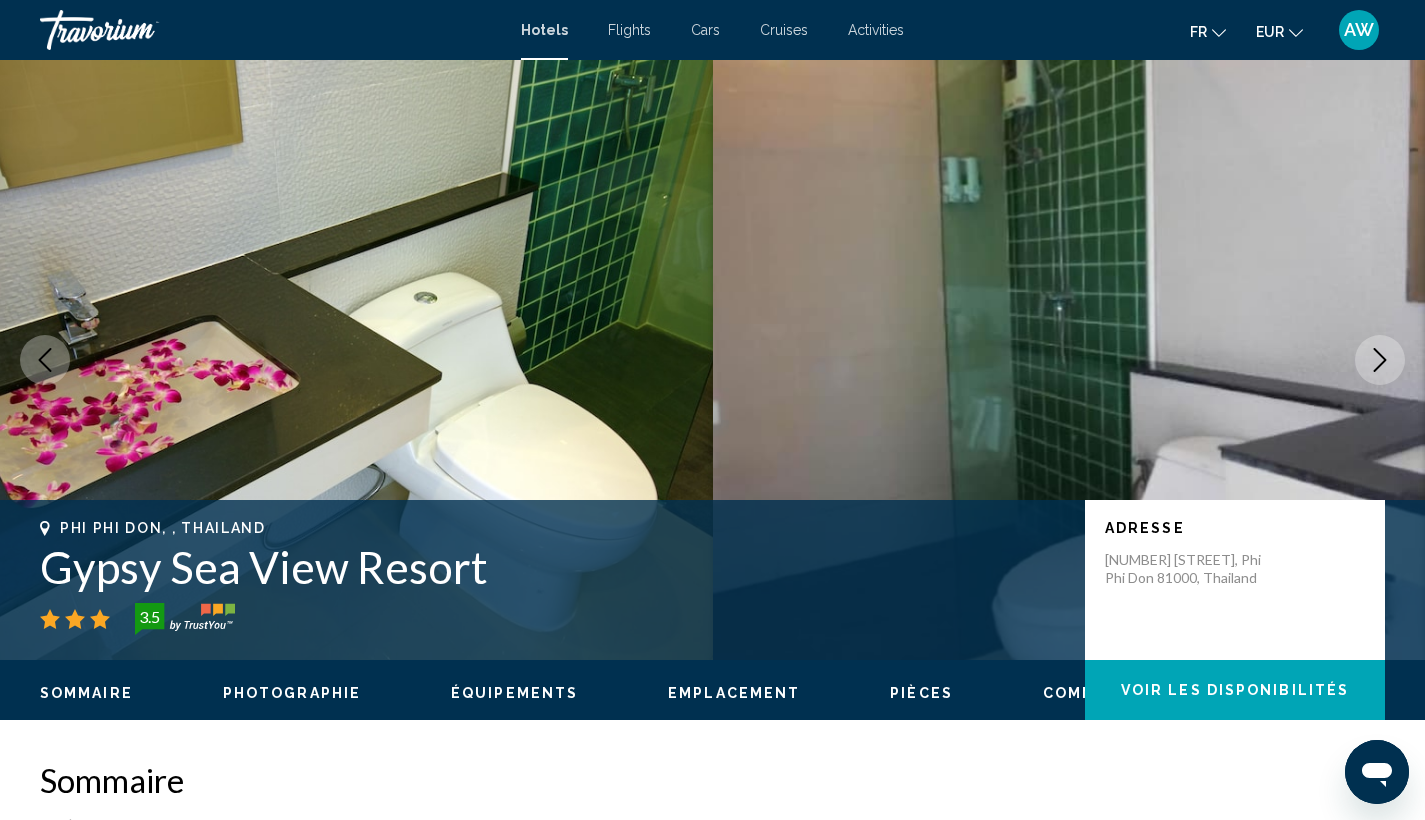 click 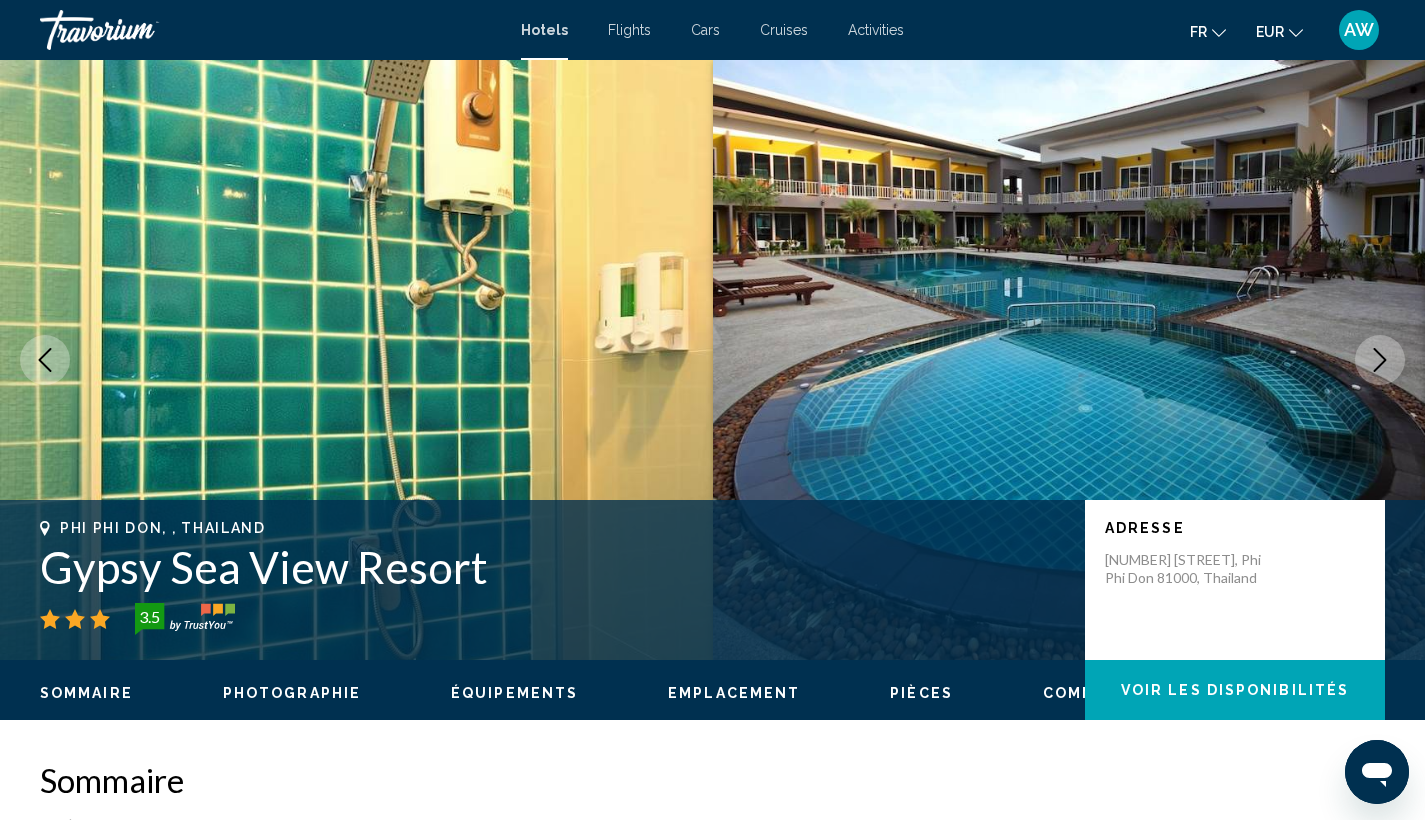 click 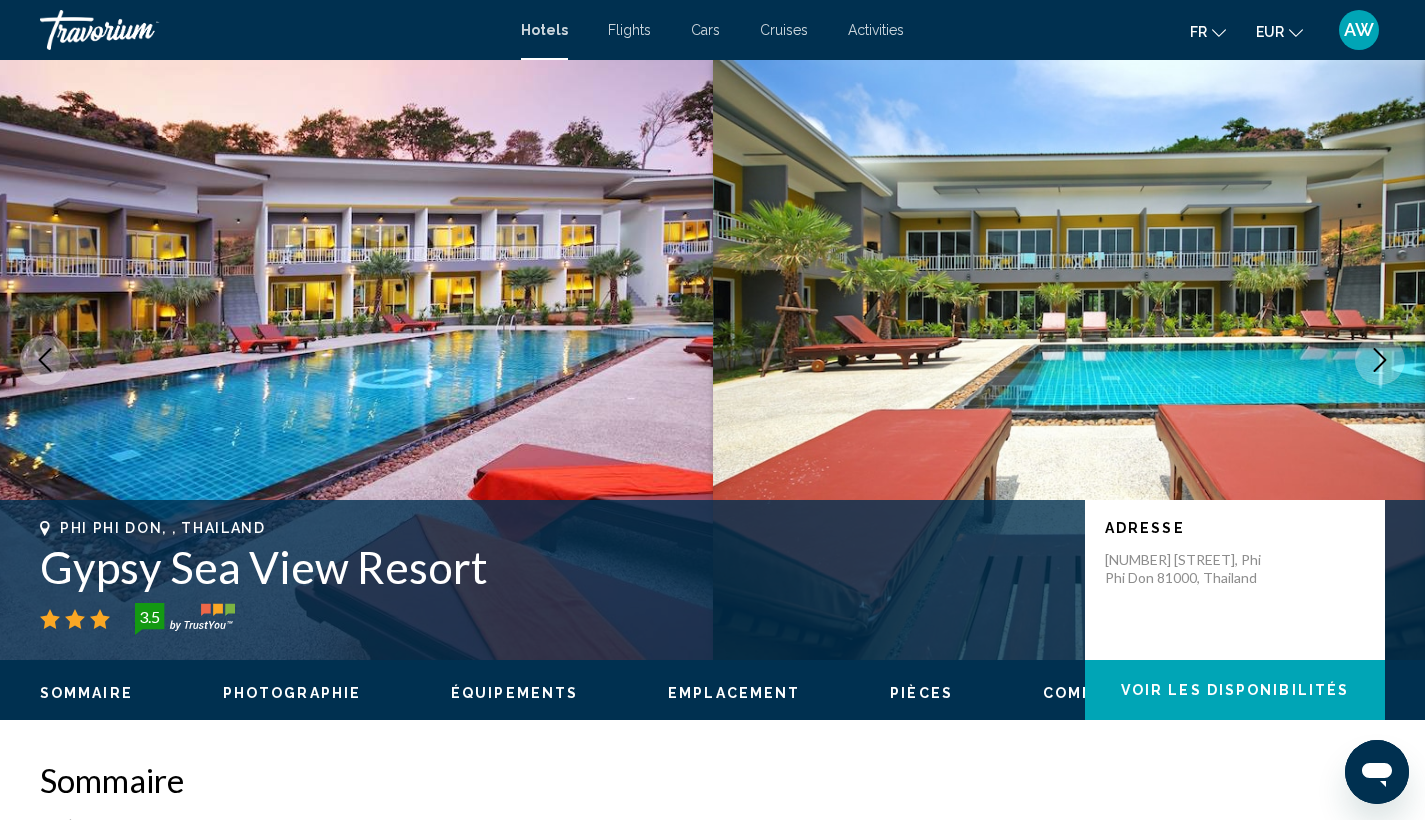 click 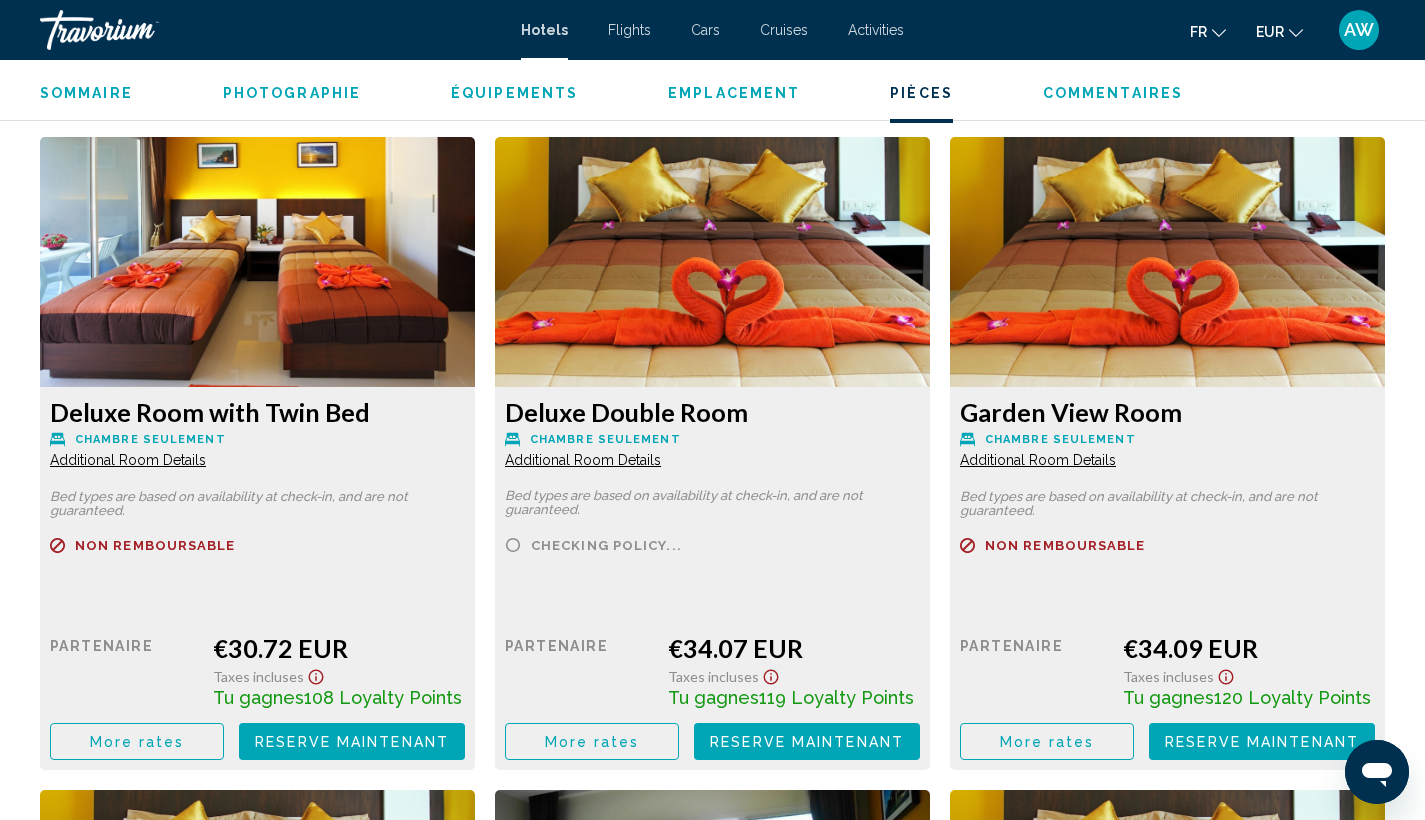 scroll, scrollTop: 2692, scrollLeft: 0, axis: vertical 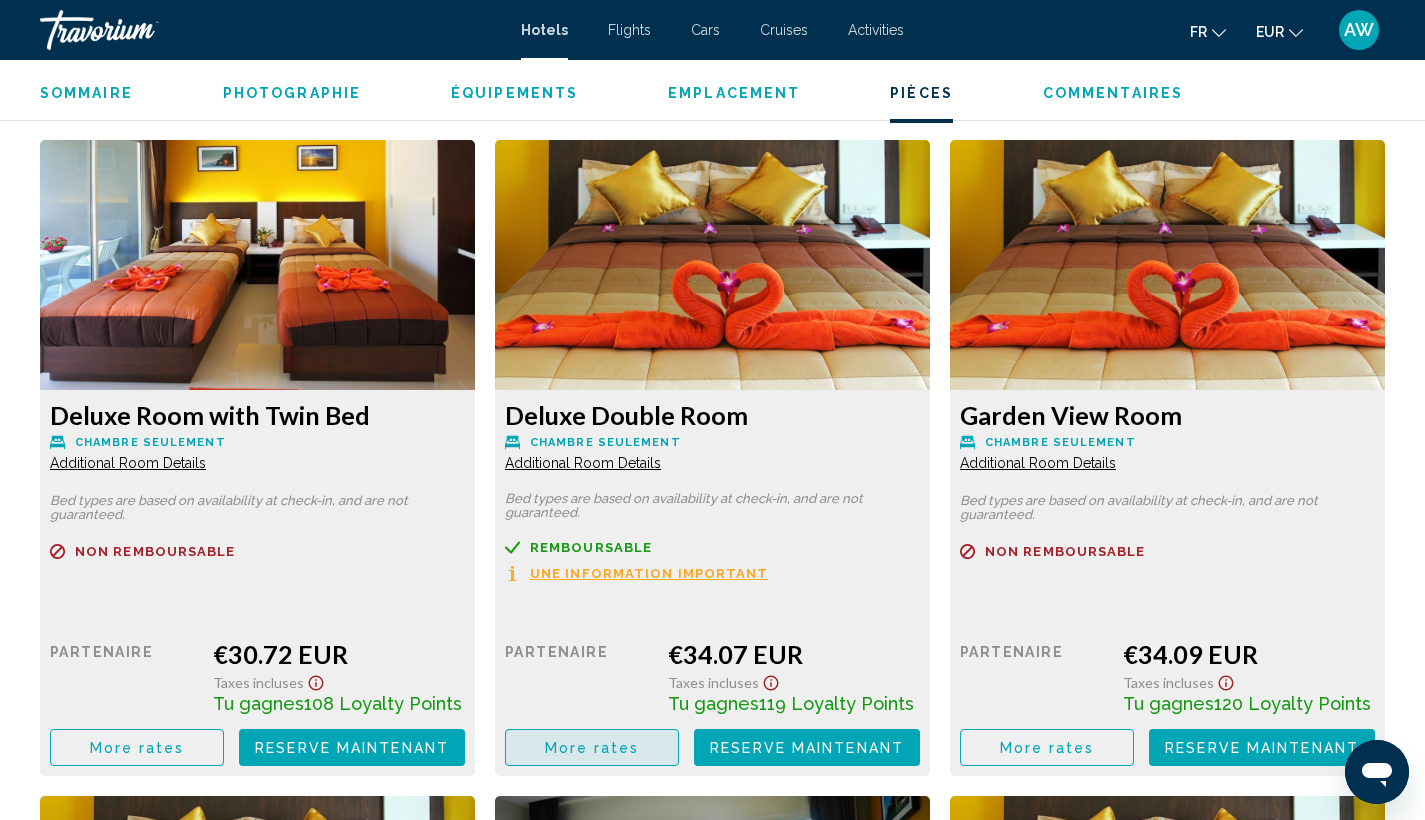 click on "More rates" at bounding box center (137, 747) 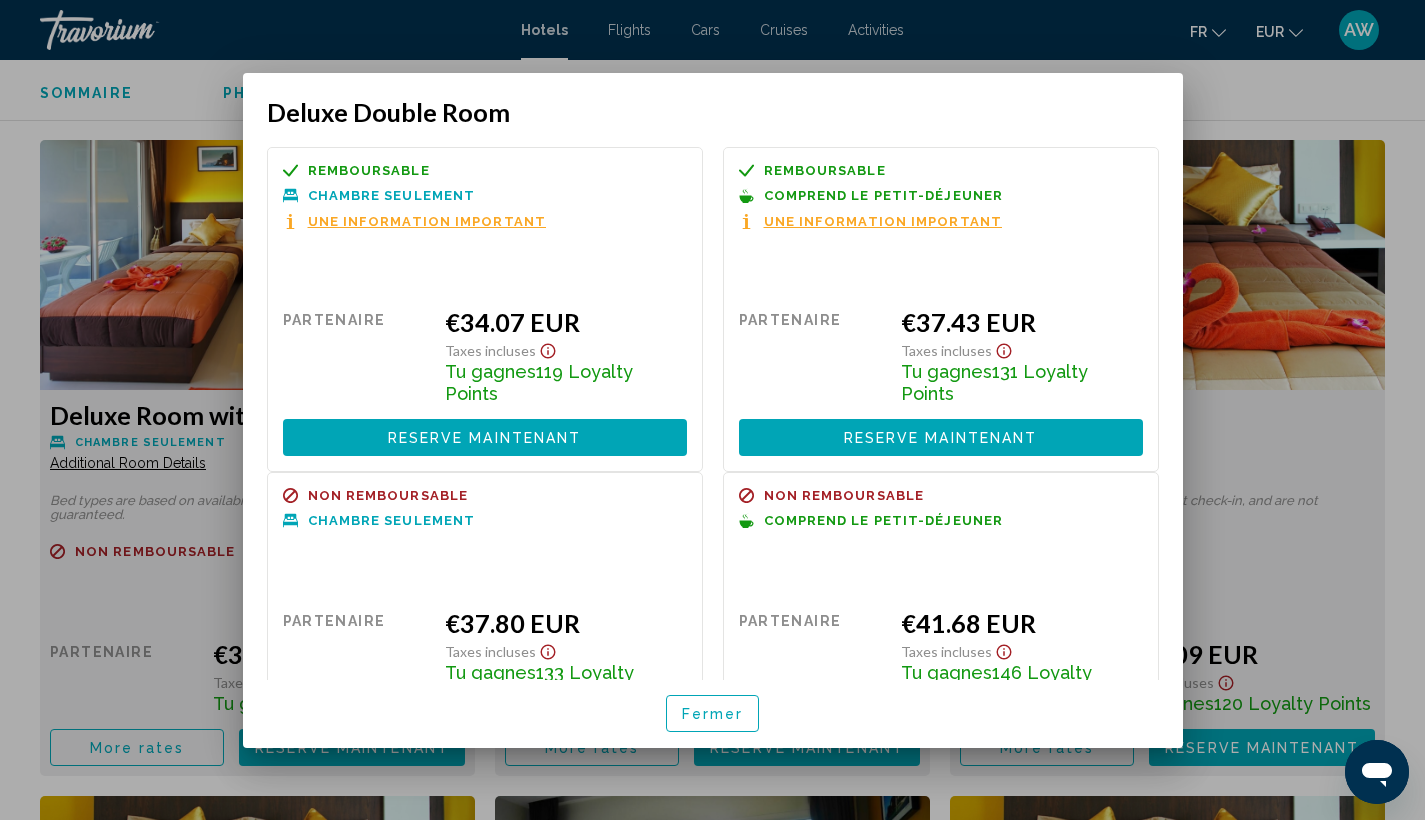 scroll, scrollTop: 0, scrollLeft: 0, axis: both 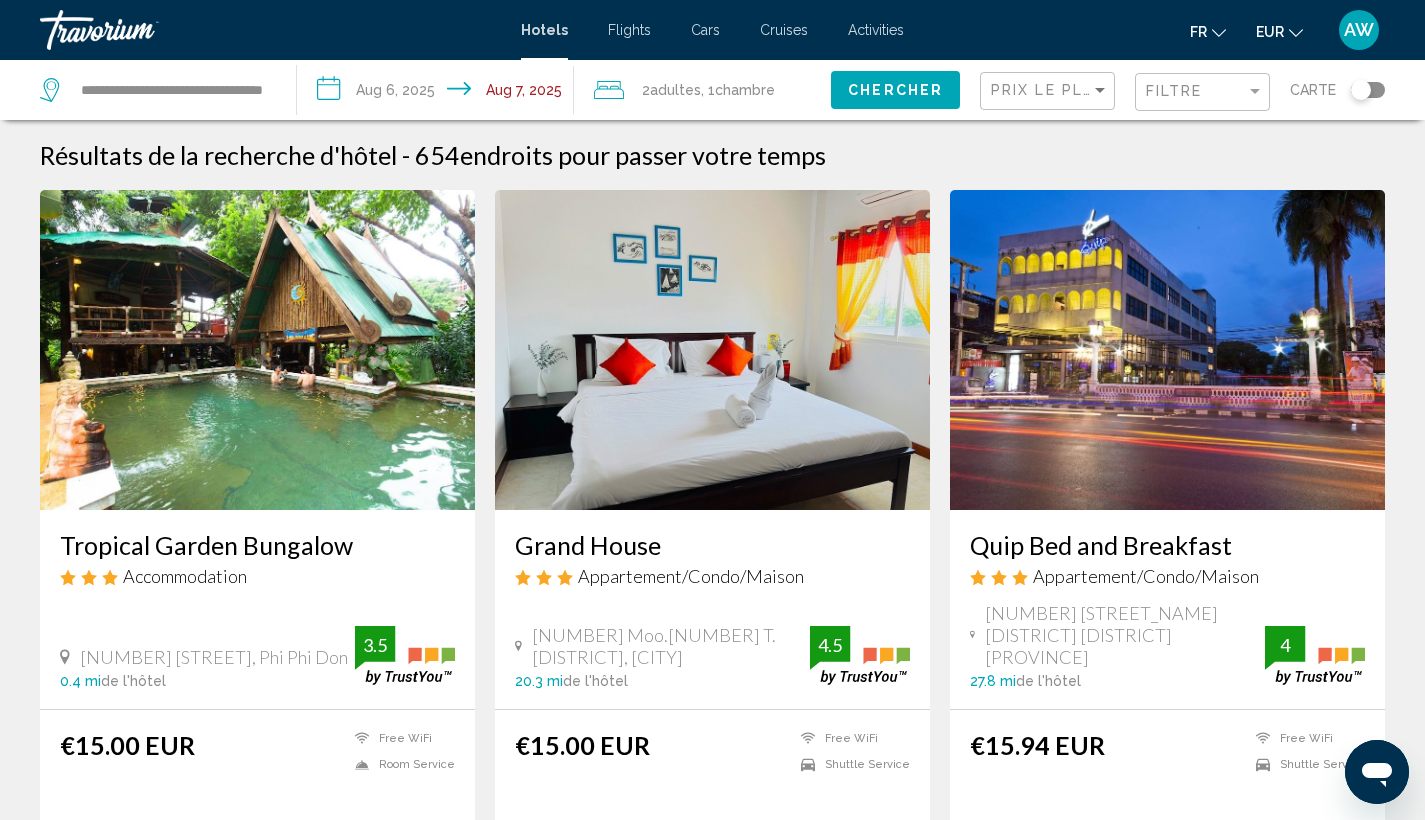 click on "Filtre" 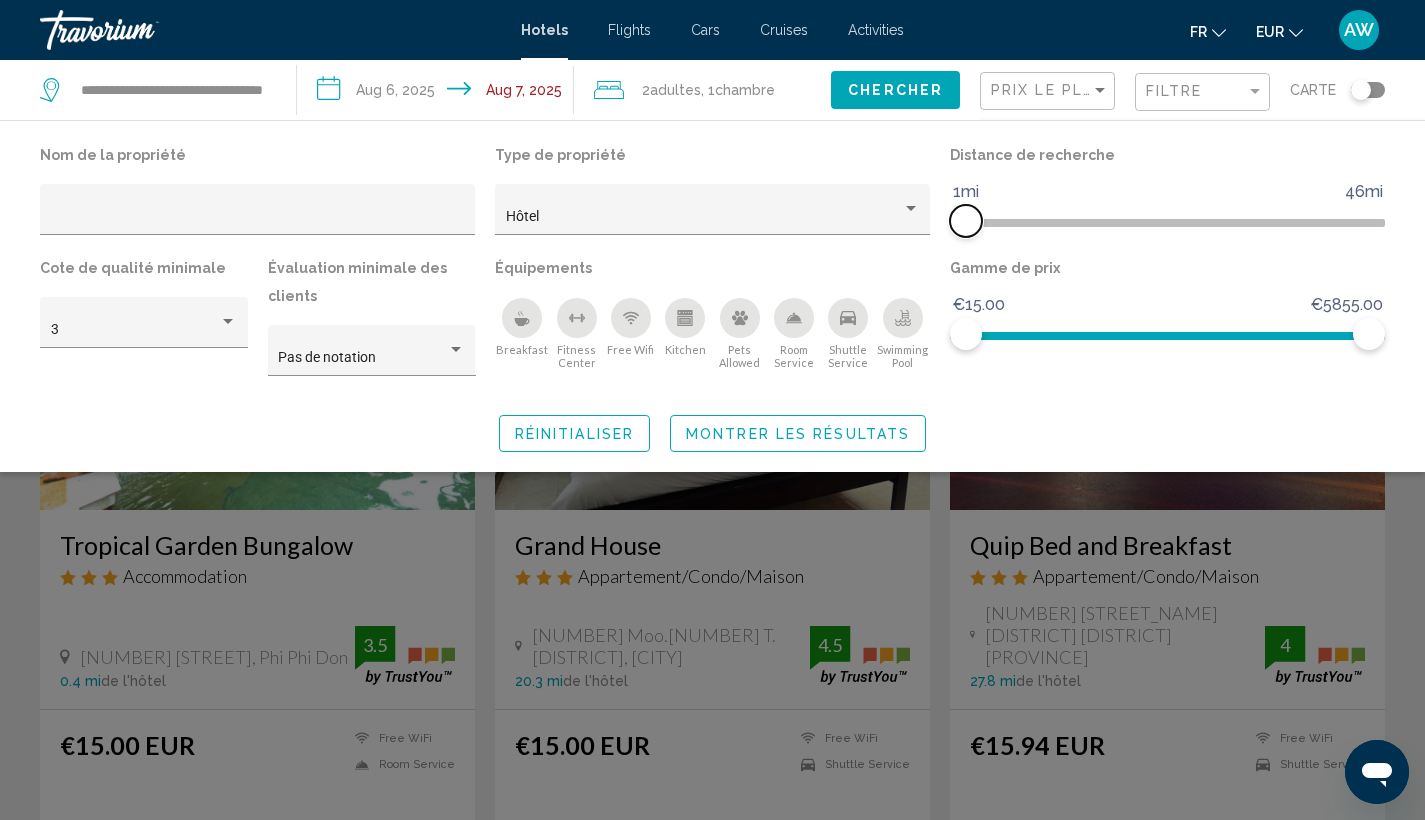click 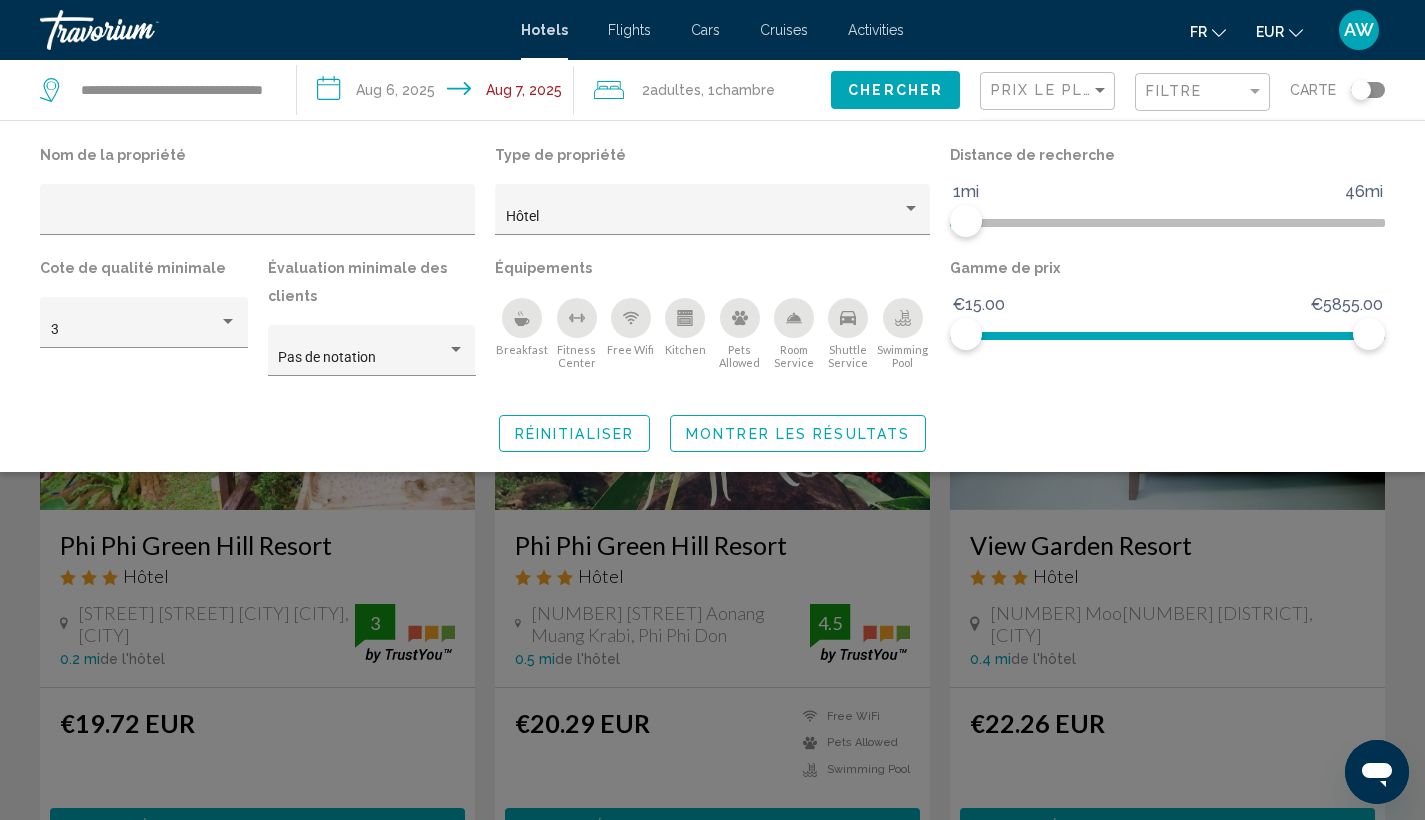 click on "Montrer les résultats" 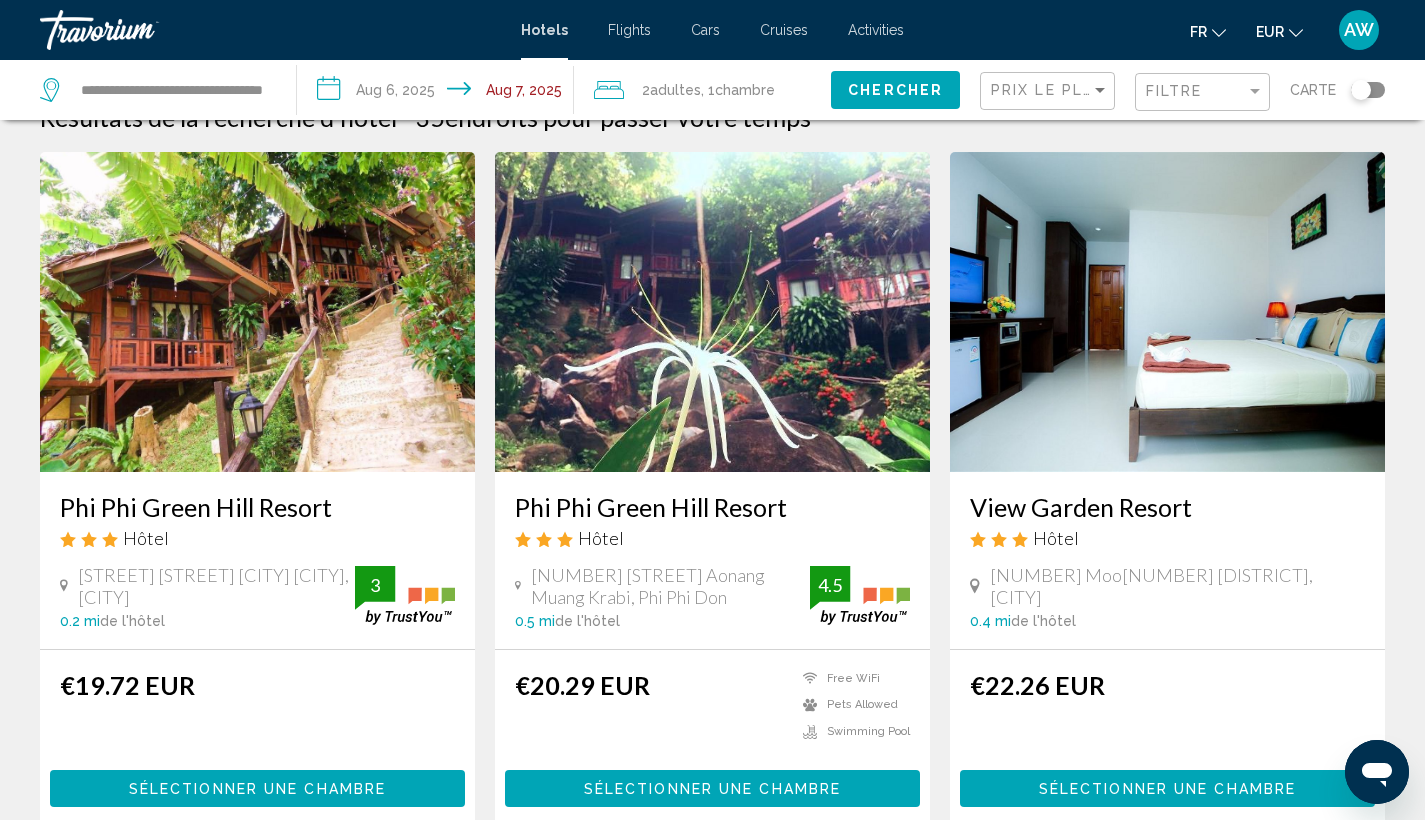 scroll, scrollTop: 39, scrollLeft: 0, axis: vertical 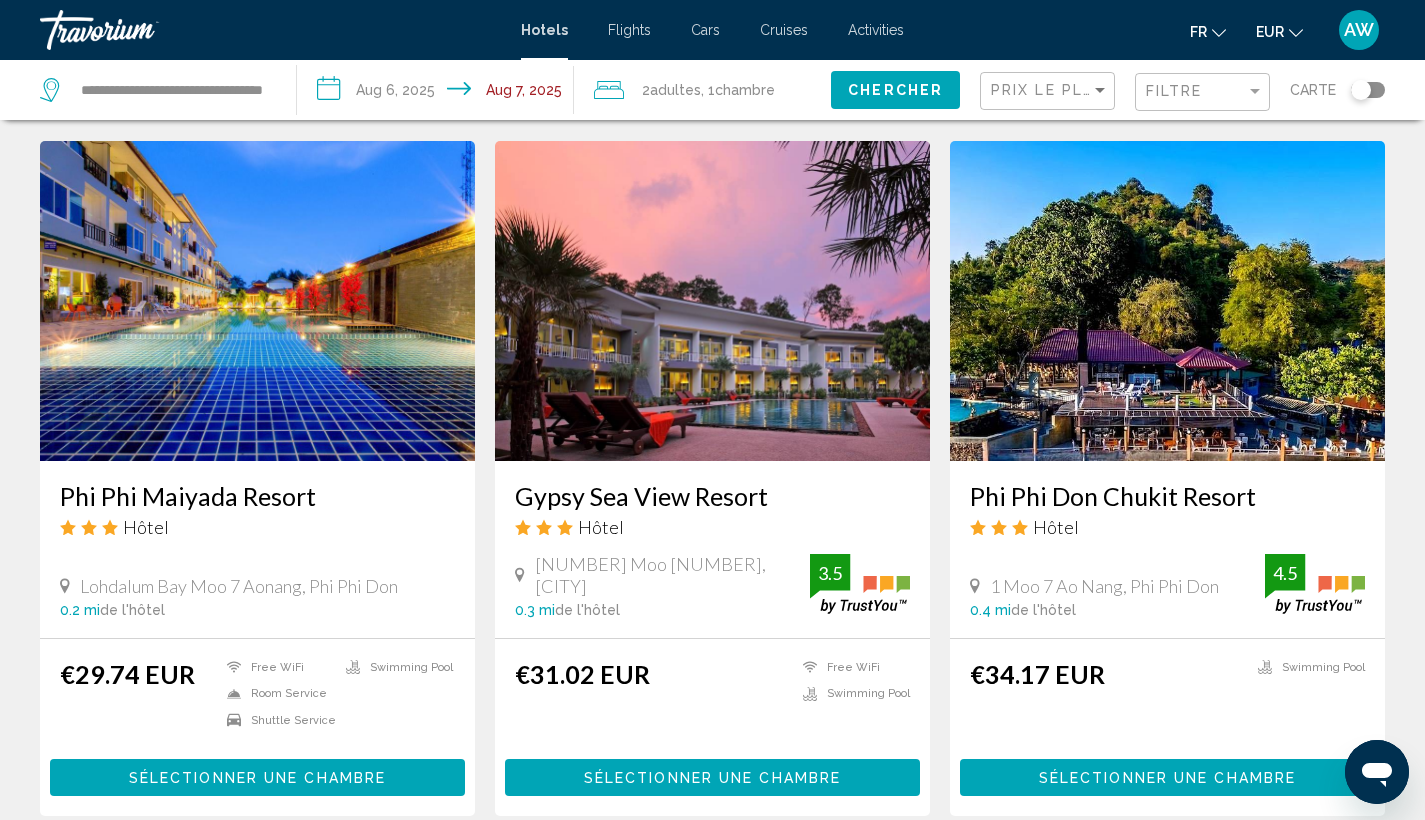 drag, startPoint x: 52, startPoint y: 495, endPoint x: 330, endPoint y: 495, distance: 278 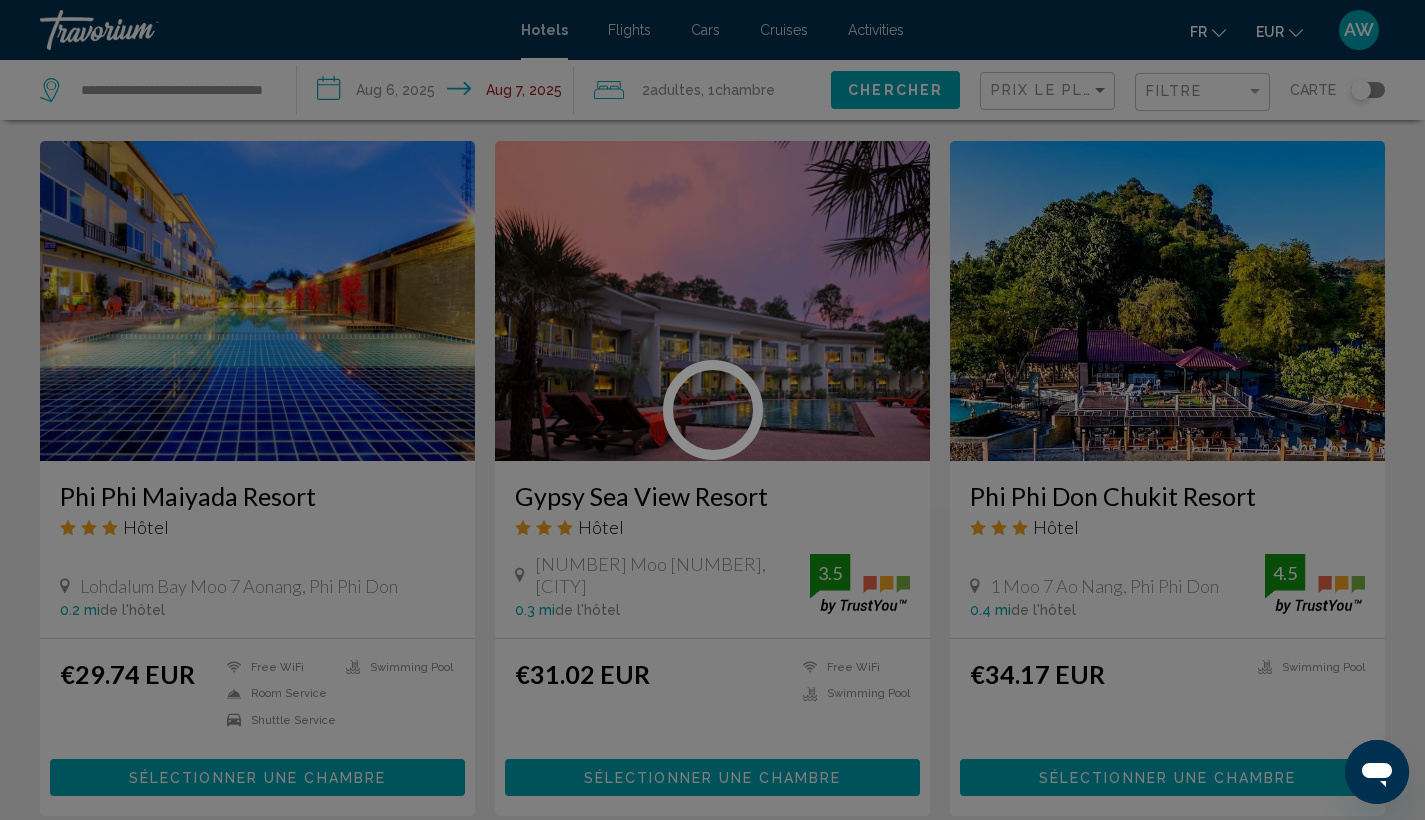 scroll, scrollTop: 0, scrollLeft: 0, axis: both 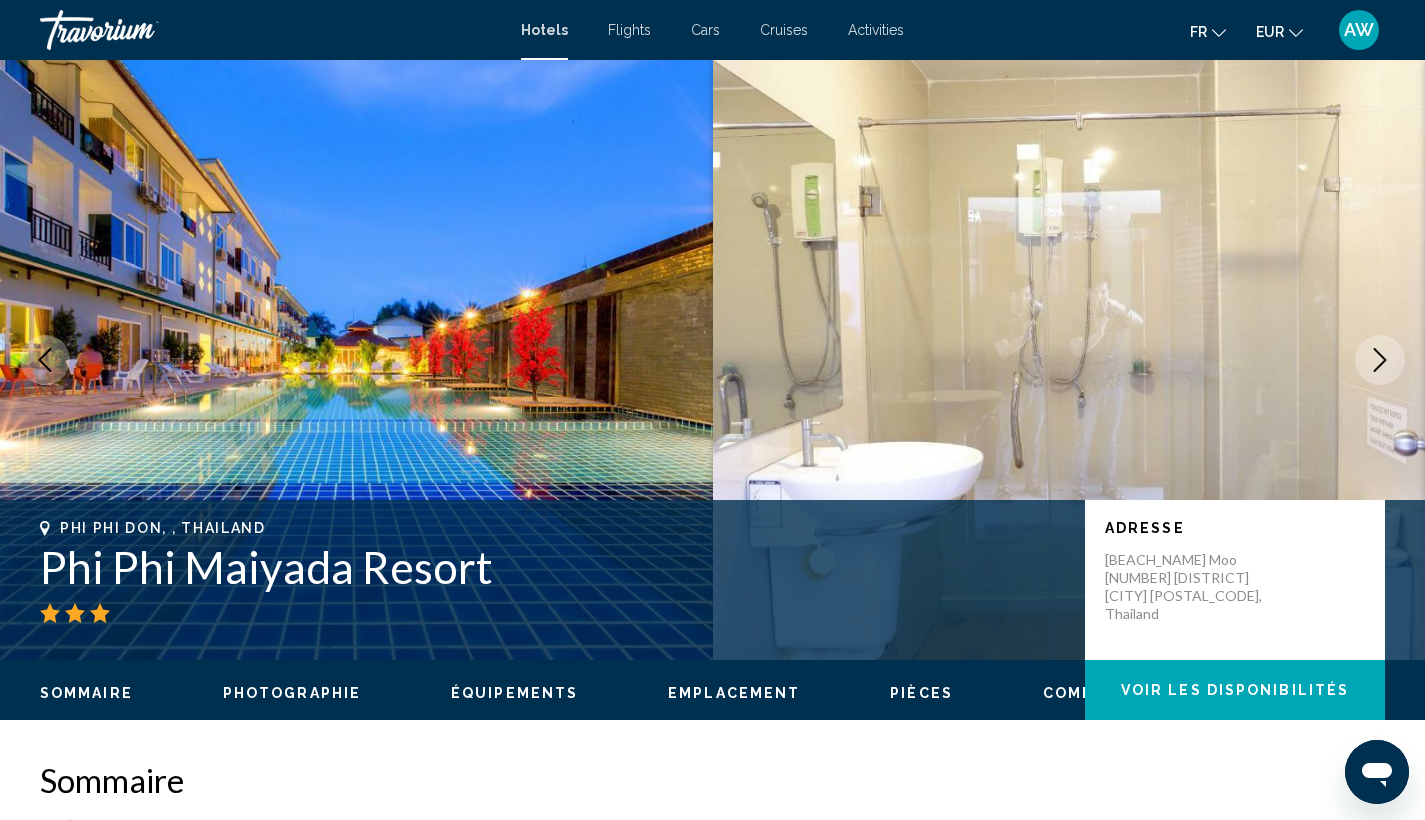 click 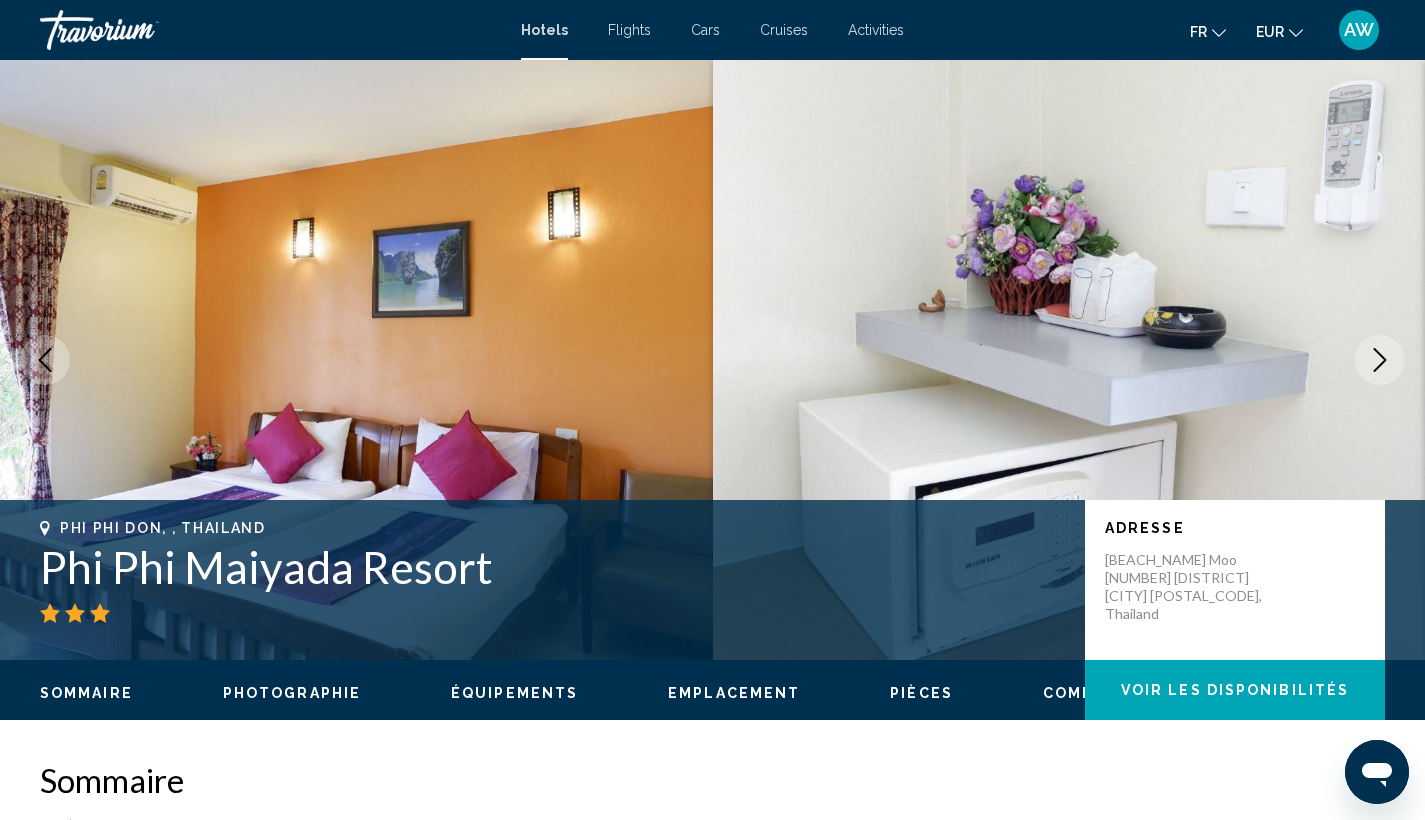 click 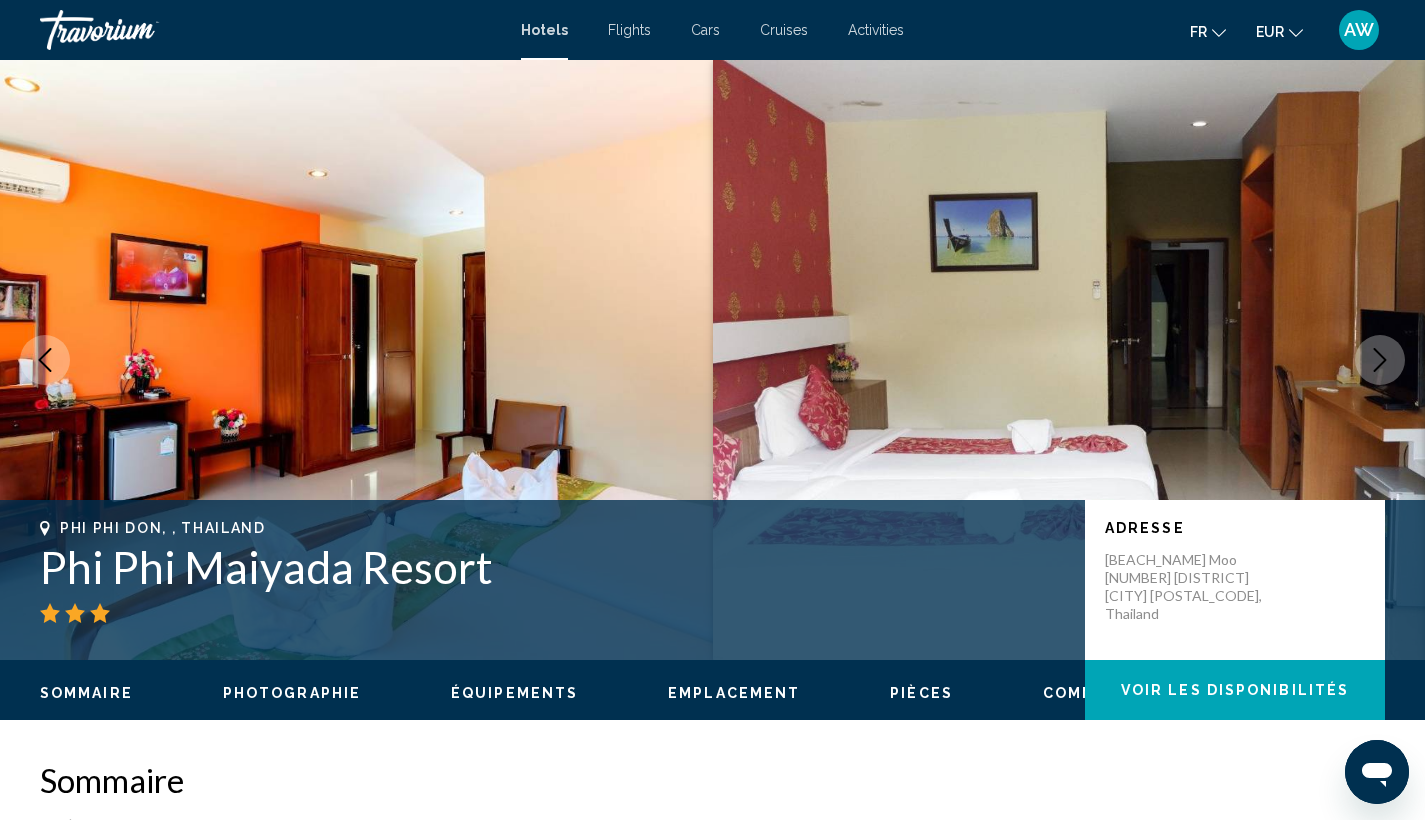 click 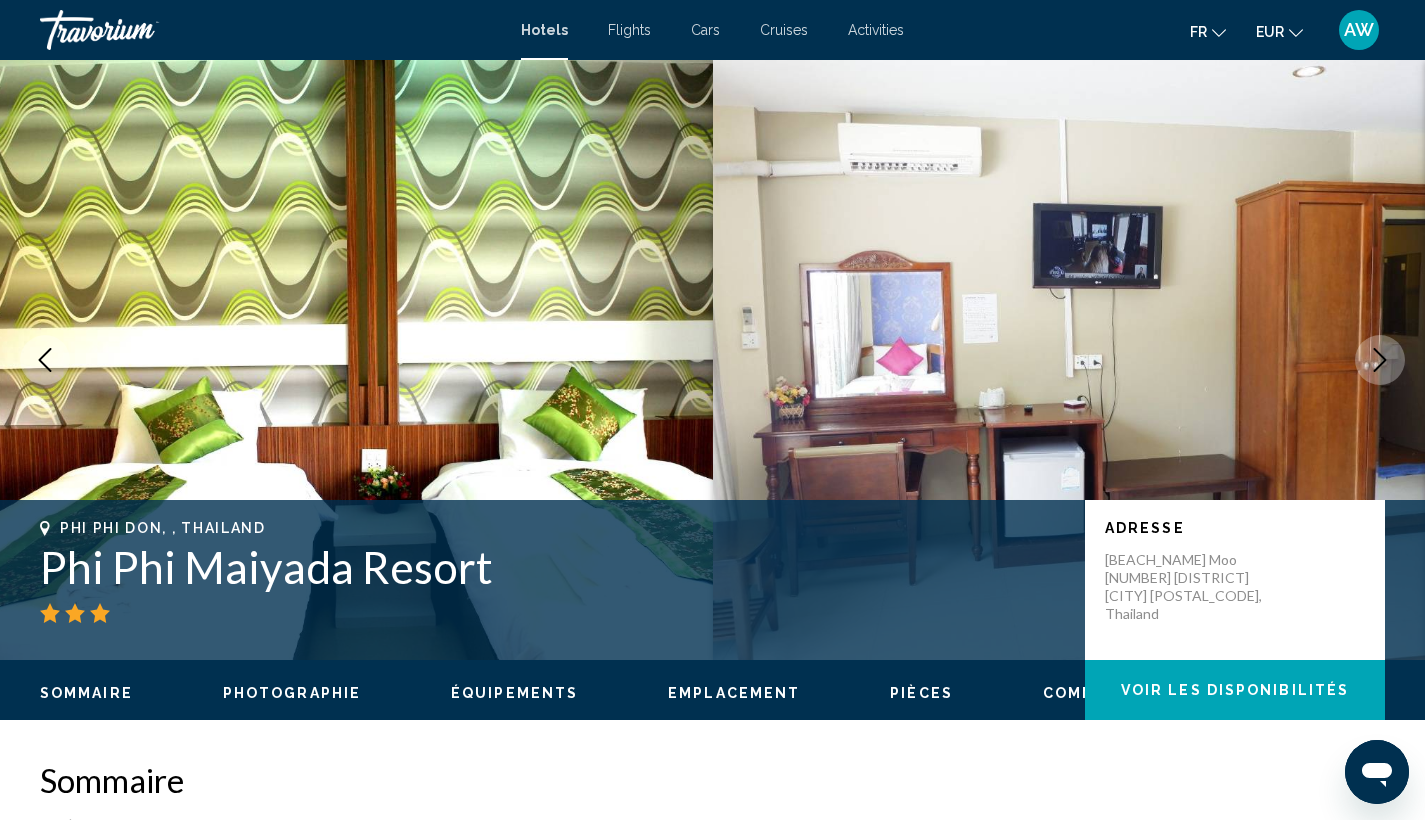 click 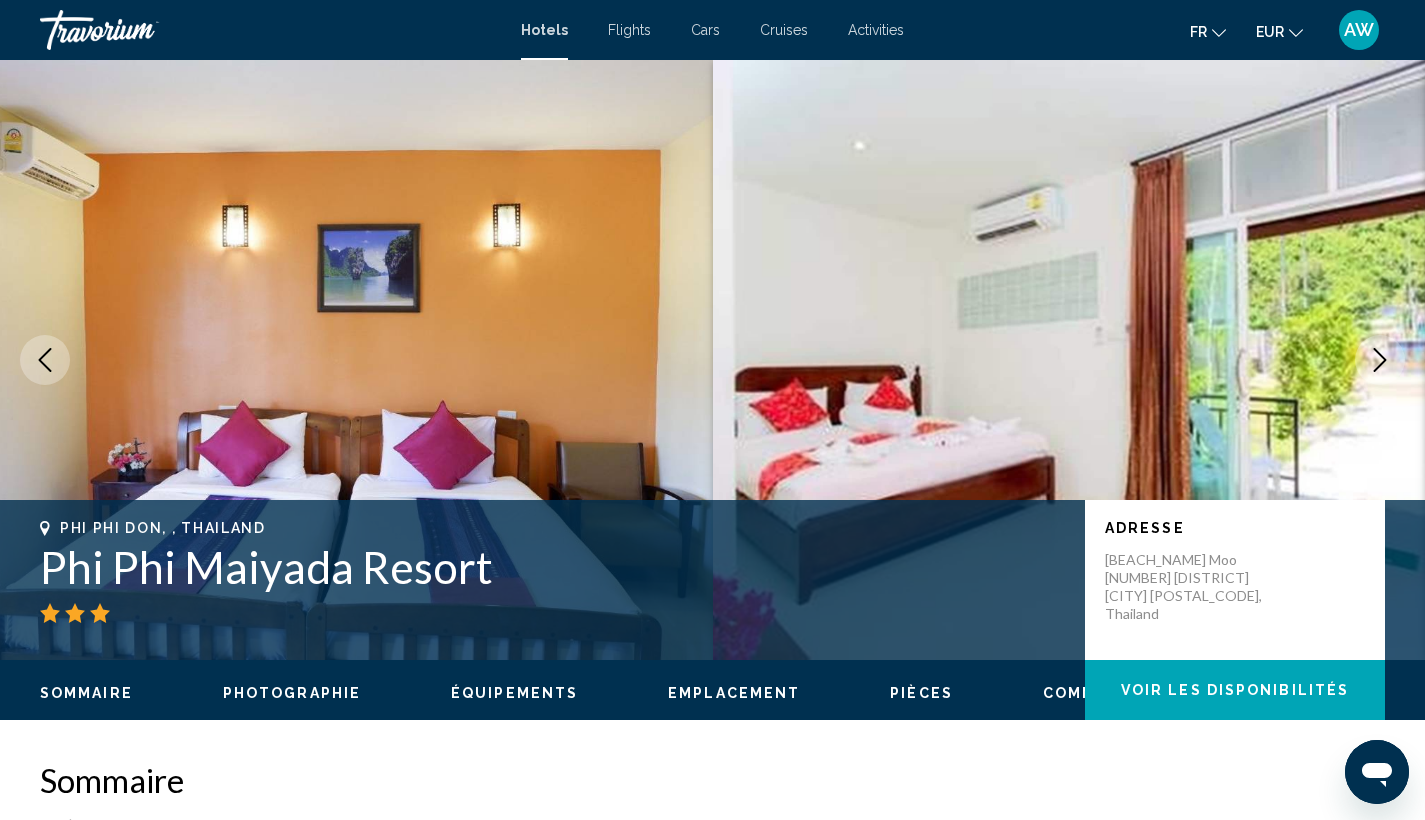 click 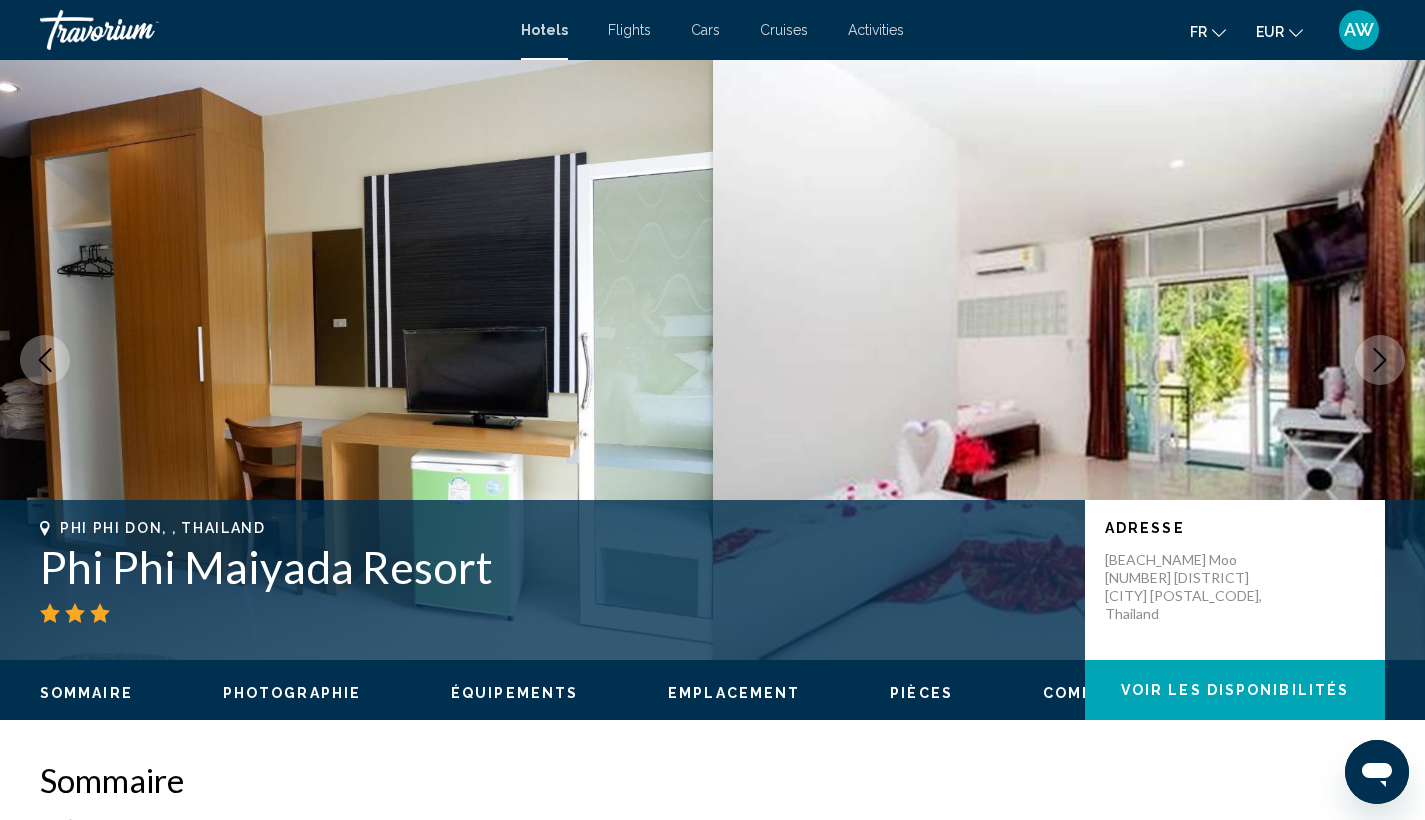 click 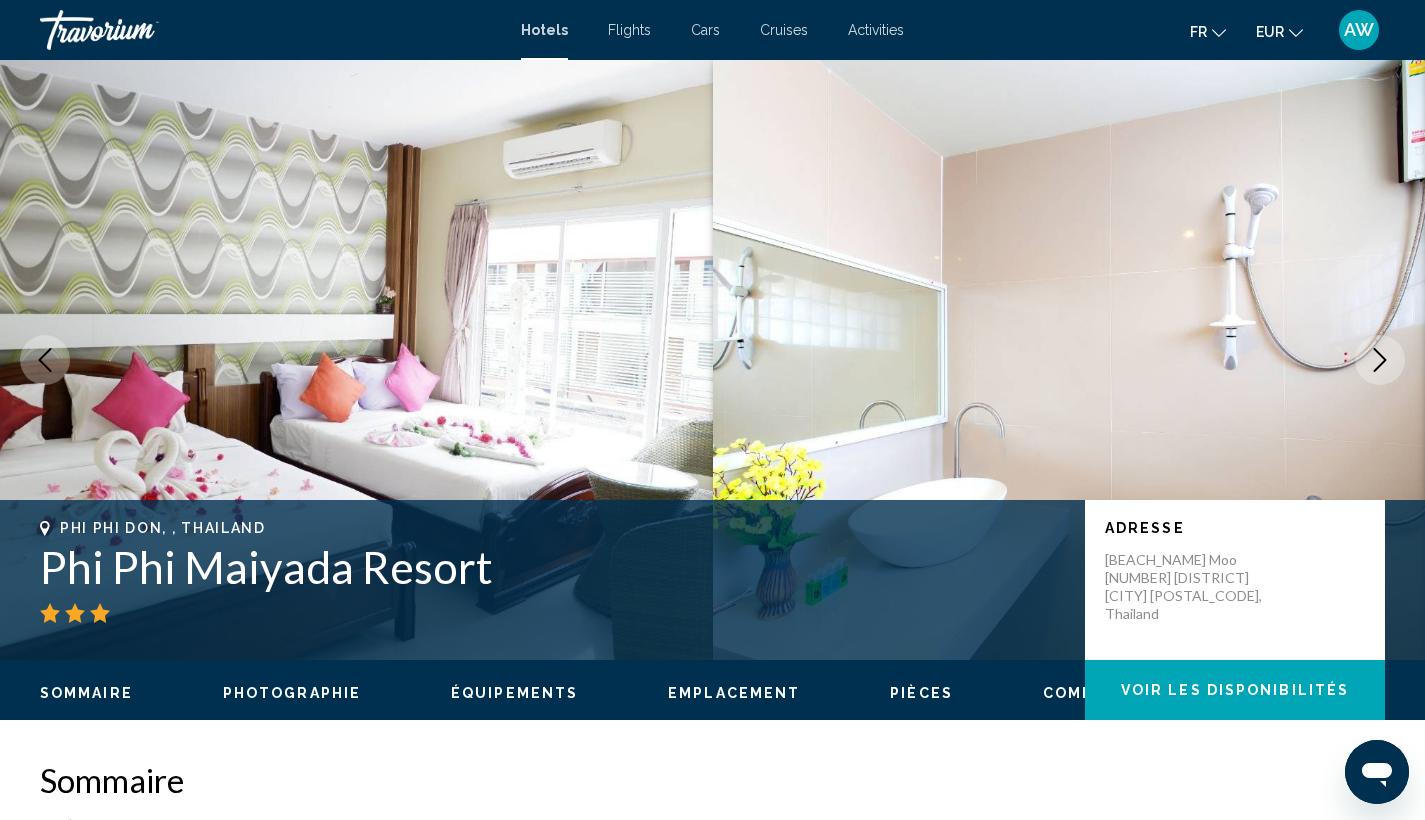 click 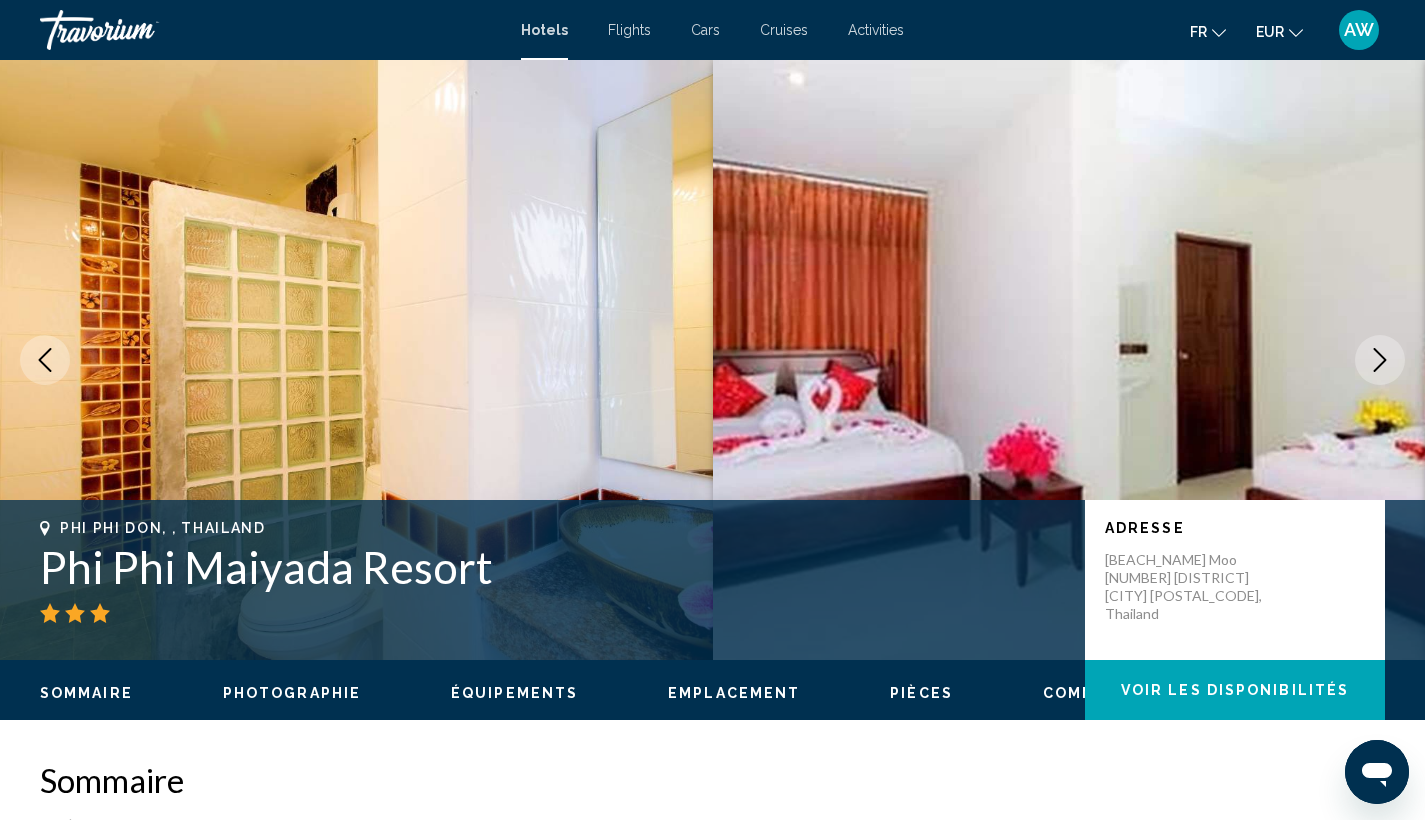 click 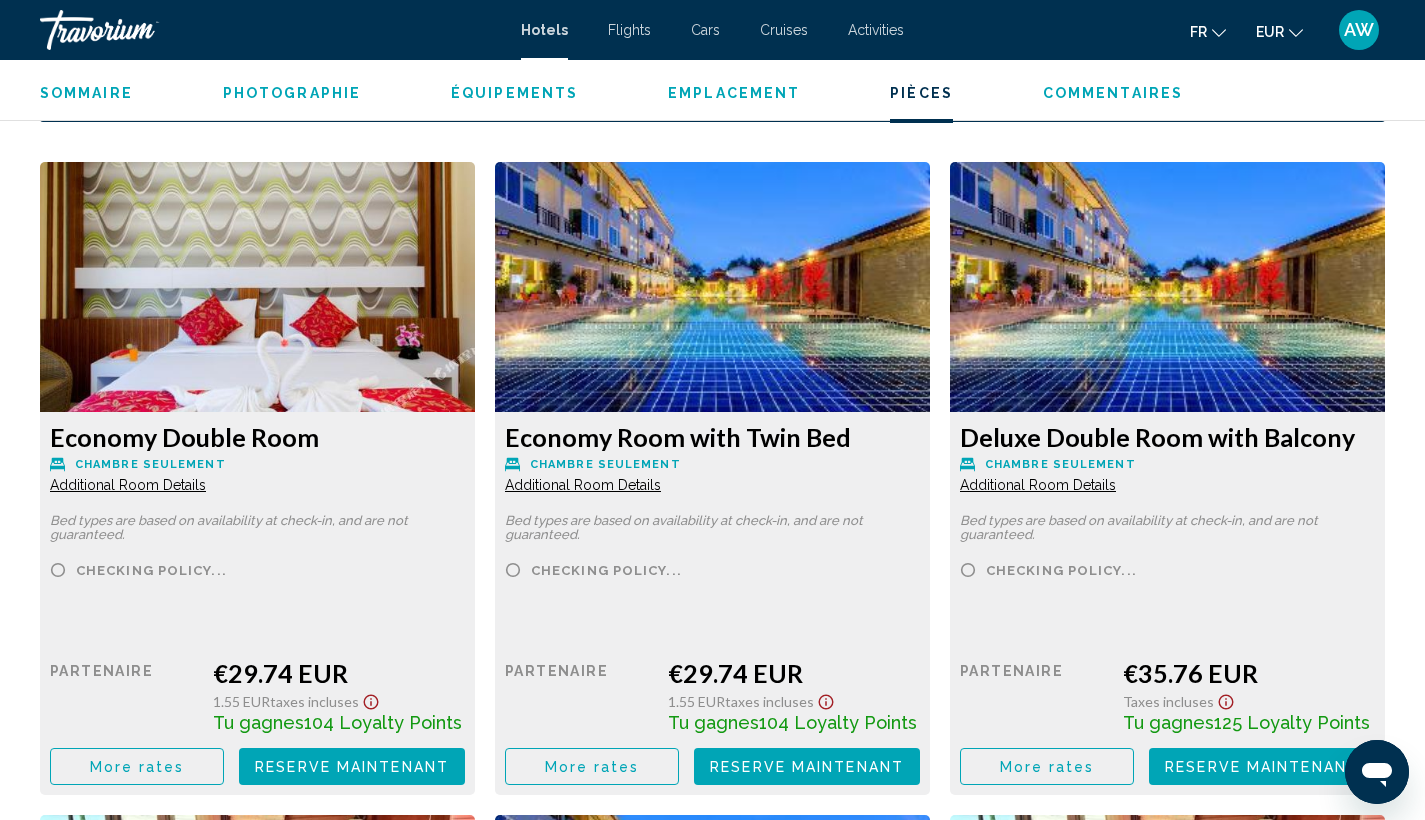 scroll, scrollTop: 2676, scrollLeft: 0, axis: vertical 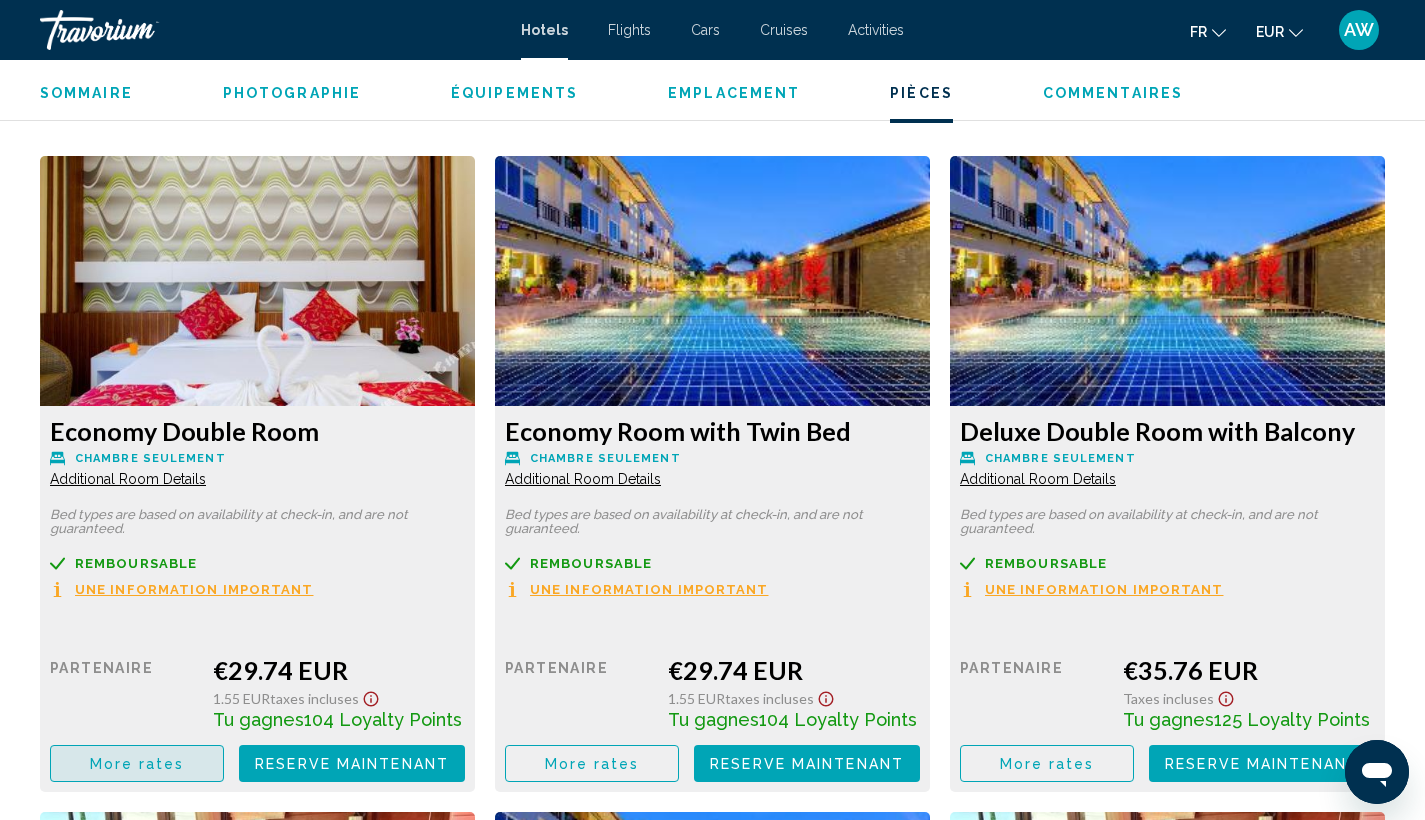 click on "More rates" at bounding box center (137, 763) 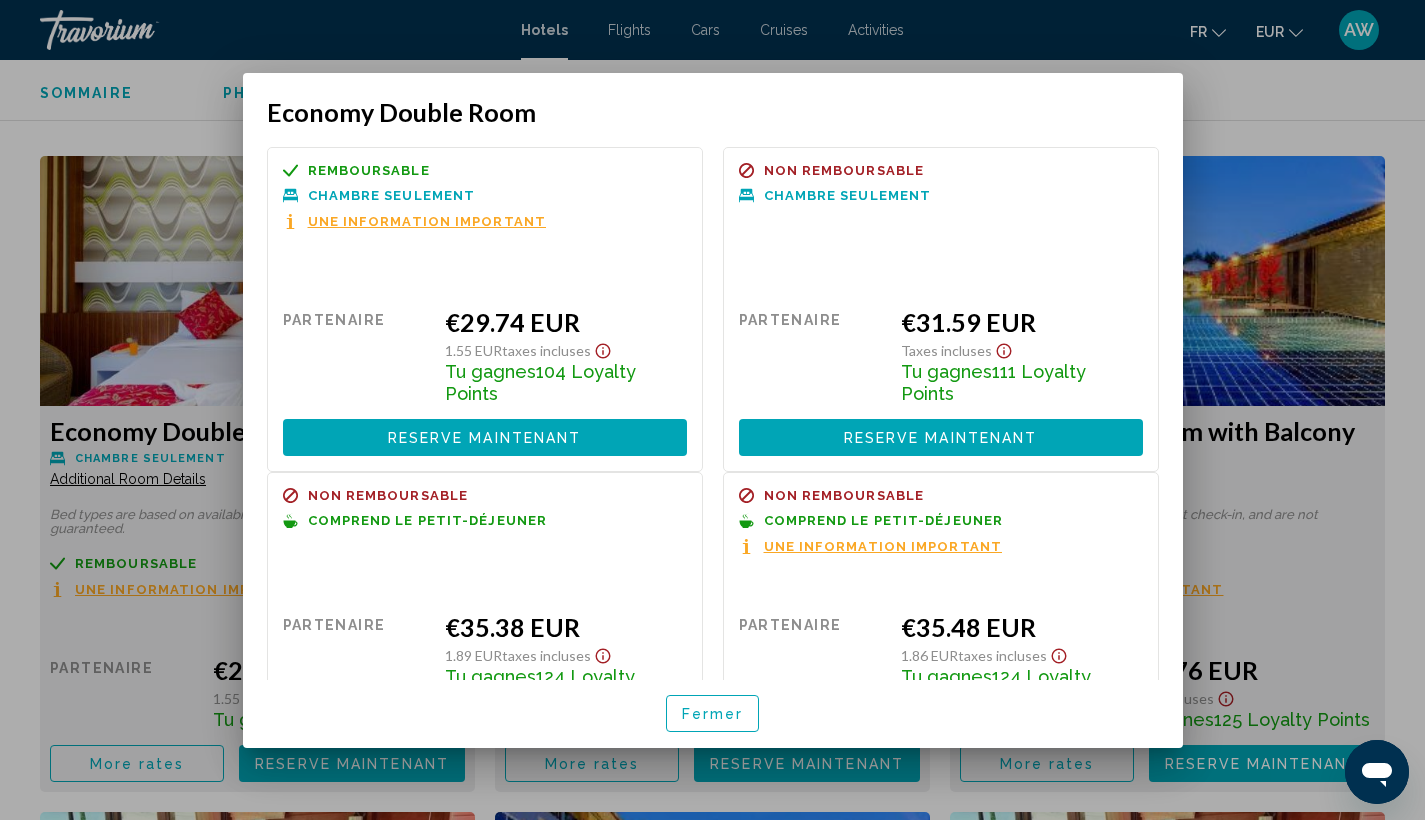 scroll, scrollTop: 0, scrollLeft: 0, axis: both 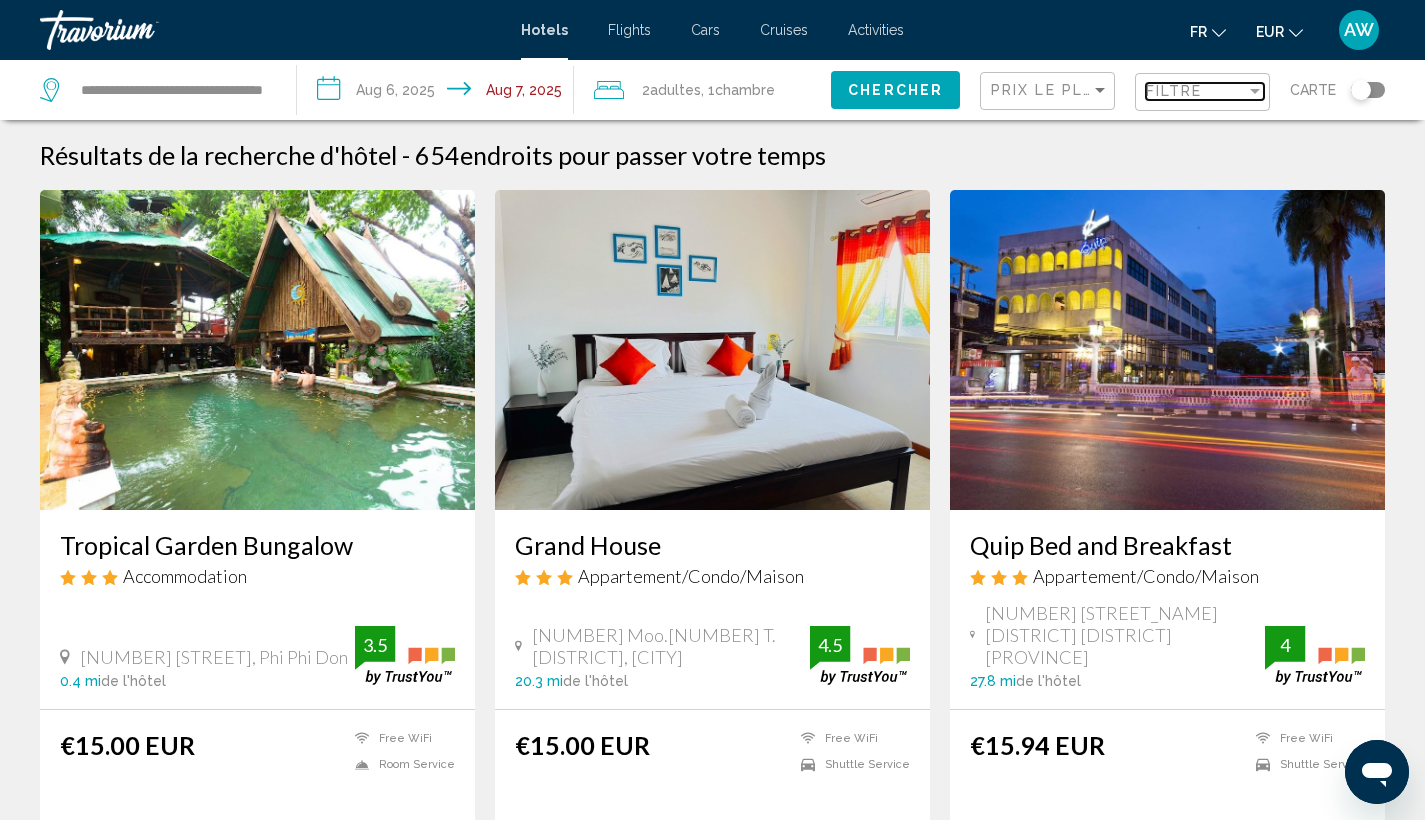 click on "Filtre" at bounding box center [1174, 91] 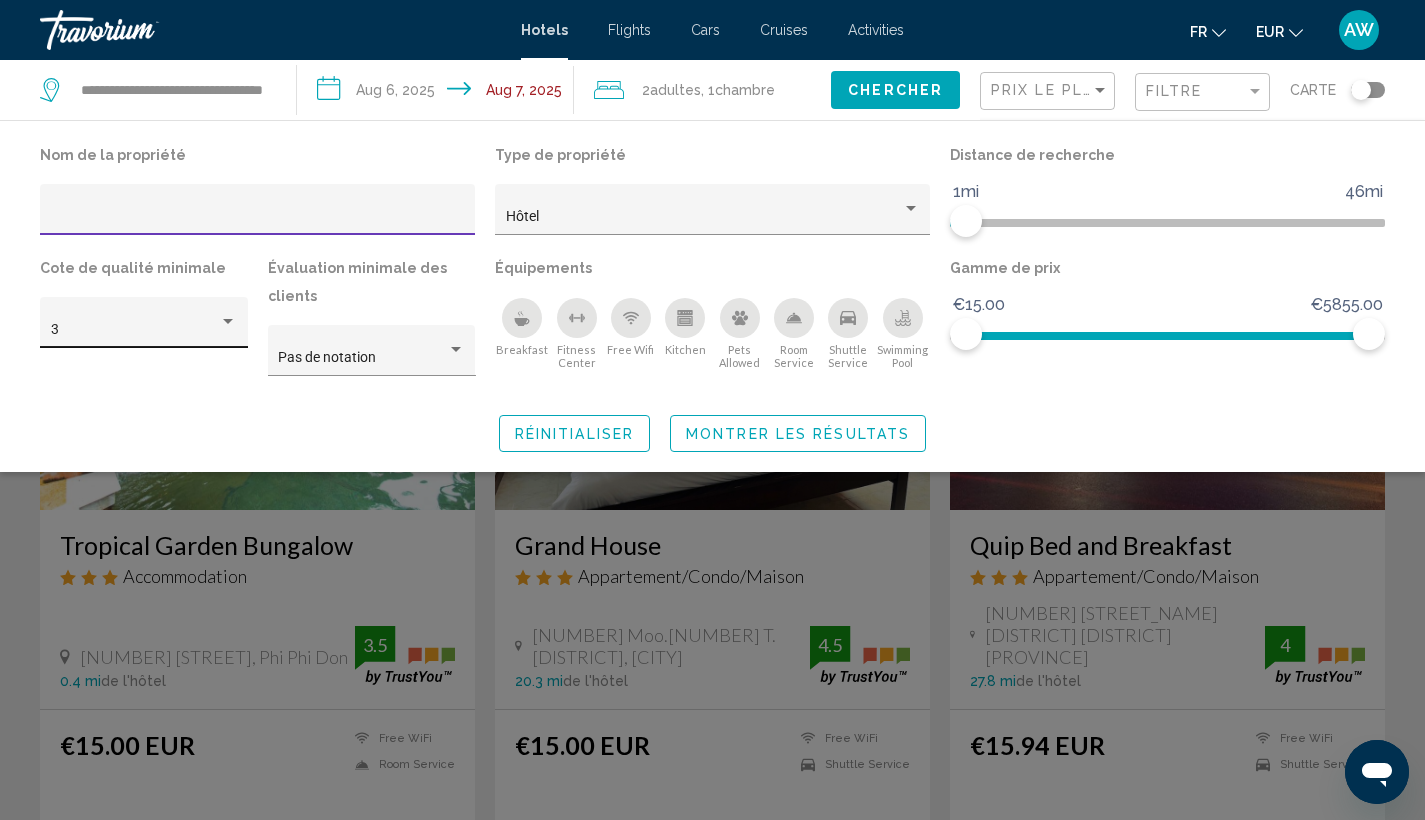 click on "3" at bounding box center (135, 330) 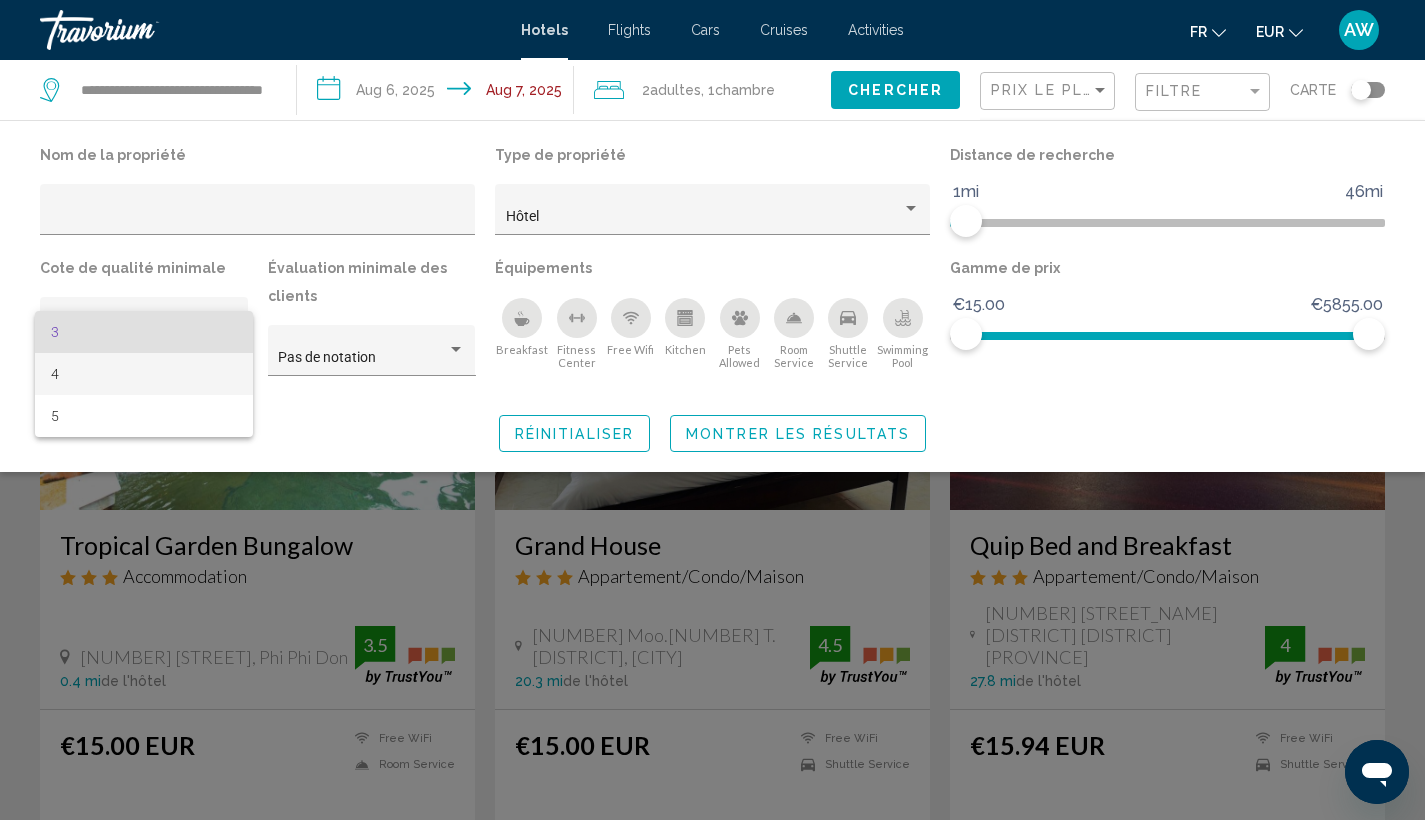 click on "4" at bounding box center [144, 374] 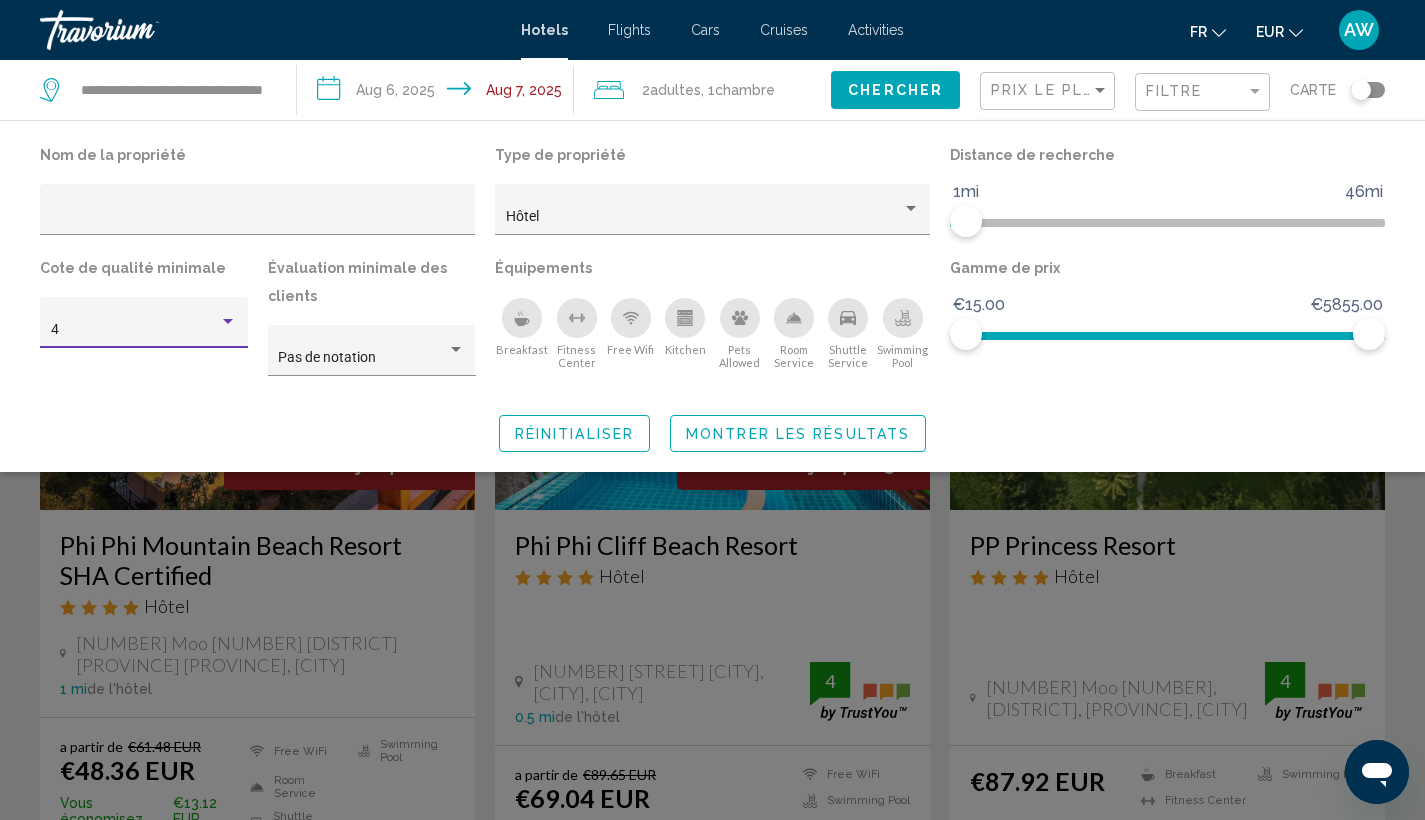 click on "Montrer les résultats" 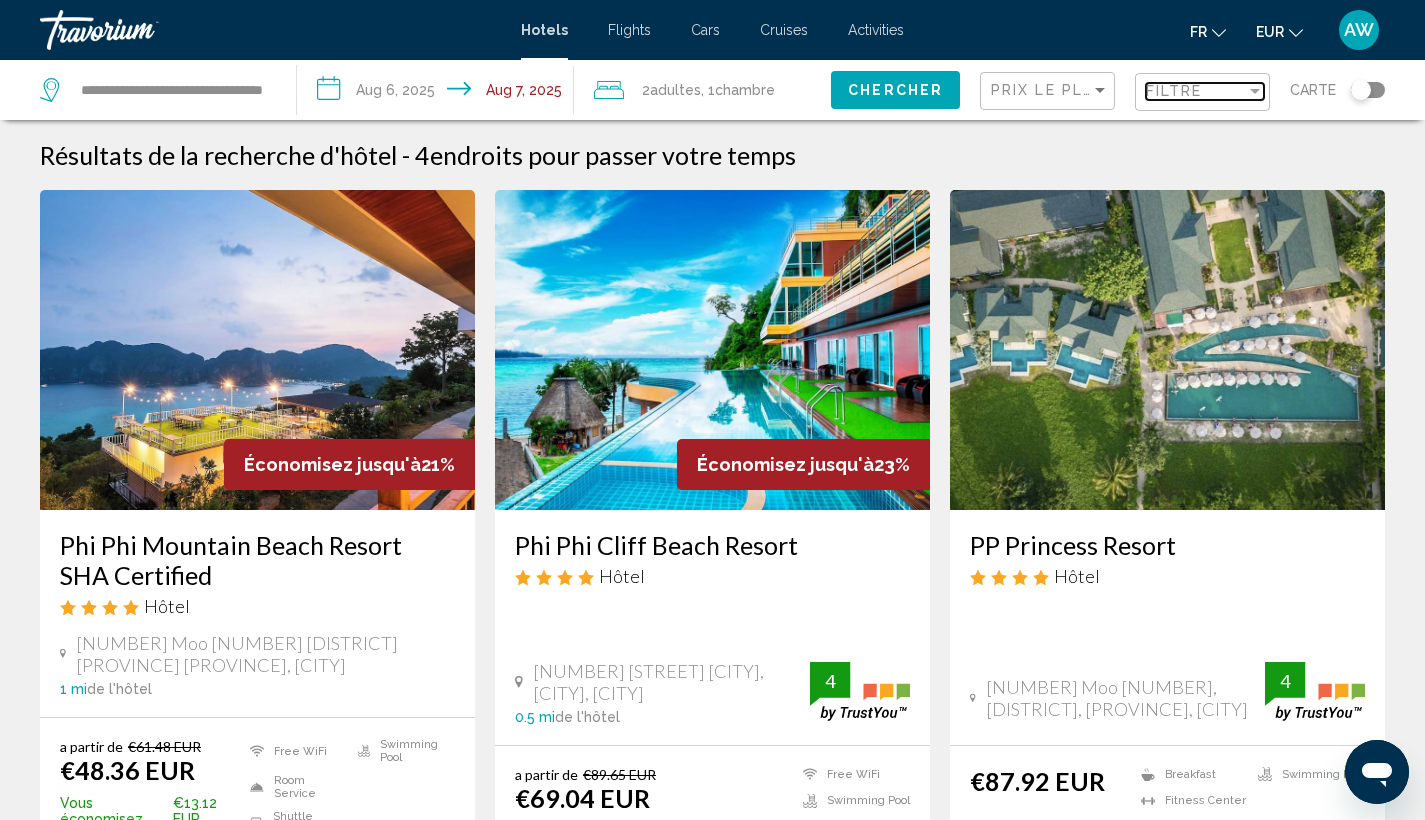click on "Filtre" at bounding box center [1174, 91] 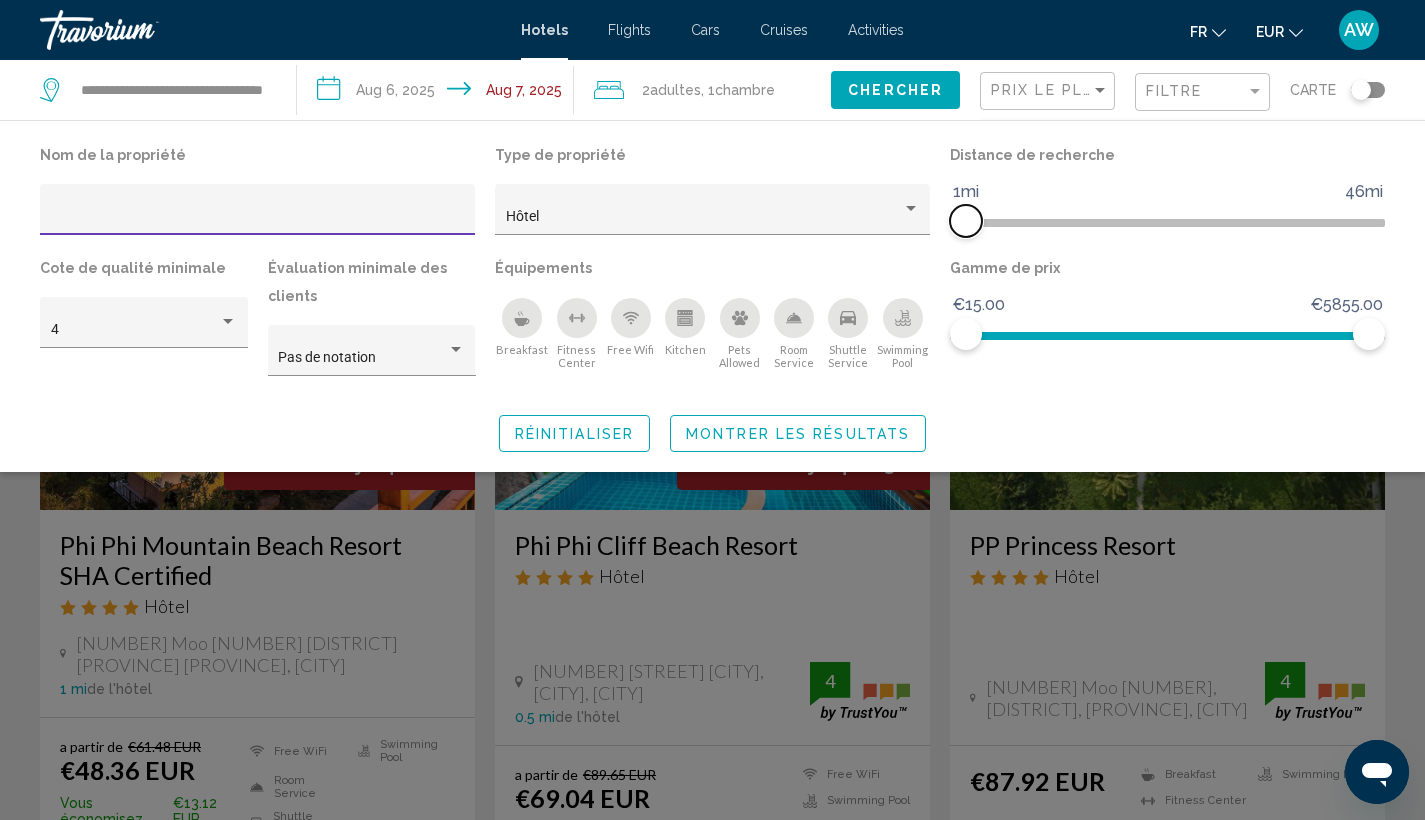 click 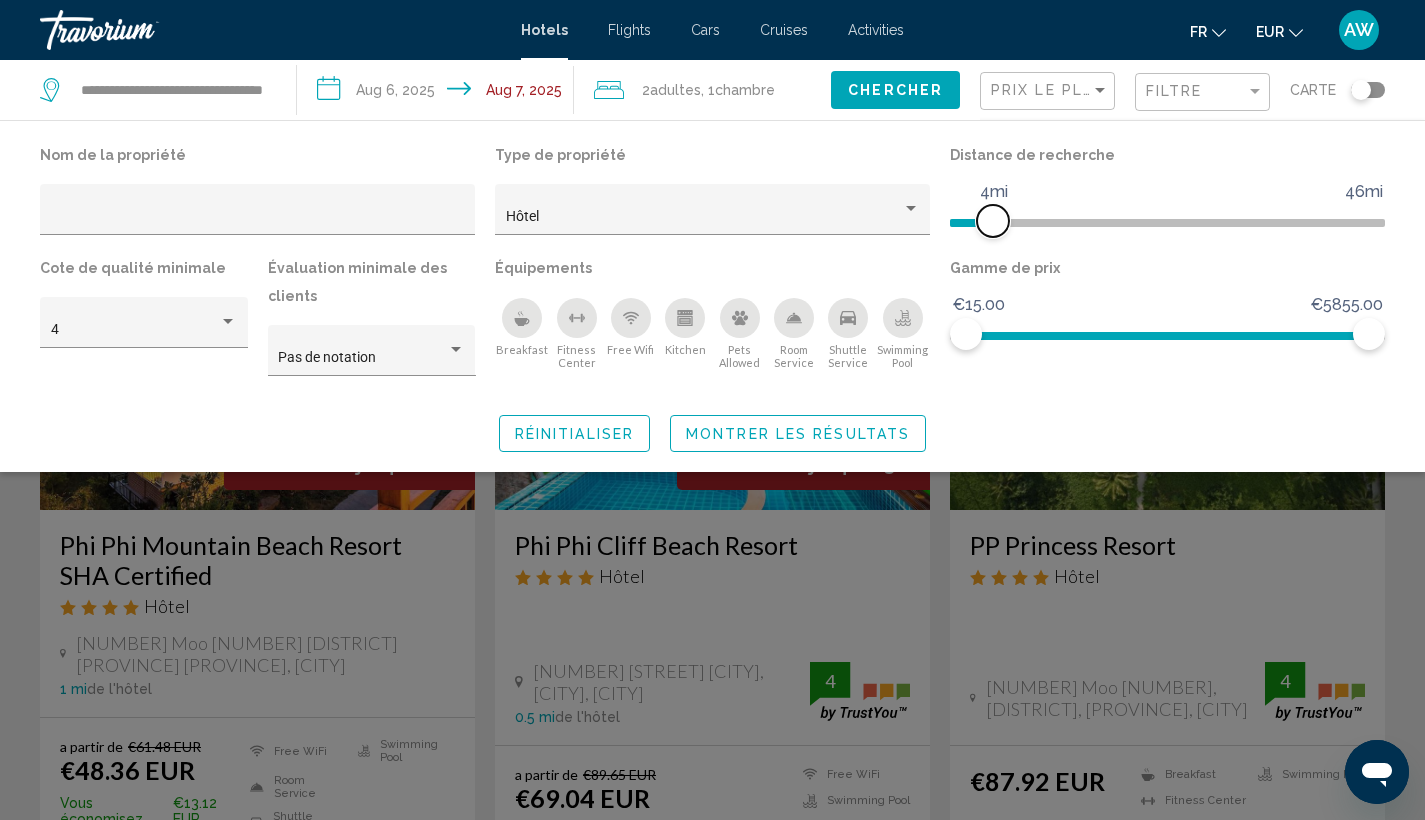click on "1mi 46mi 4mi" 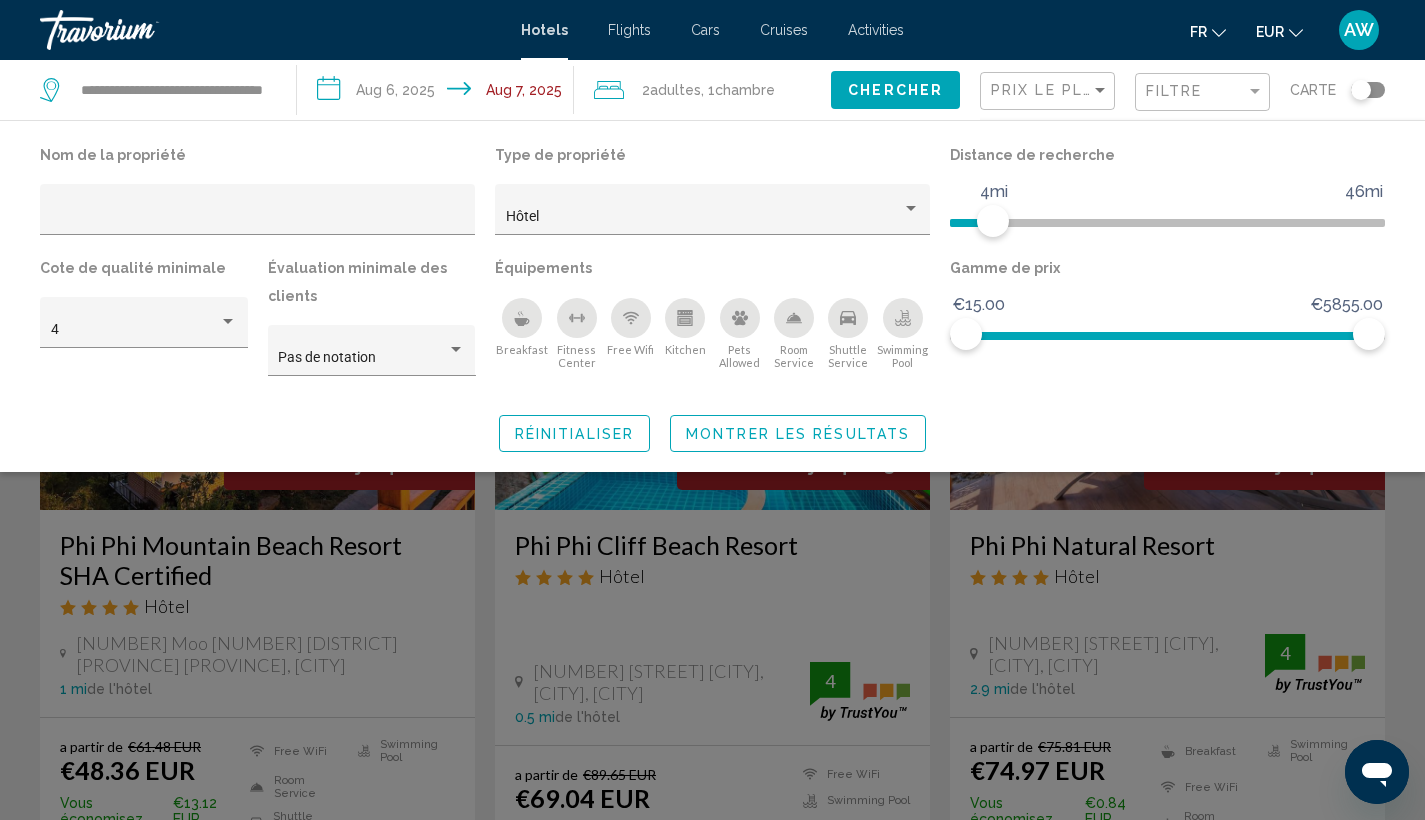 click on "Montrer les résultats" 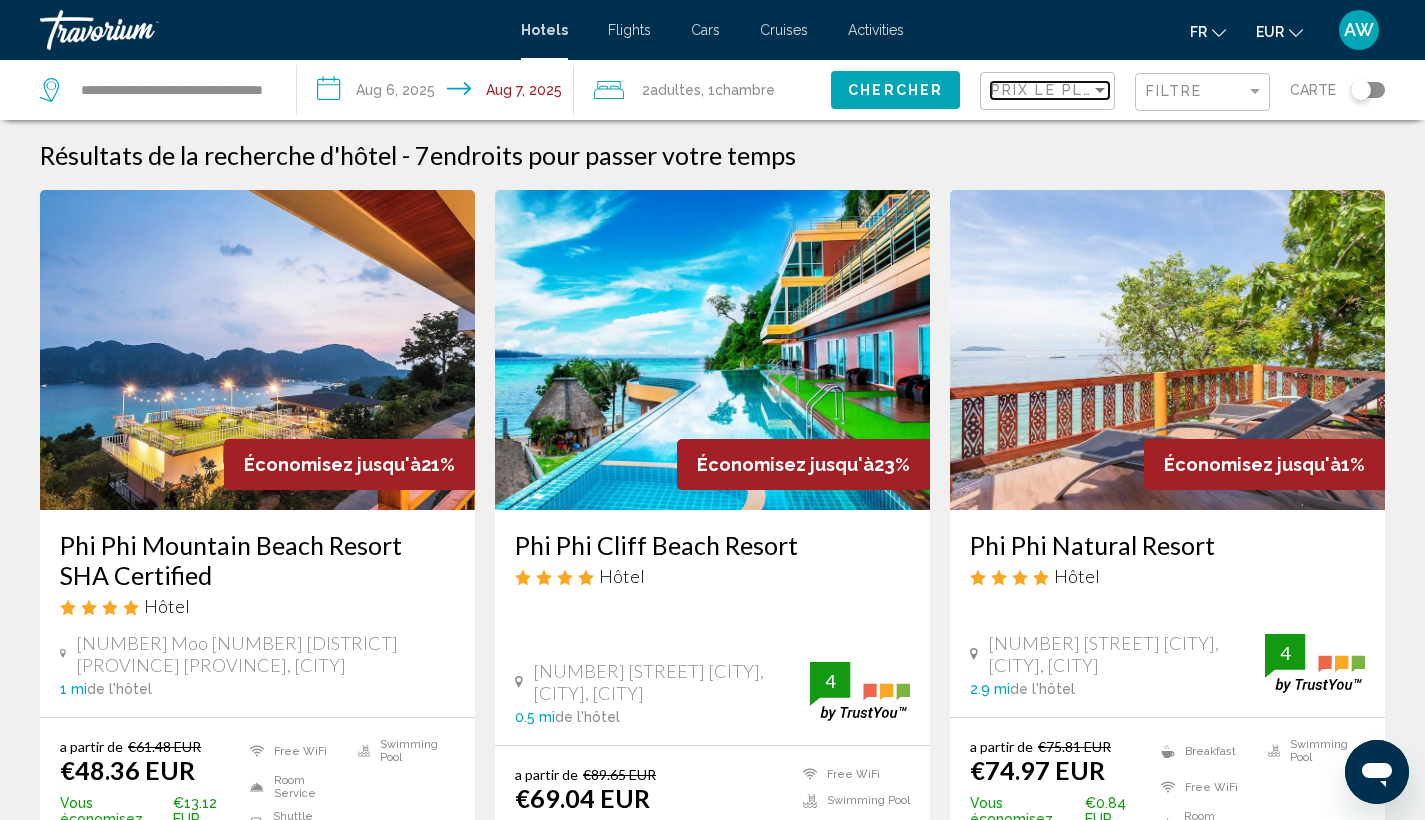 click on "Prix le plus bas" at bounding box center [1068, 90] 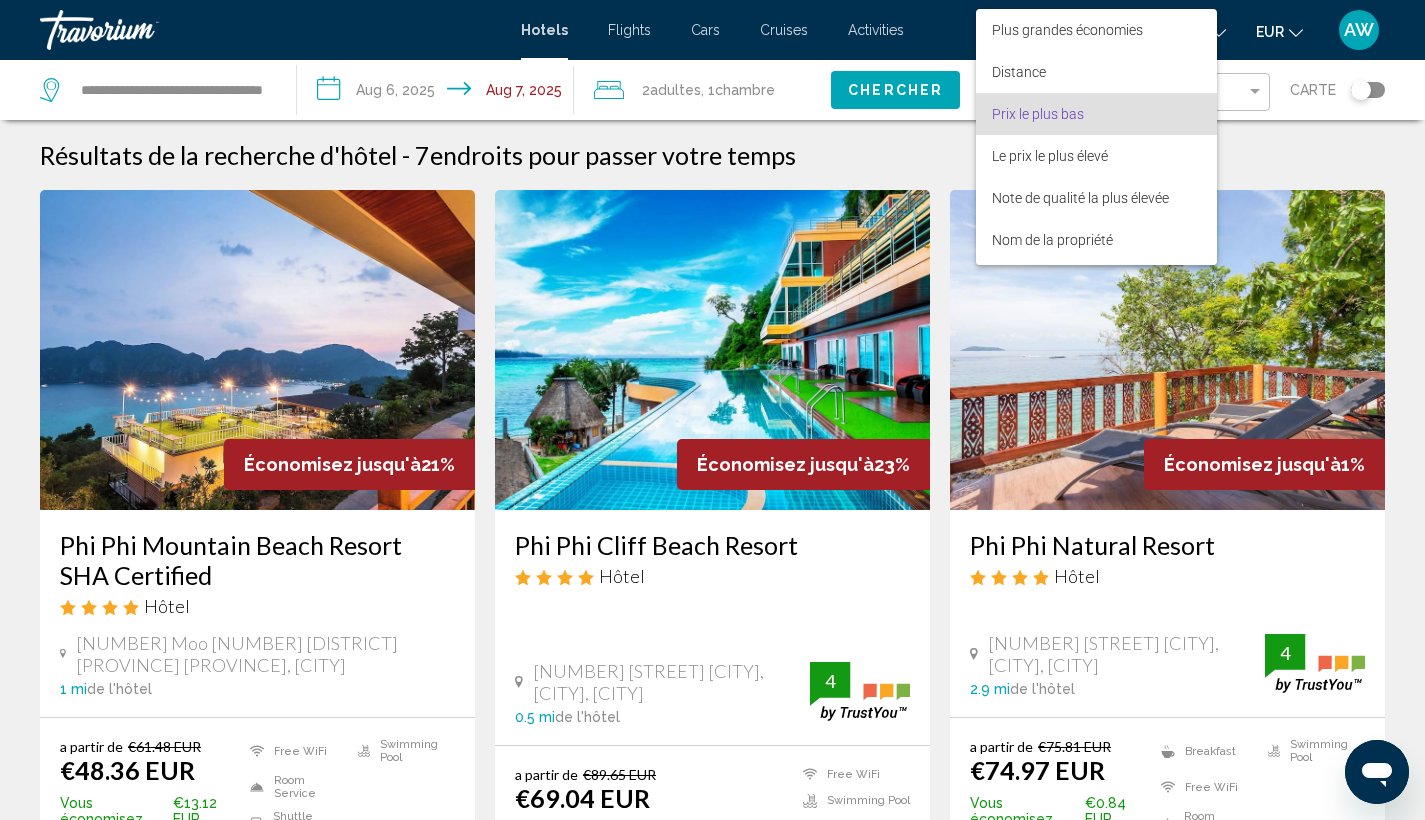 scroll, scrollTop: 23, scrollLeft: 0, axis: vertical 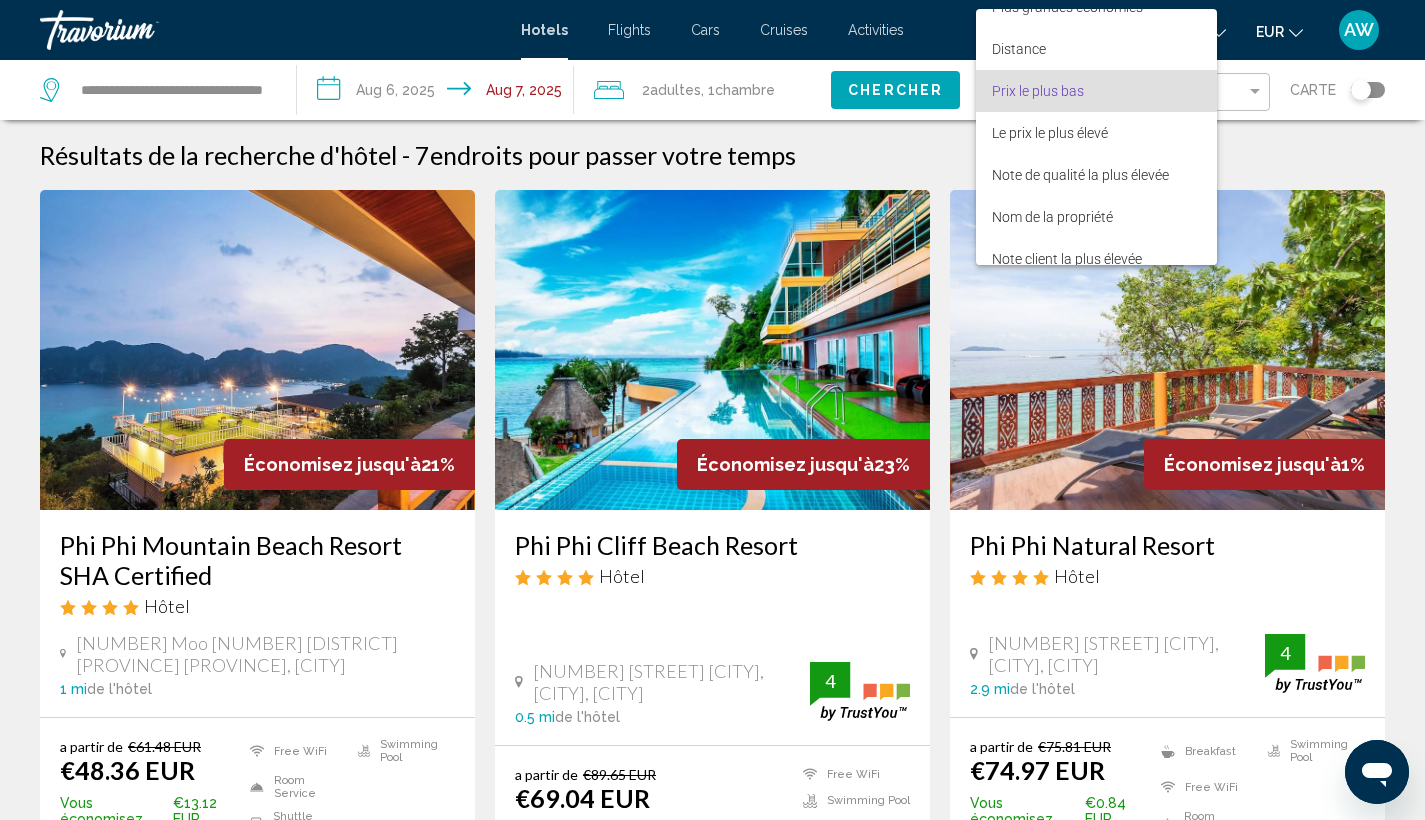 click on "Prix le plus bas" at bounding box center [1038, 91] 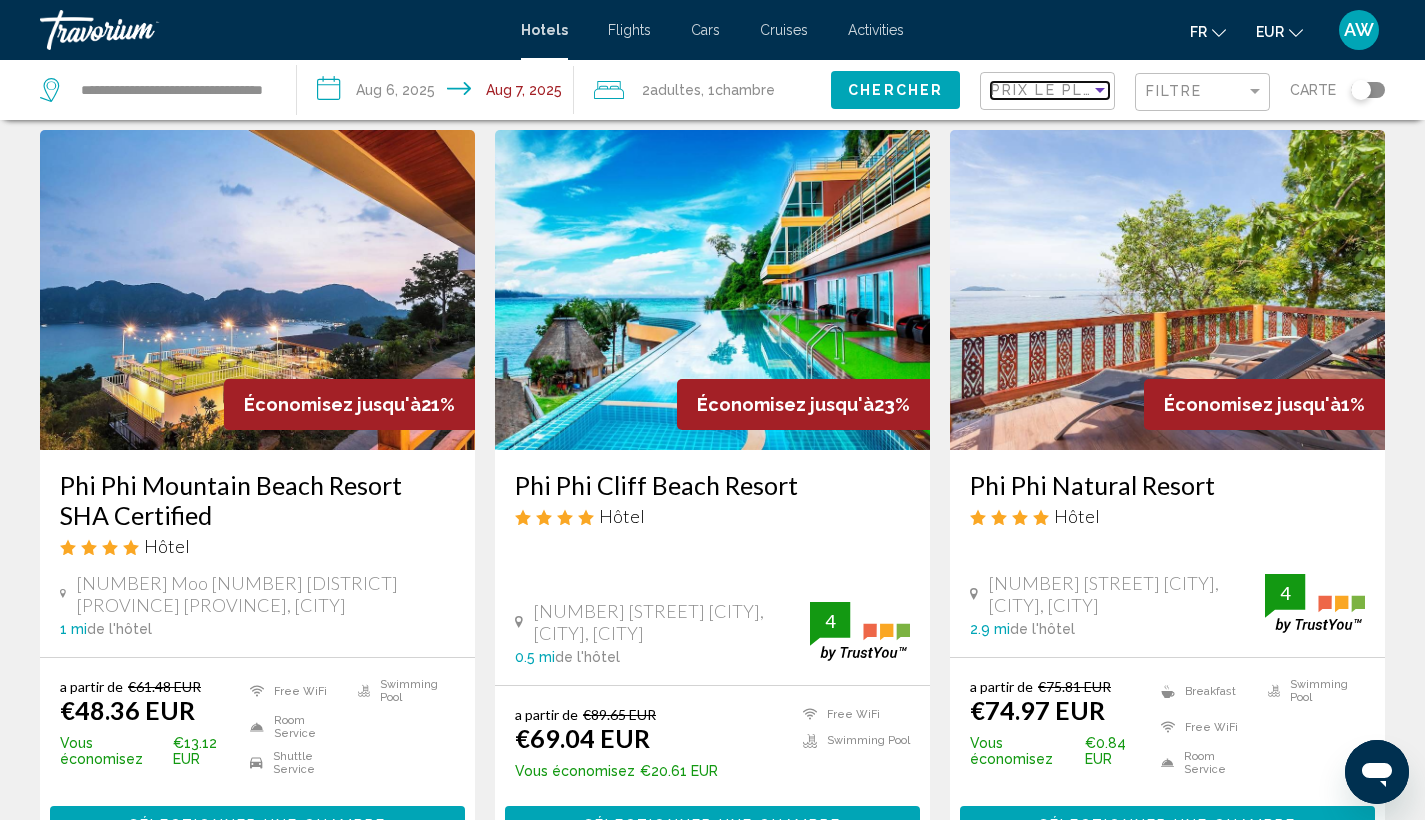 scroll, scrollTop: 62, scrollLeft: 0, axis: vertical 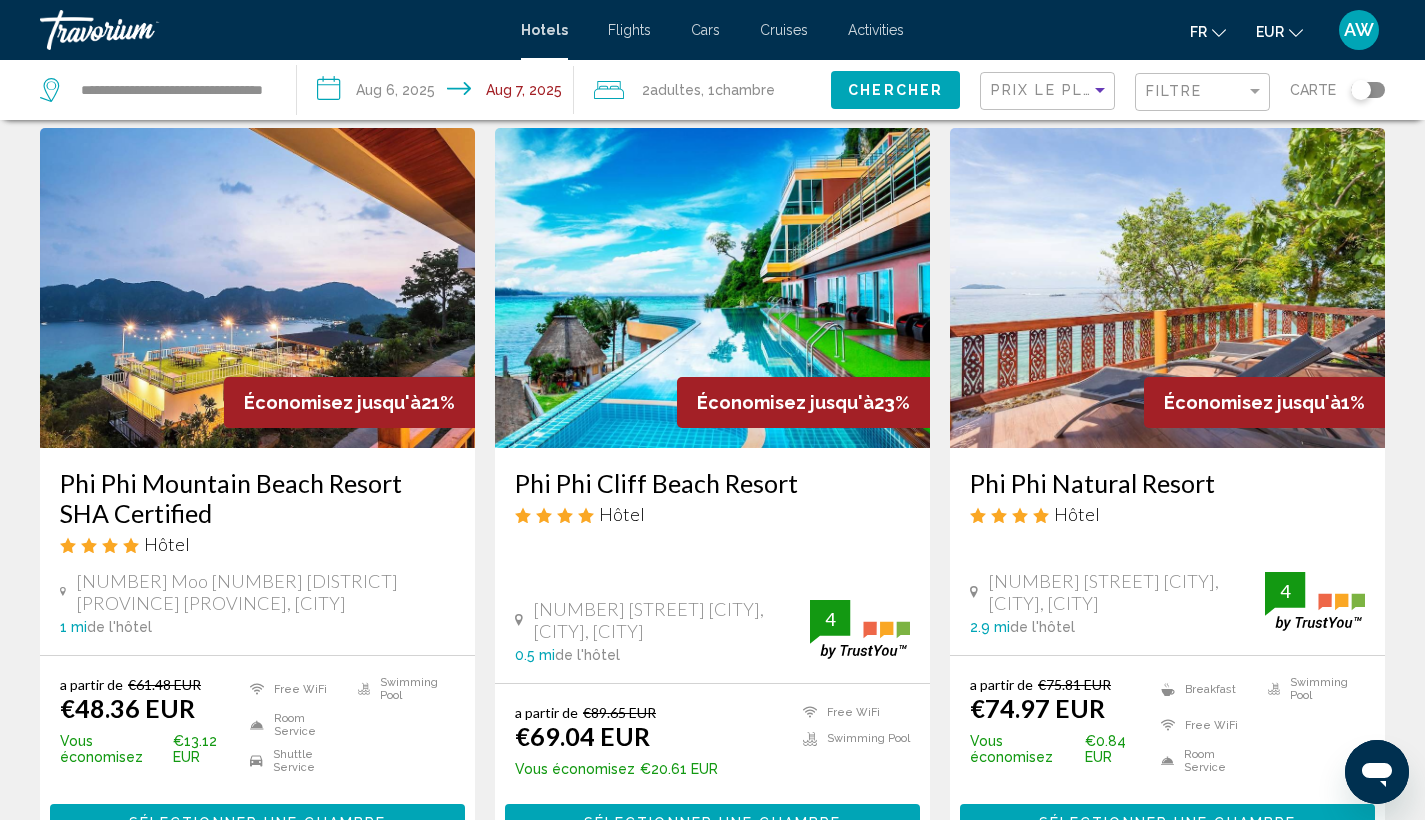 click on "Phi Phi Mountain Beach Resort SHA Certified" at bounding box center (257, 498) 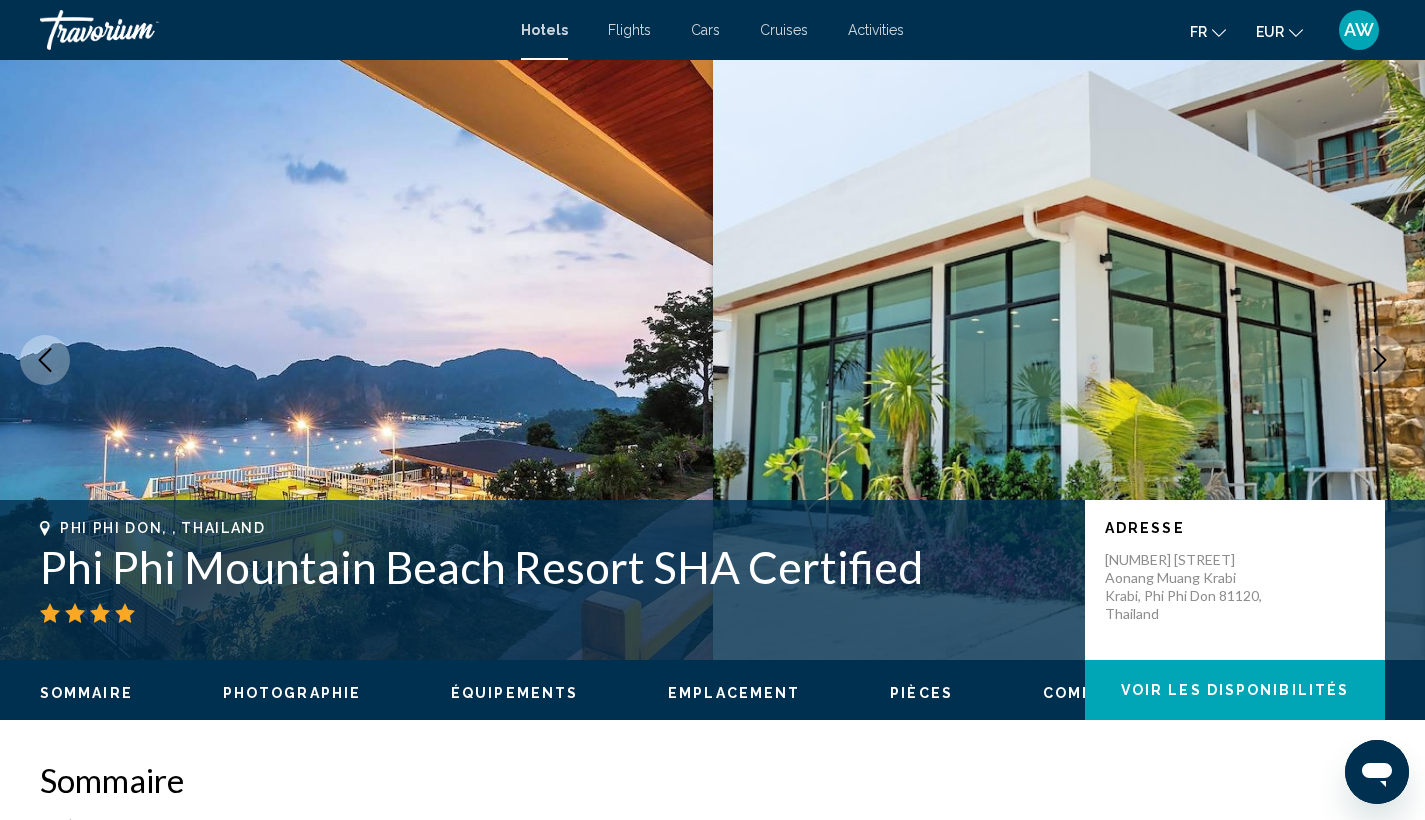 scroll, scrollTop: 0, scrollLeft: 0, axis: both 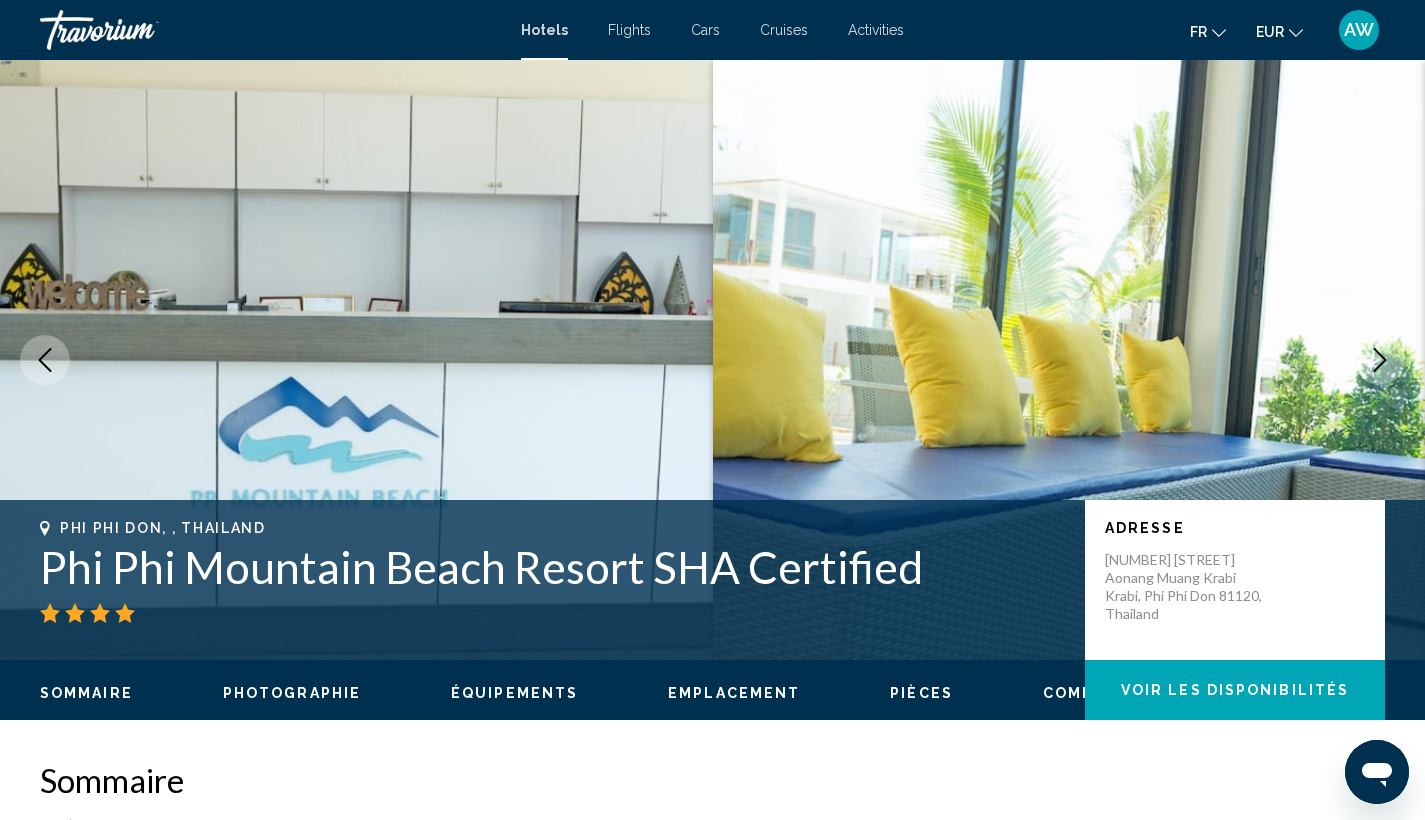 click 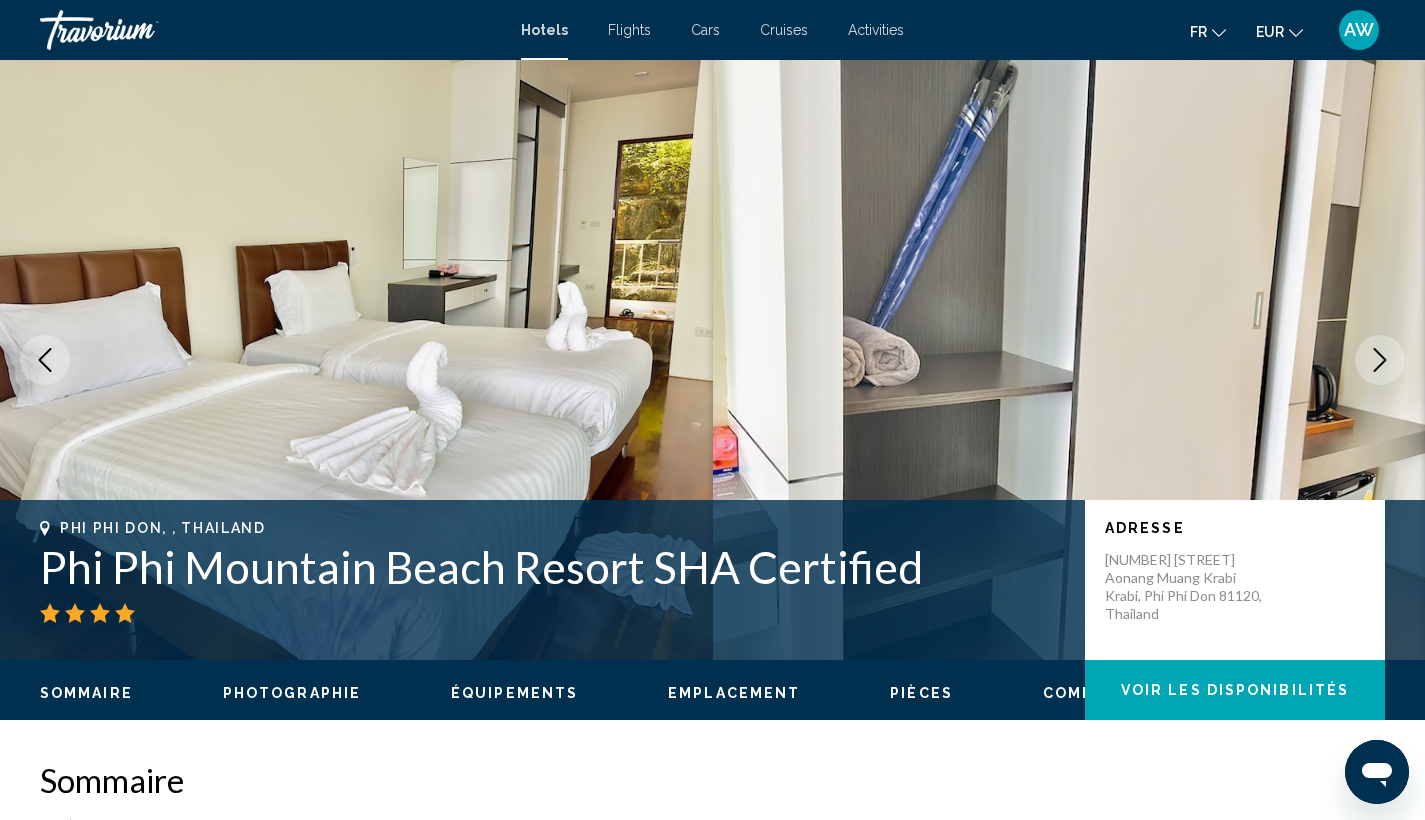 click 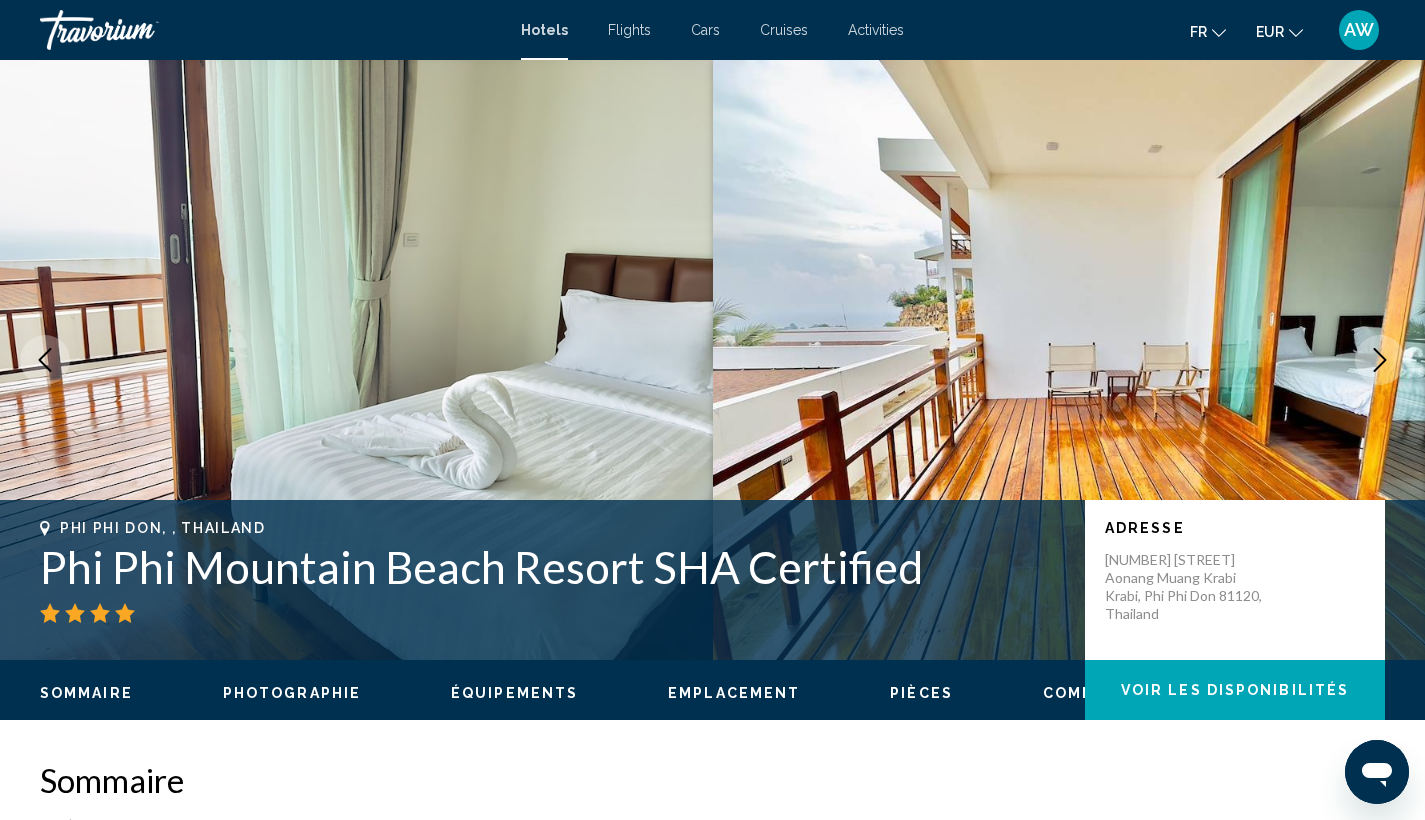 click 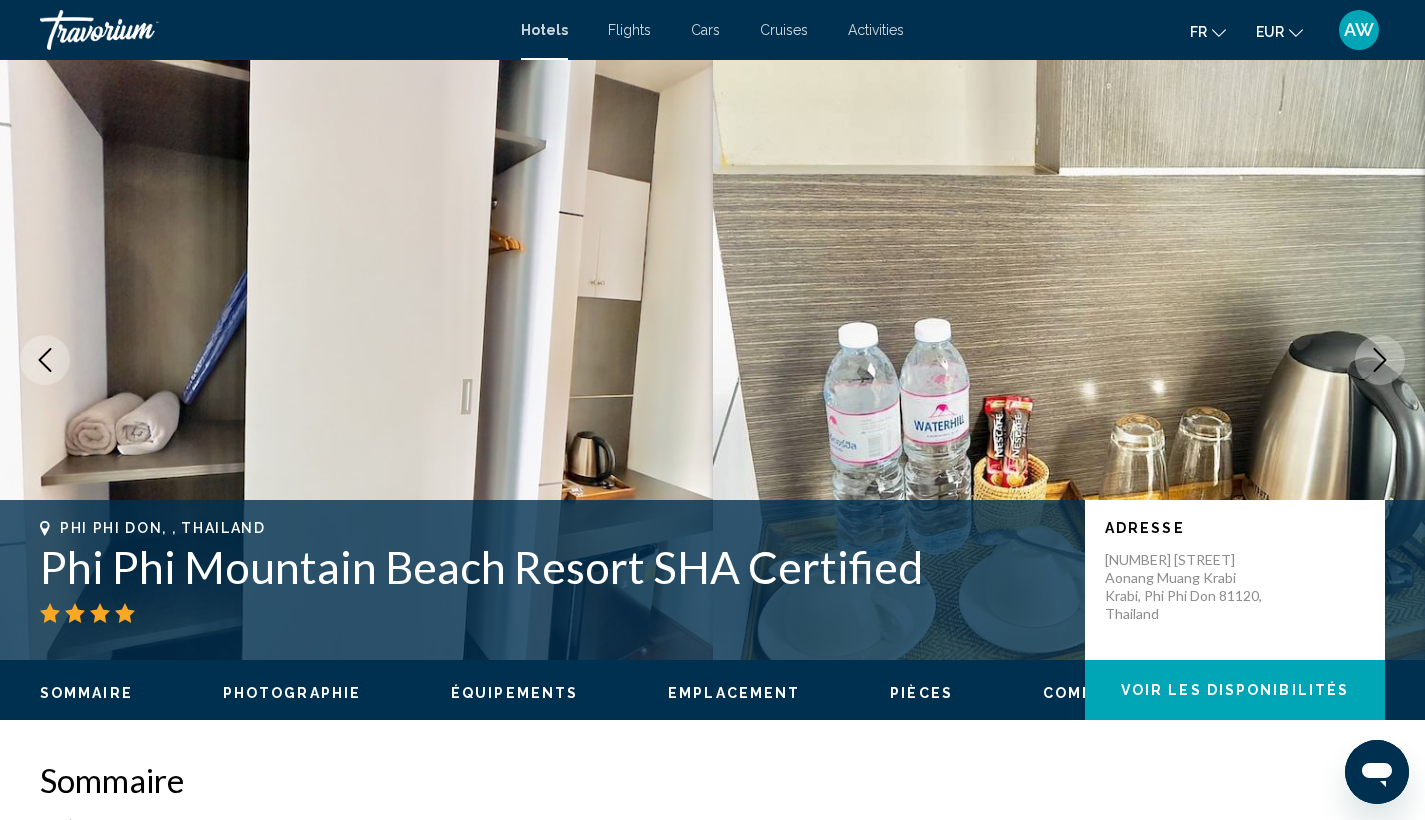 click 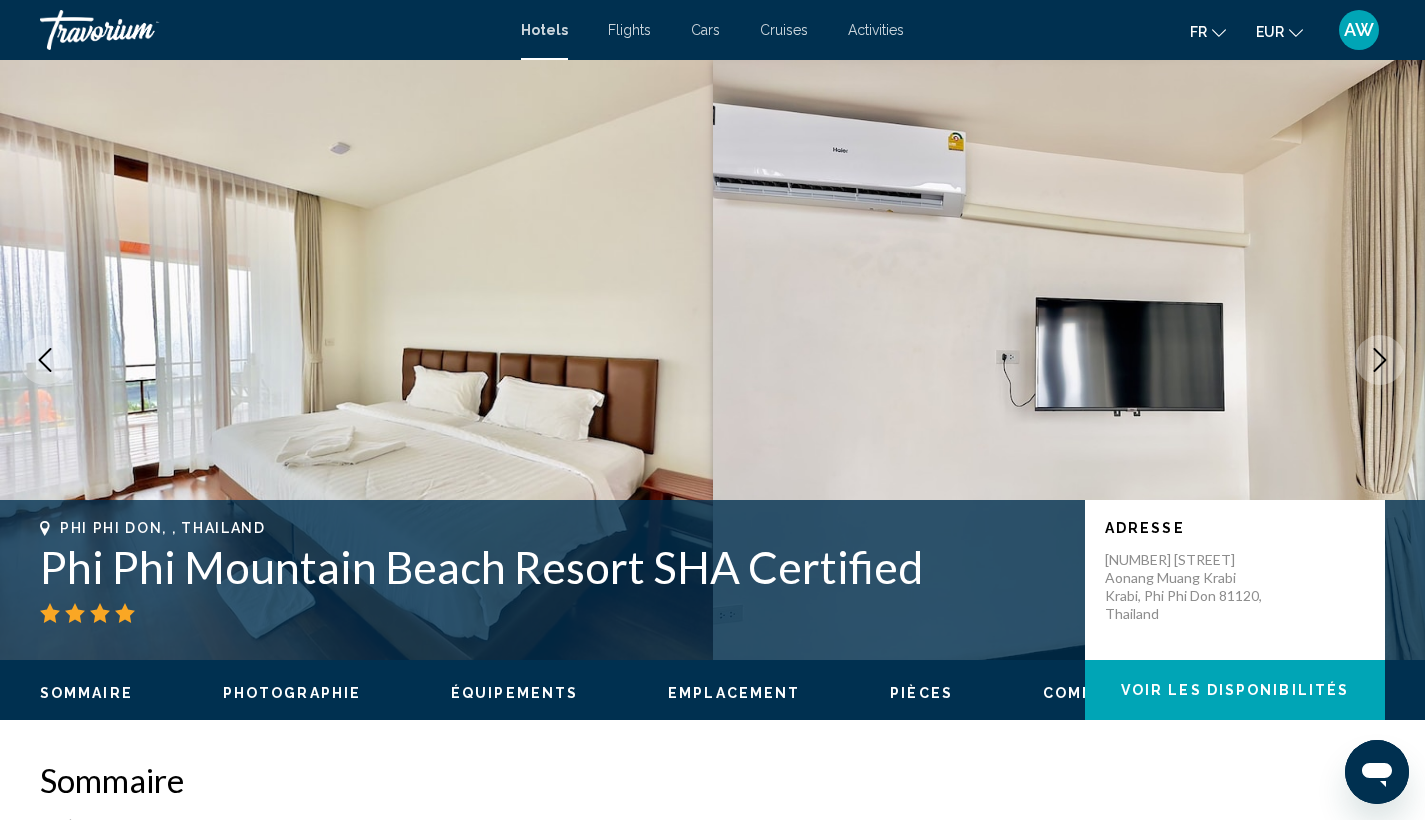 click 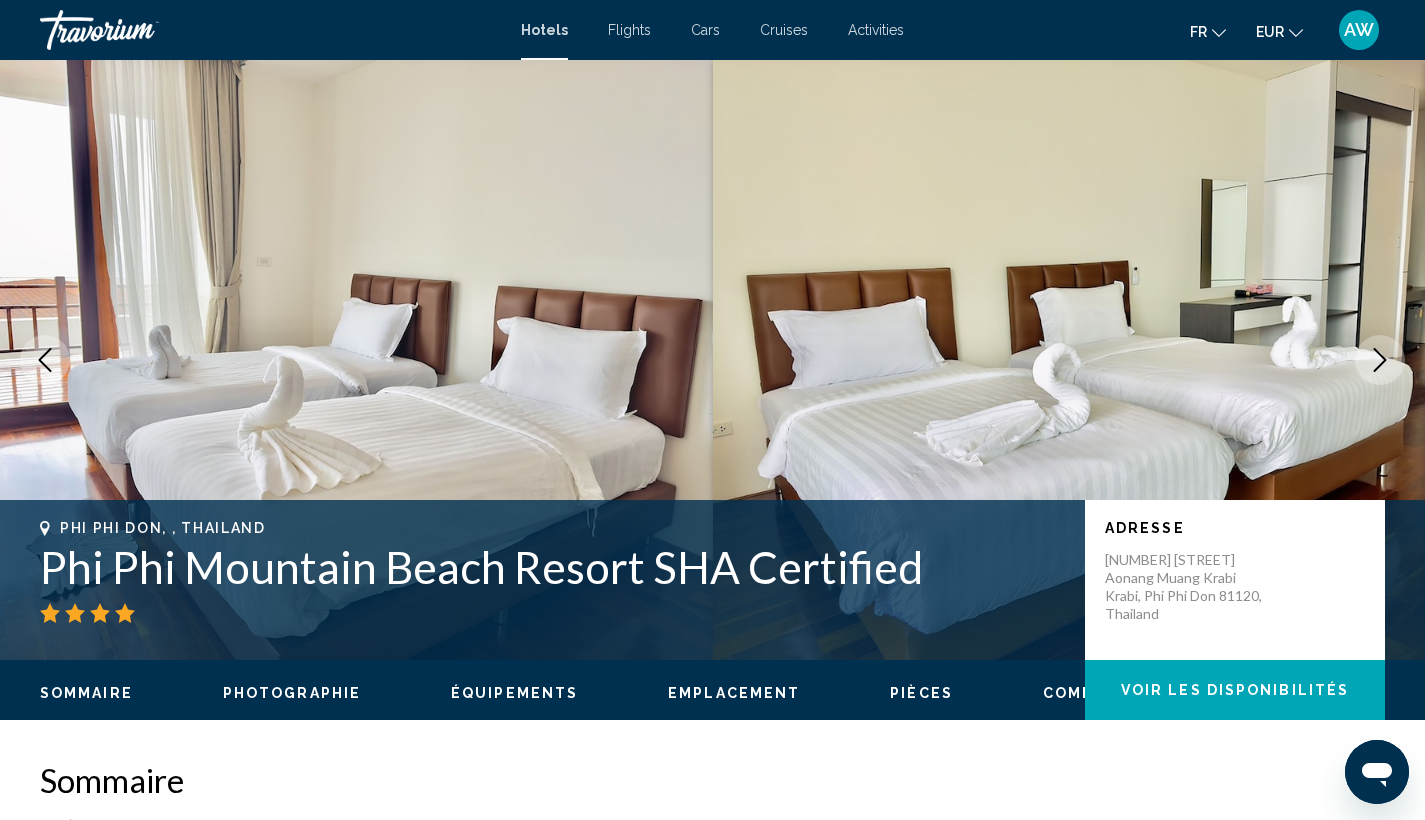 click 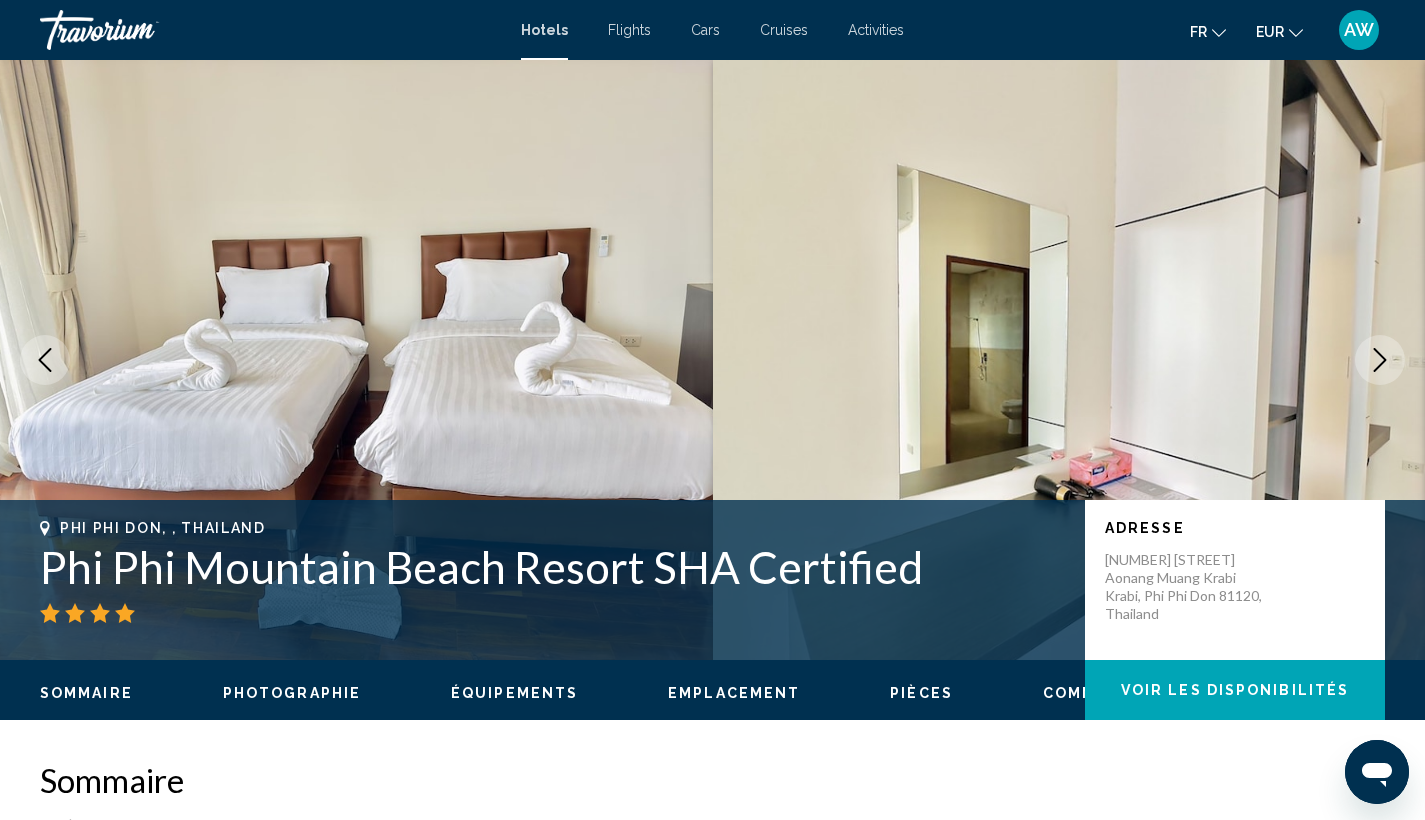 click 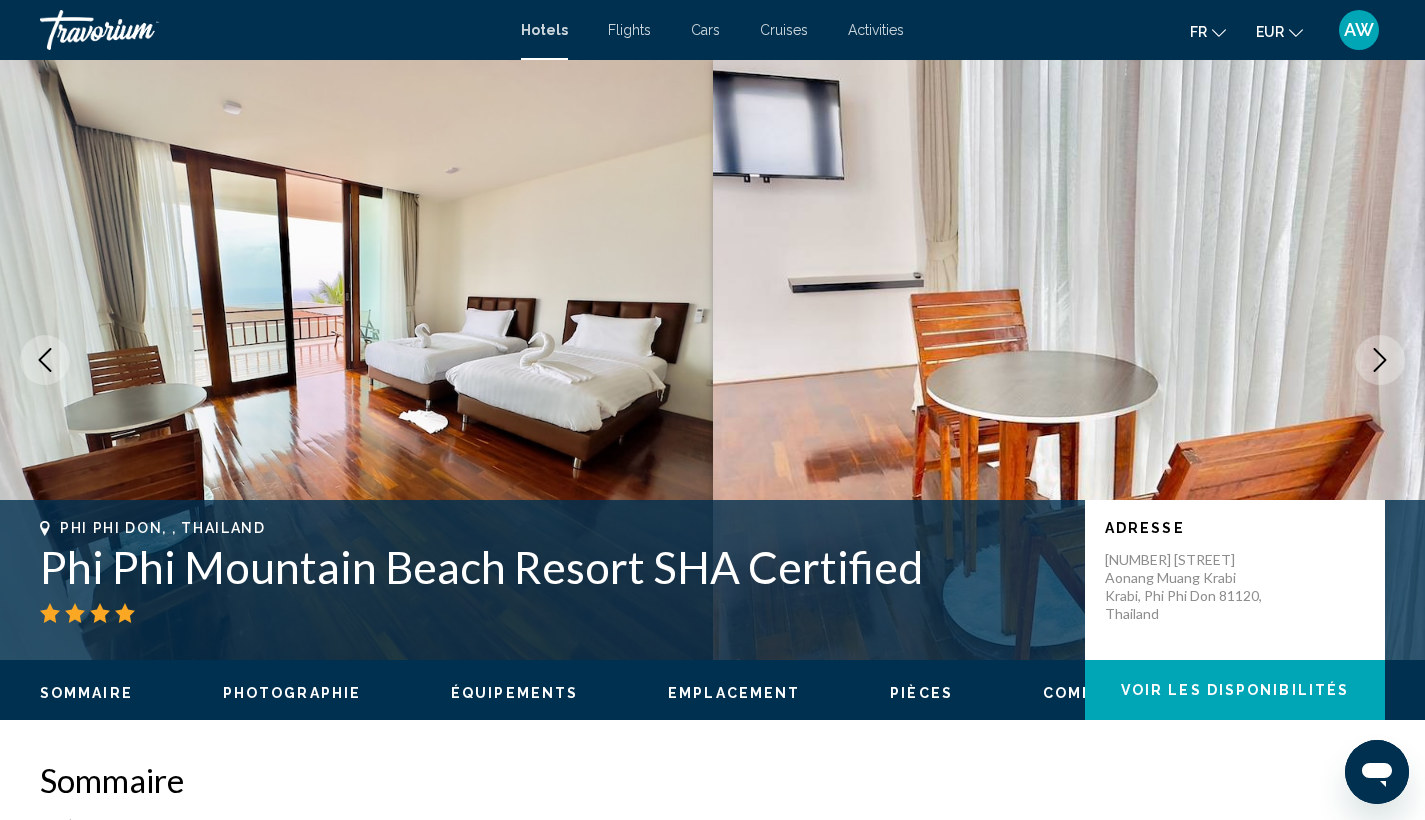 click 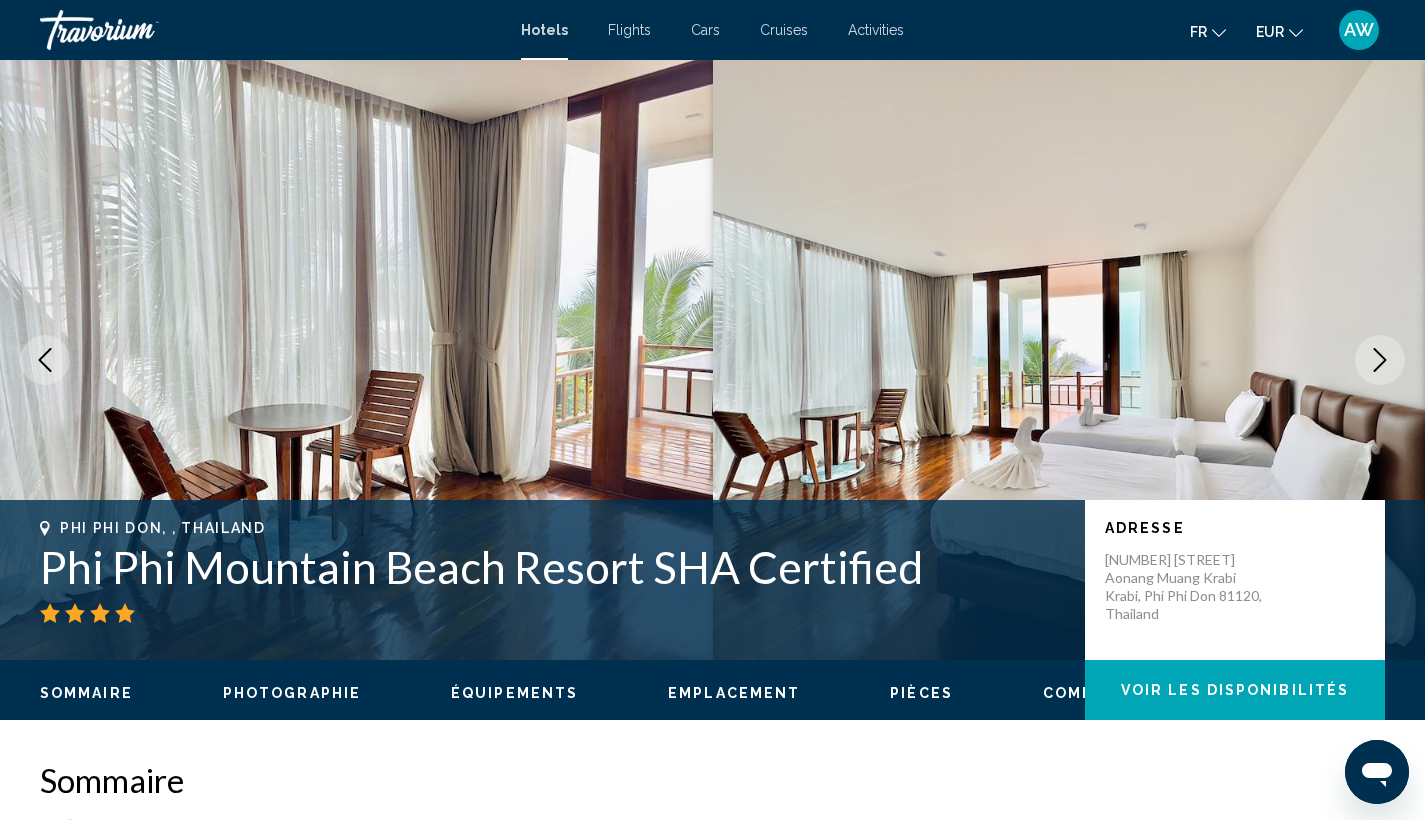 click 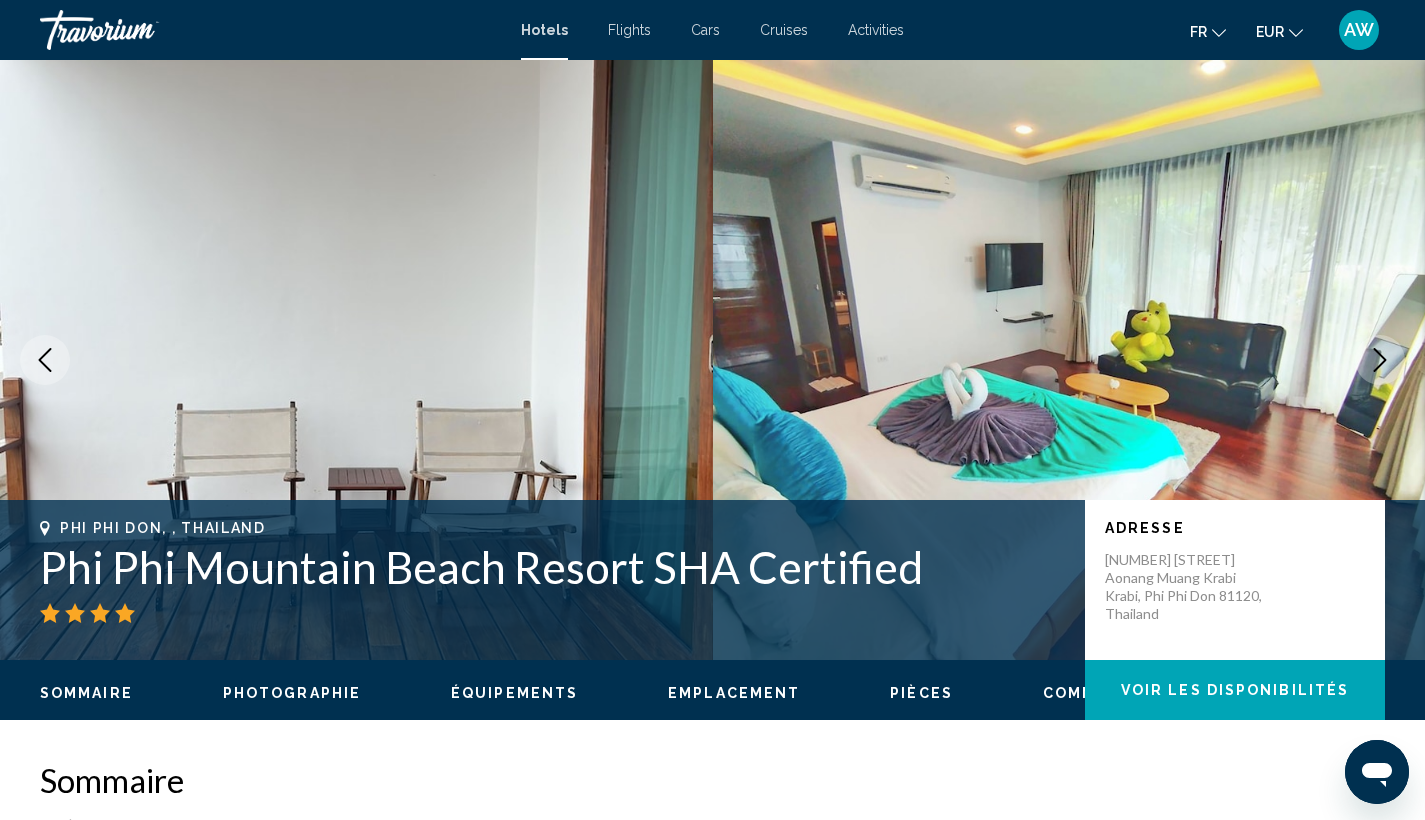 click 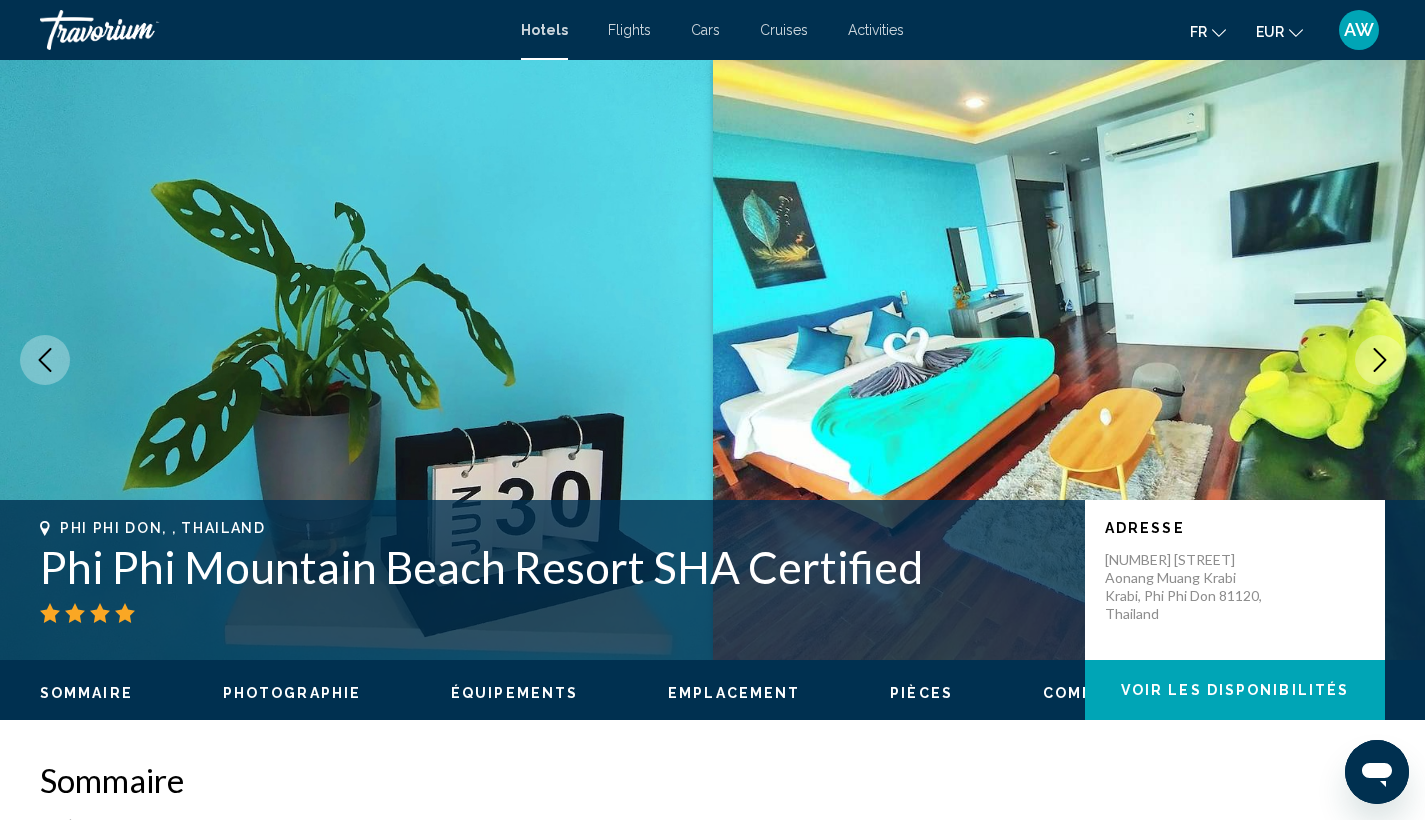 click 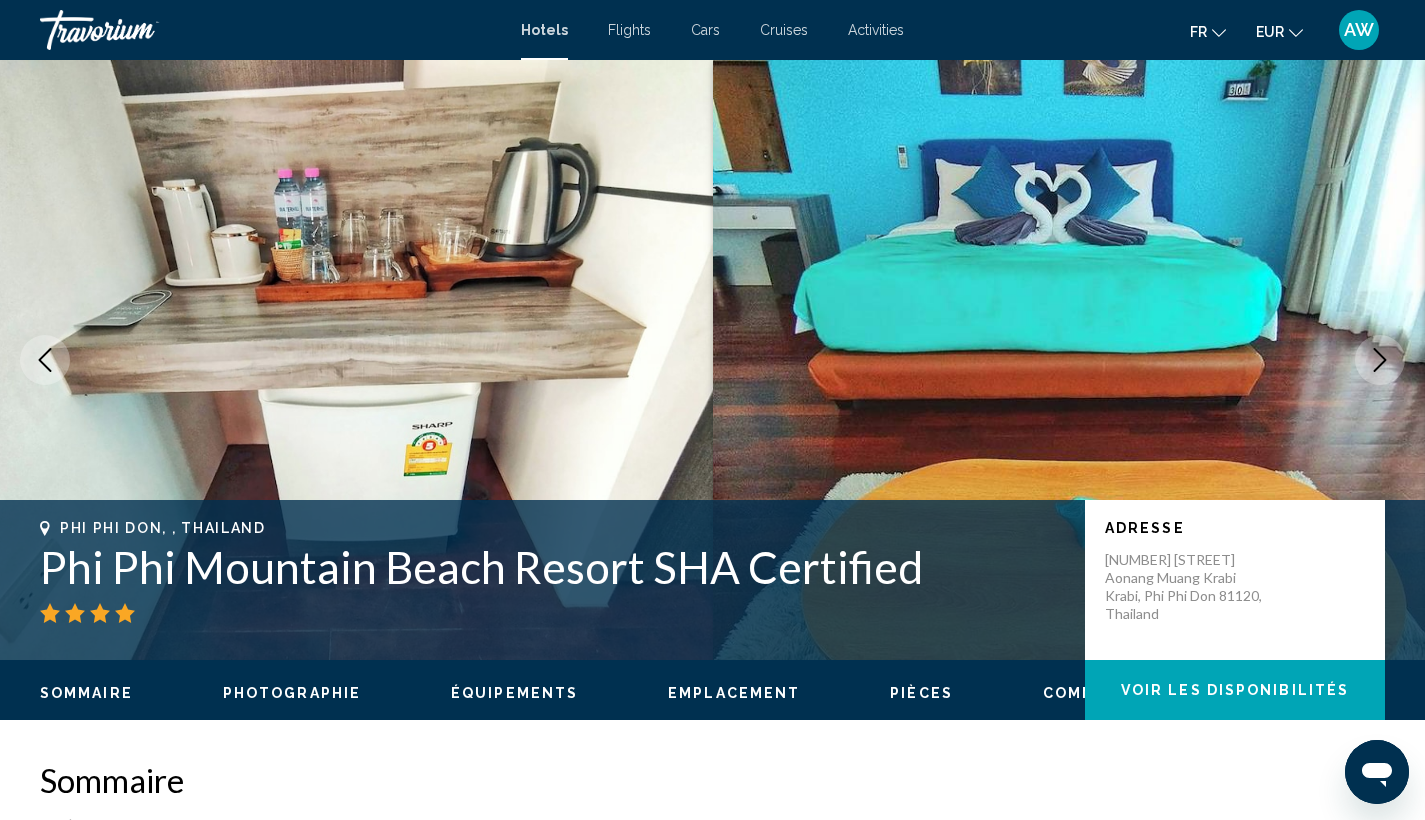 click 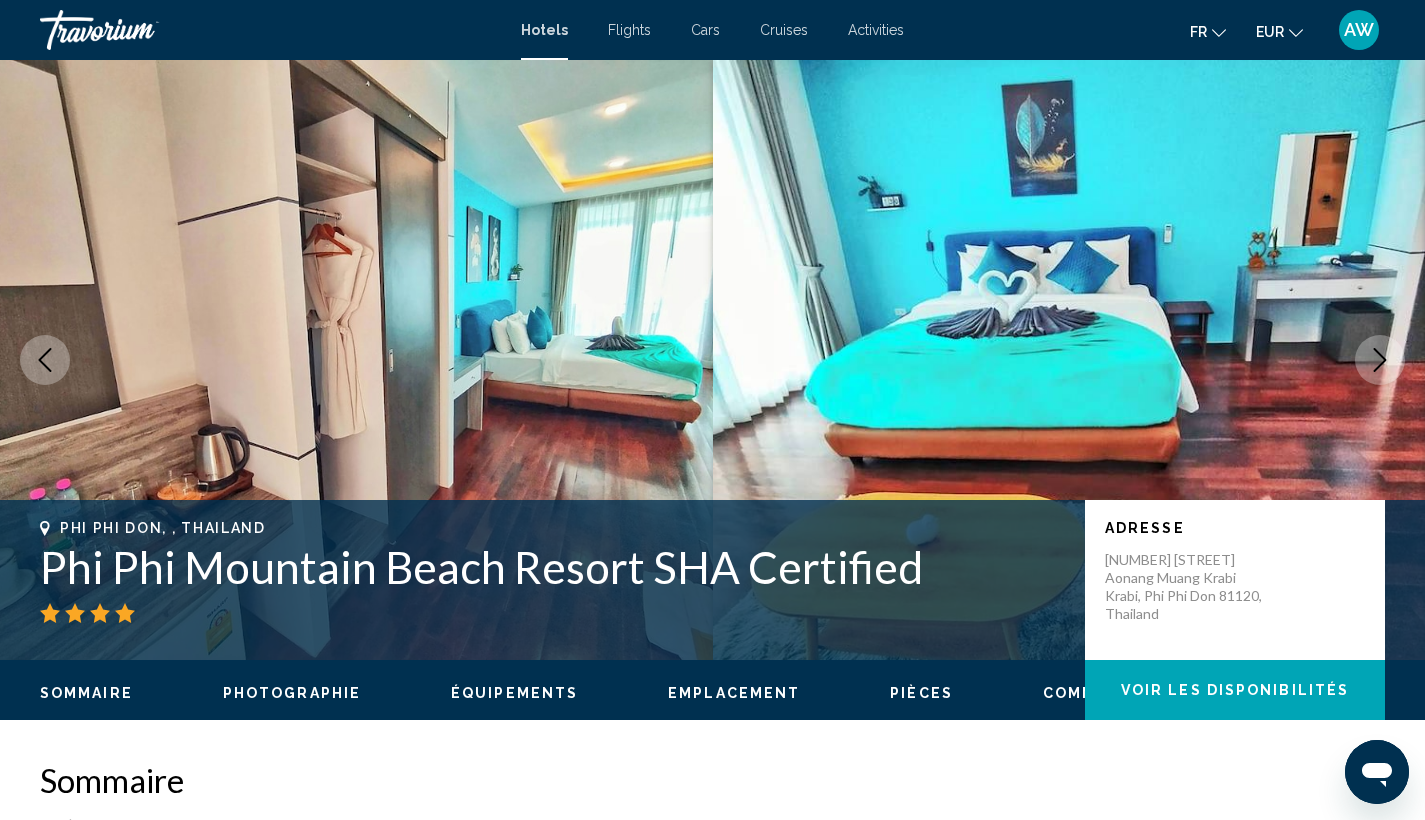 click 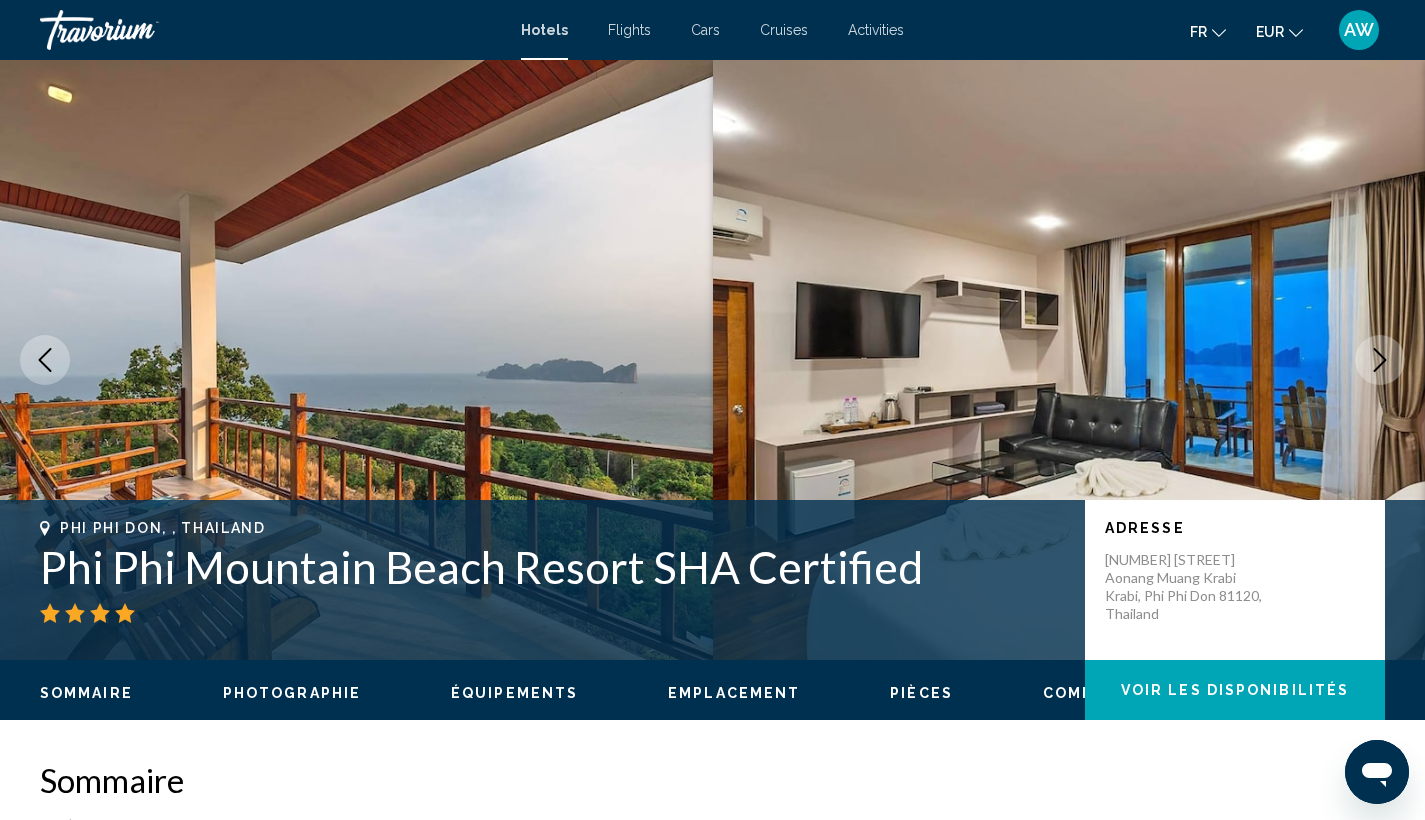 click 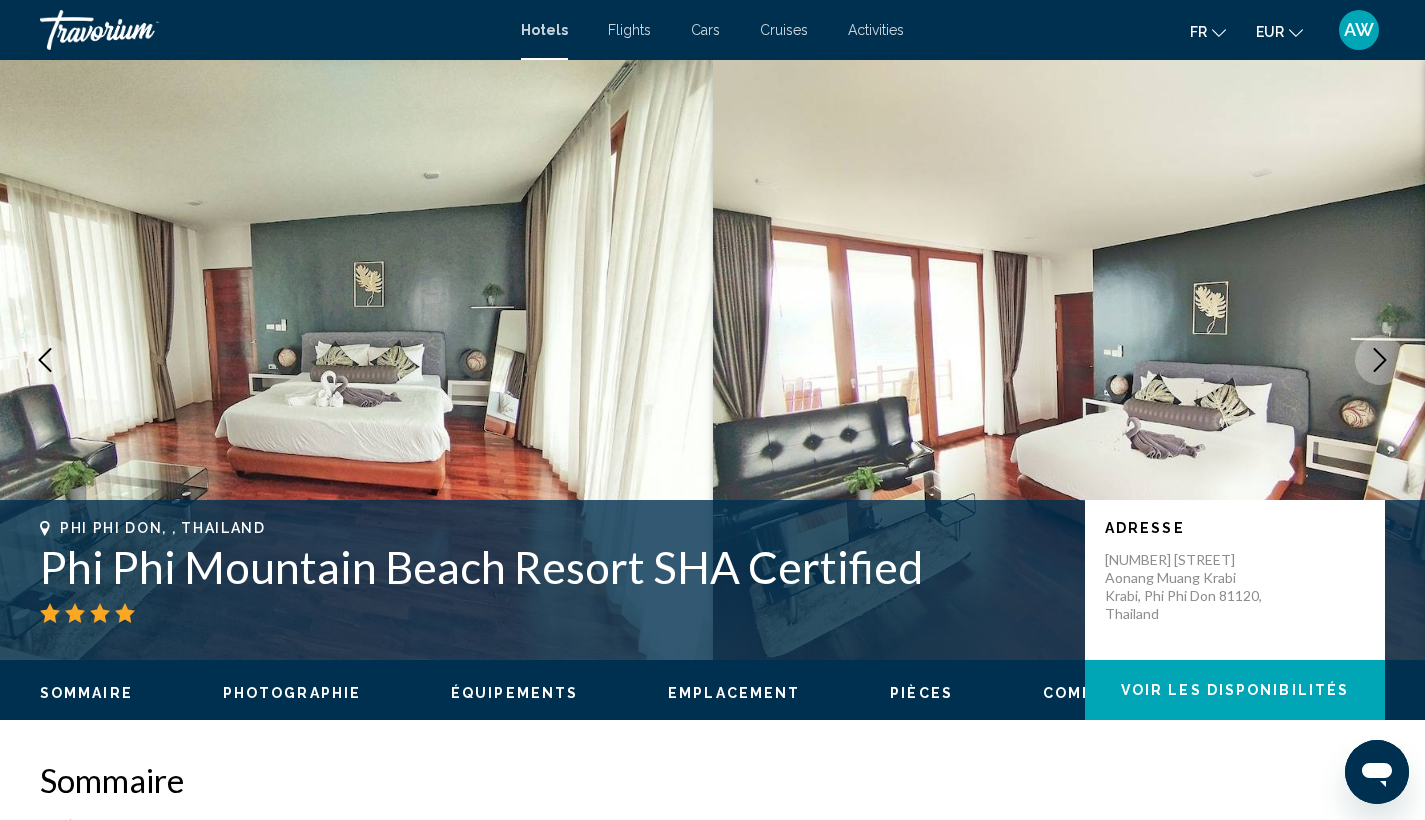 click 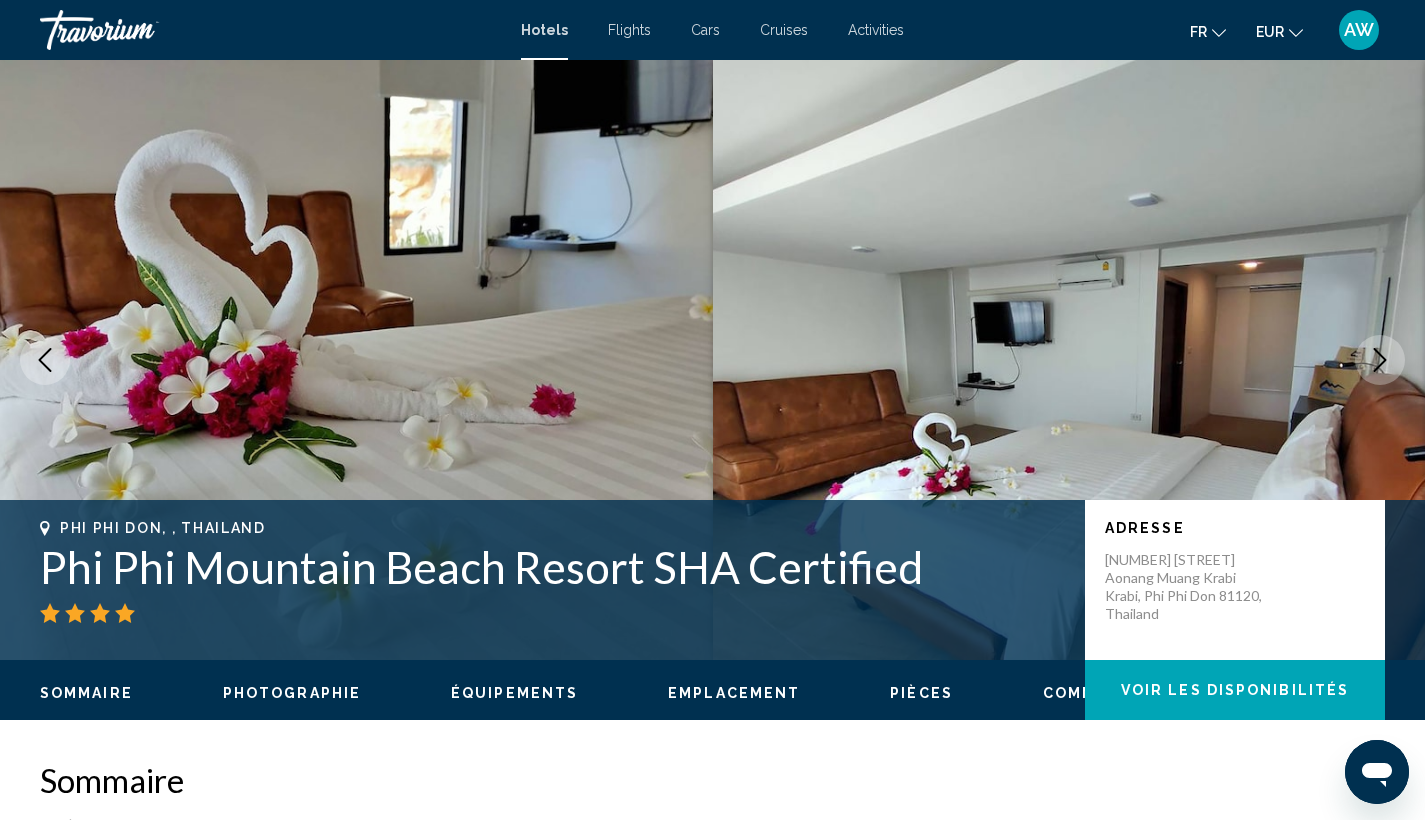 click 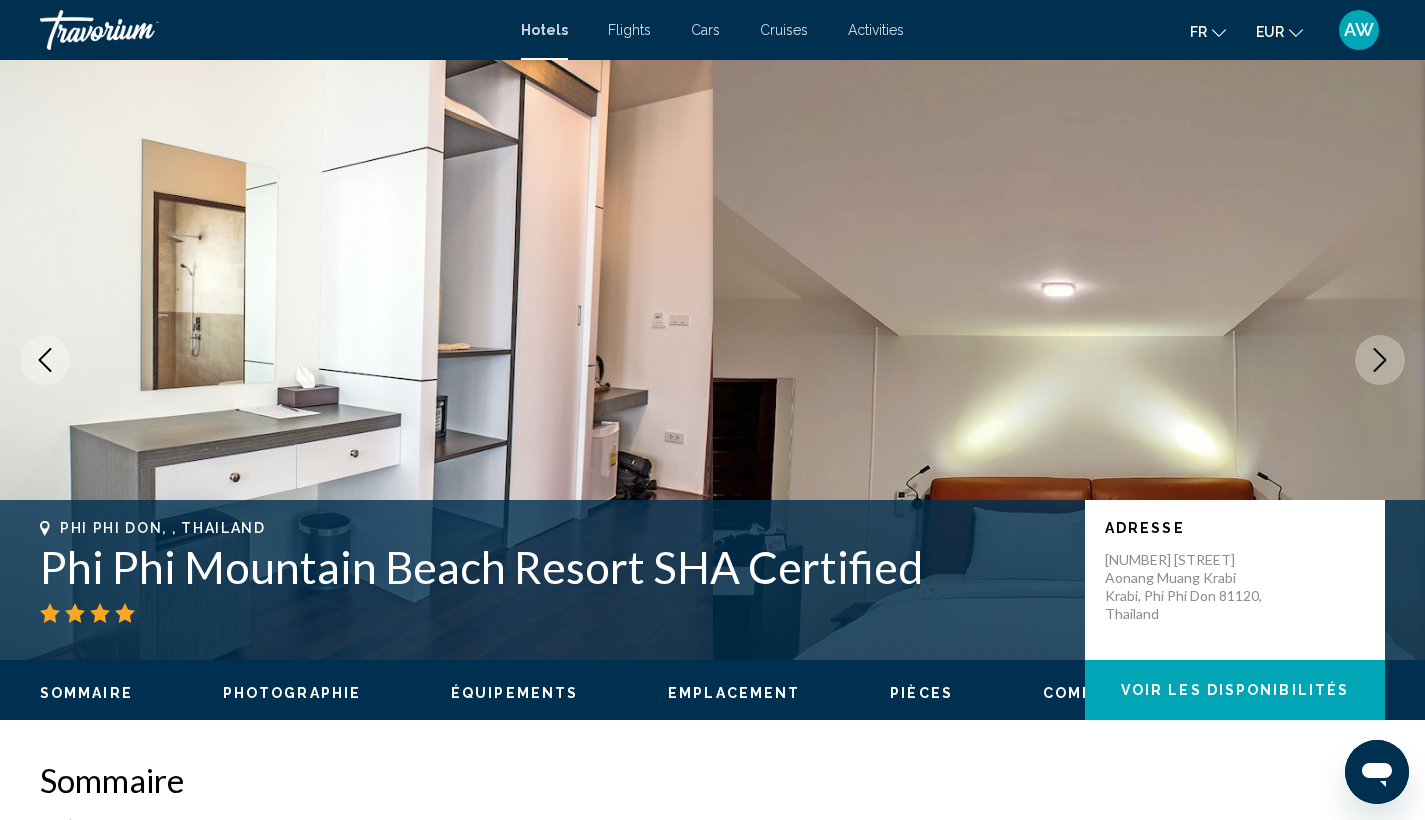 click 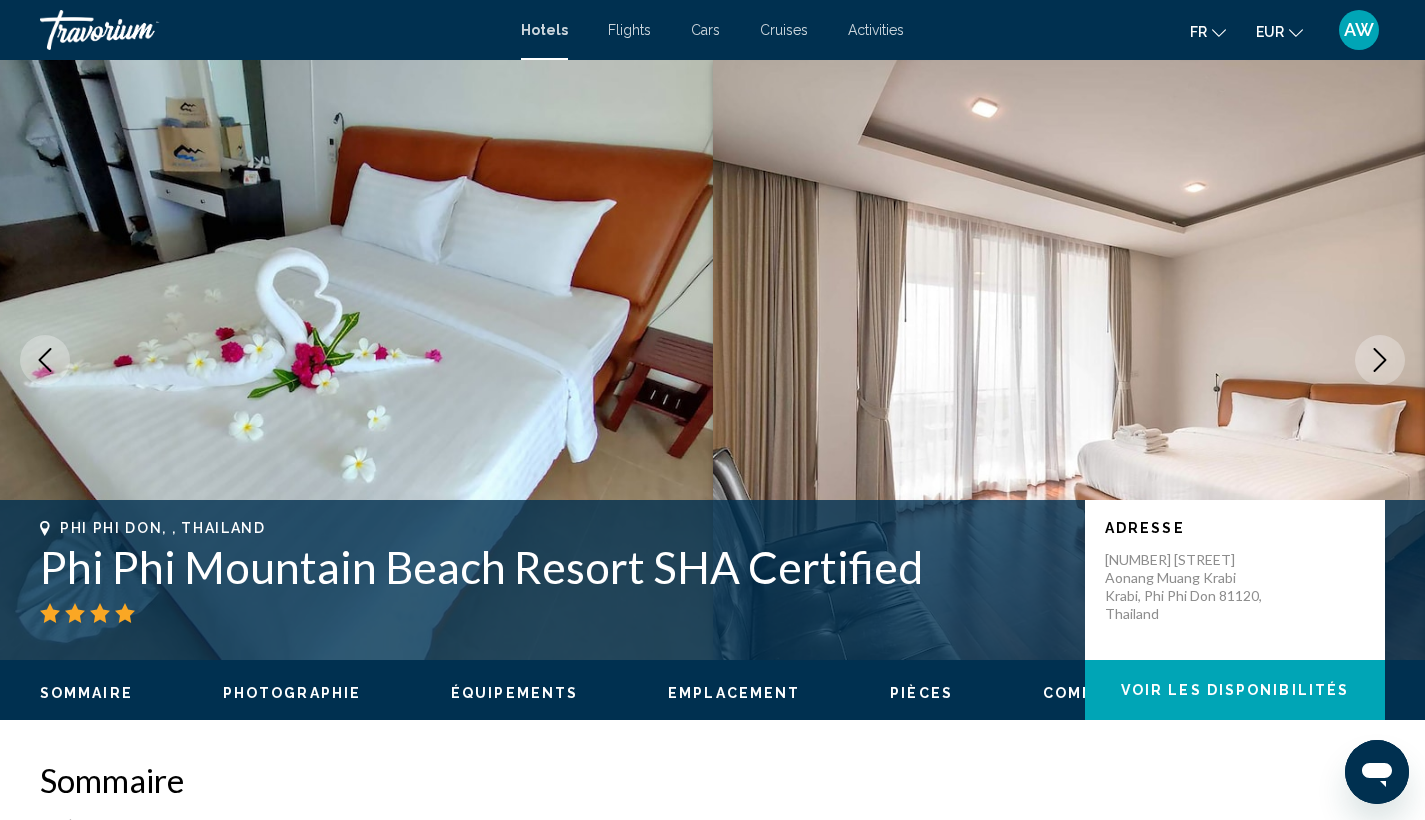 click 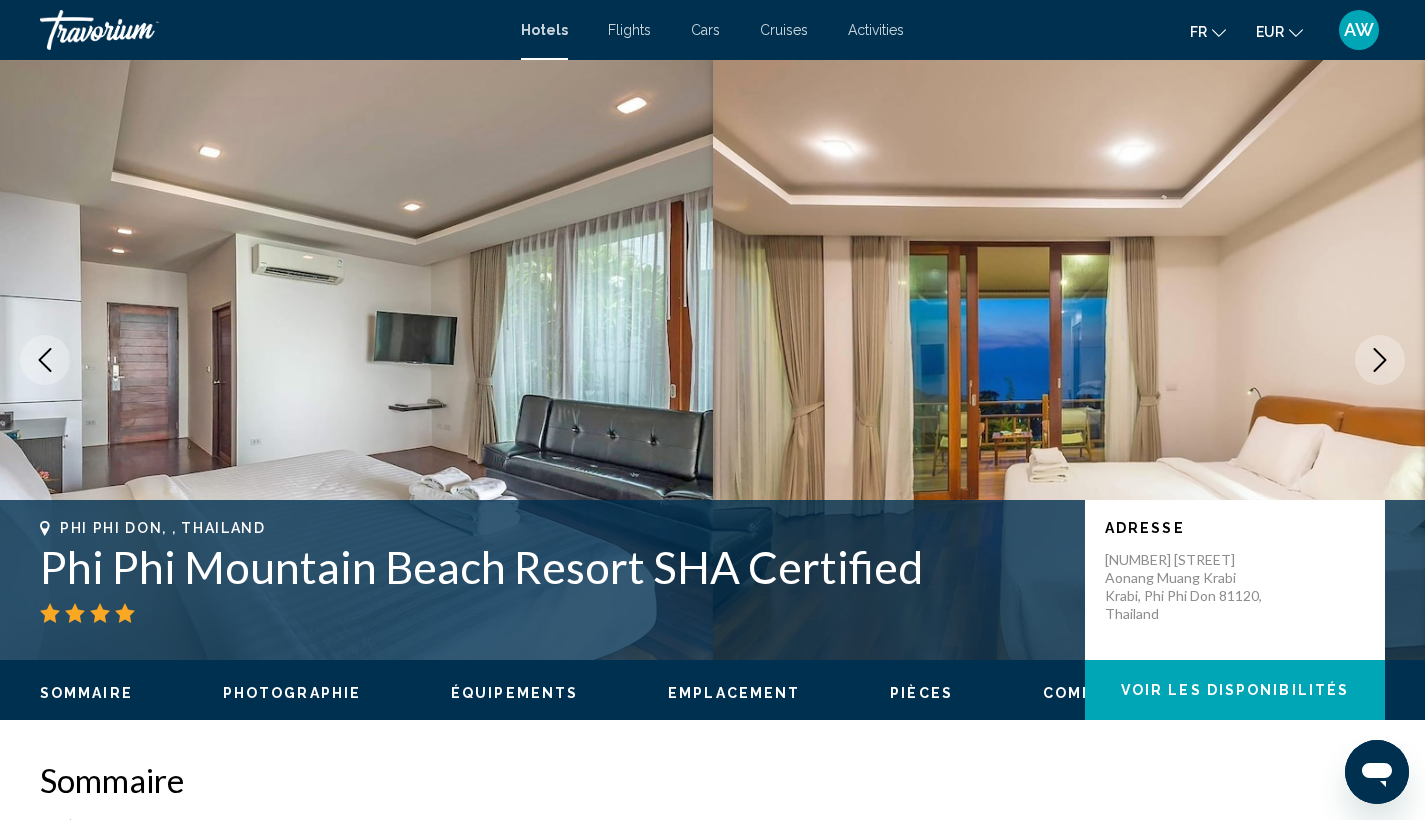 click 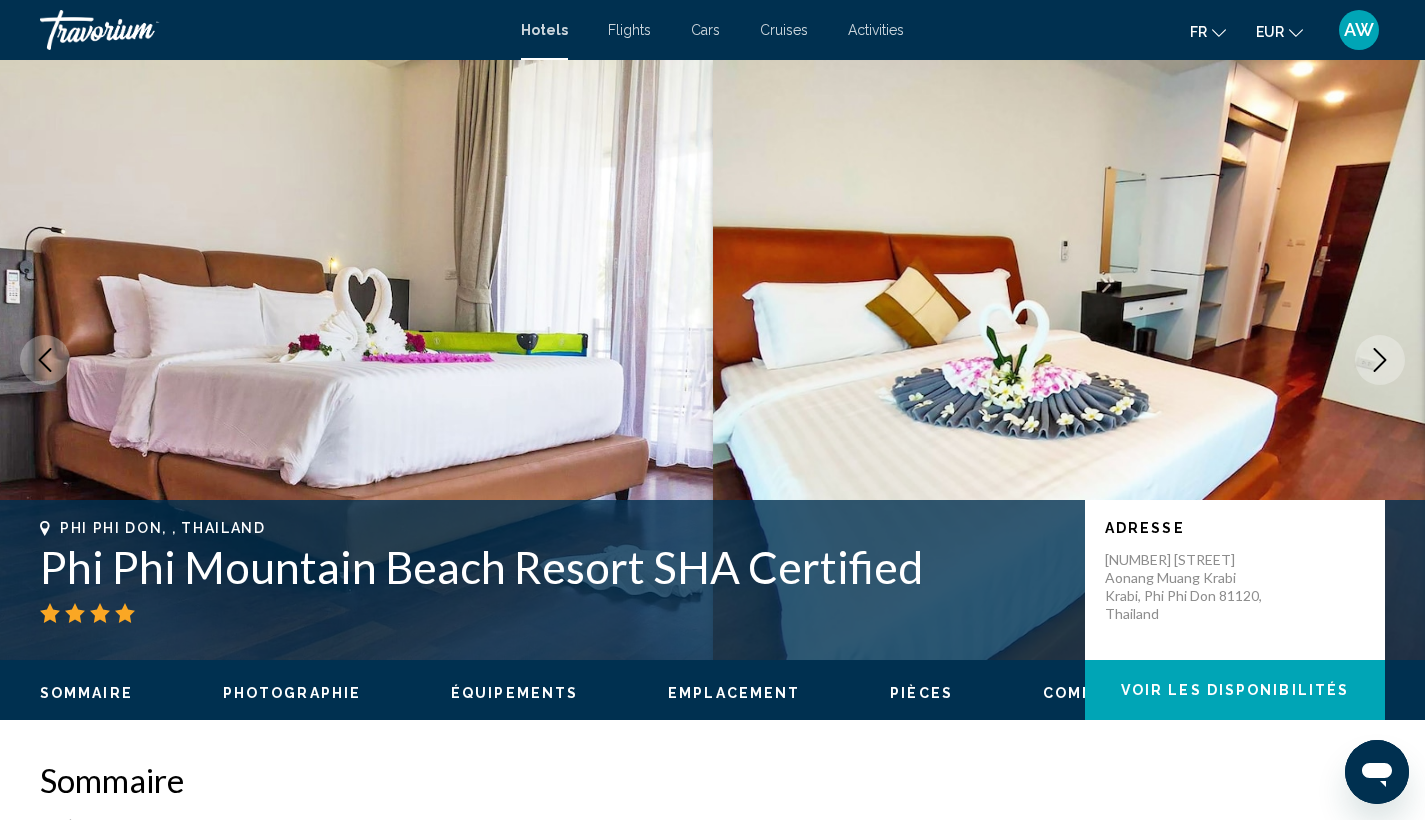 click 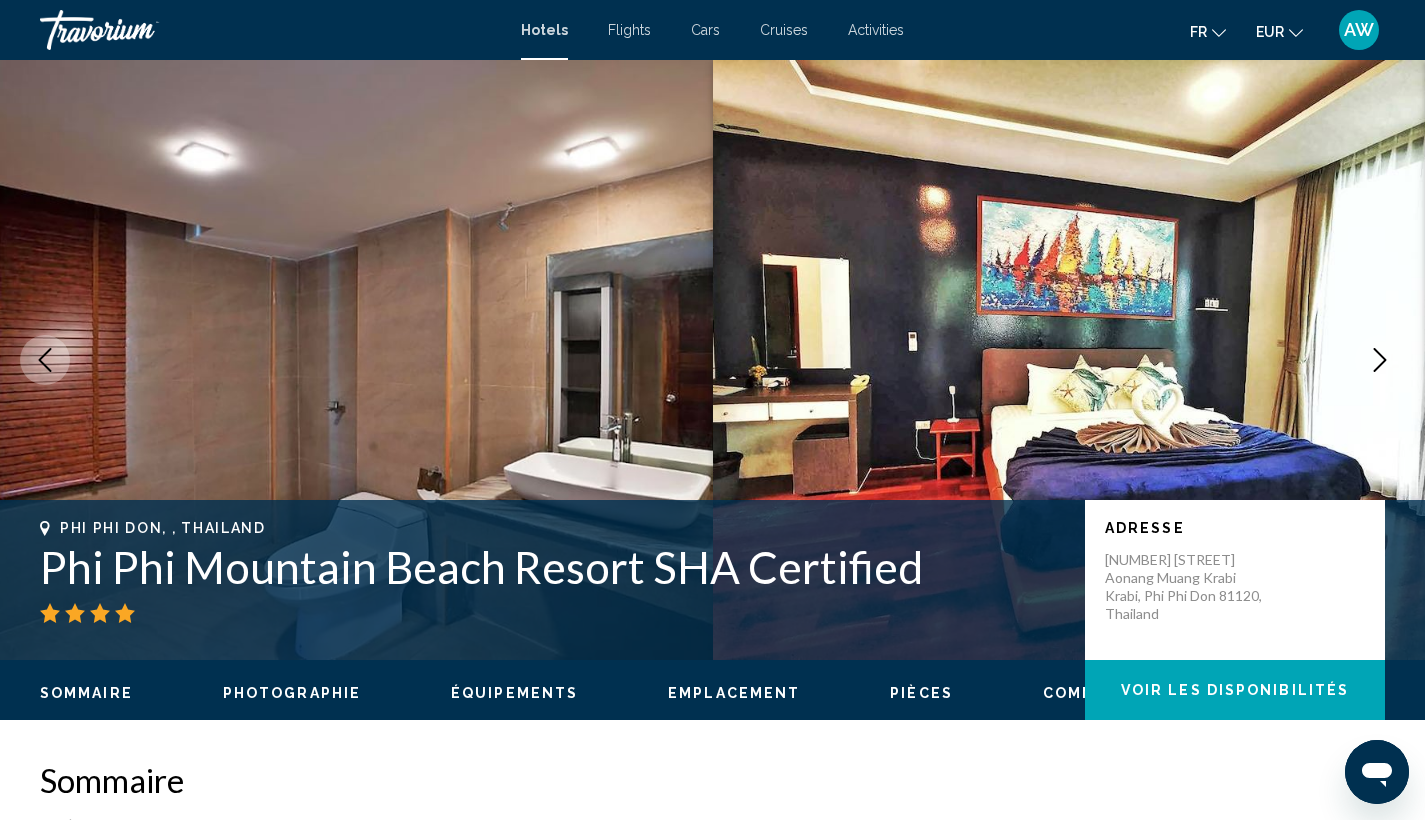 click 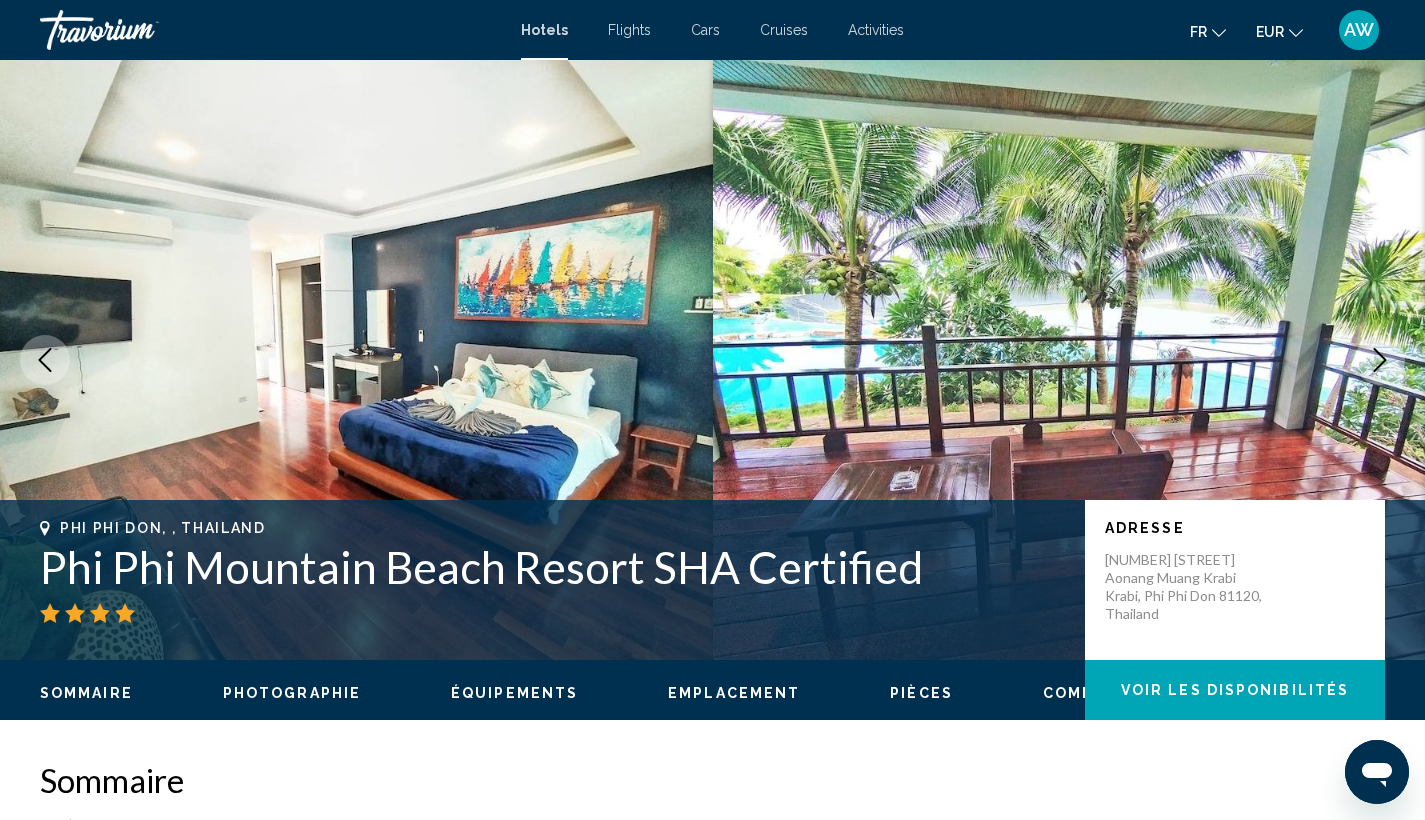 click 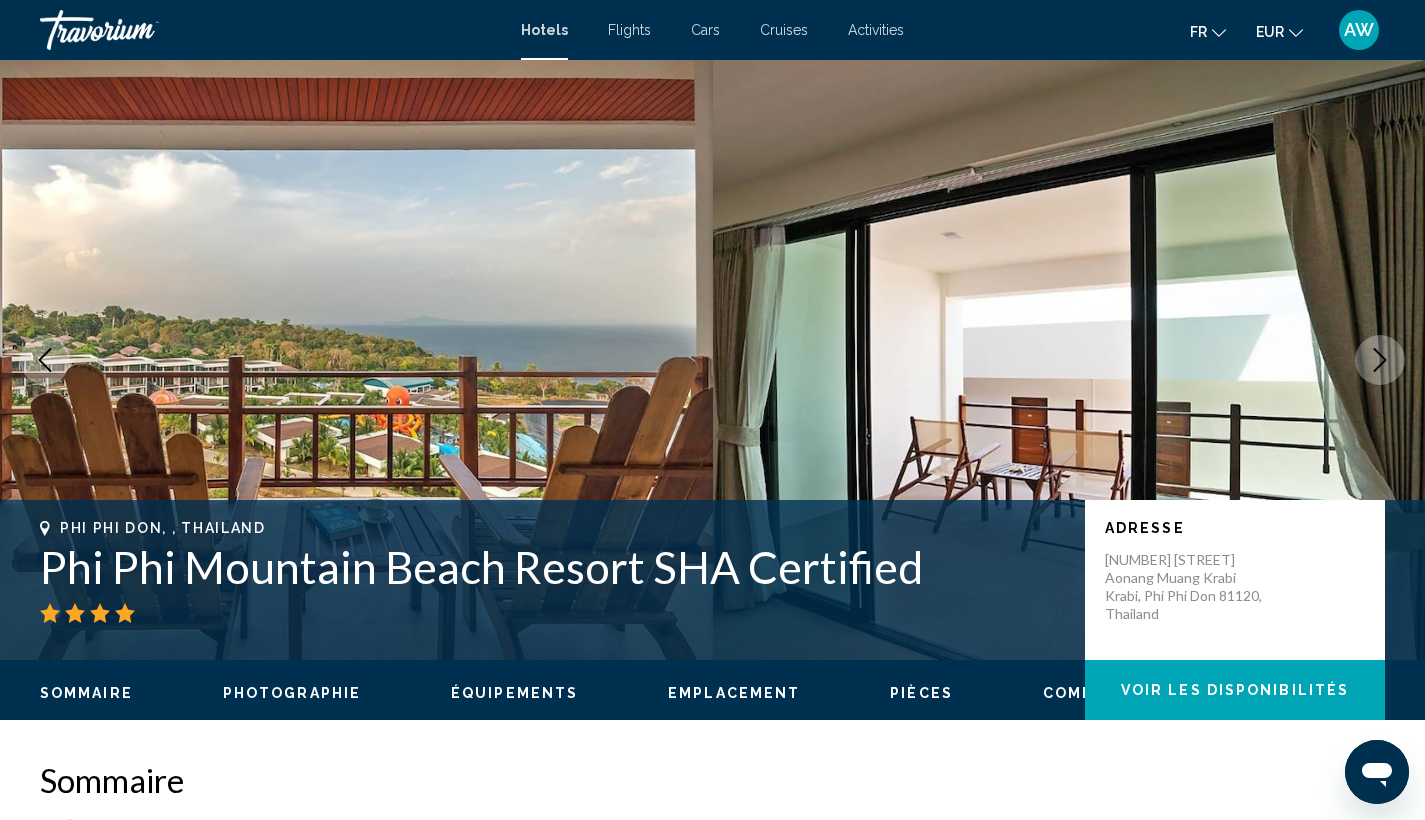 click 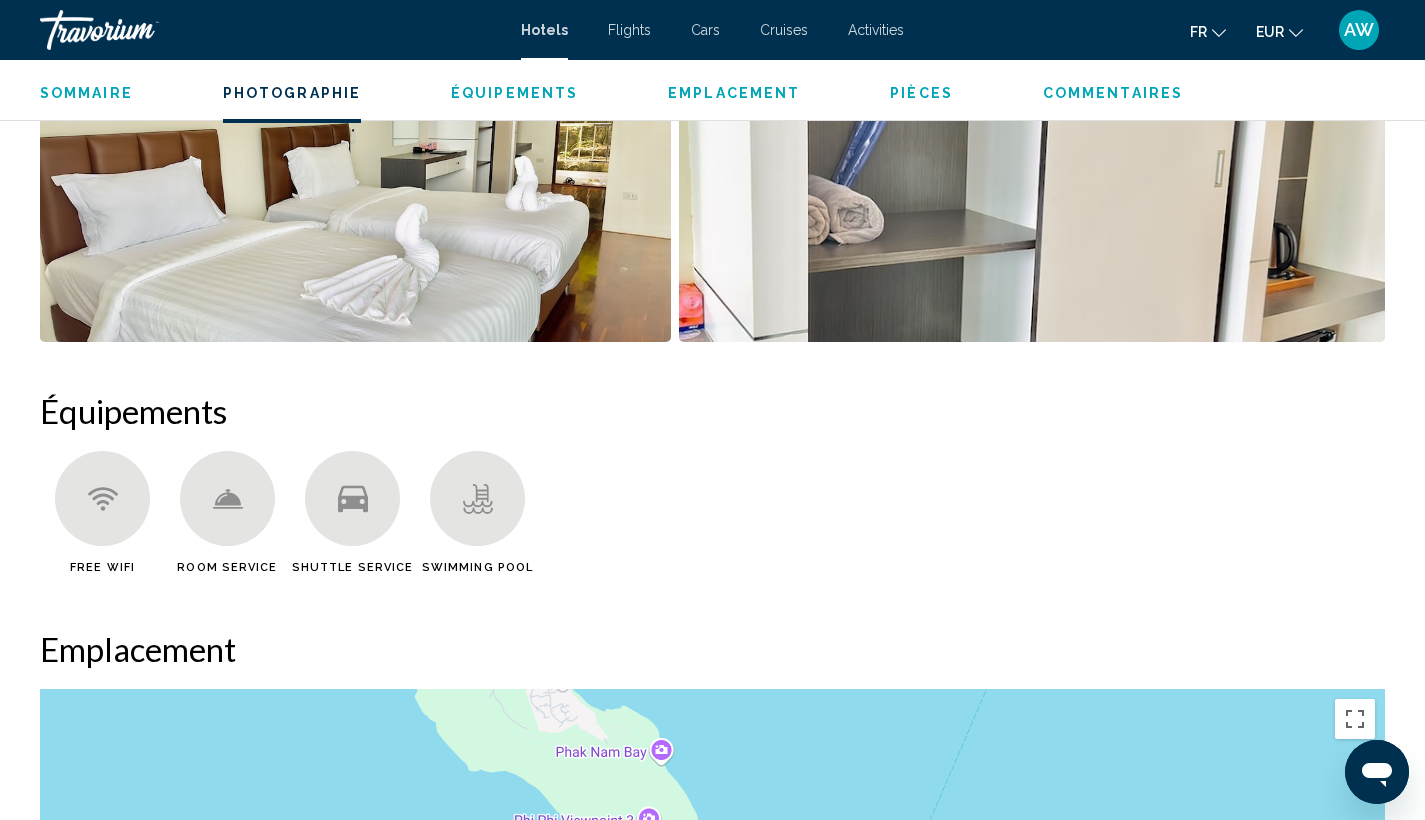 scroll, scrollTop: 1347, scrollLeft: 0, axis: vertical 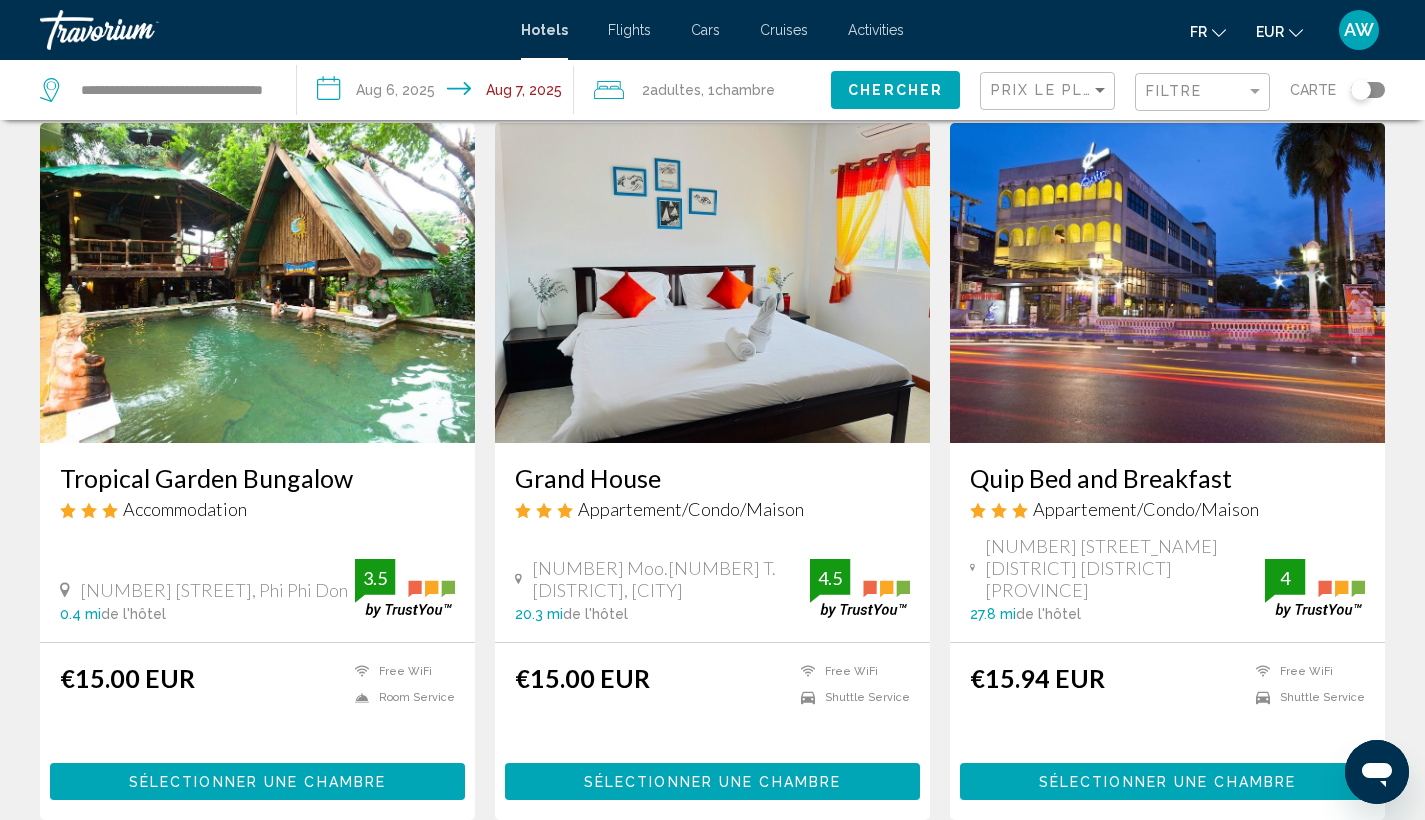 click on "Prix le plus bas" 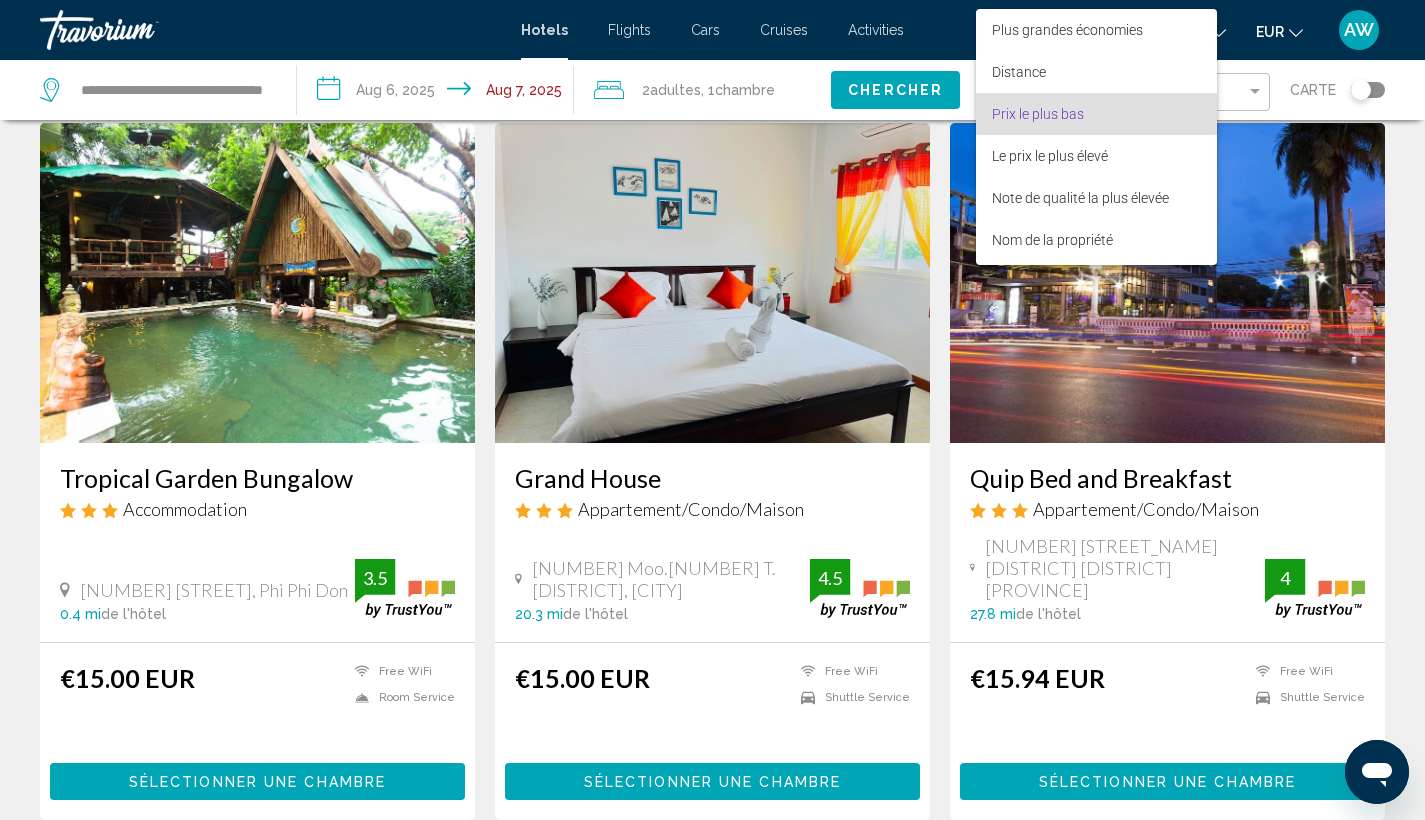 scroll, scrollTop: 23, scrollLeft: 0, axis: vertical 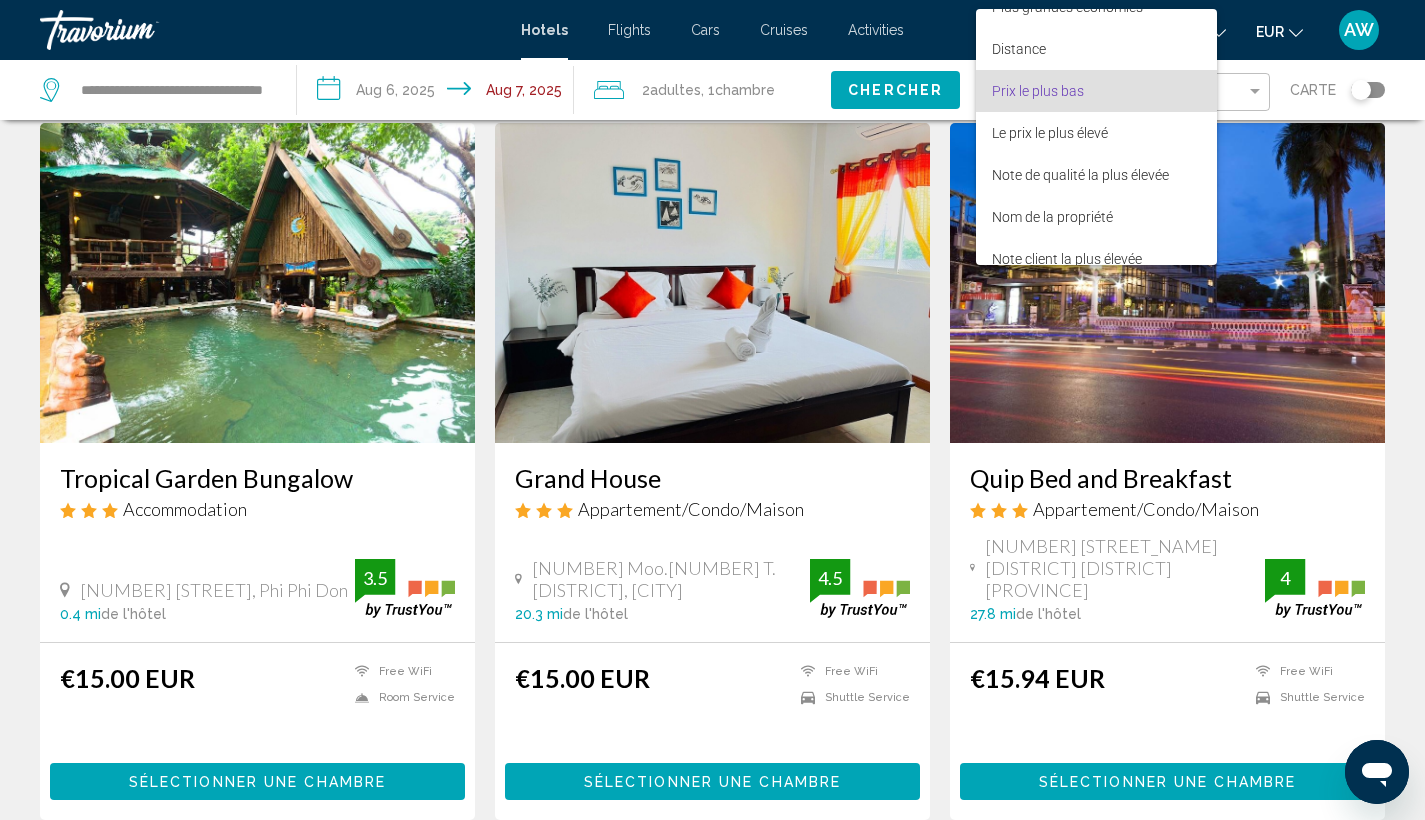 click on "Prix le plus bas" at bounding box center (1096, 91) 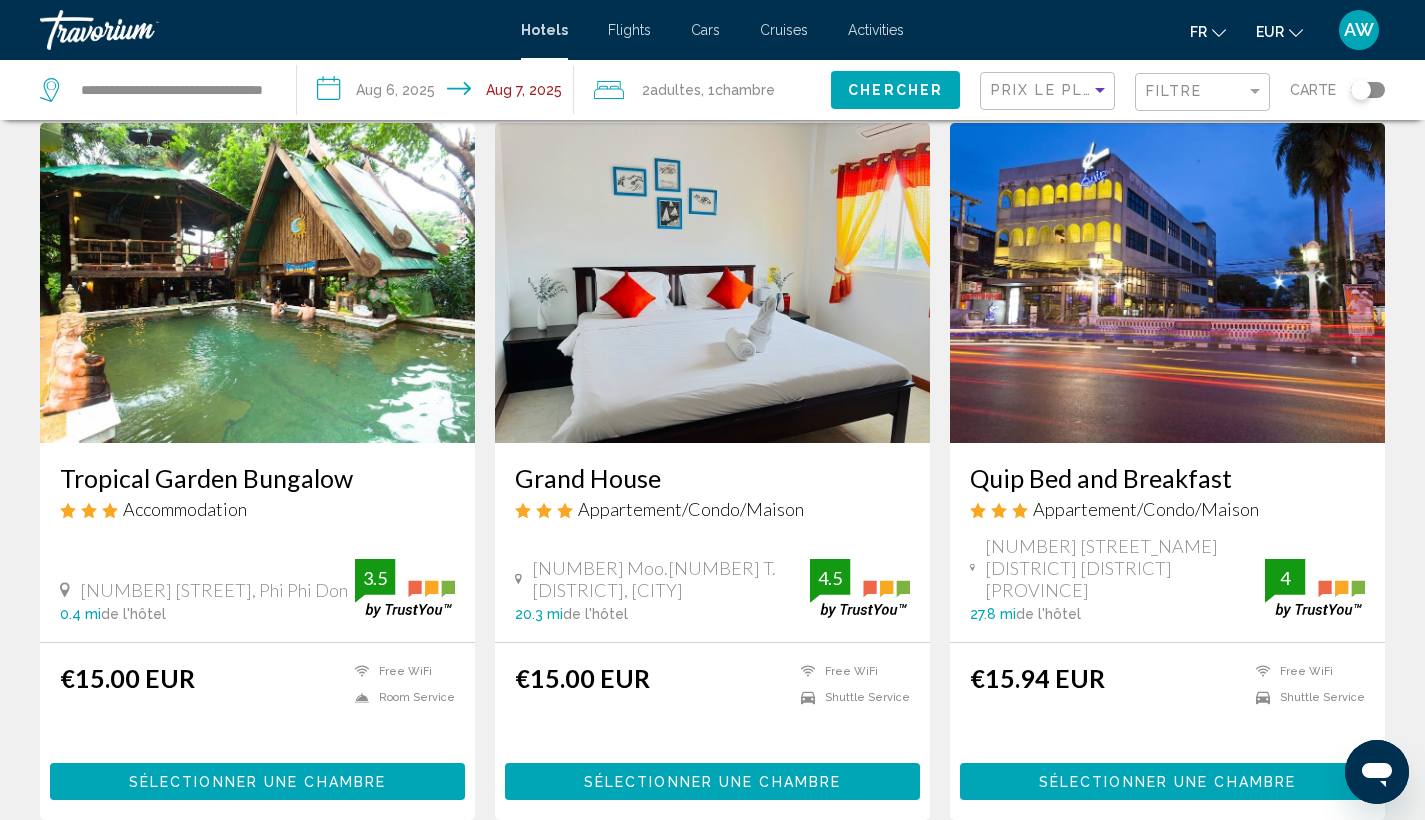click on "Filtre" 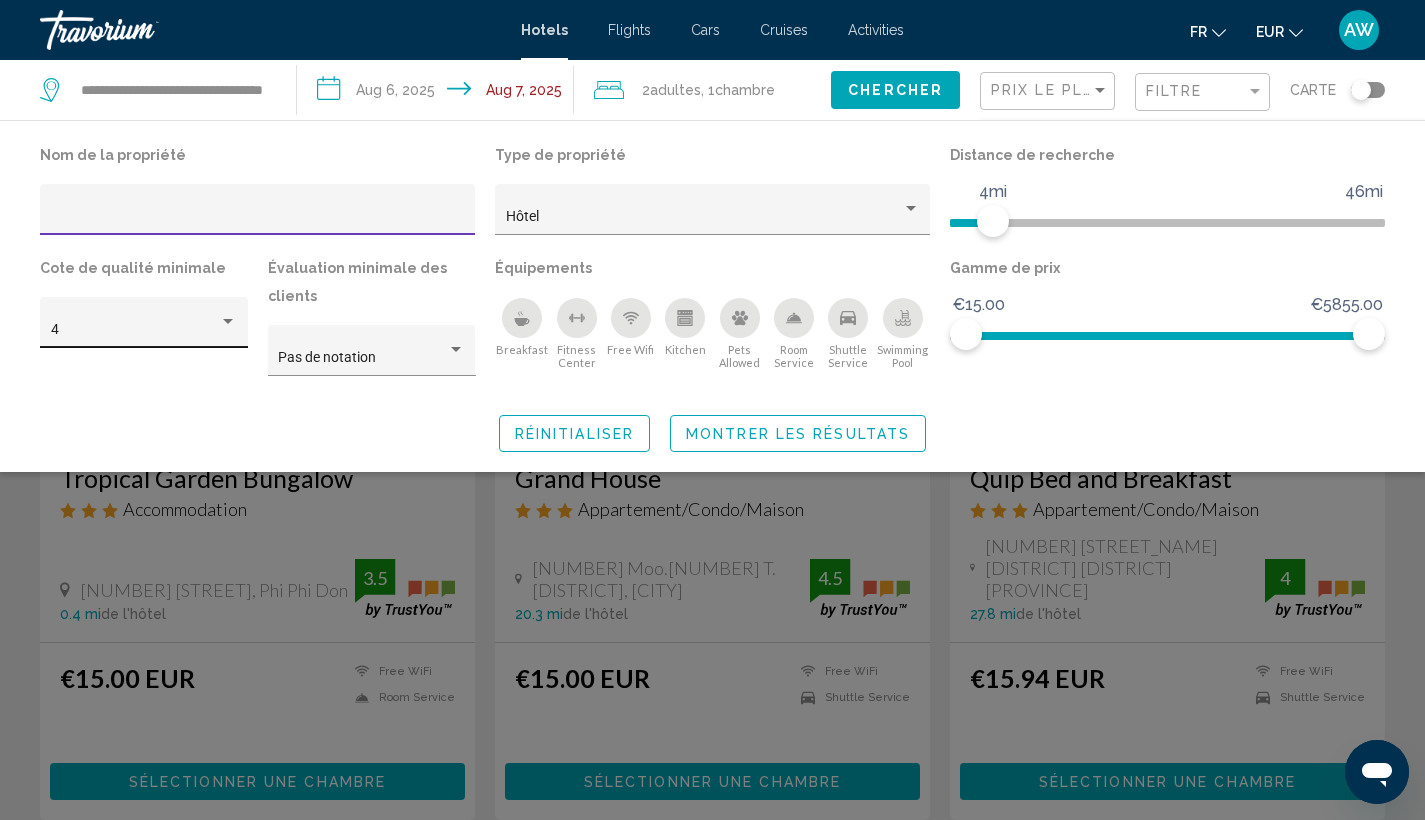 click on "4" 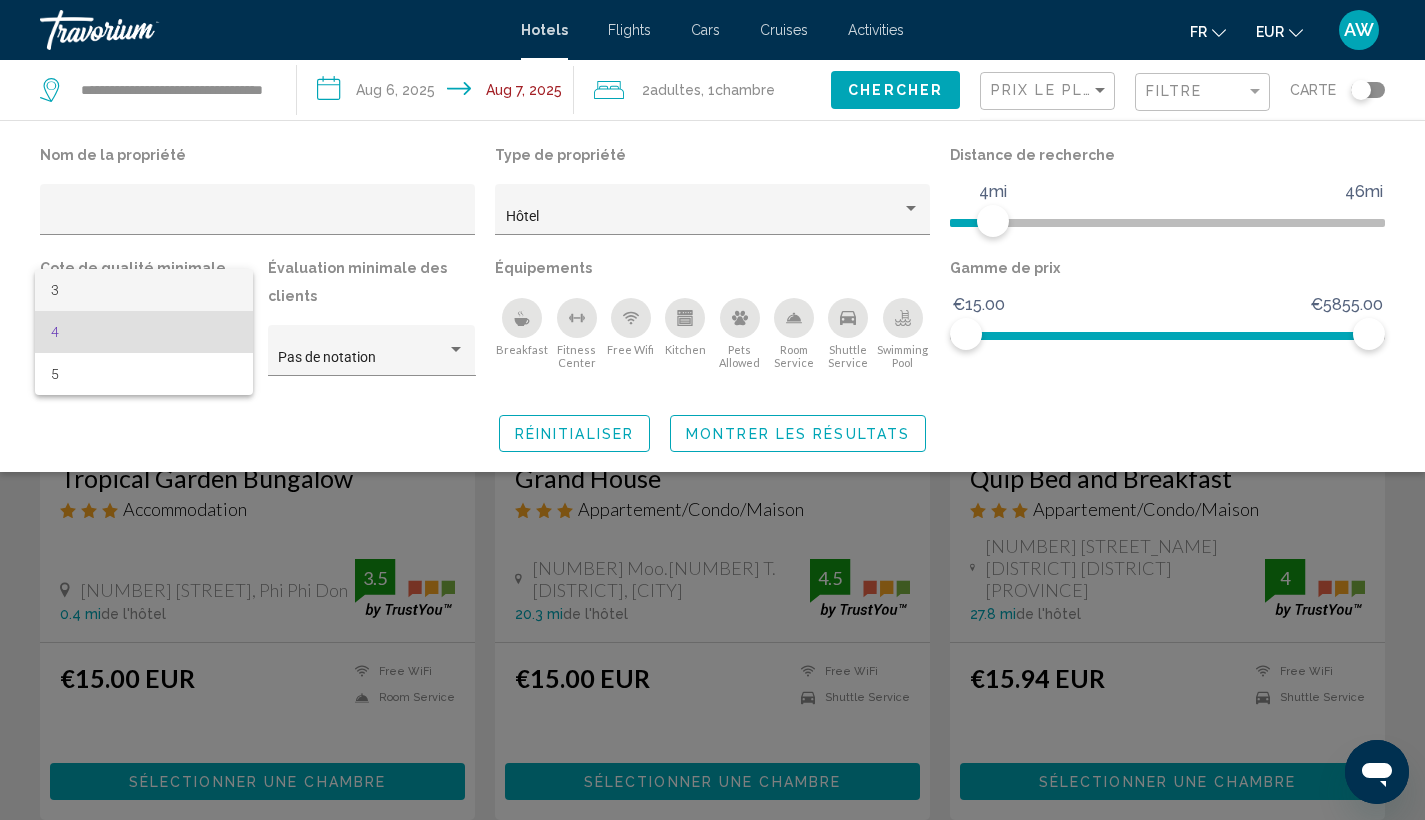 click on "3" at bounding box center (144, 290) 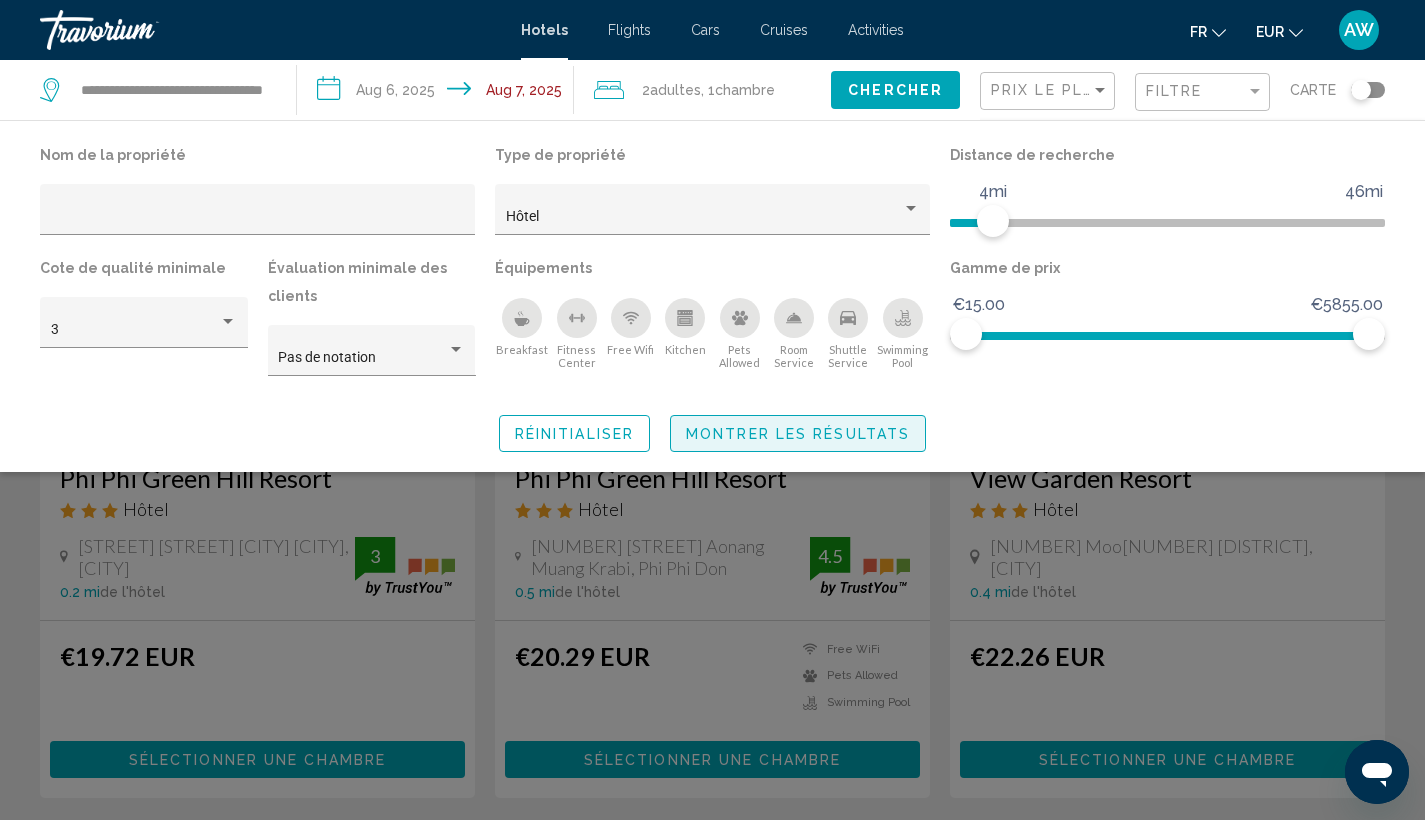 click on "Montrer les résultats" 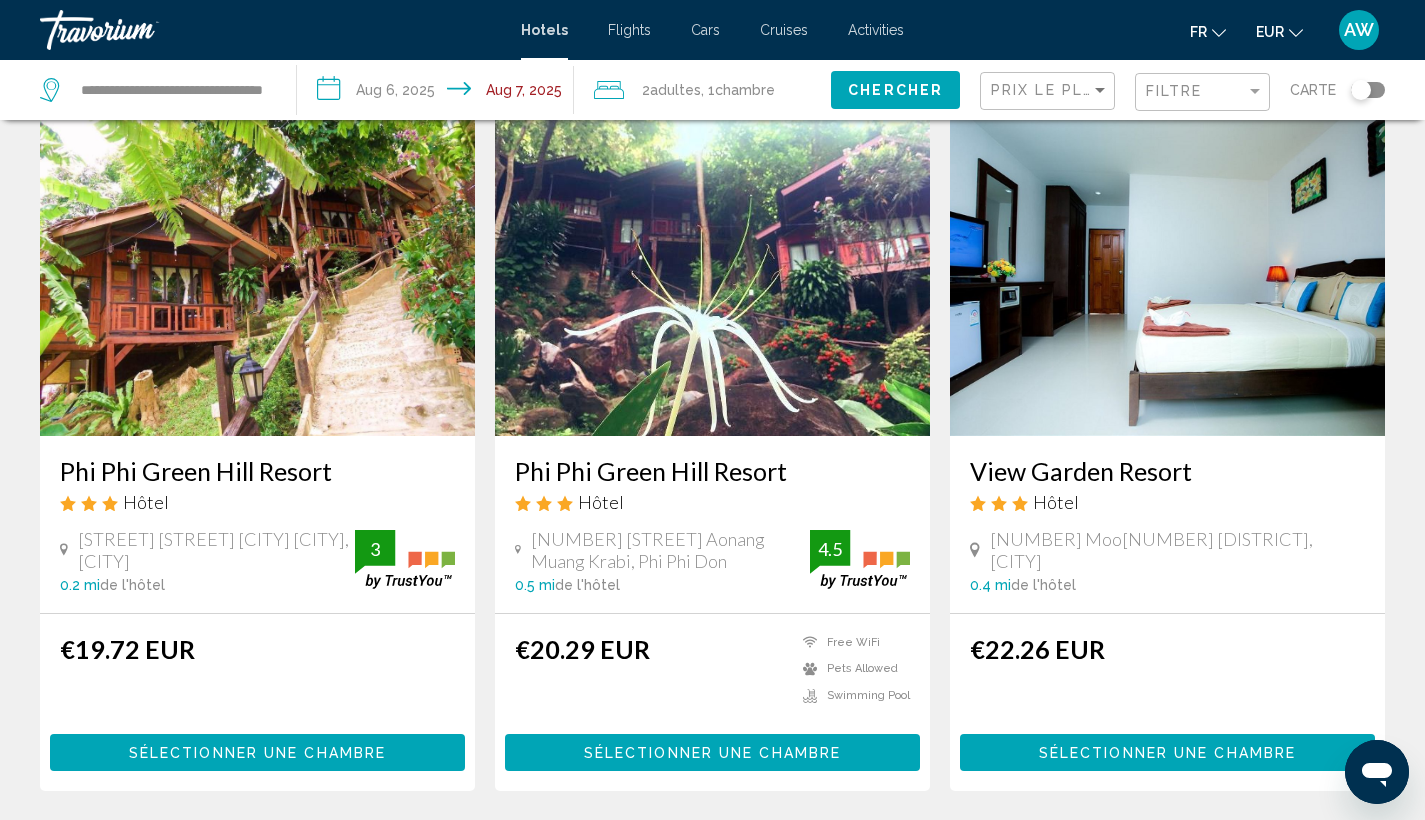 scroll, scrollTop: 27, scrollLeft: 0, axis: vertical 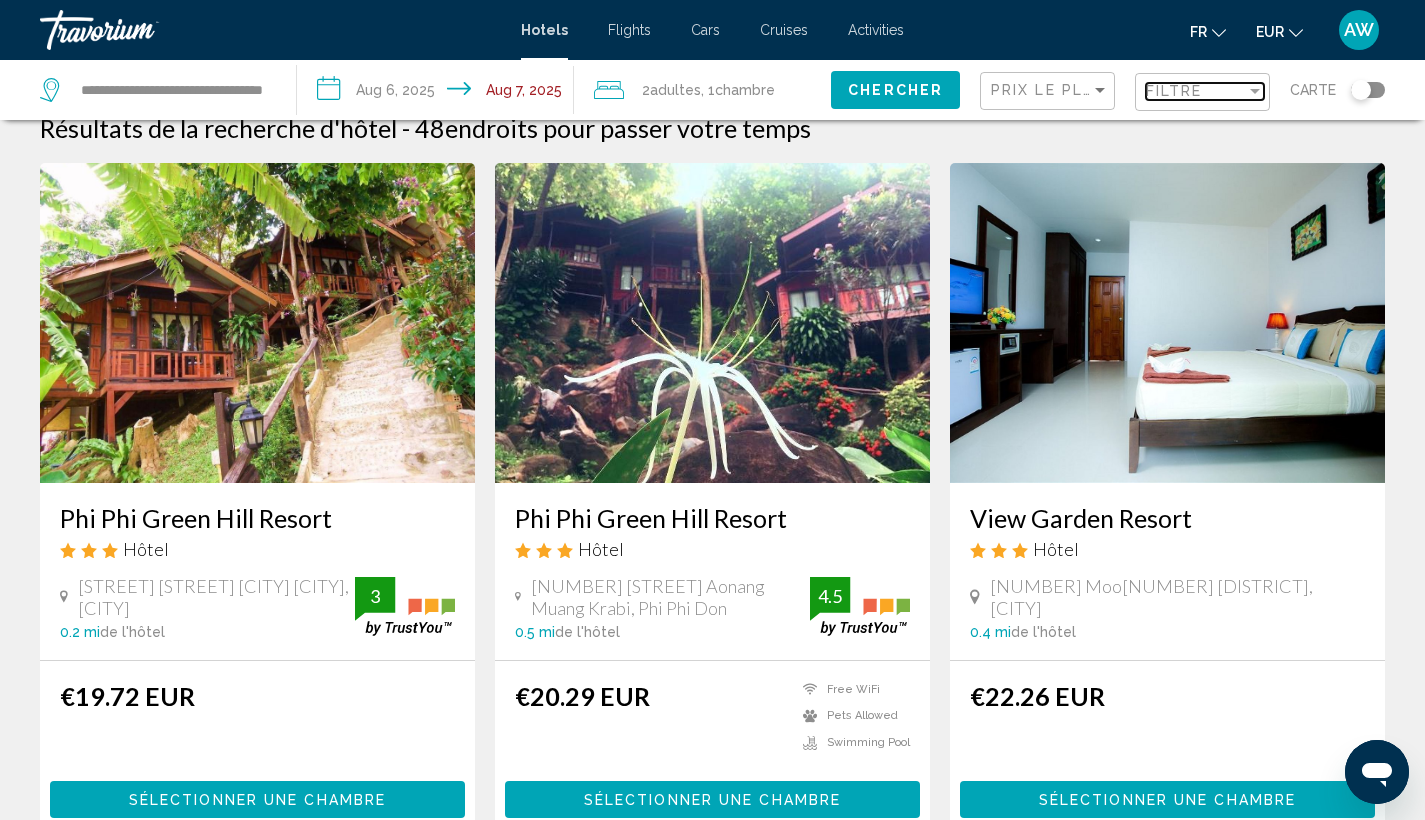 click at bounding box center [1255, 91] 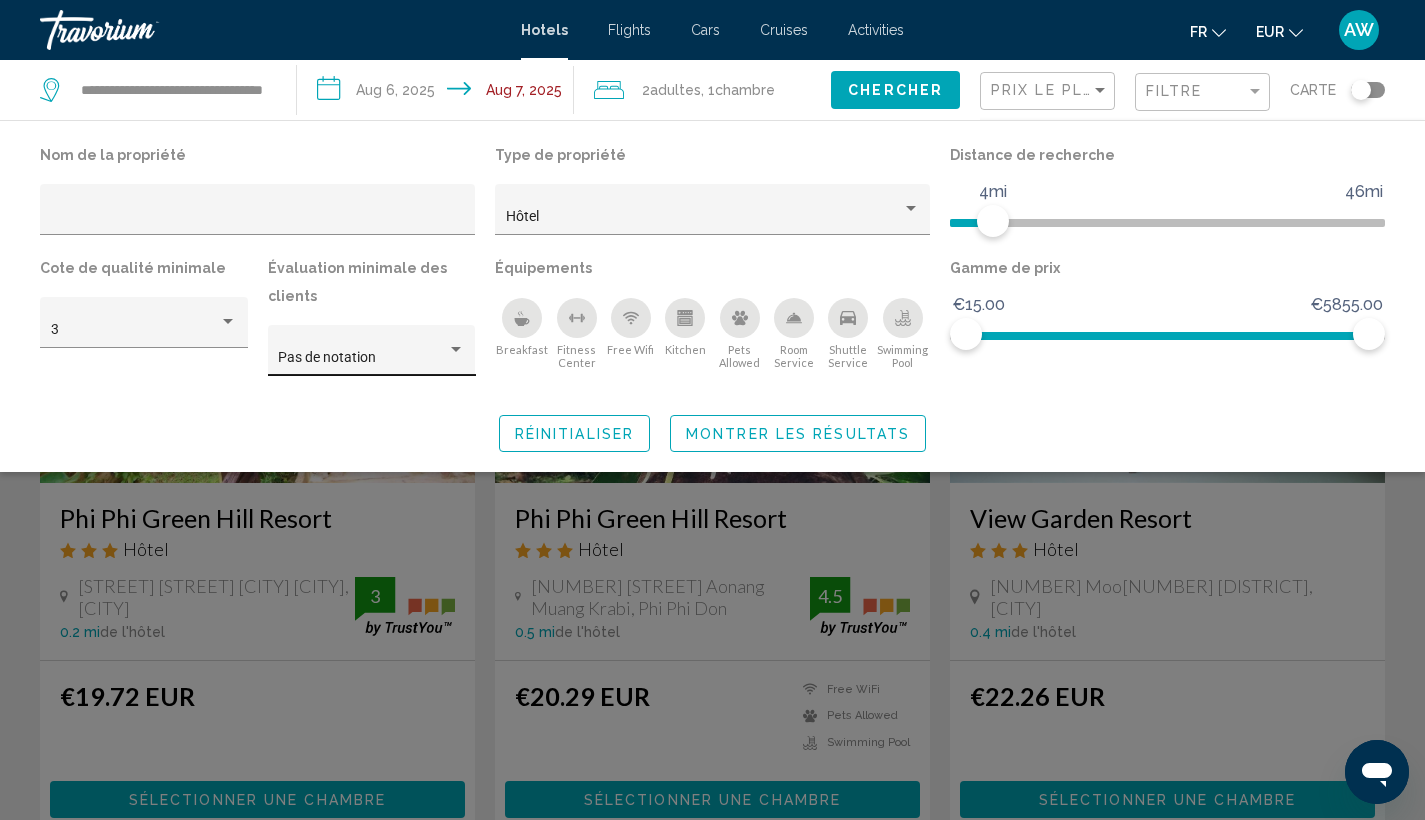 click on "Pas de notation" 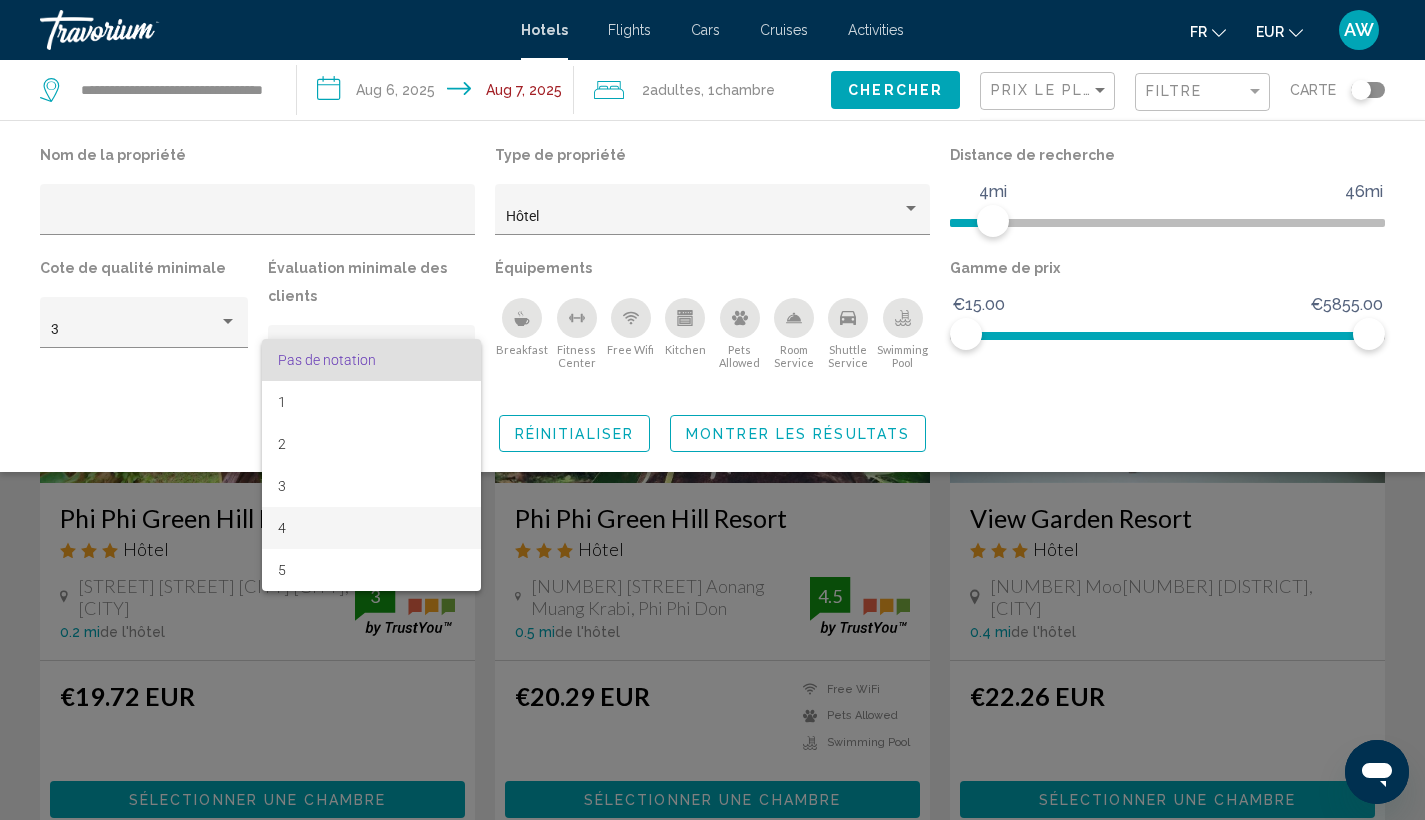 click on "4" at bounding box center [371, 528] 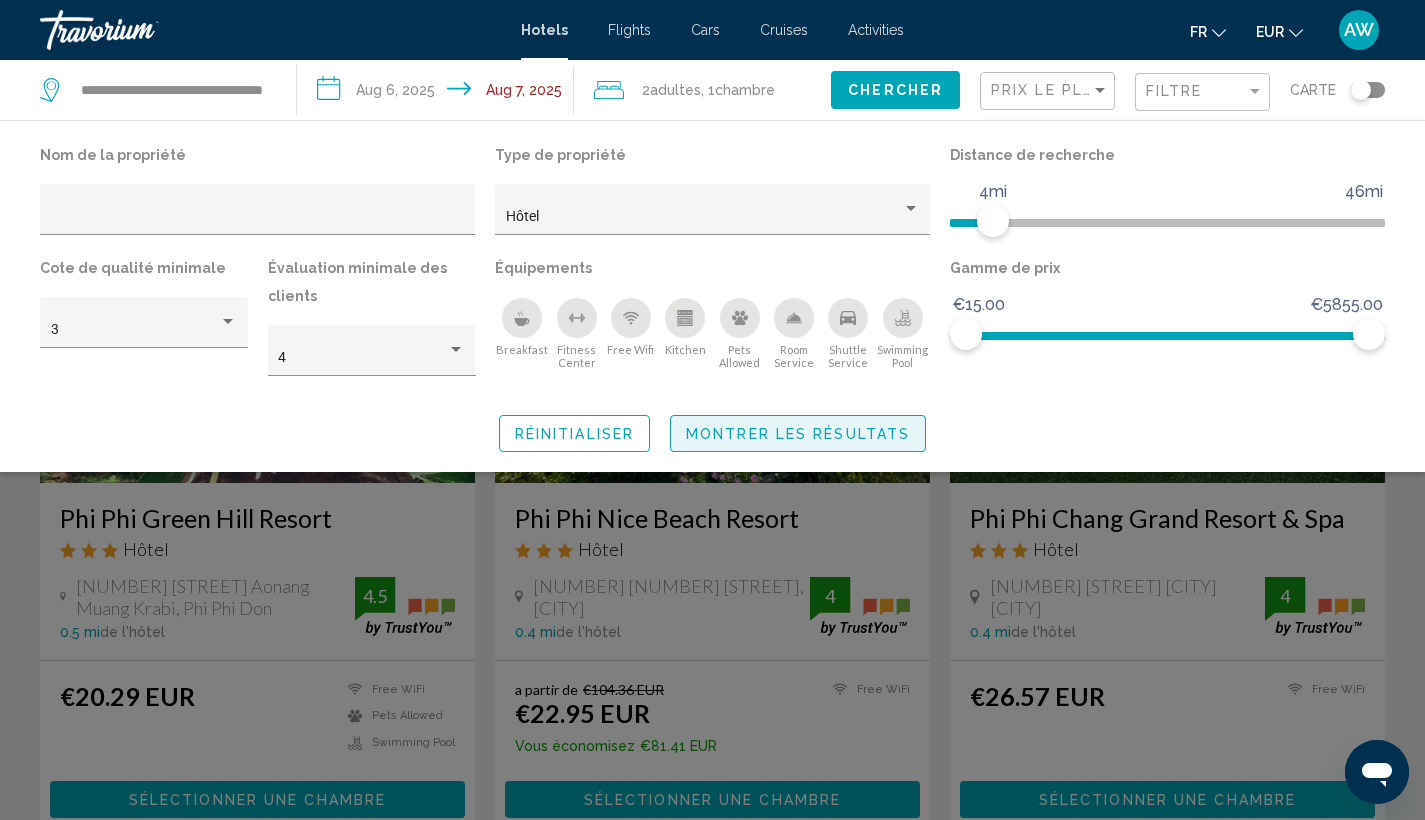 click on "Montrer les résultats" 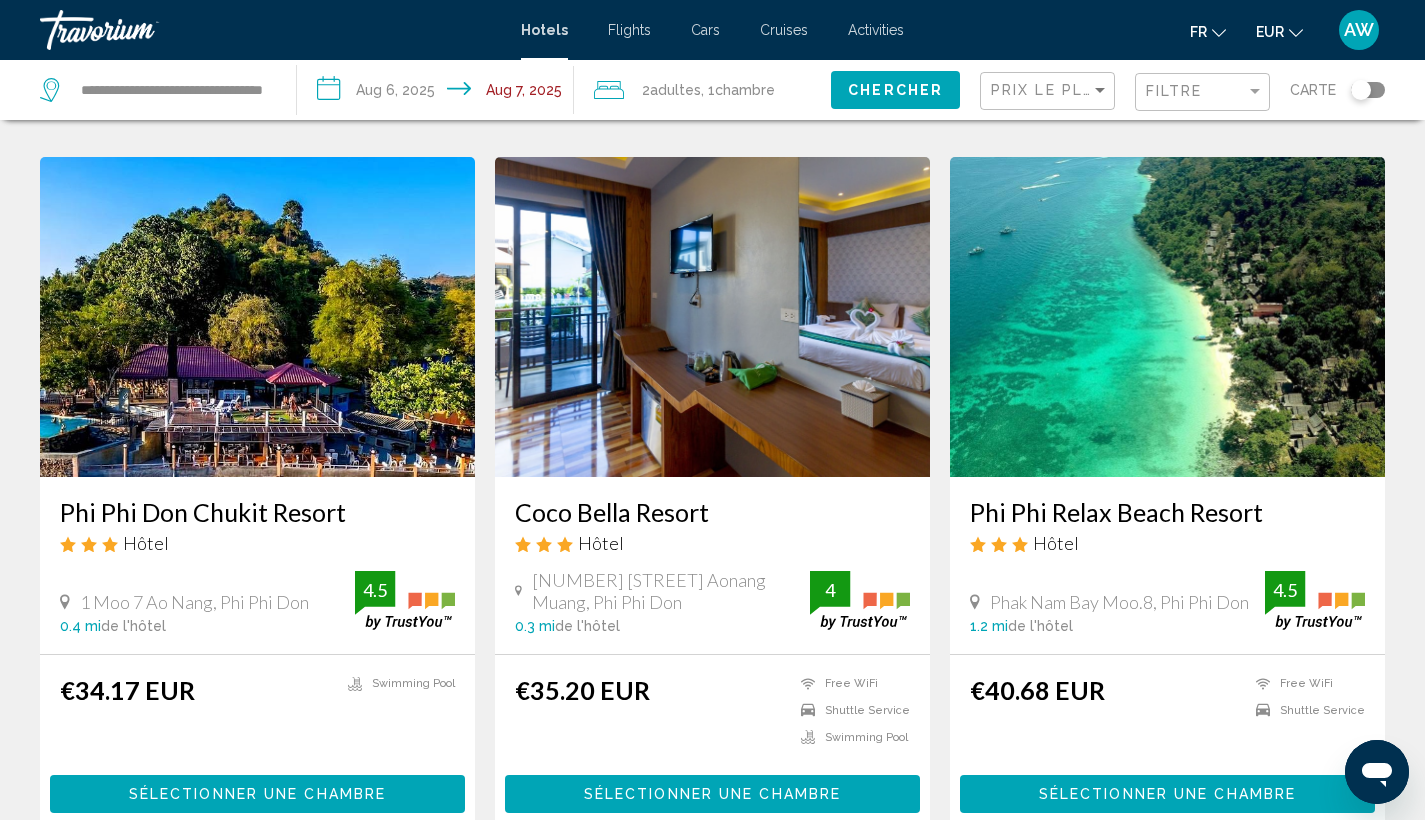 scroll, scrollTop: 748, scrollLeft: 0, axis: vertical 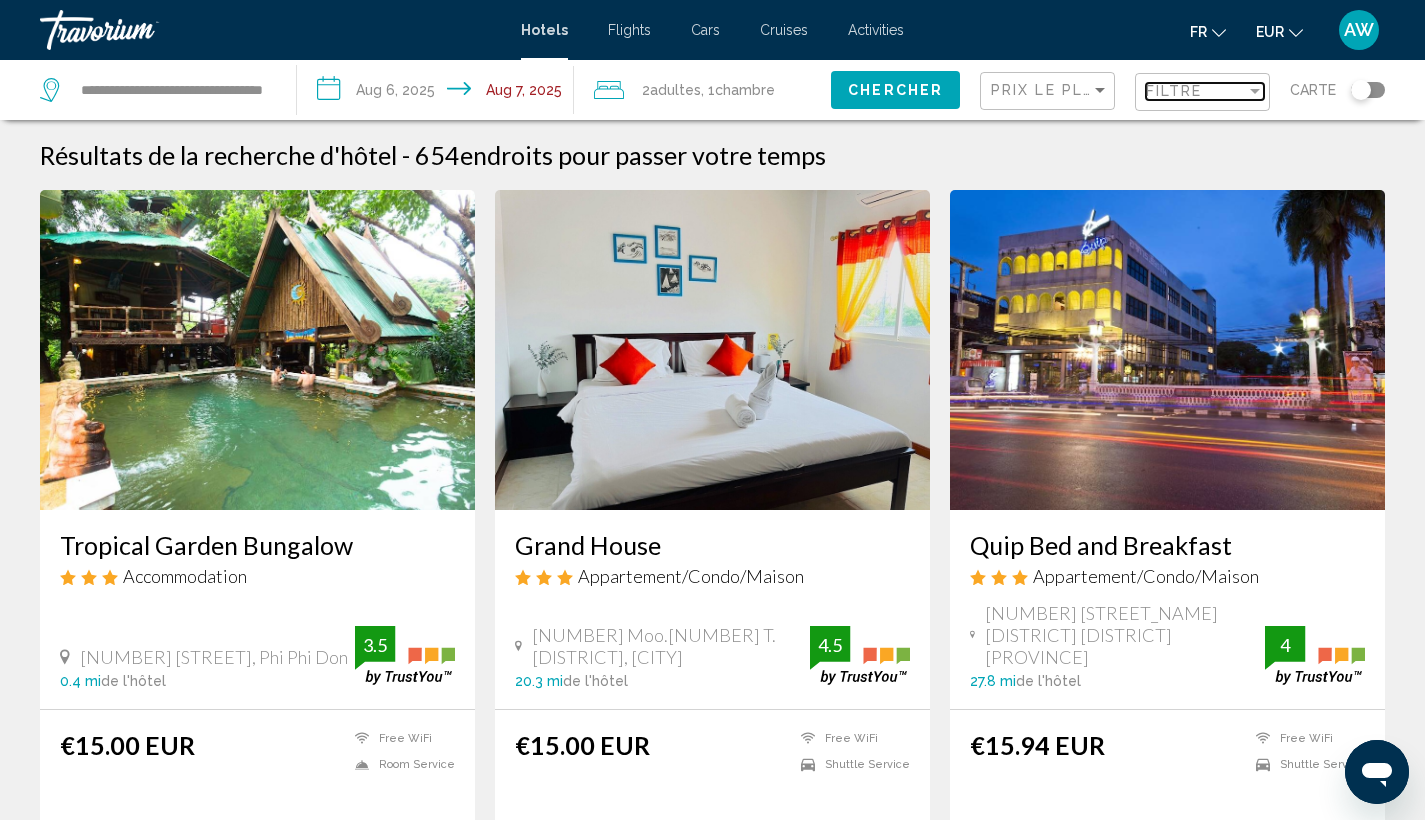 click on "Filtre" at bounding box center (1196, 91) 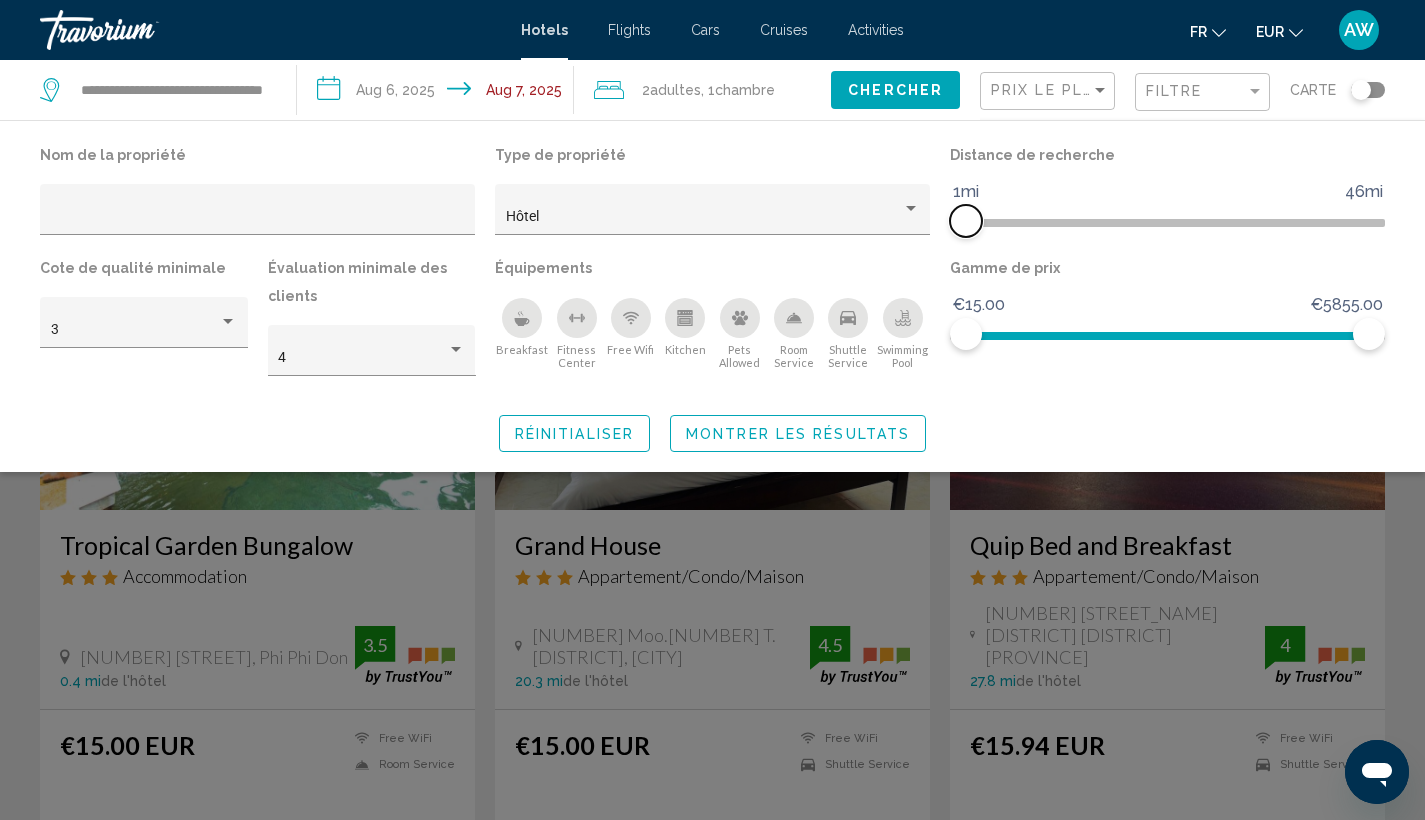 drag, startPoint x: 999, startPoint y: 210, endPoint x: 967, endPoint y: 211, distance: 32.01562 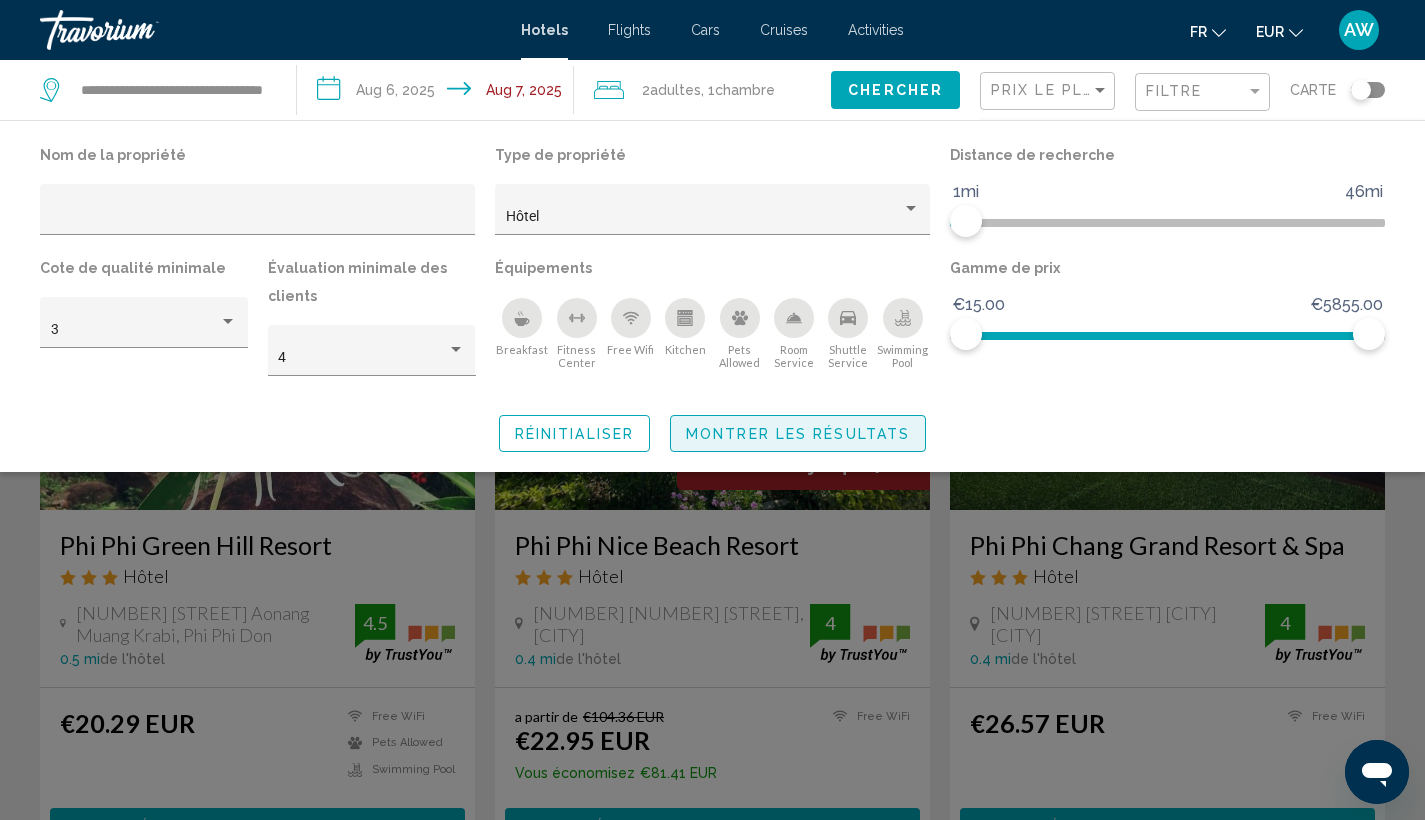 click on "Montrer les résultats" 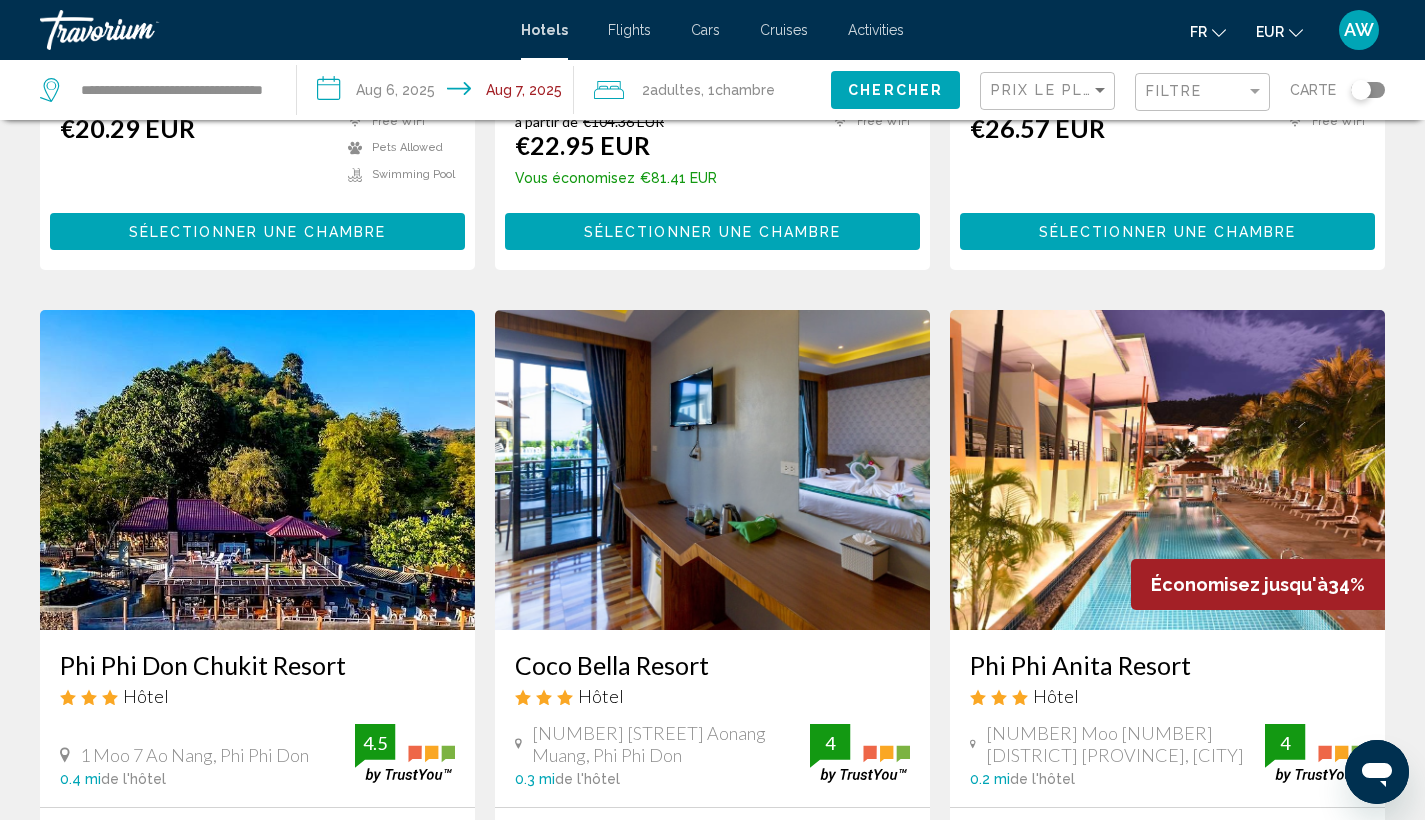 scroll, scrollTop: 315, scrollLeft: 0, axis: vertical 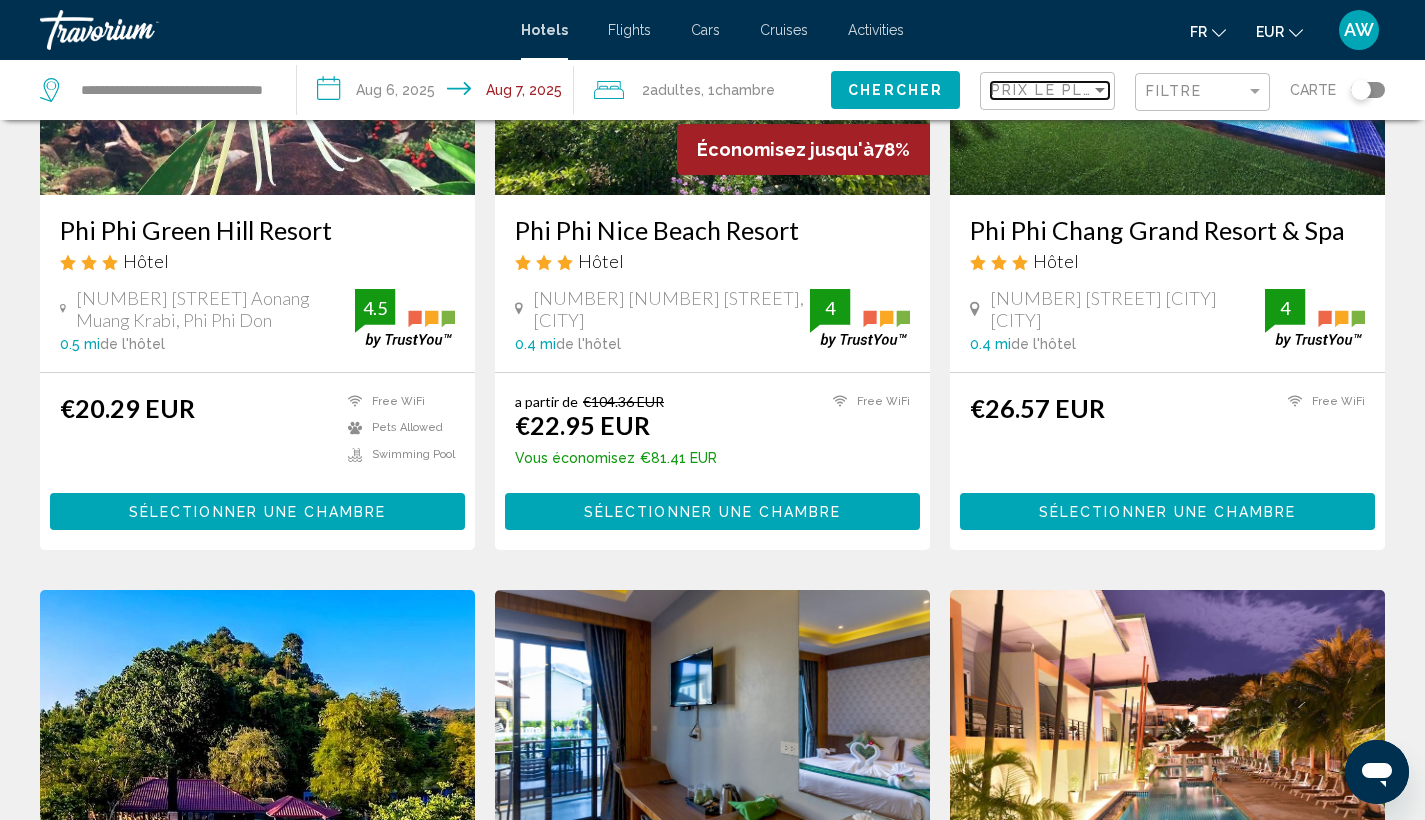 click on "Prix le plus bas" at bounding box center (1068, 90) 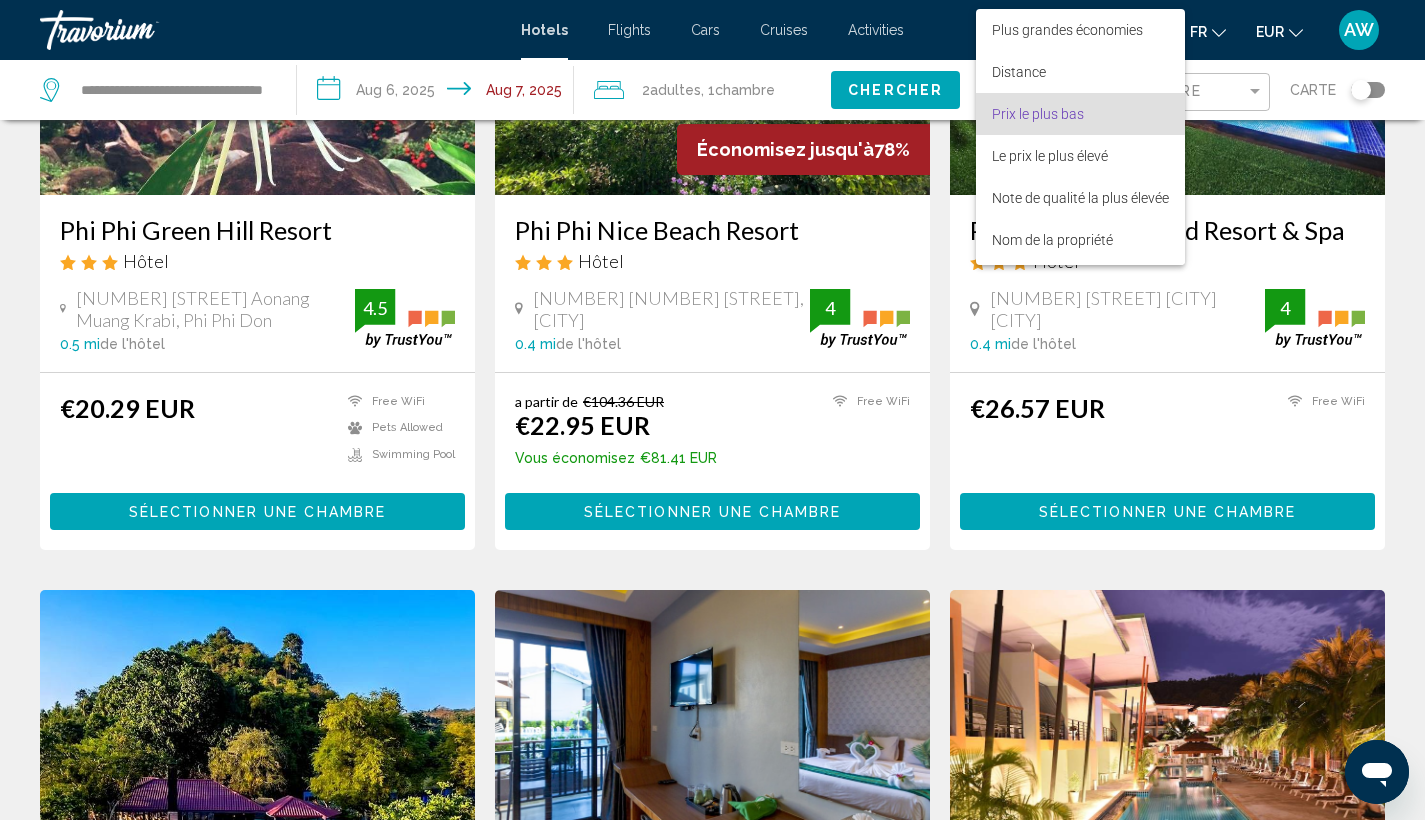 scroll, scrollTop: 23, scrollLeft: 0, axis: vertical 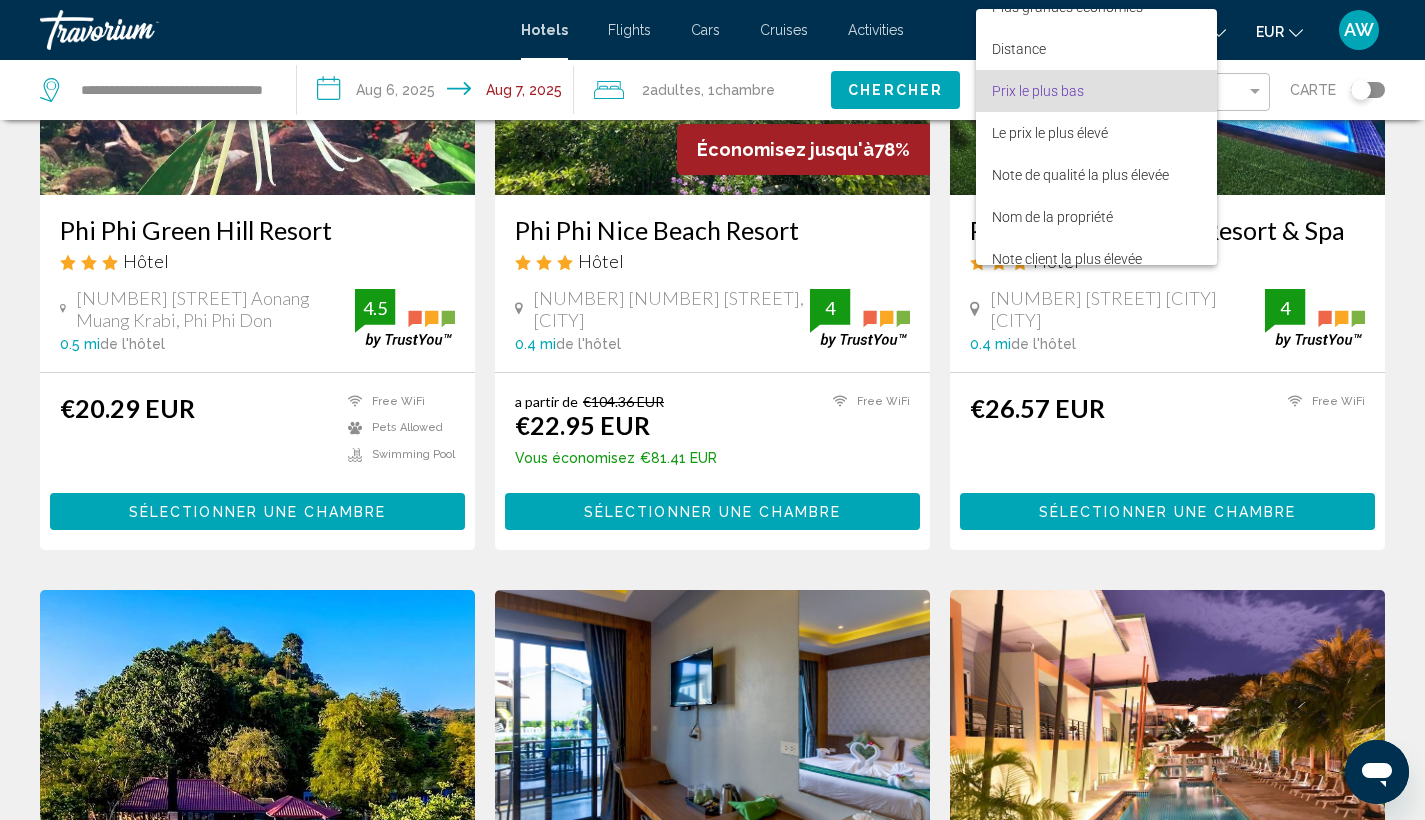 click on "Prix le plus bas" at bounding box center (1038, 91) 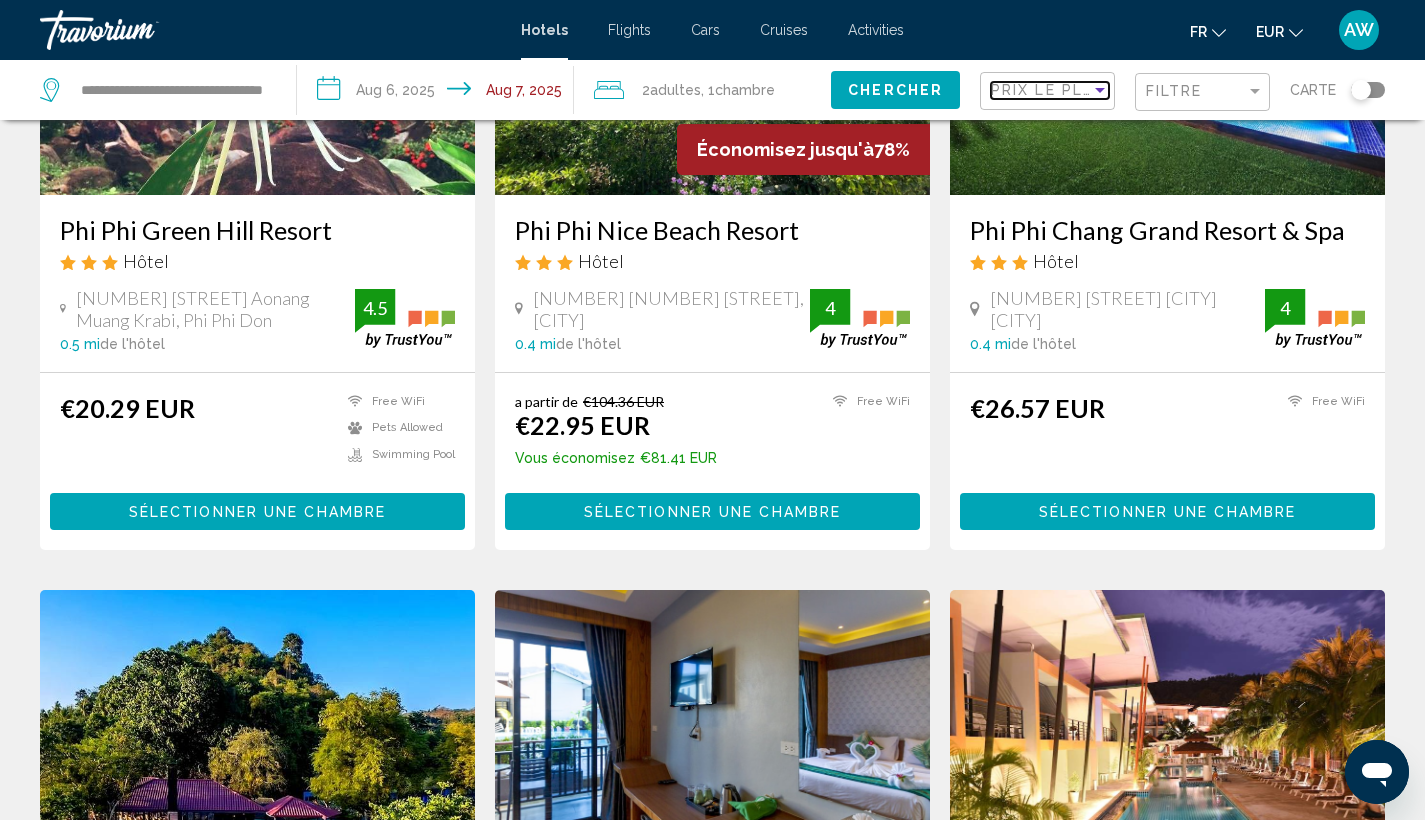 click on "Prix le plus bas" at bounding box center [1068, 90] 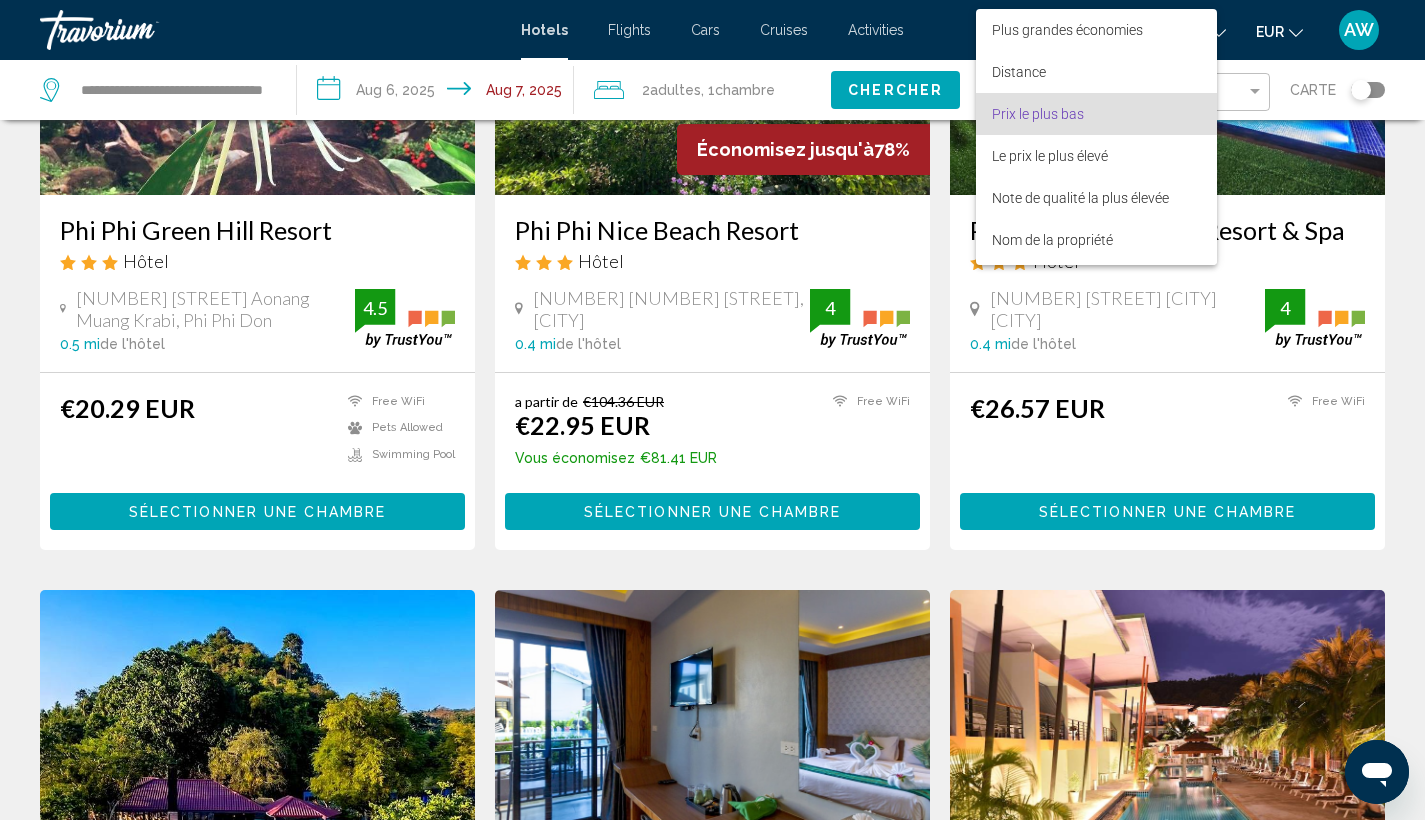 scroll, scrollTop: 23, scrollLeft: 0, axis: vertical 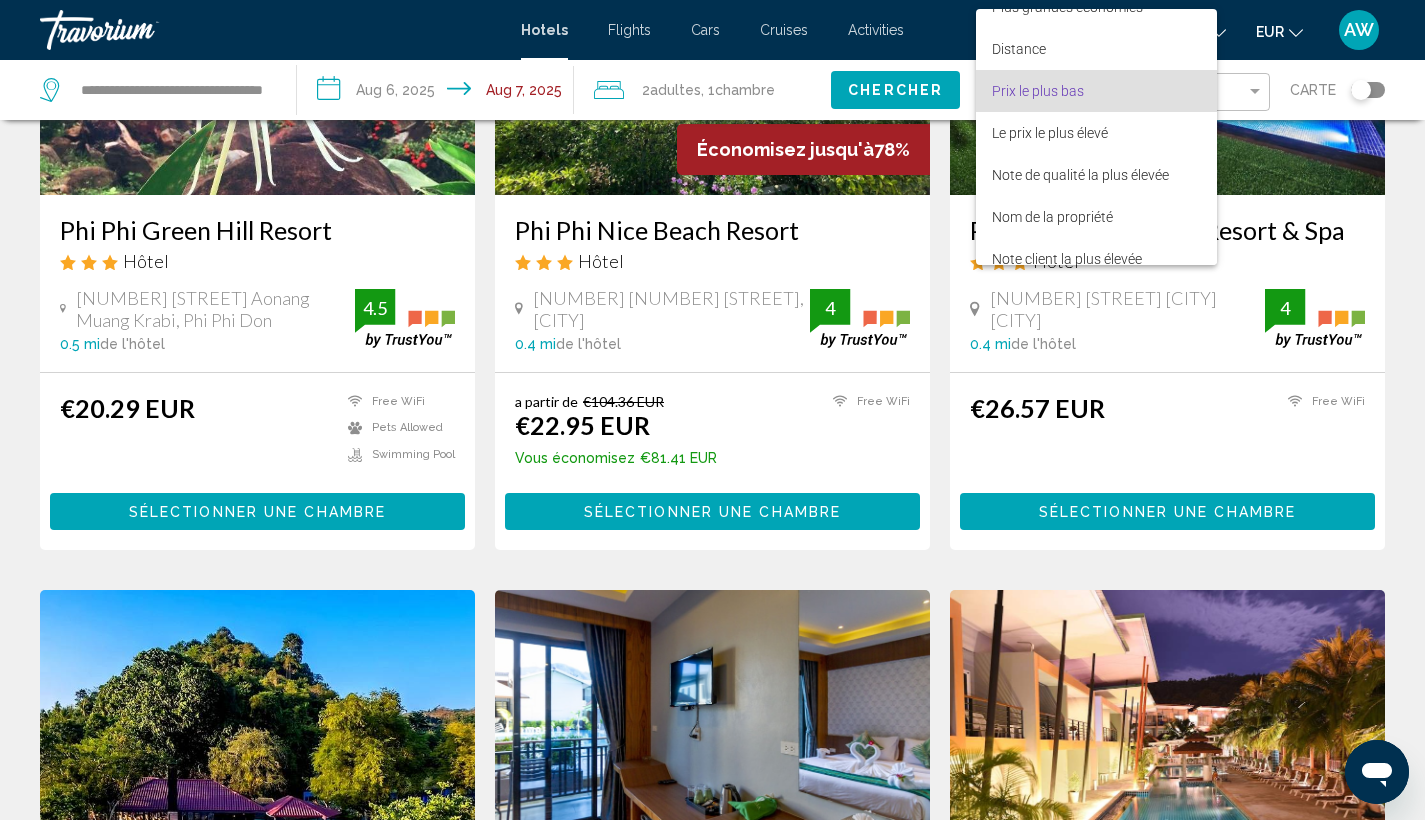 click on "Prix le plus bas" at bounding box center [1038, 91] 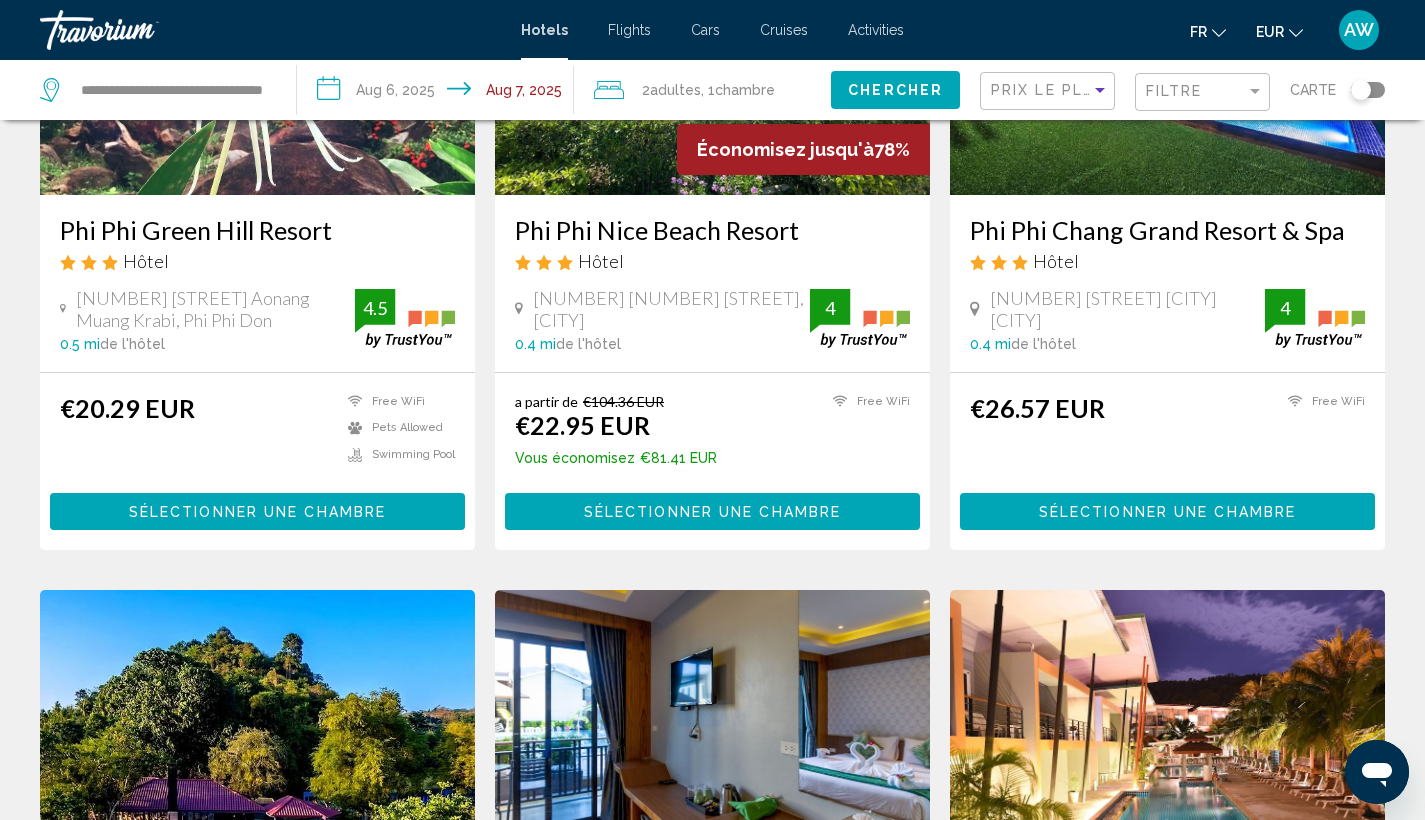 click on "Filtre" 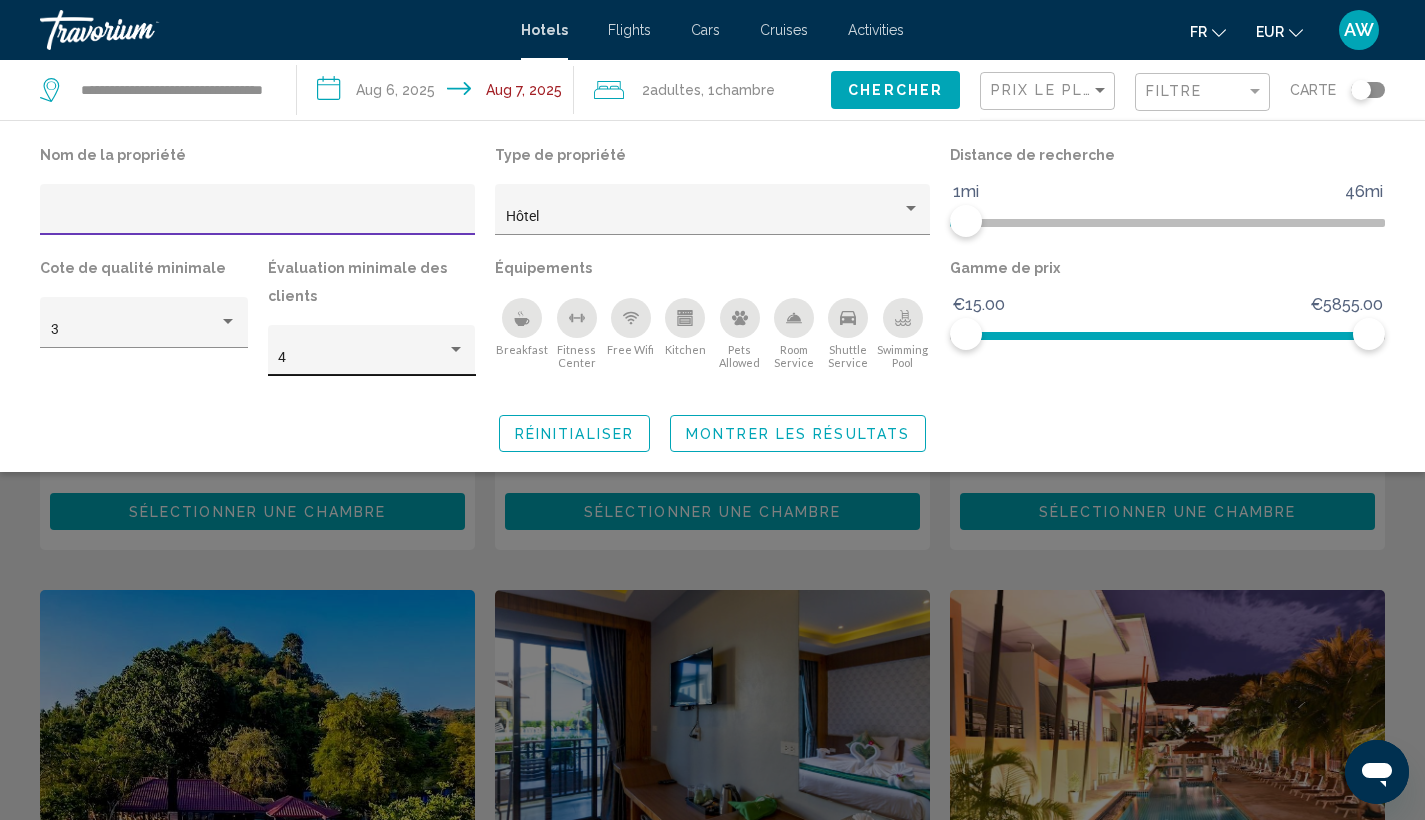 click on "4" at bounding box center (362, 358) 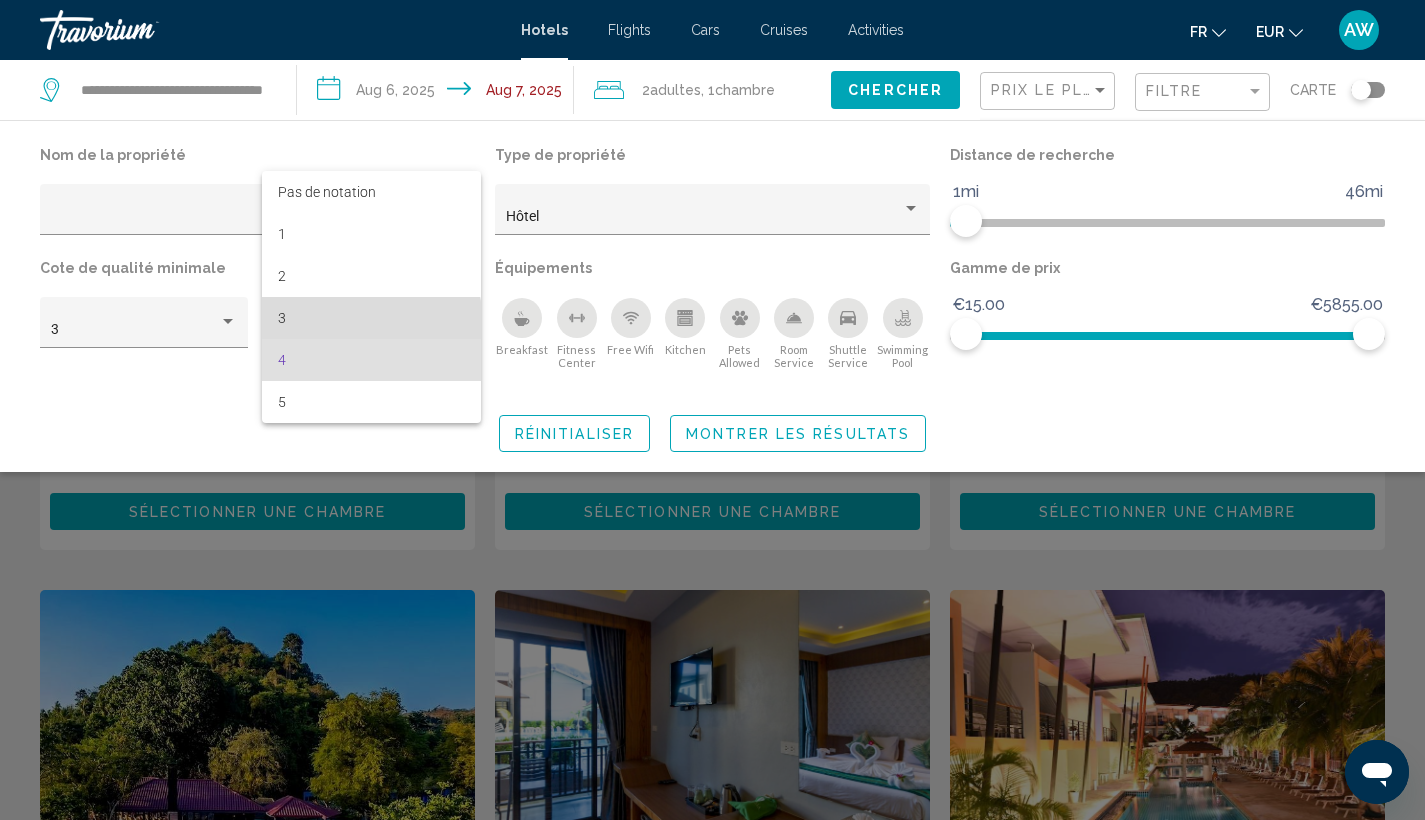 click on "3" at bounding box center (371, 318) 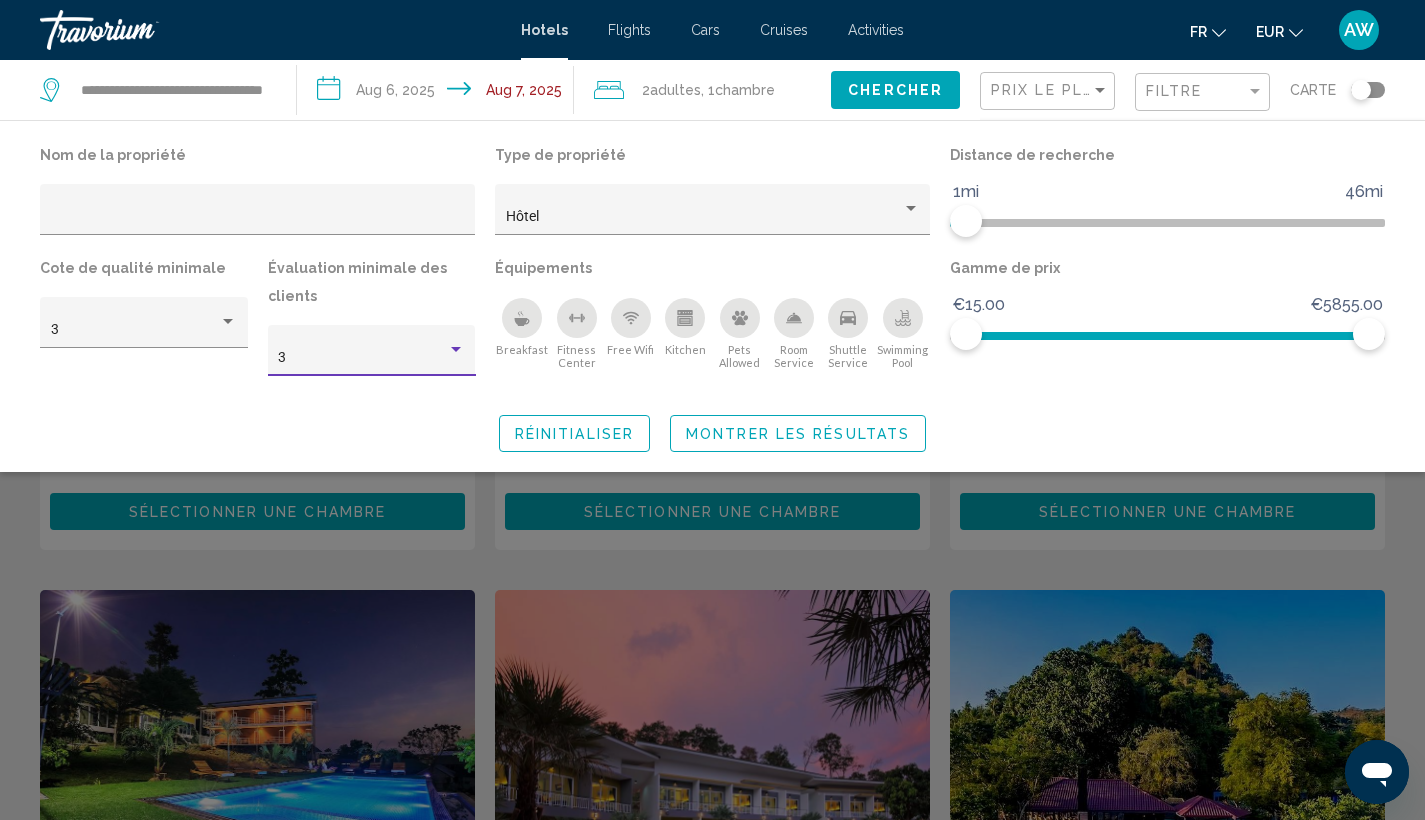 click on "Montrer les résultats" 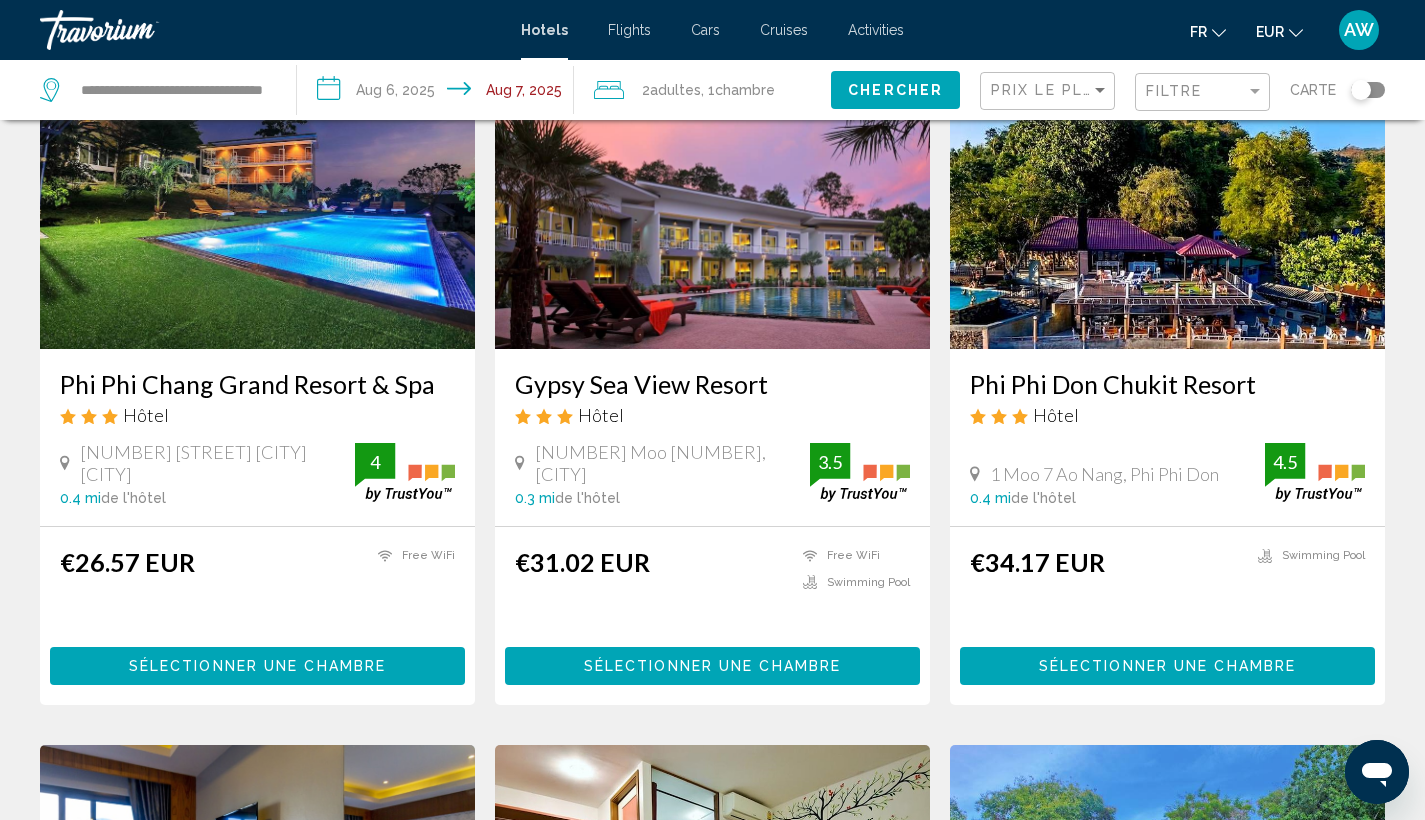 scroll, scrollTop: 879, scrollLeft: 0, axis: vertical 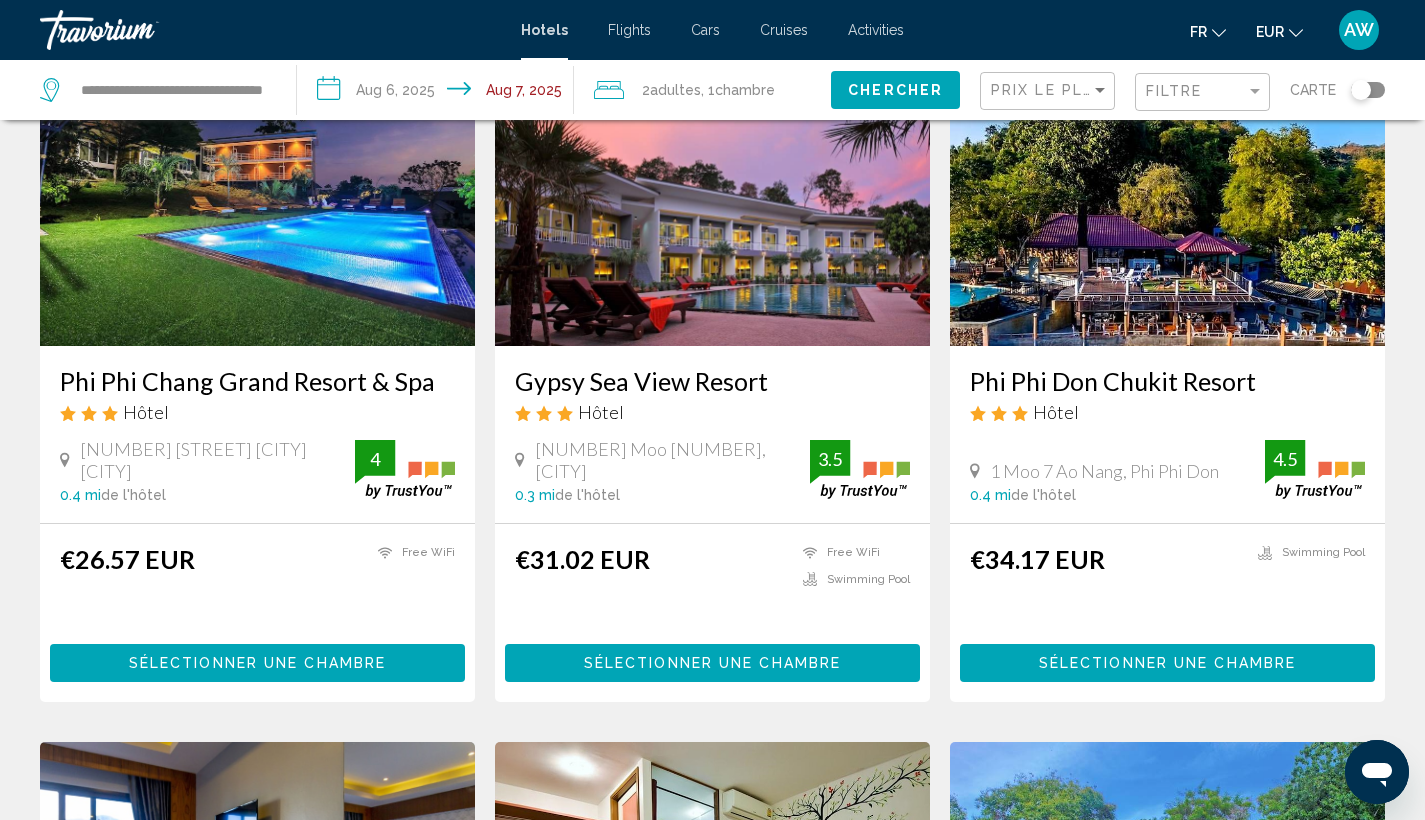click on "Gypsy Sea View Resort" at bounding box center [712, 381] 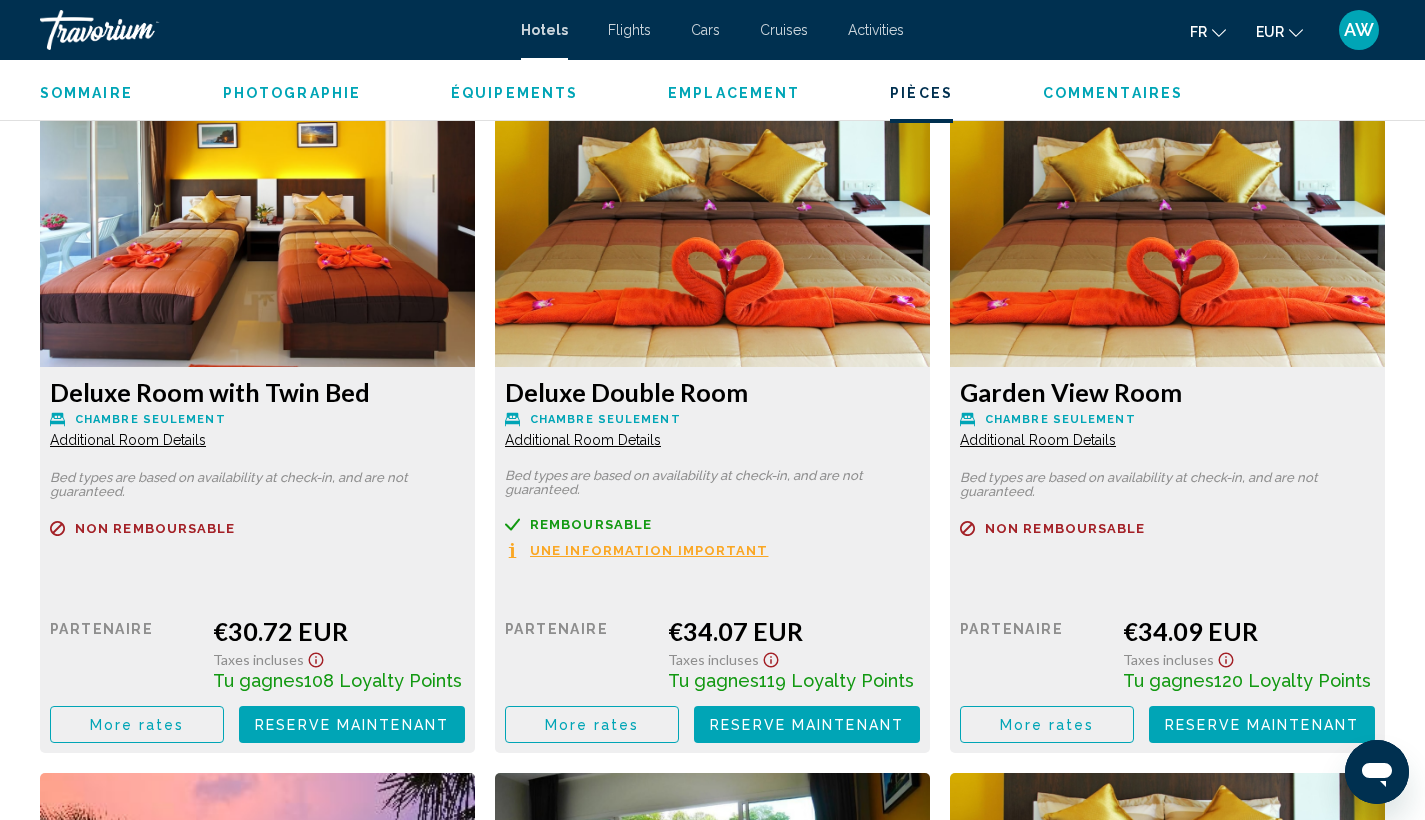 scroll, scrollTop: 2716, scrollLeft: 0, axis: vertical 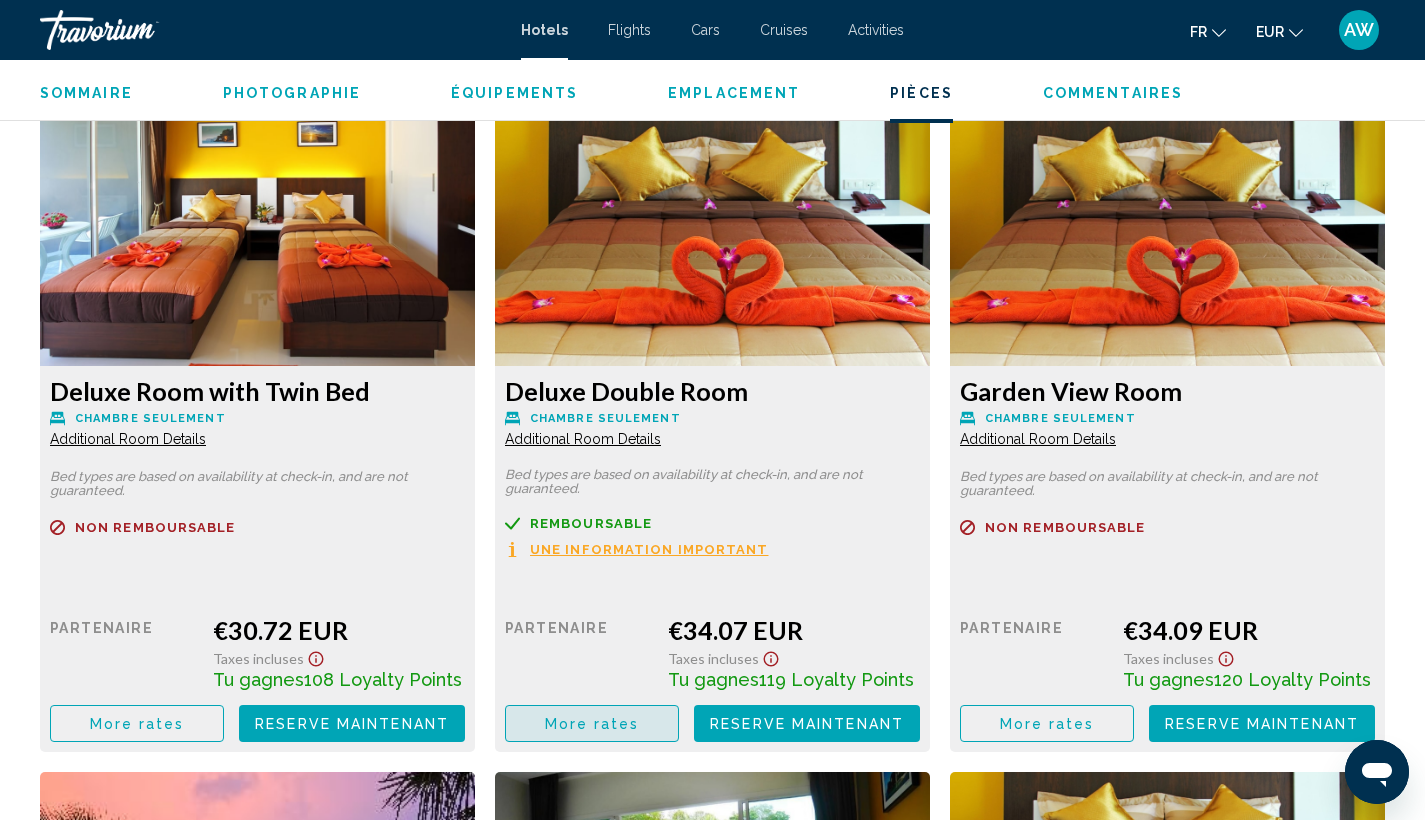 click on "More rates" at bounding box center (137, 724) 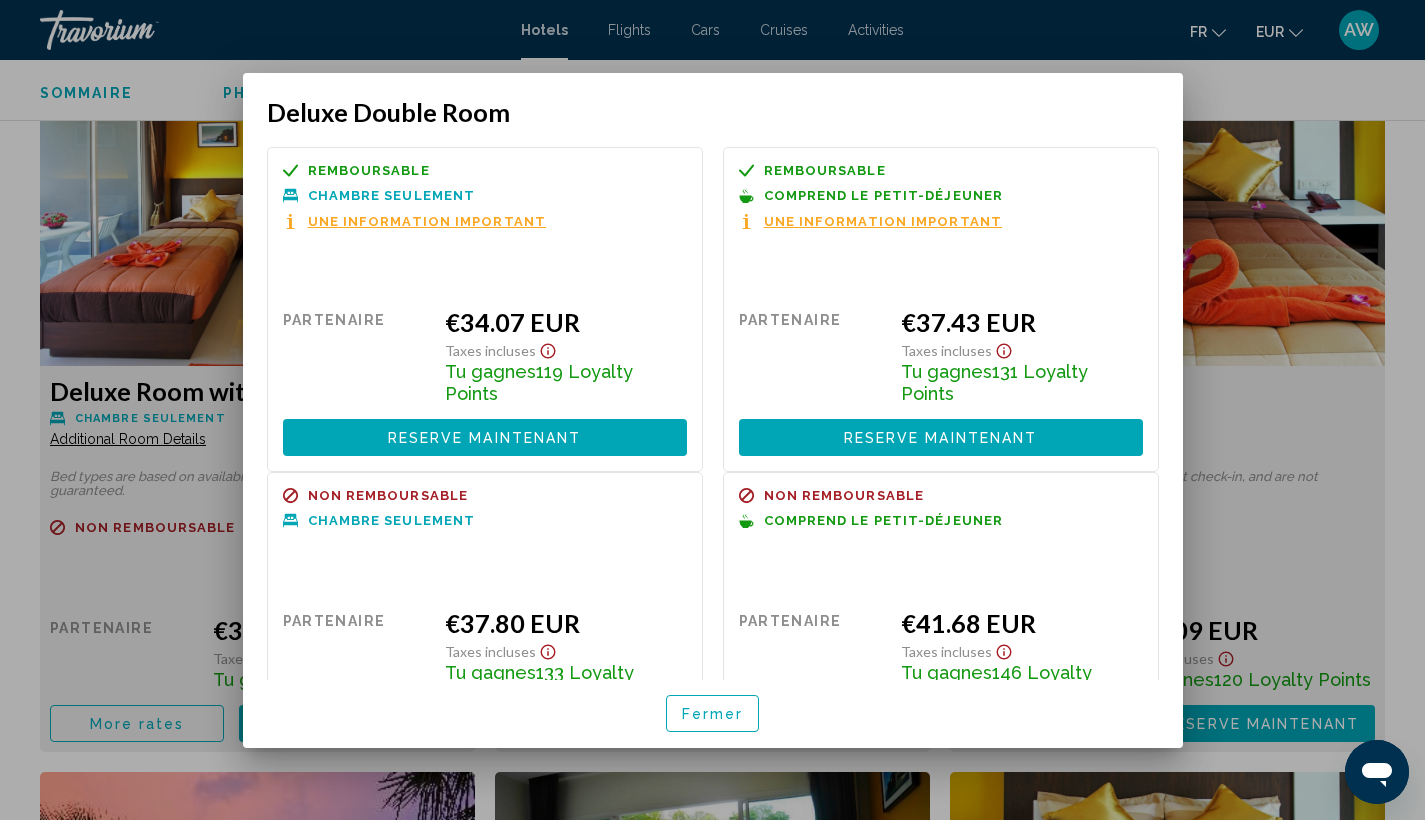 click on "Fermer" at bounding box center [713, 713] 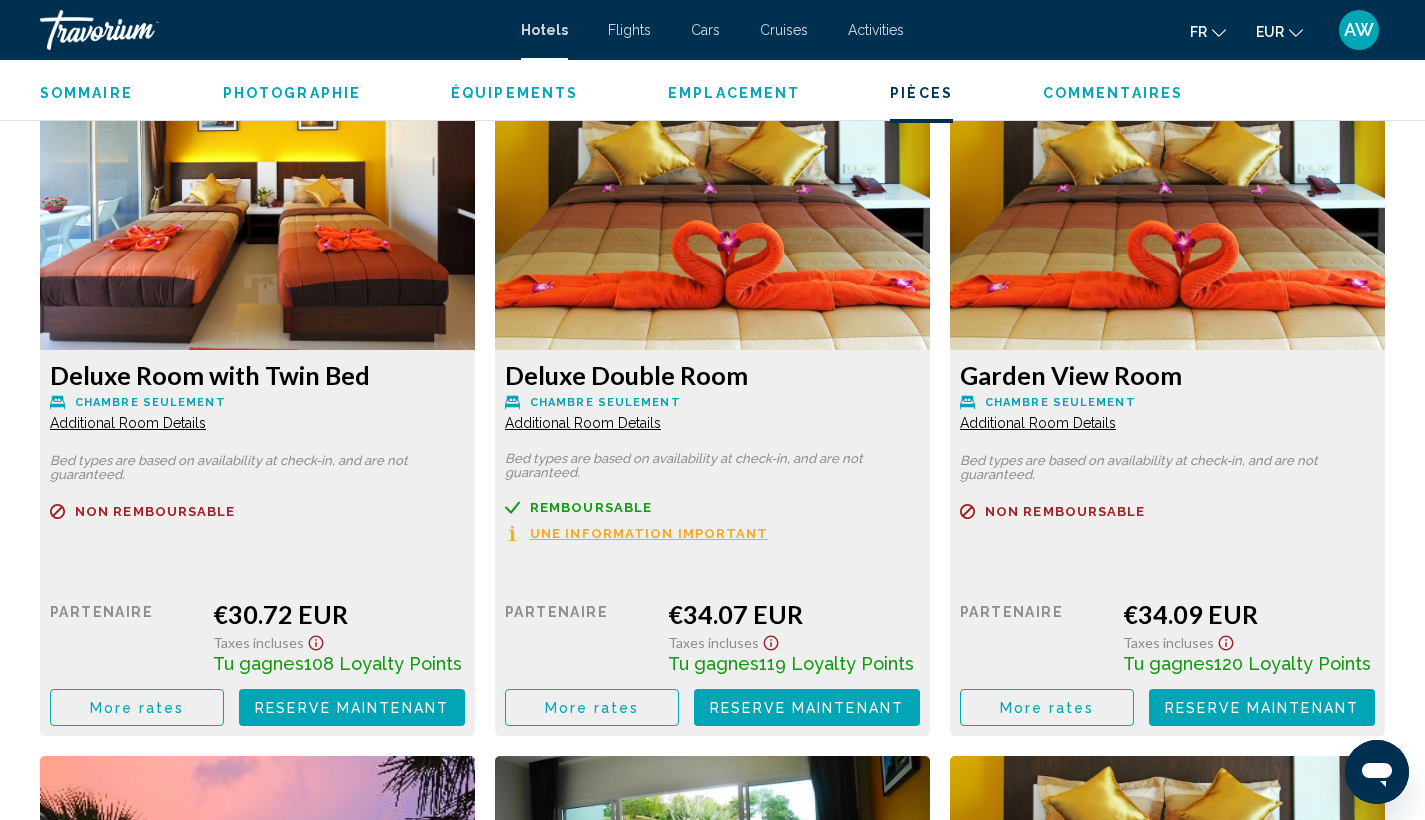 scroll, scrollTop: 2739, scrollLeft: 0, axis: vertical 